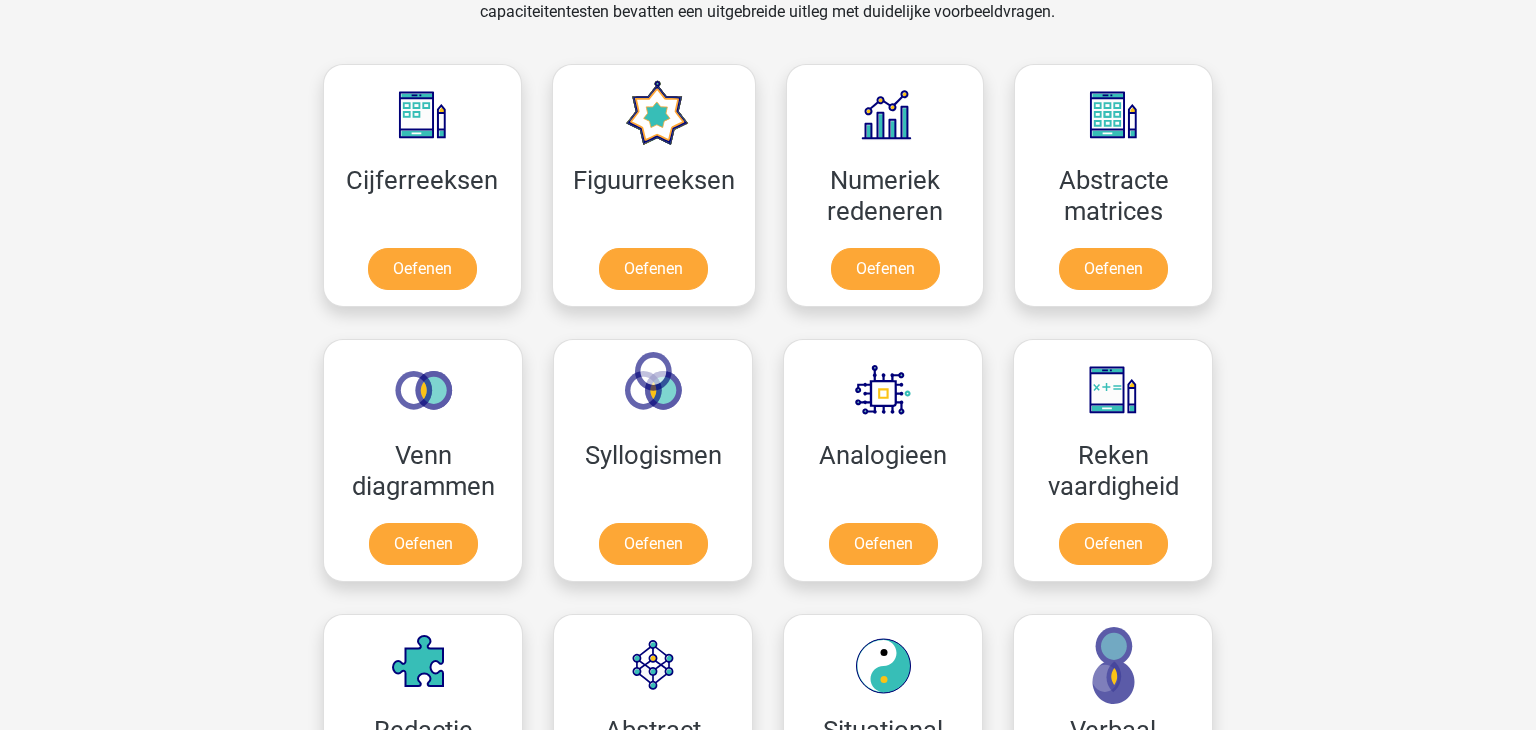 scroll, scrollTop: 1020, scrollLeft: 0, axis: vertical 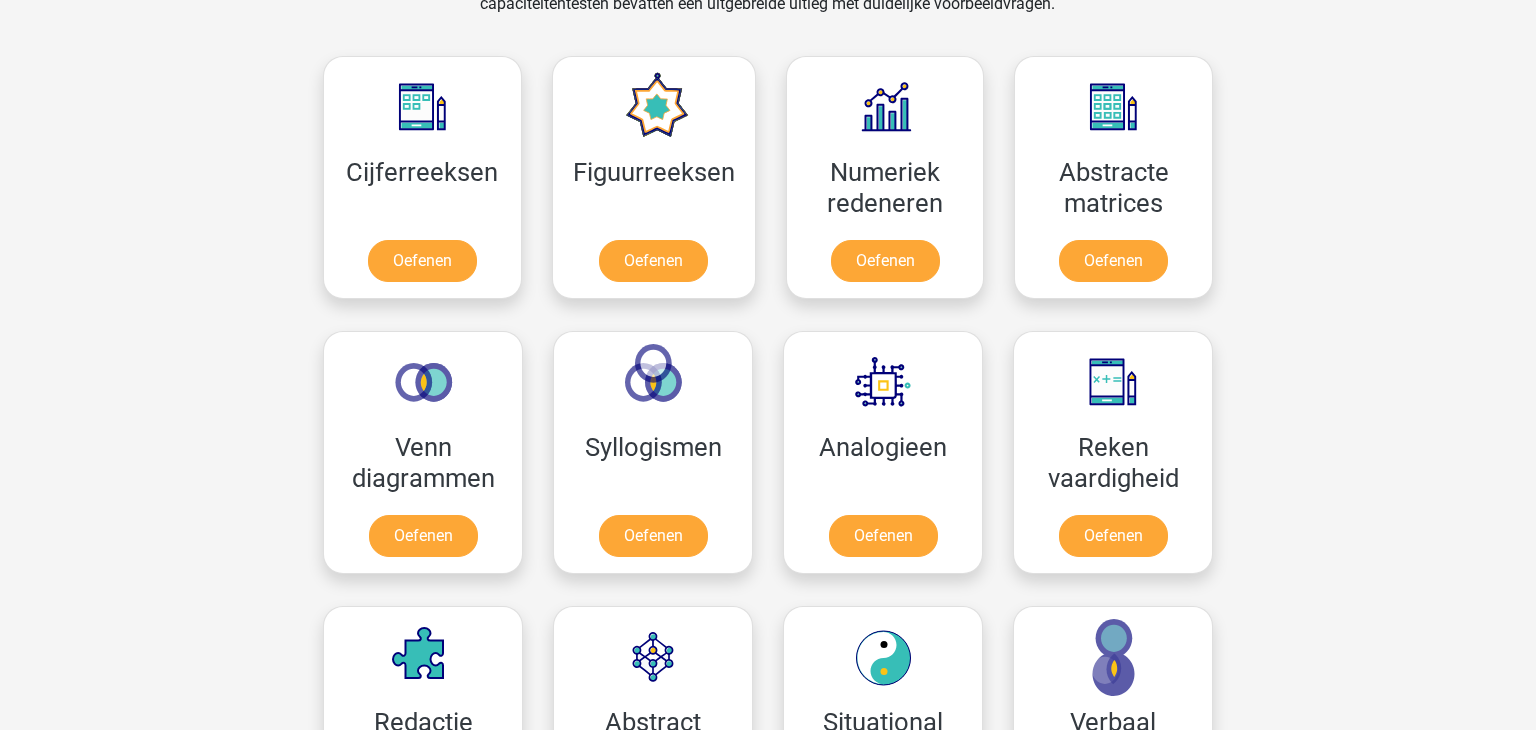 click on "Oefenen" at bounding box center (653, 811) 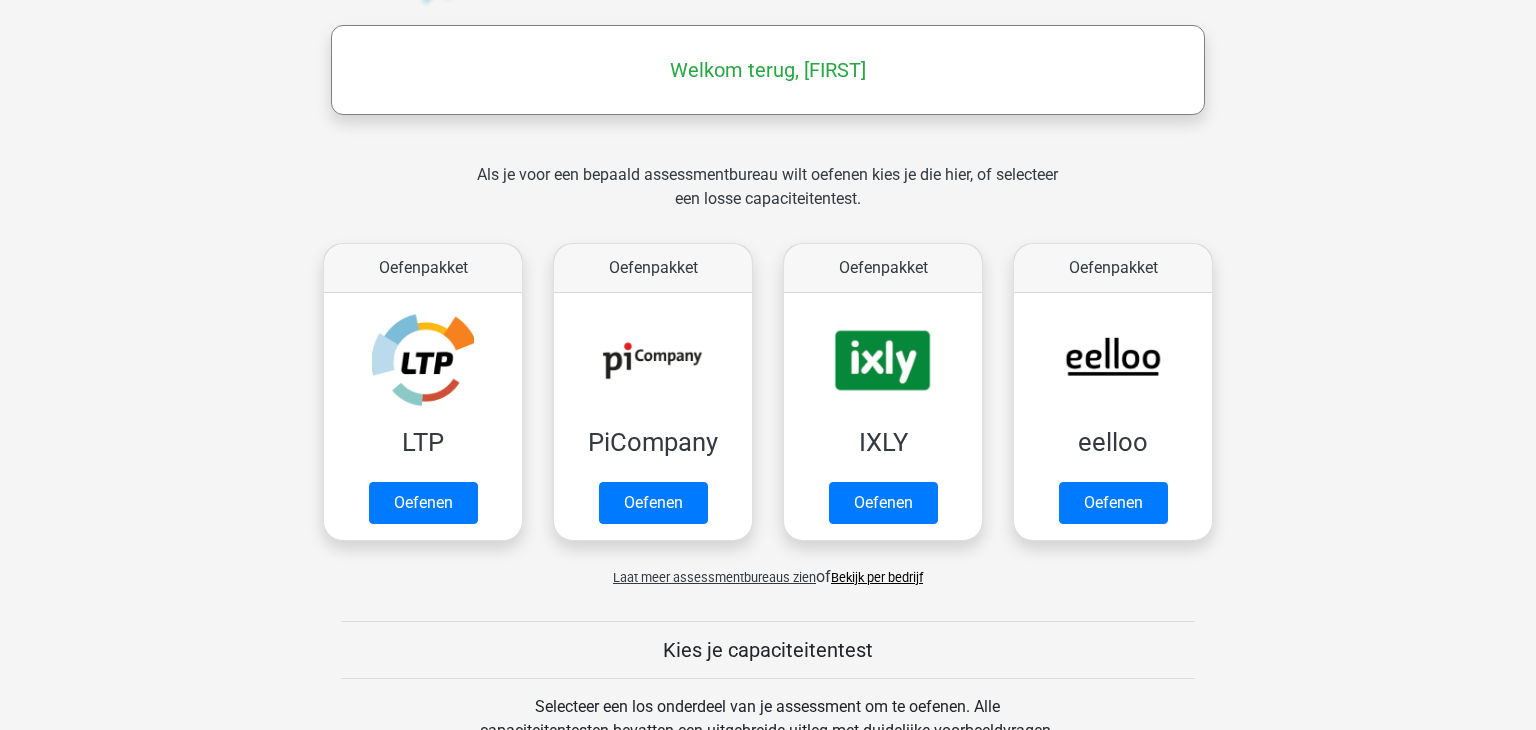 scroll, scrollTop: 298, scrollLeft: 0, axis: vertical 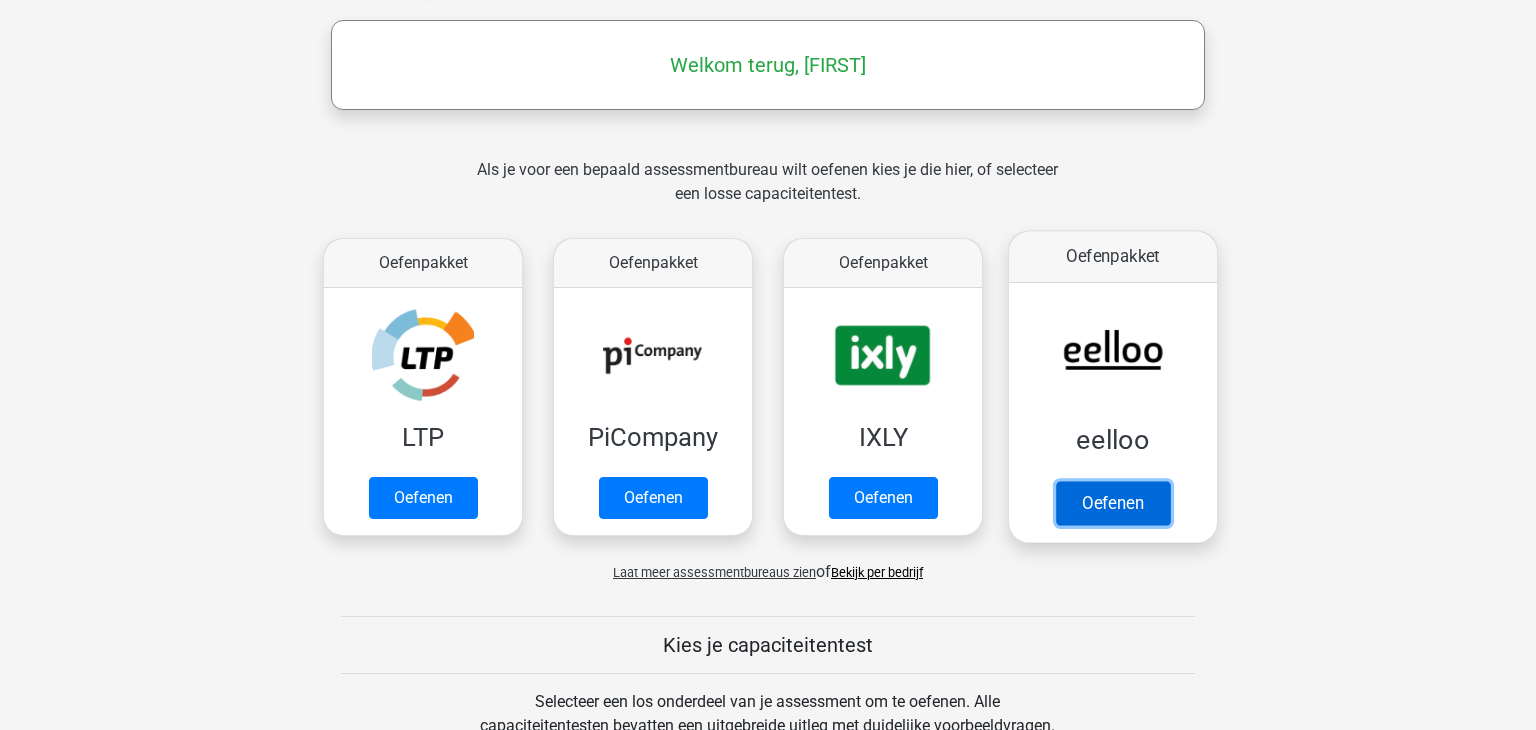 click on "Oefenen" at bounding box center [1113, 503] 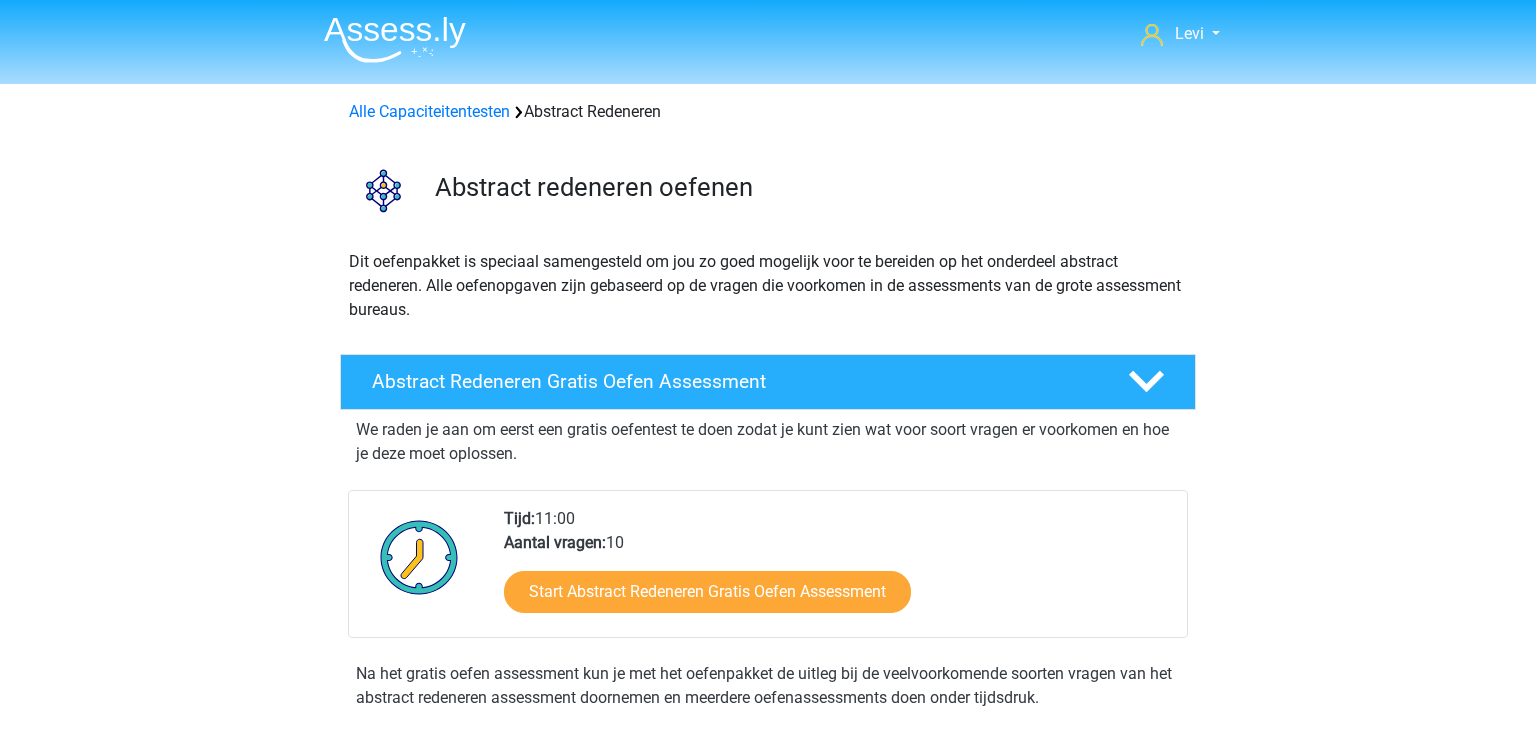 scroll, scrollTop: 0, scrollLeft: 0, axis: both 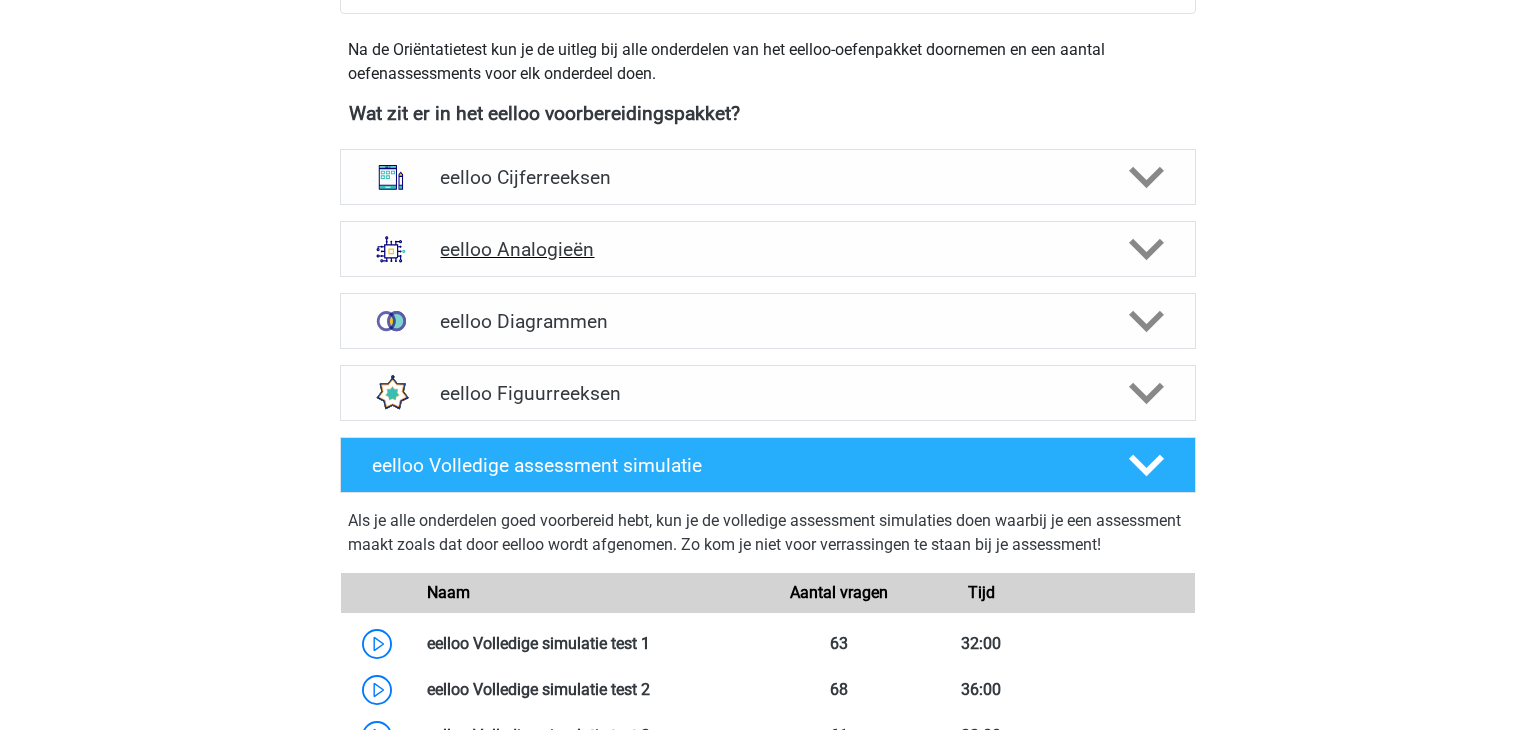 click on "eelloo Analogieën" at bounding box center (767, 249) 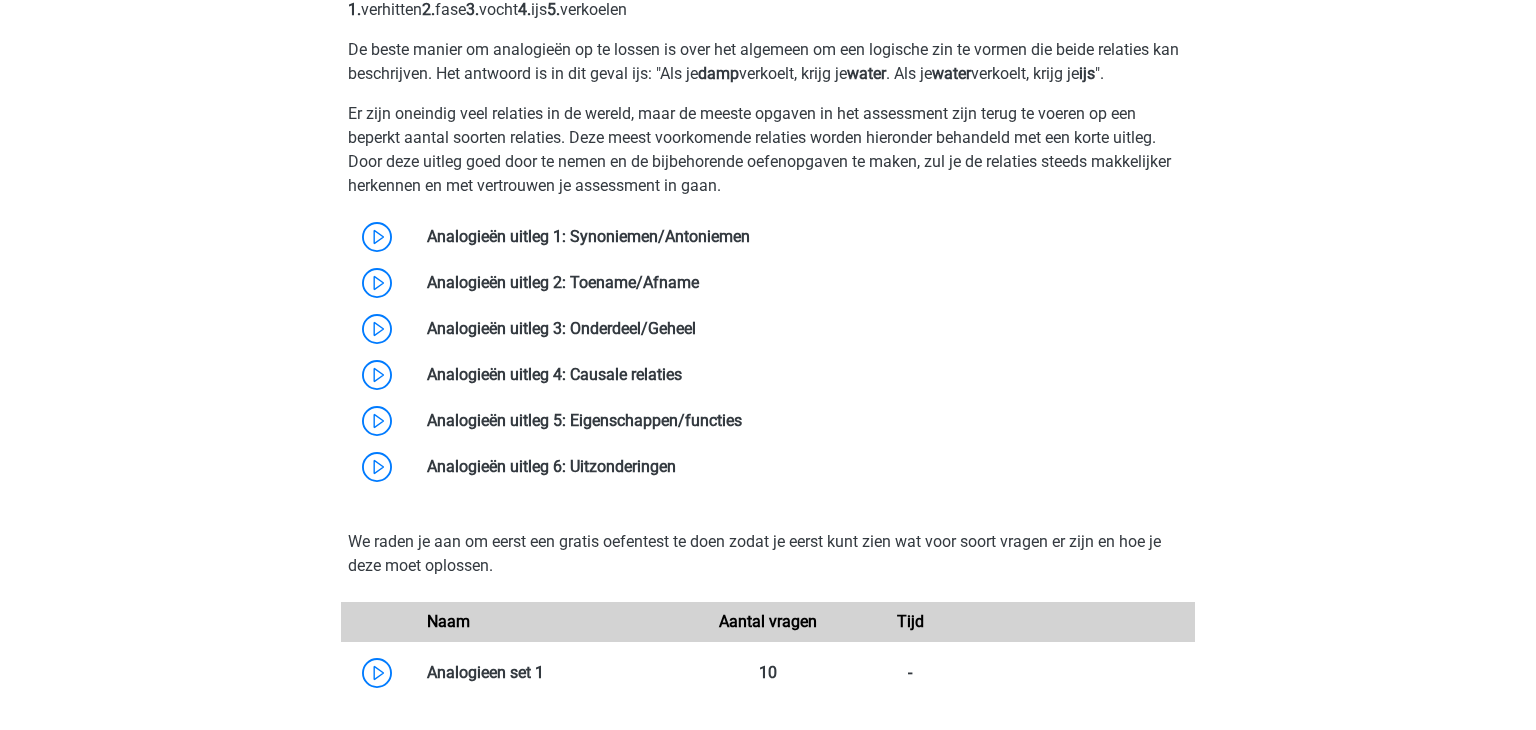 scroll, scrollTop: 1064, scrollLeft: 0, axis: vertical 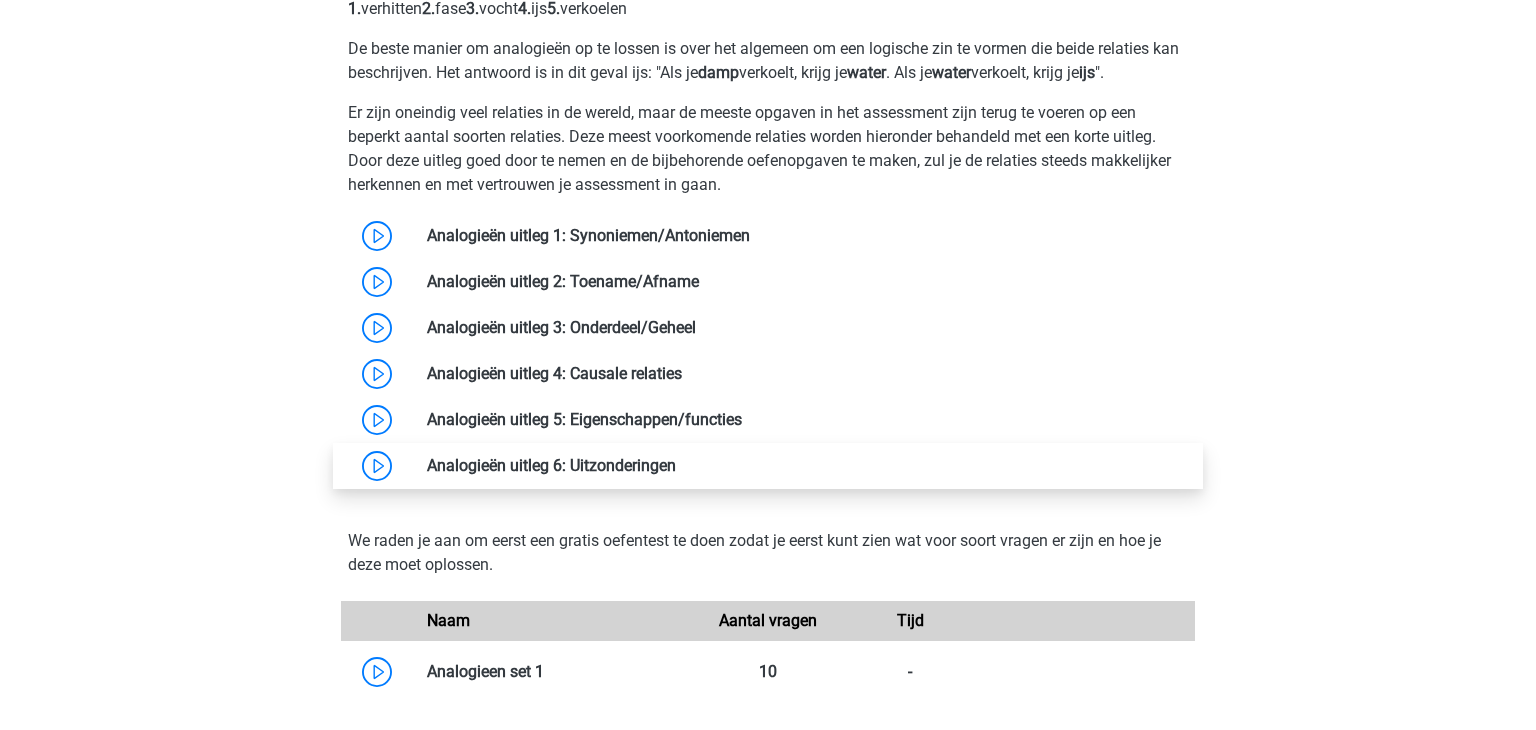 click at bounding box center [676, 465] 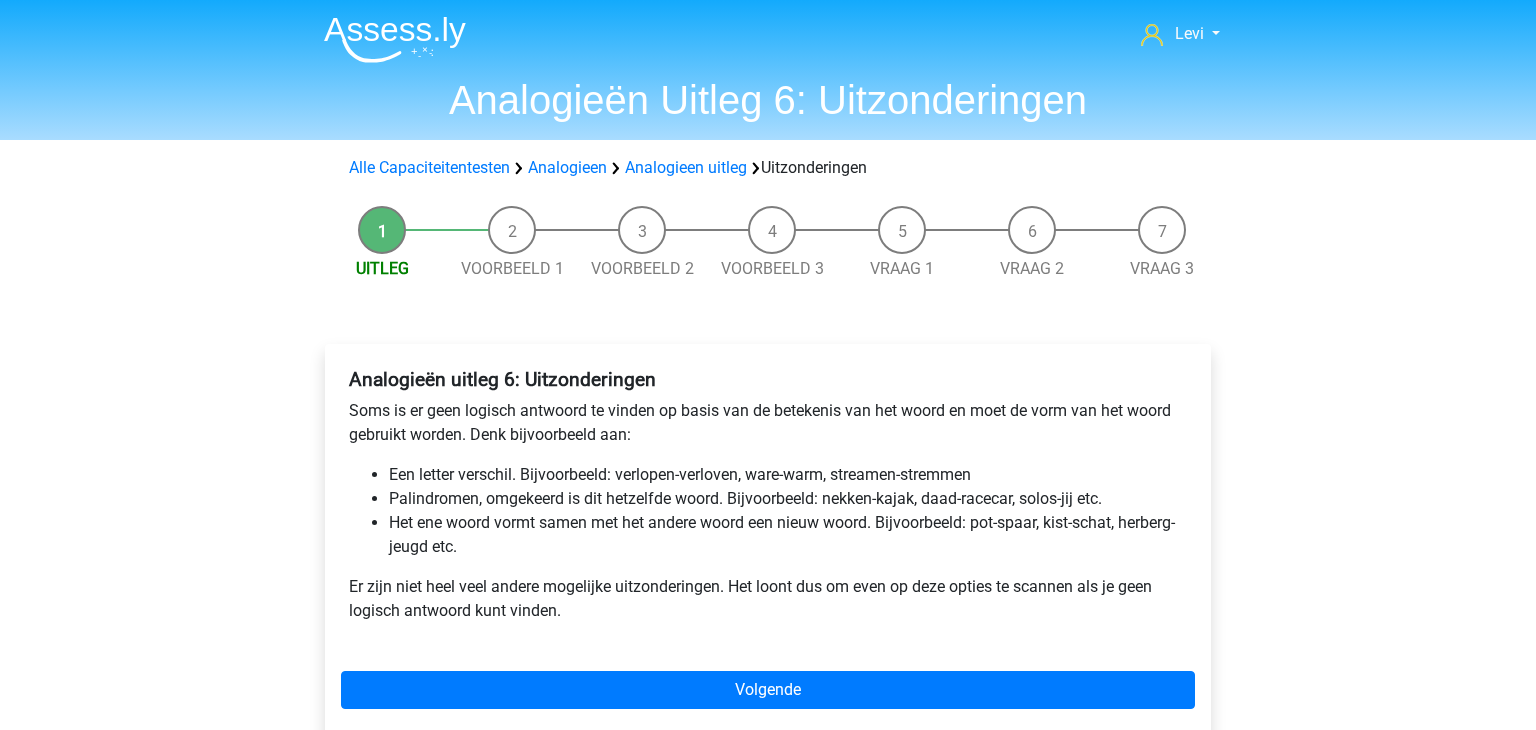 scroll, scrollTop: 0, scrollLeft: 0, axis: both 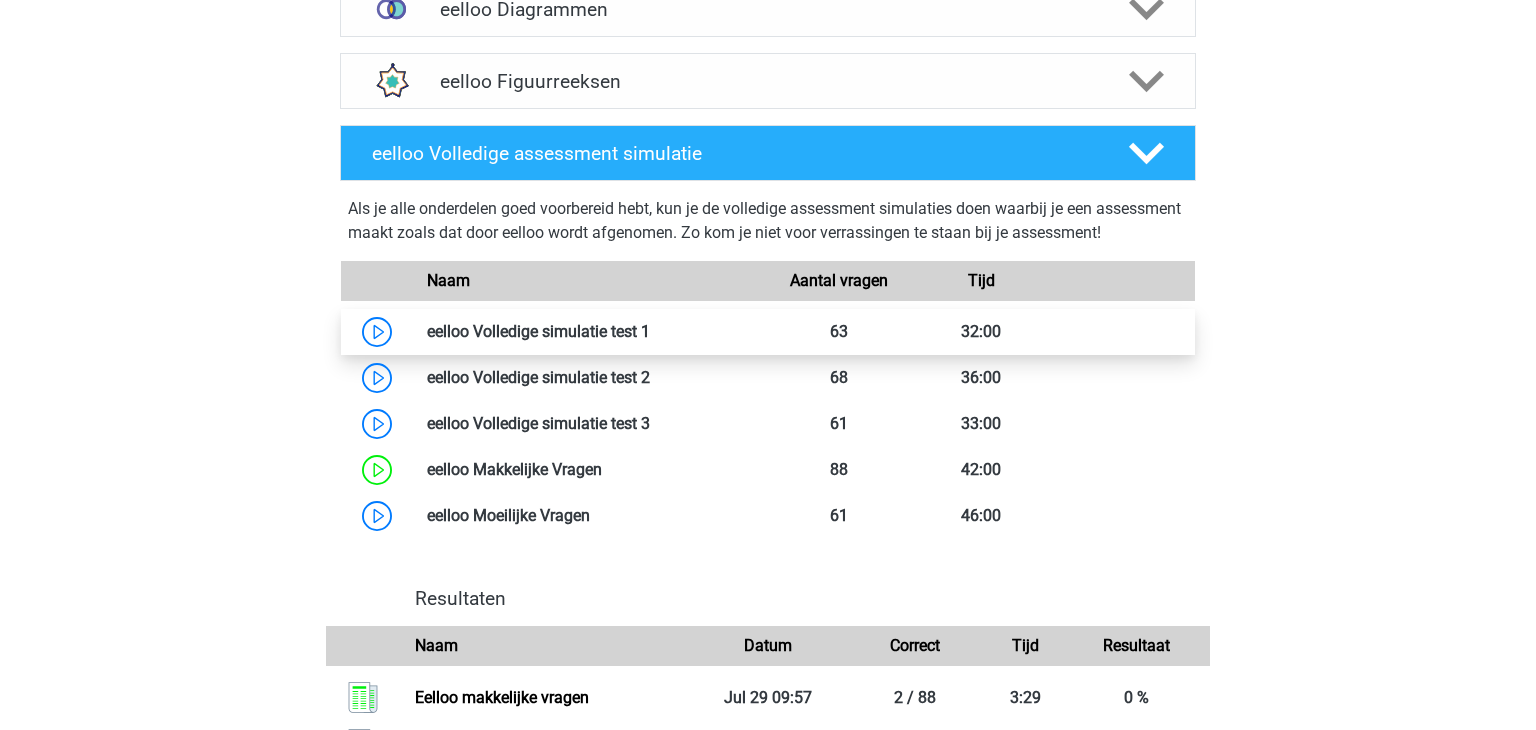 click at bounding box center [650, 331] 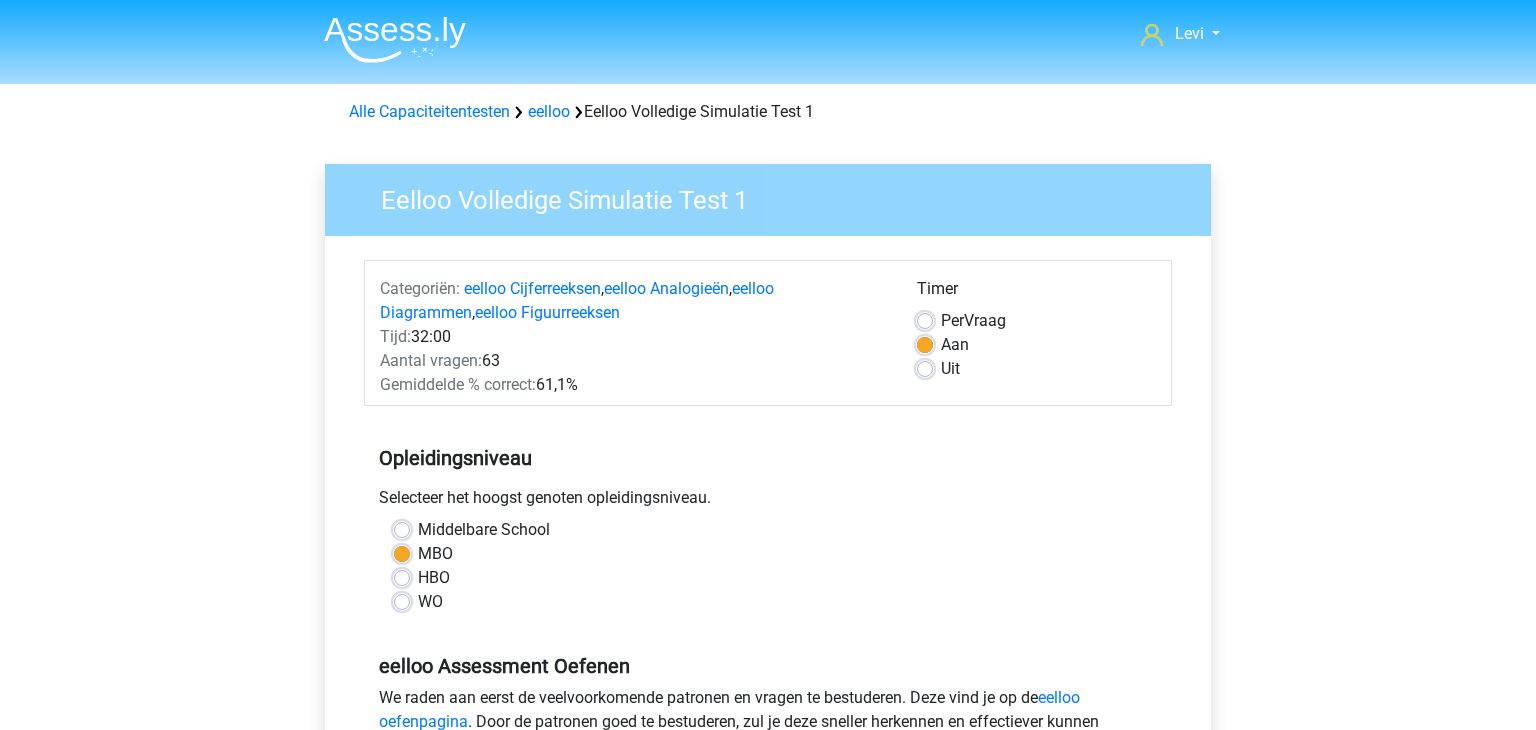 scroll, scrollTop: 0, scrollLeft: 0, axis: both 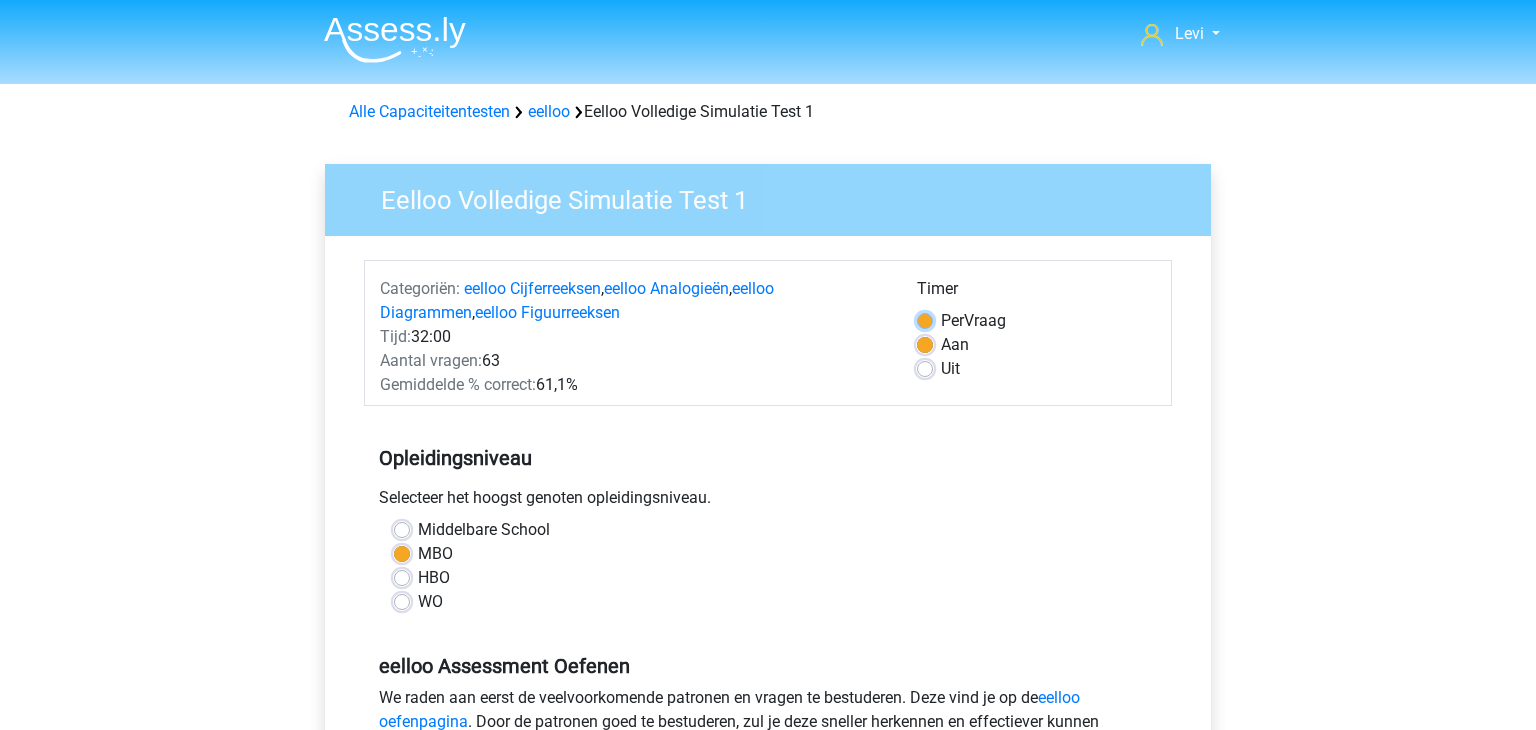 click on "Per  Vraag" at bounding box center (925, 319) 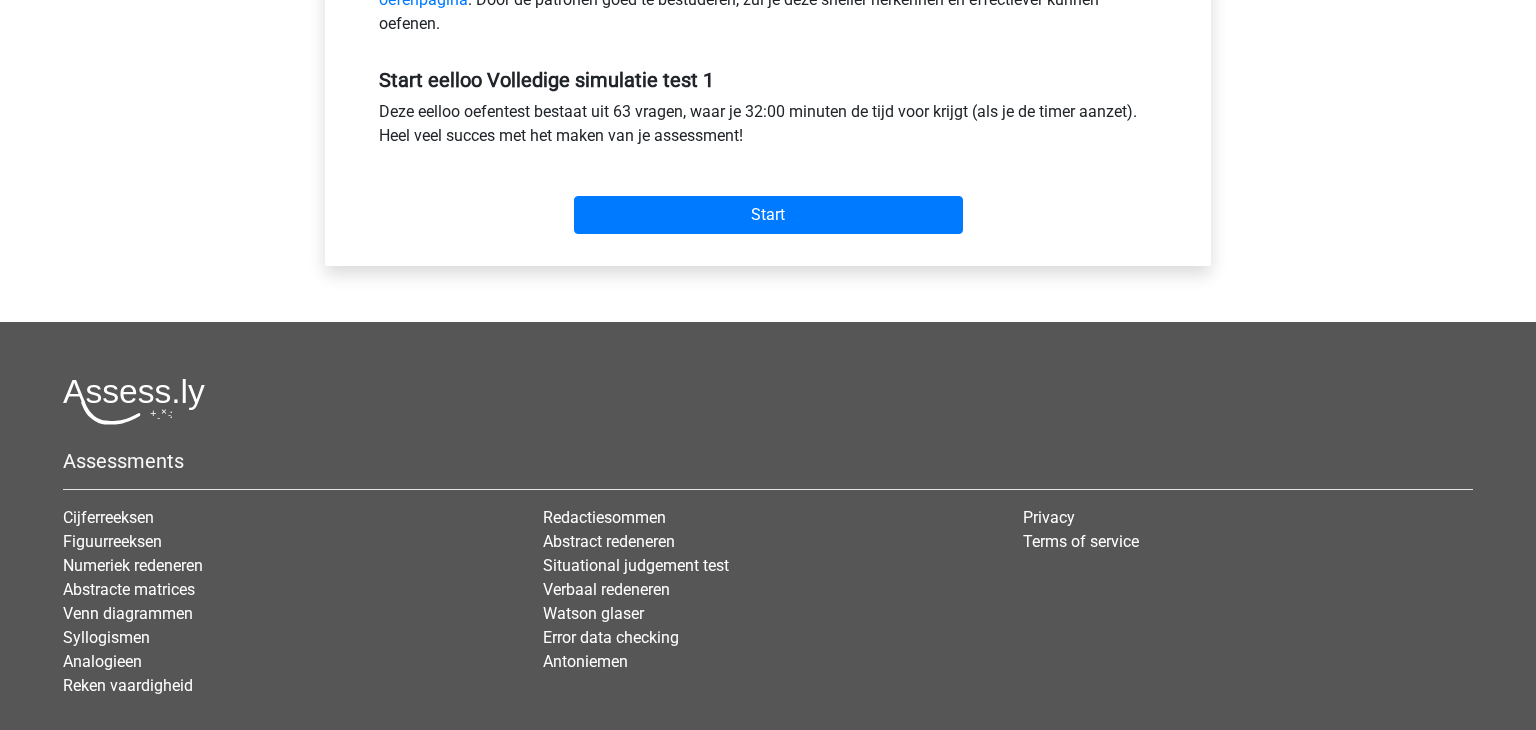 scroll, scrollTop: 720, scrollLeft: 0, axis: vertical 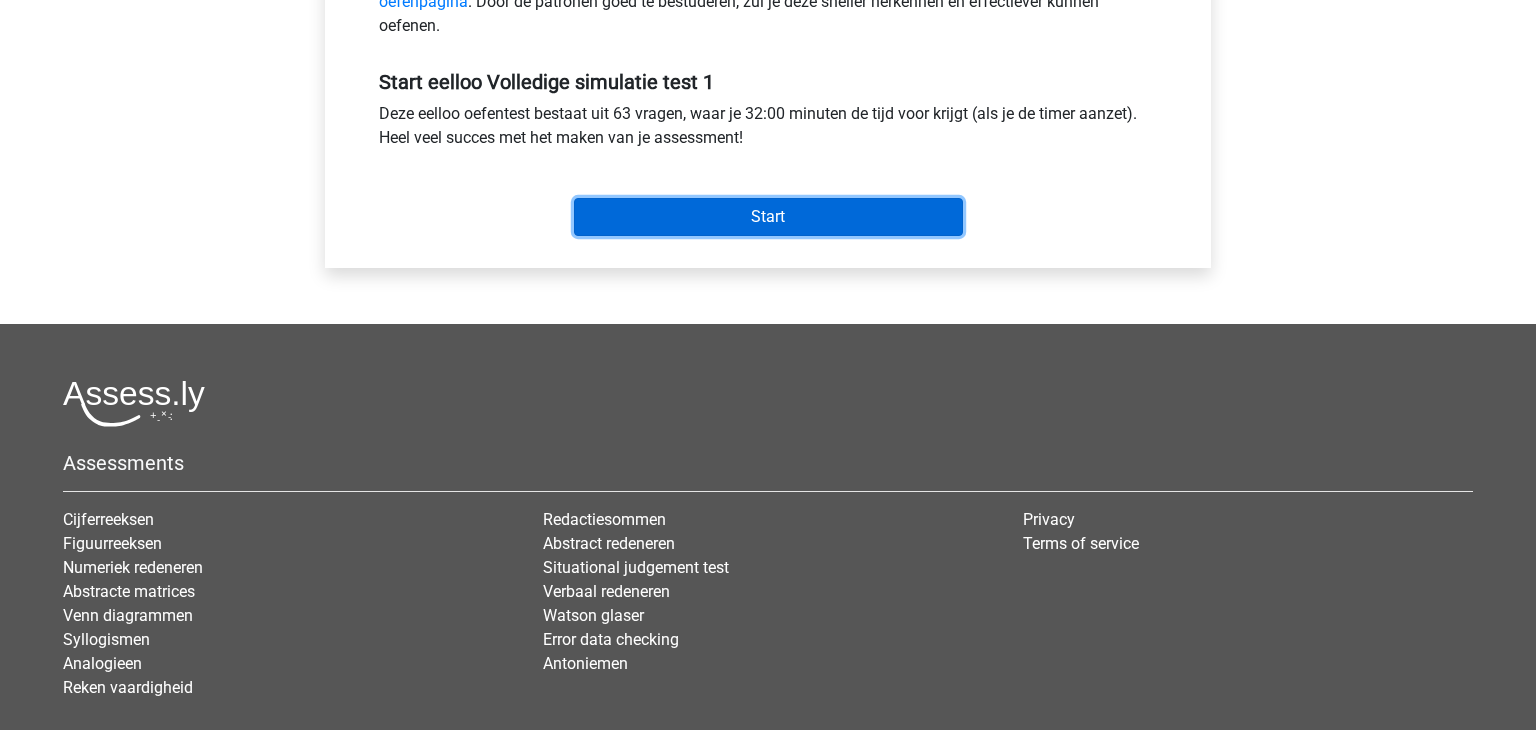 click on "Start" at bounding box center [768, 217] 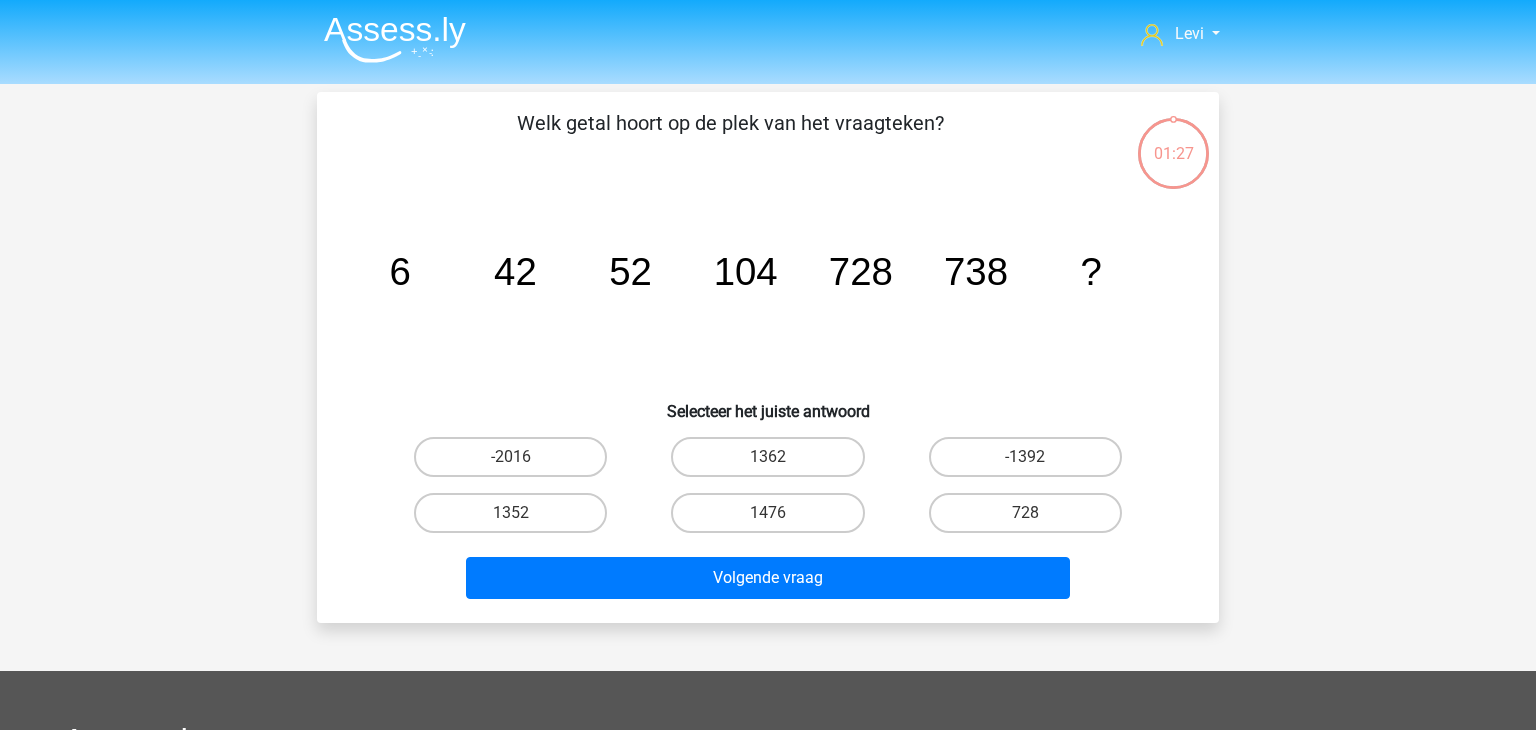 scroll, scrollTop: 0, scrollLeft: 0, axis: both 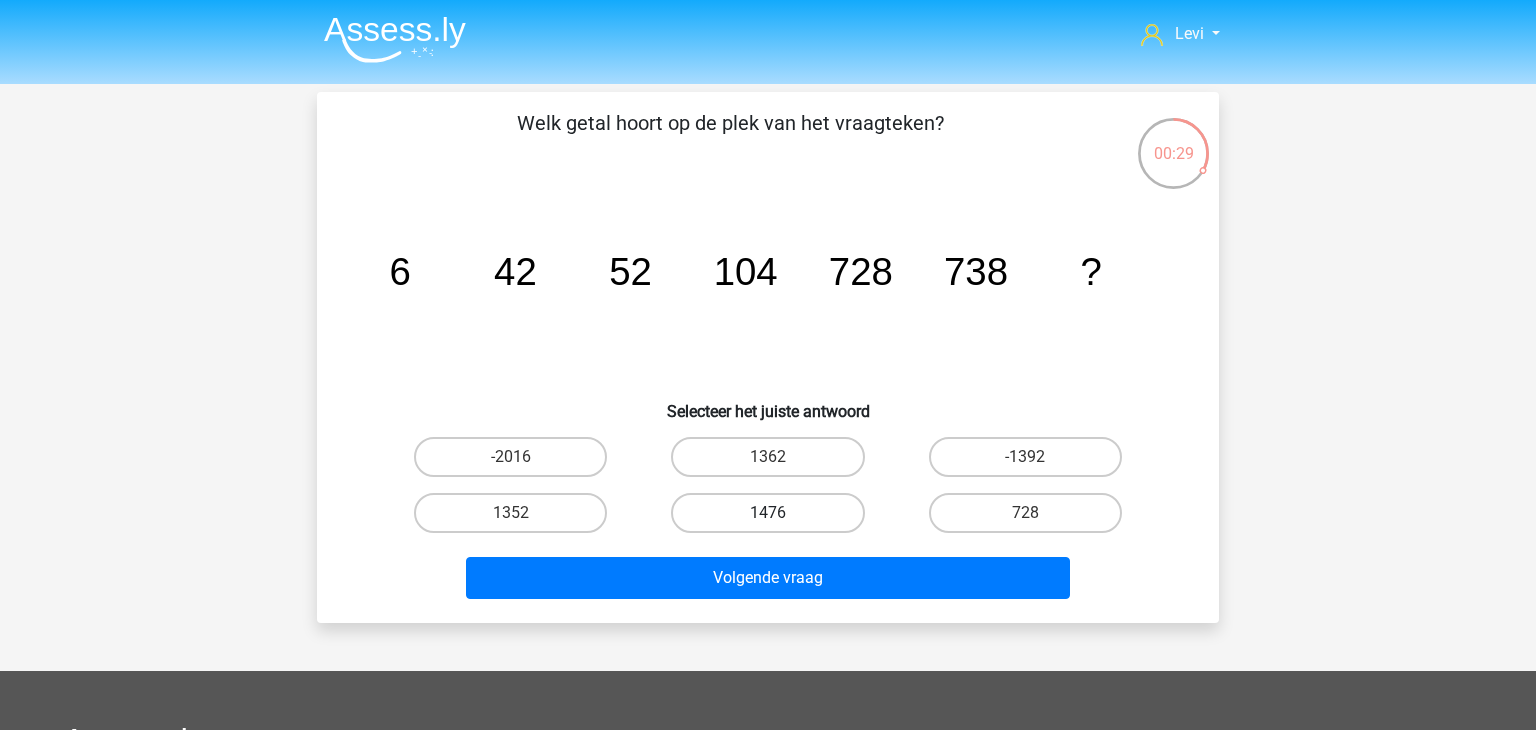 click on "1476" at bounding box center (767, 513) 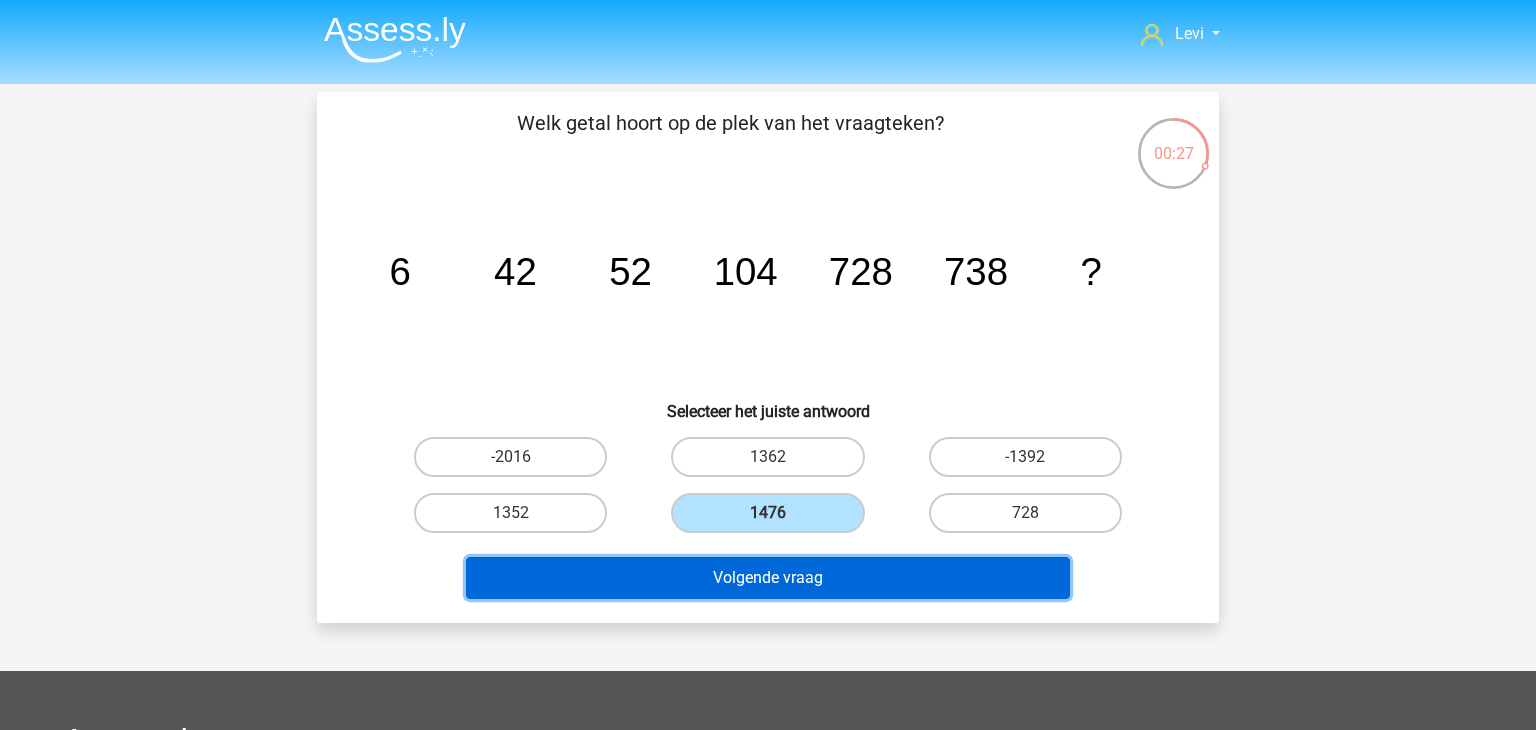 click on "Volgende vraag" at bounding box center (768, 578) 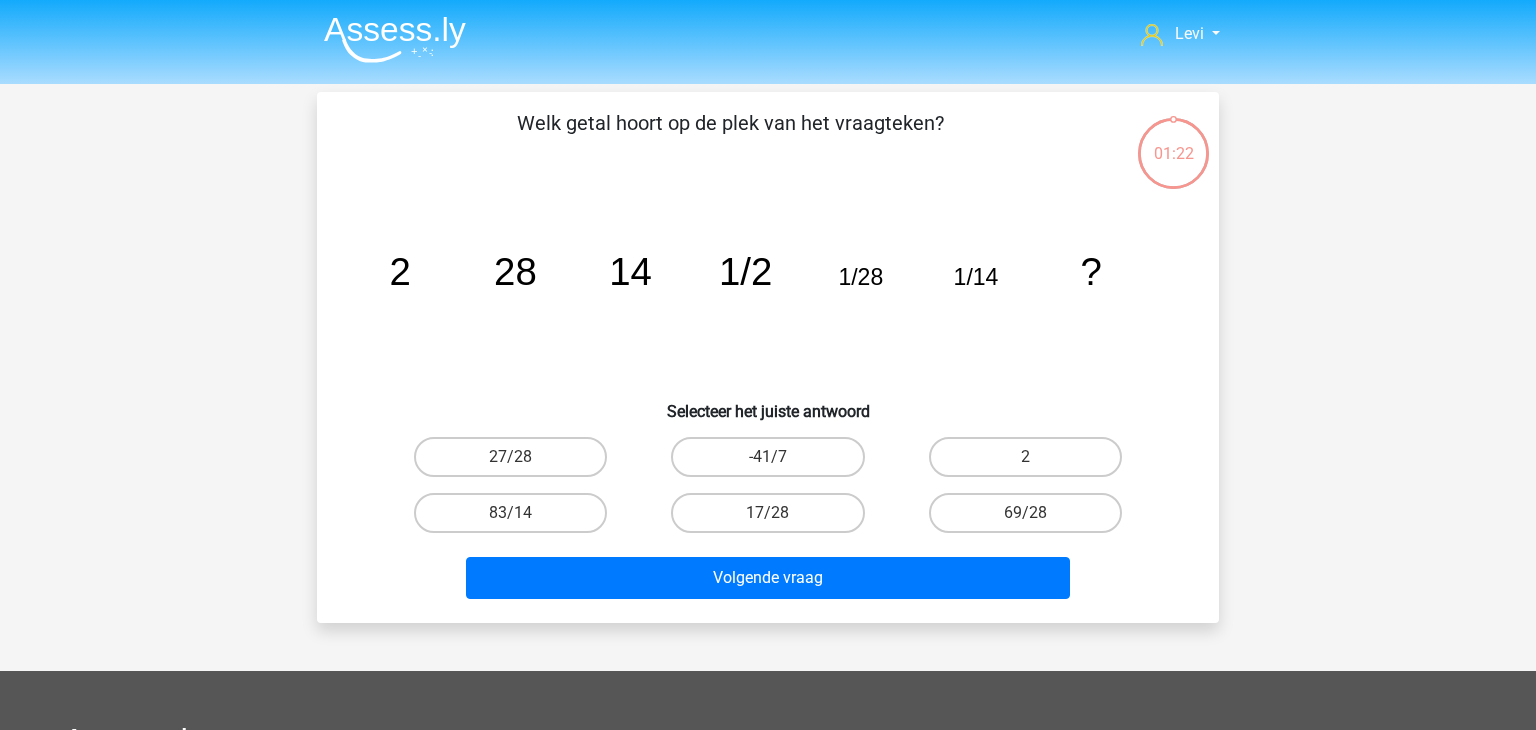 scroll, scrollTop: 92, scrollLeft: 0, axis: vertical 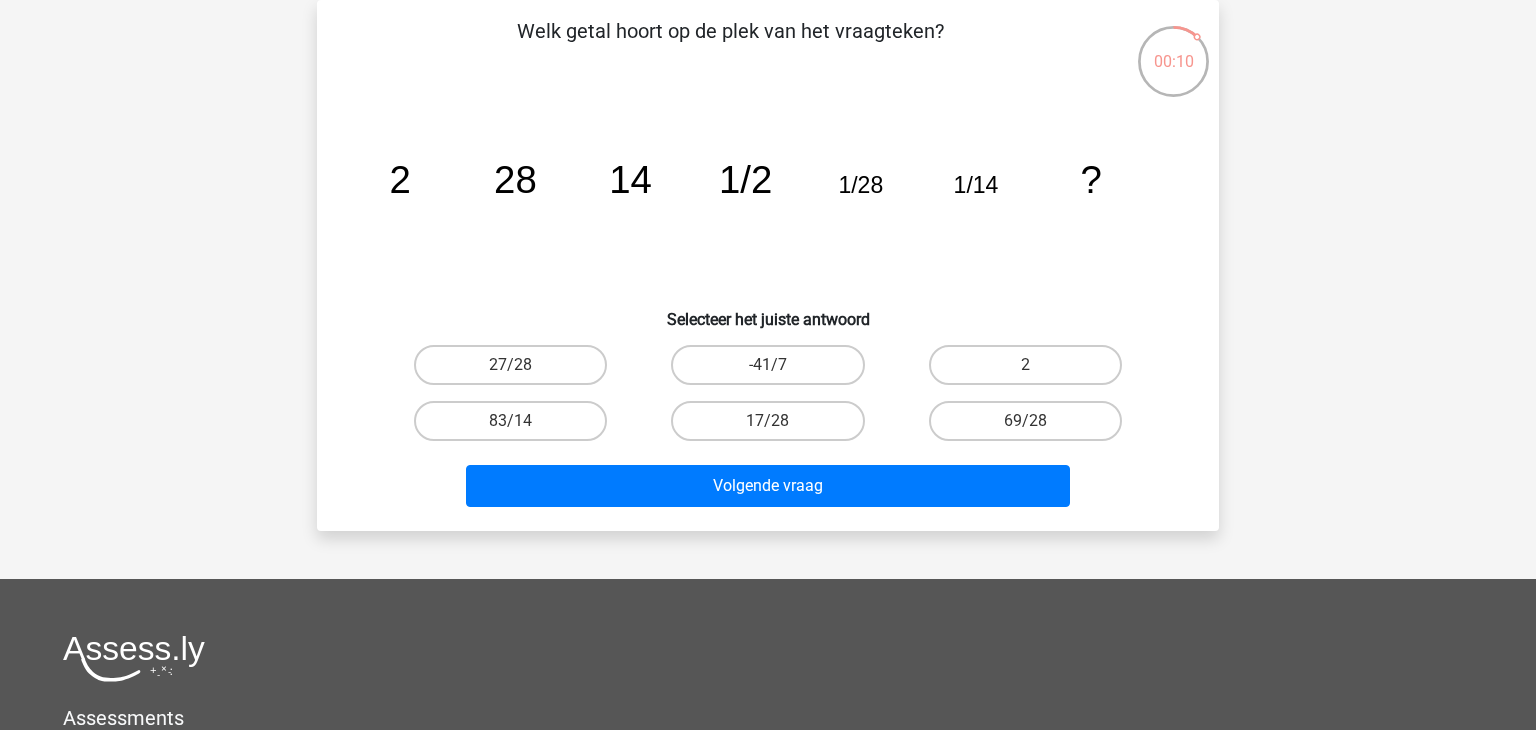 click on "-41/7" at bounding box center (767, 365) 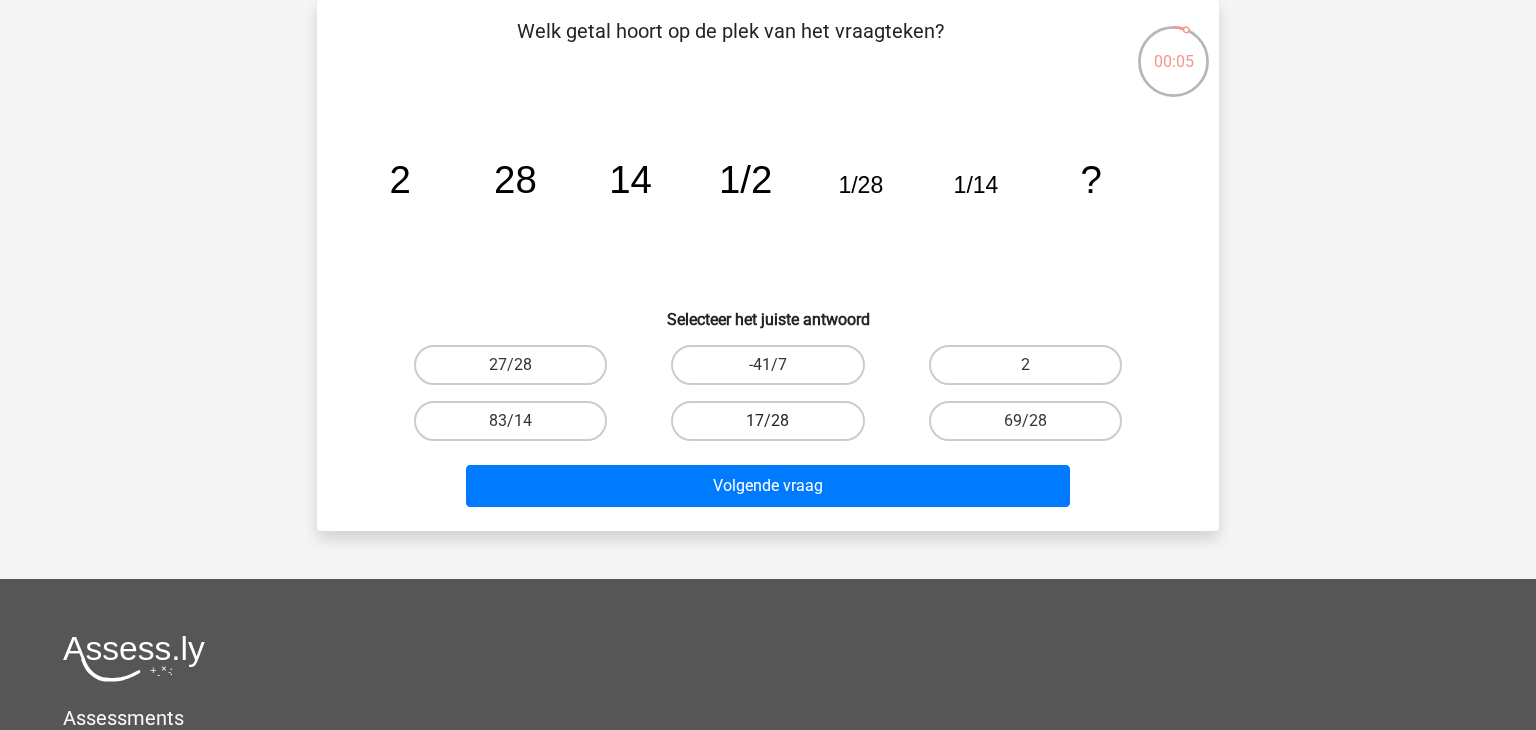 click on "17/28" at bounding box center (767, 421) 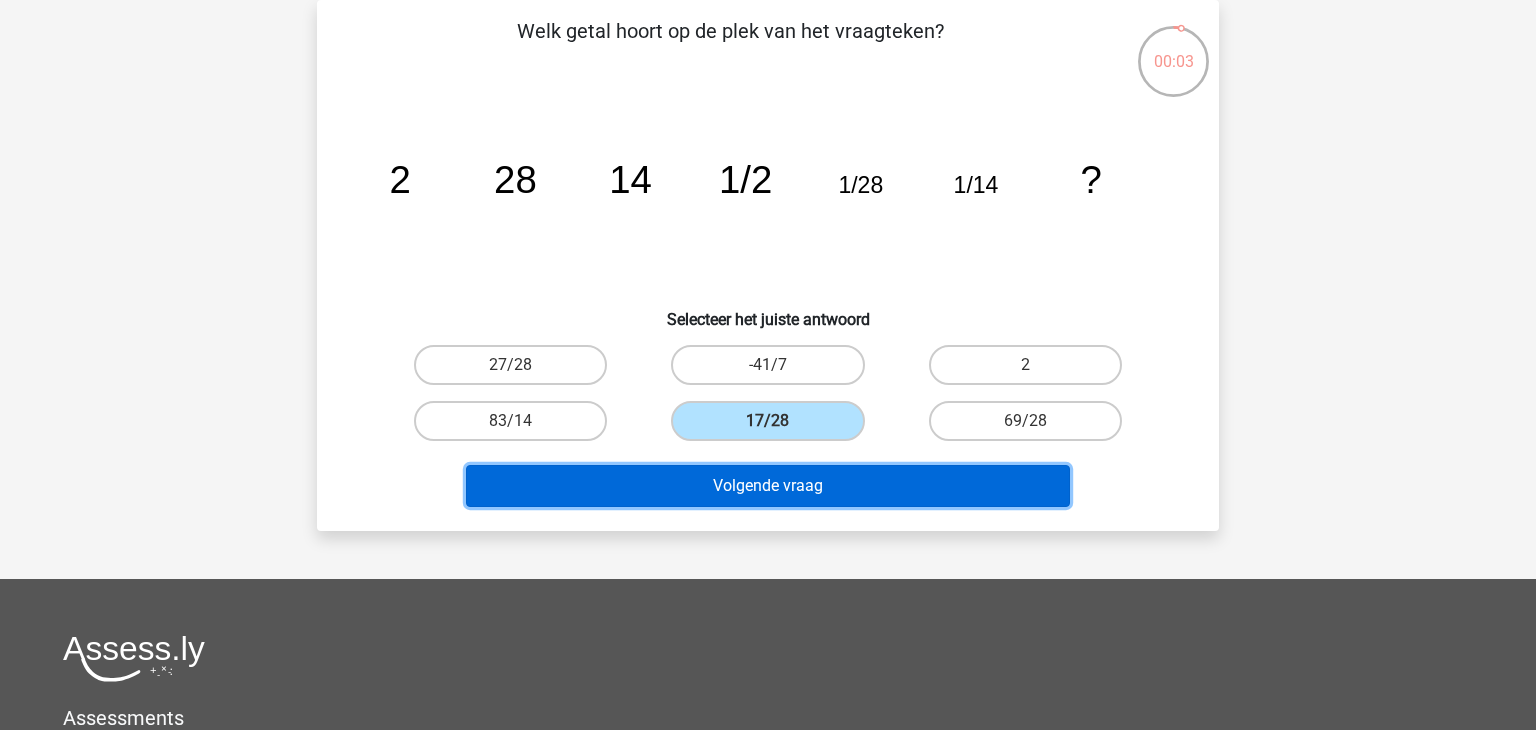 click on "Volgende vraag" at bounding box center [768, 486] 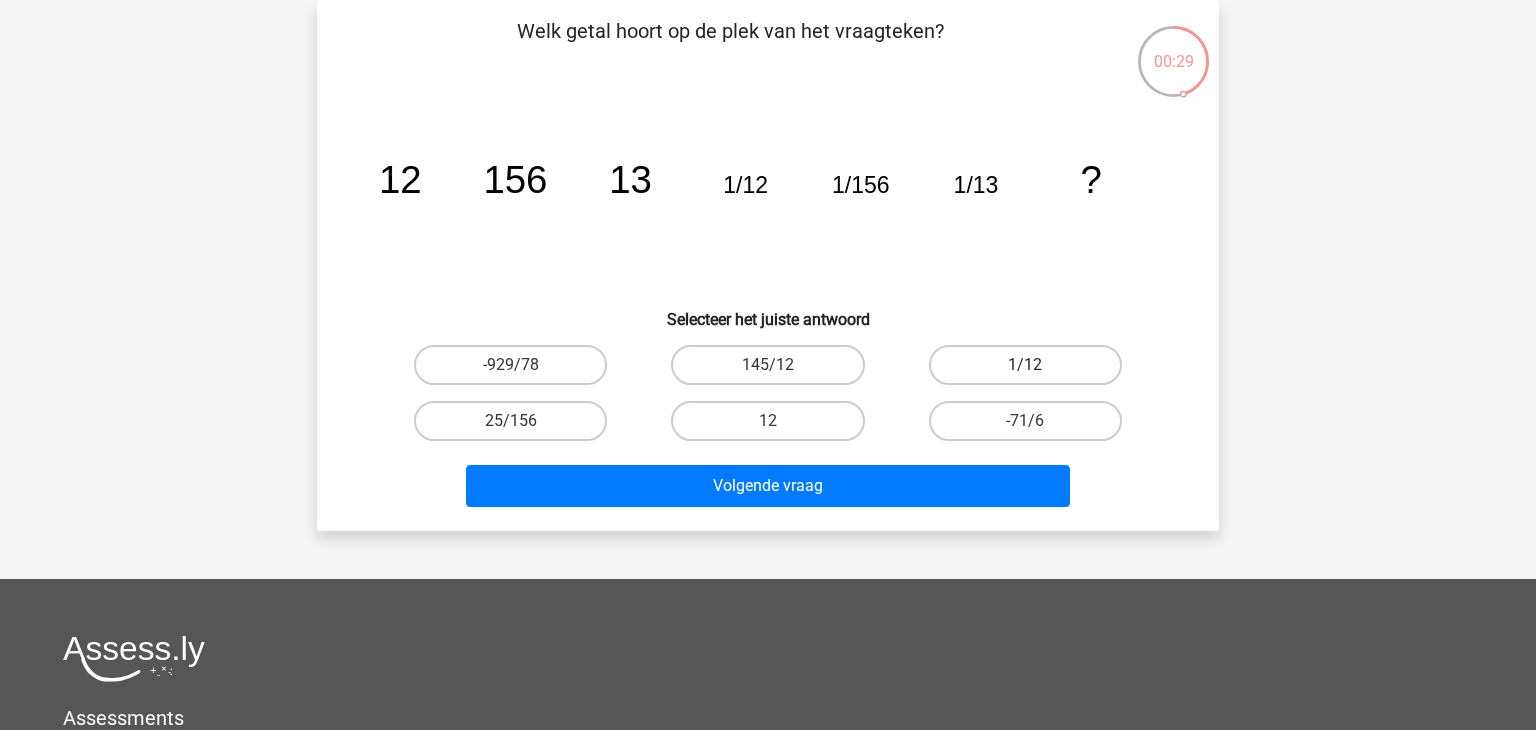 click on "1/12" at bounding box center [1025, 365] 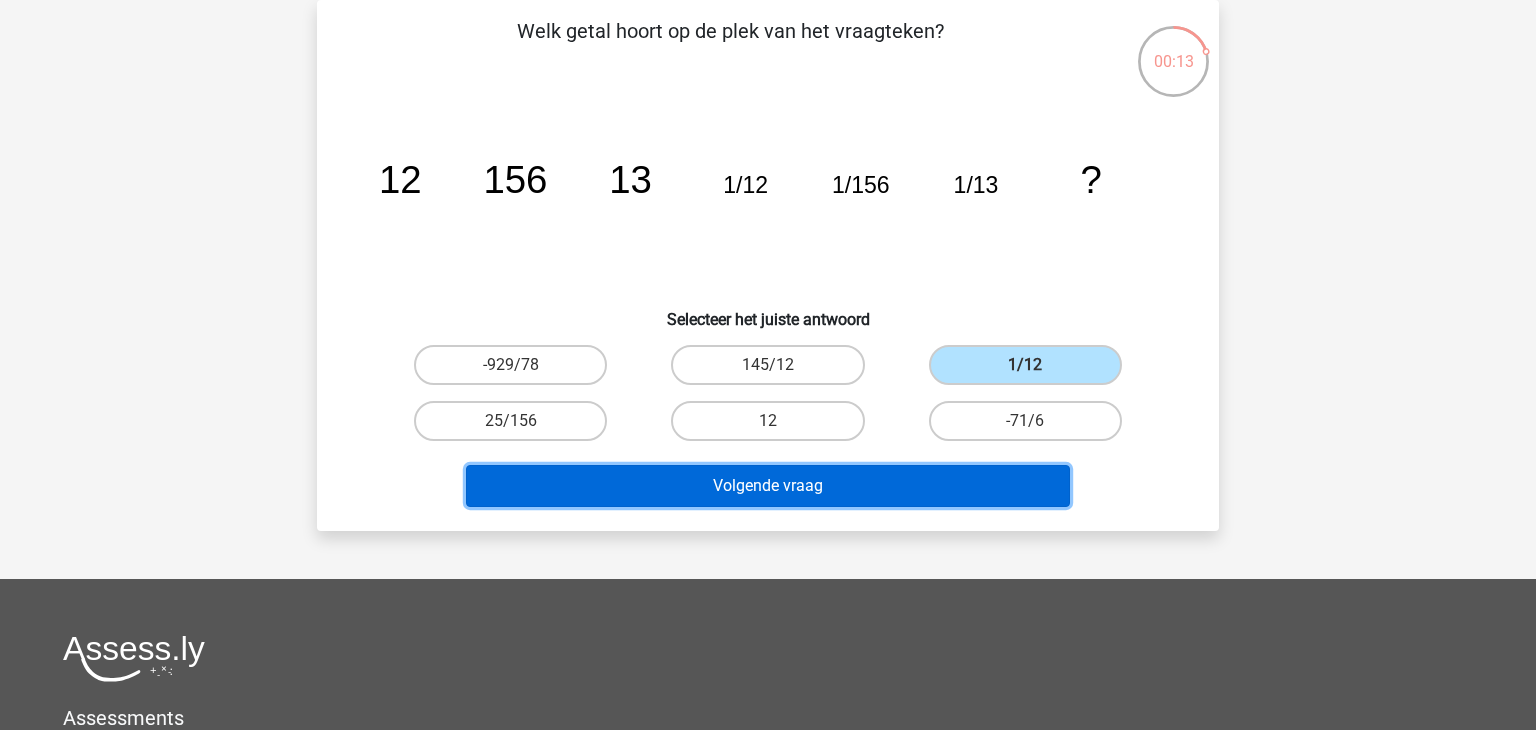 click on "Volgende vraag" at bounding box center [768, 486] 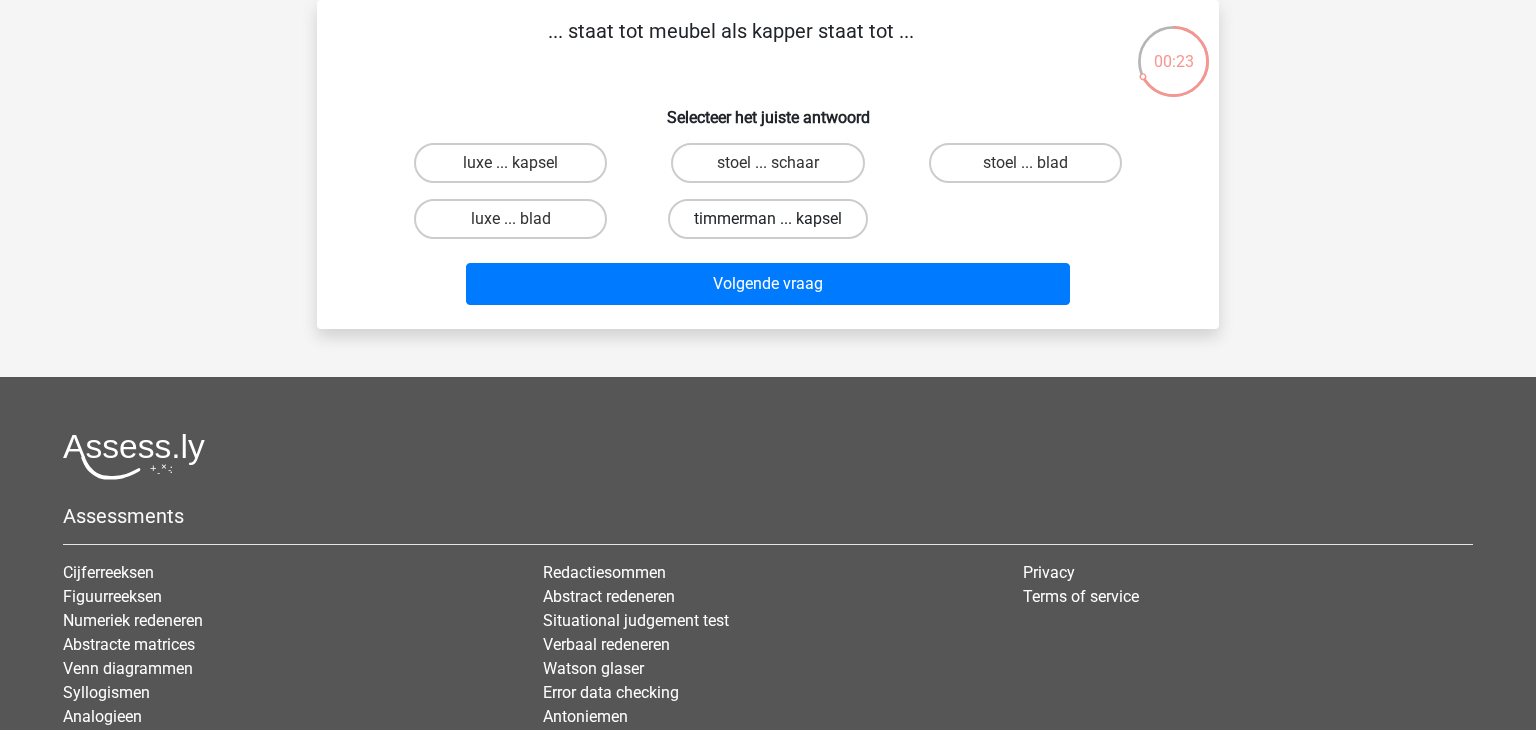 click on "timmerman ... kapsel" at bounding box center [768, 219] 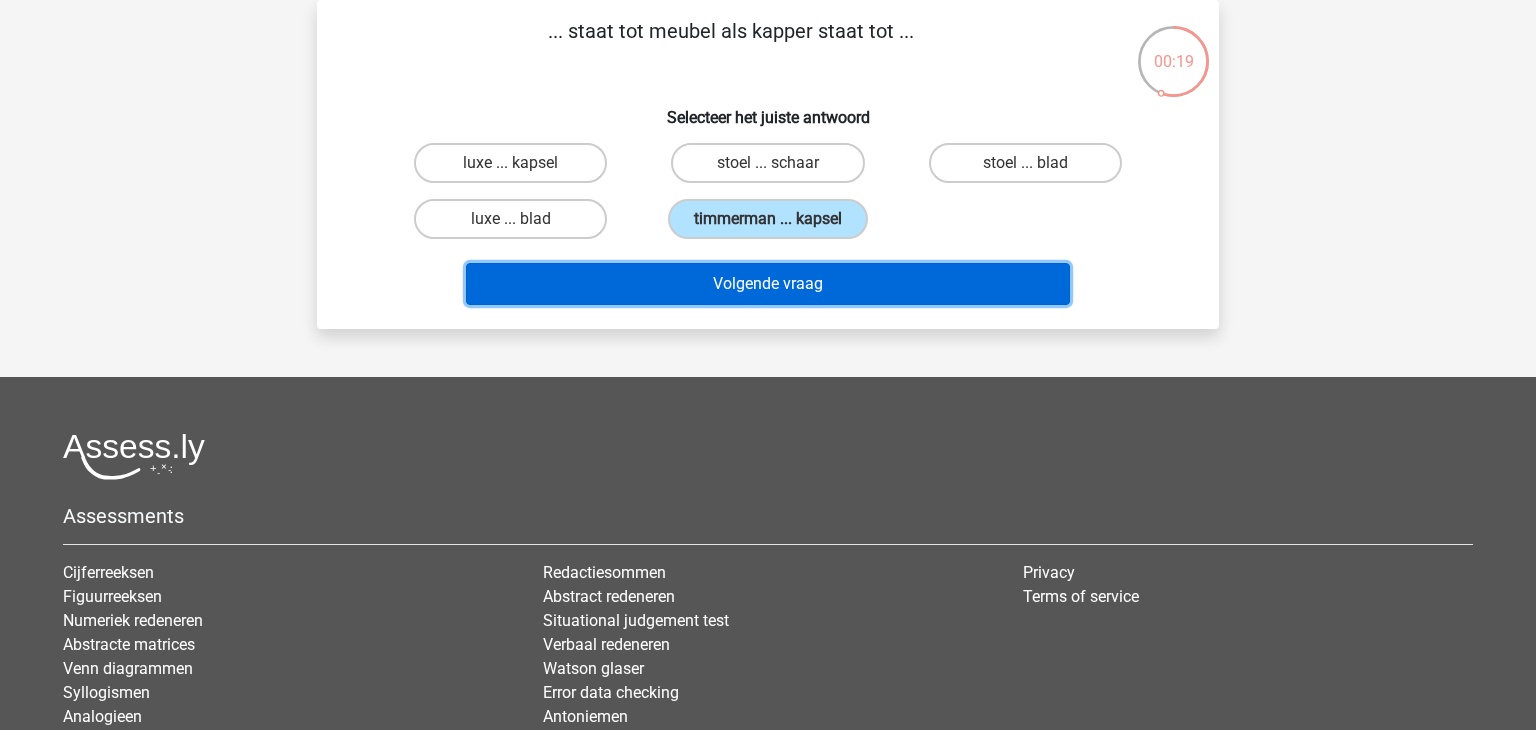 click on "Volgende vraag" at bounding box center [768, 284] 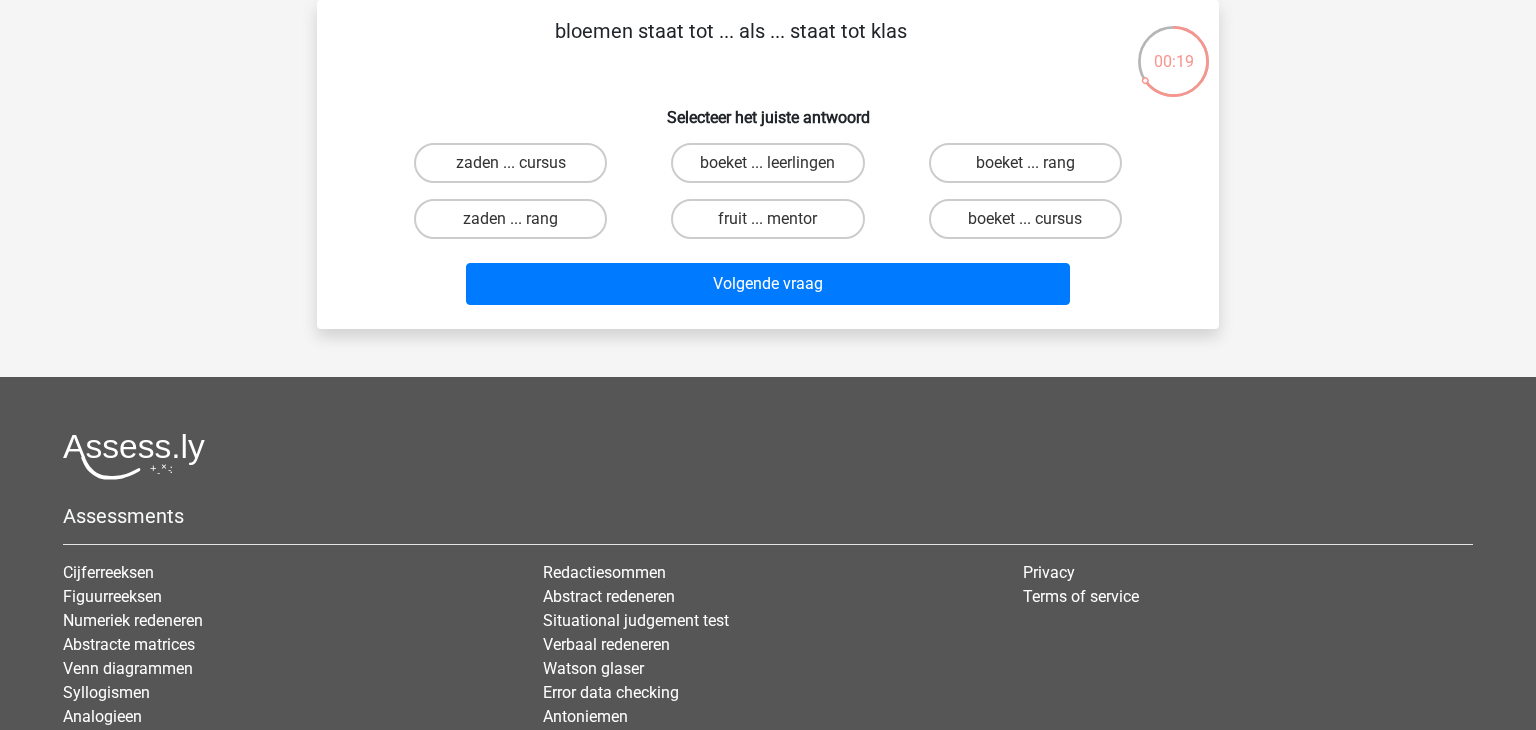 click on "boeket ... cursus" at bounding box center (1025, 219) 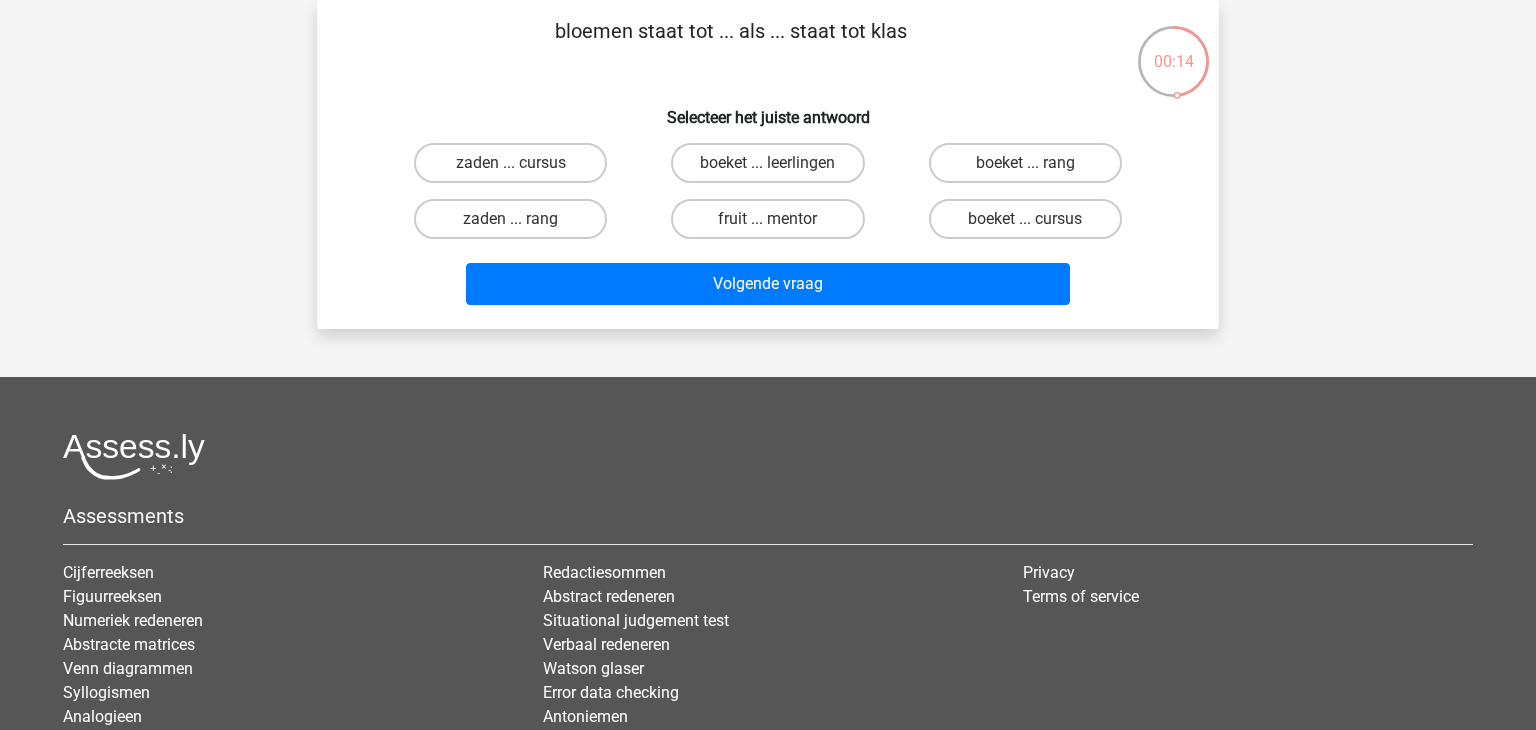 click on "boeket ... cursus" at bounding box center [1025, 219] 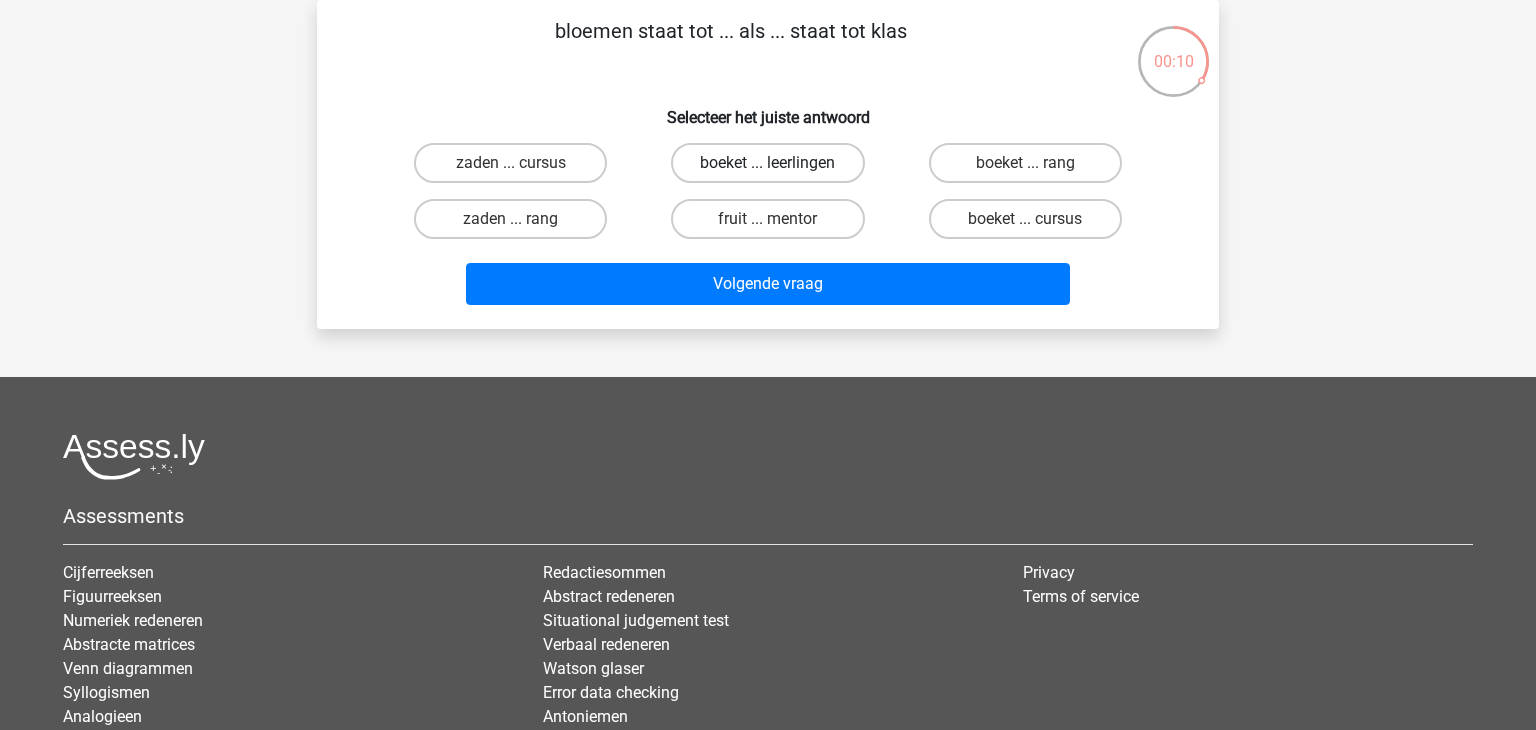 click on "boeket ... leerlingen" at bounding box center [767, 163] 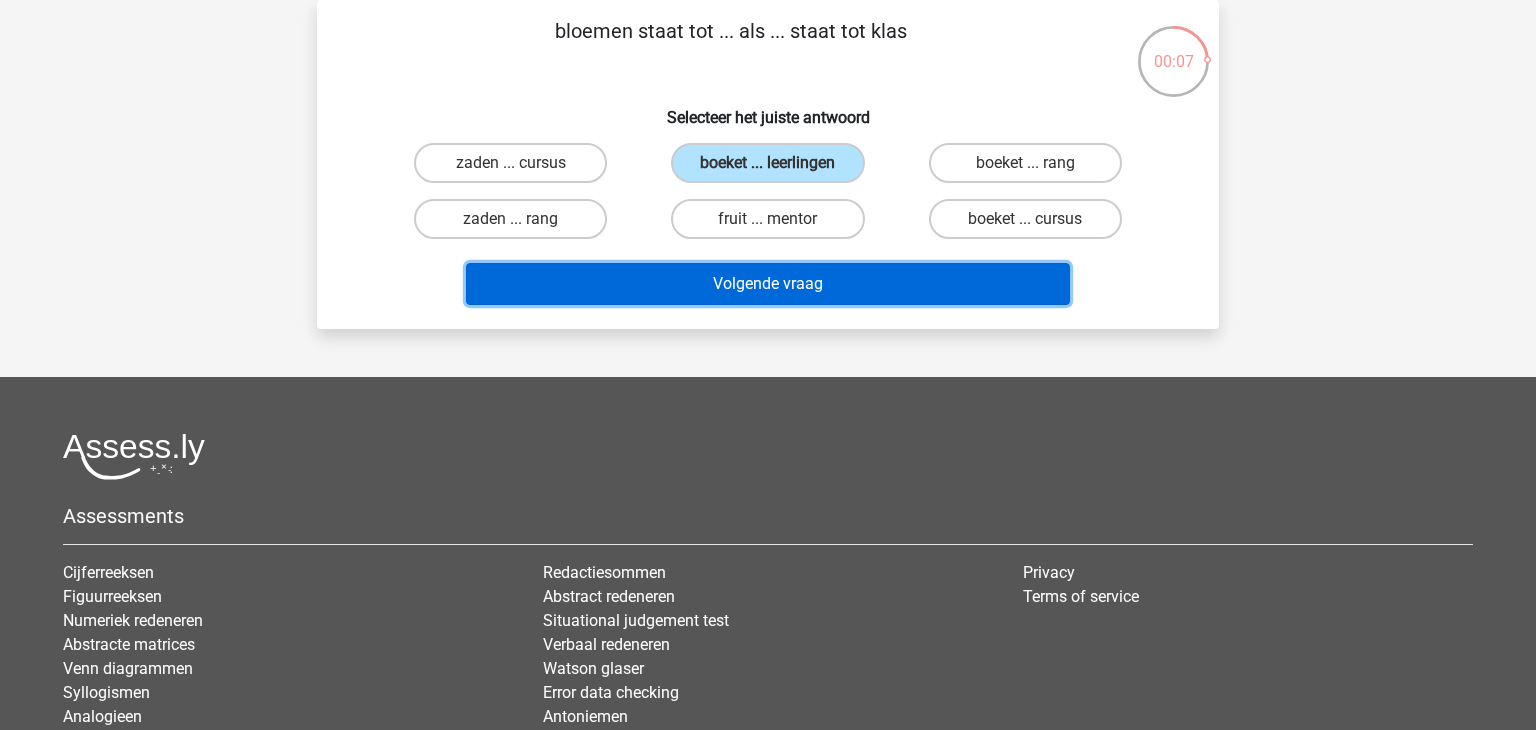 click on "Volgende vraag" at bounding box center [768, 284] 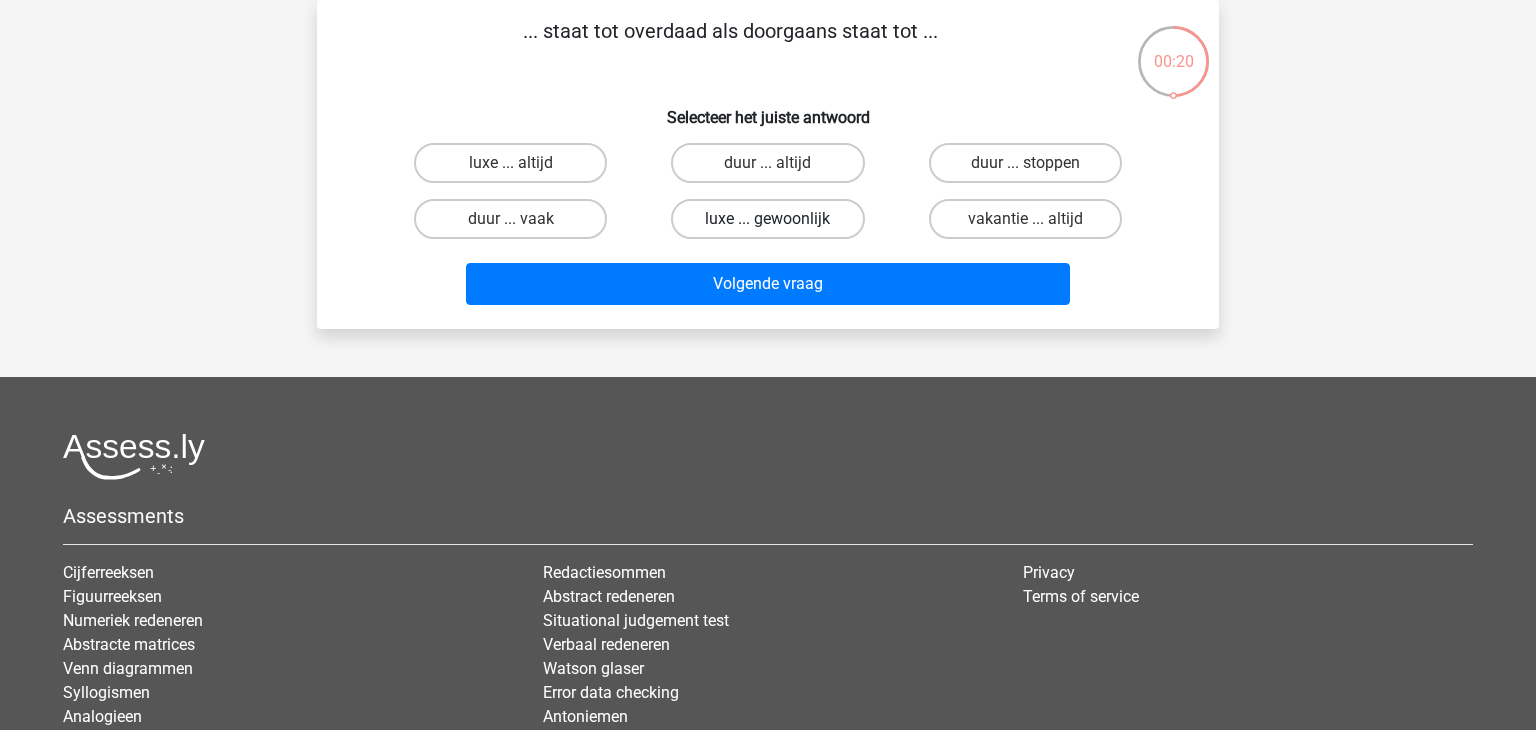 click on "luxe ... gewoonlijk" at bounding box center [767, 219] 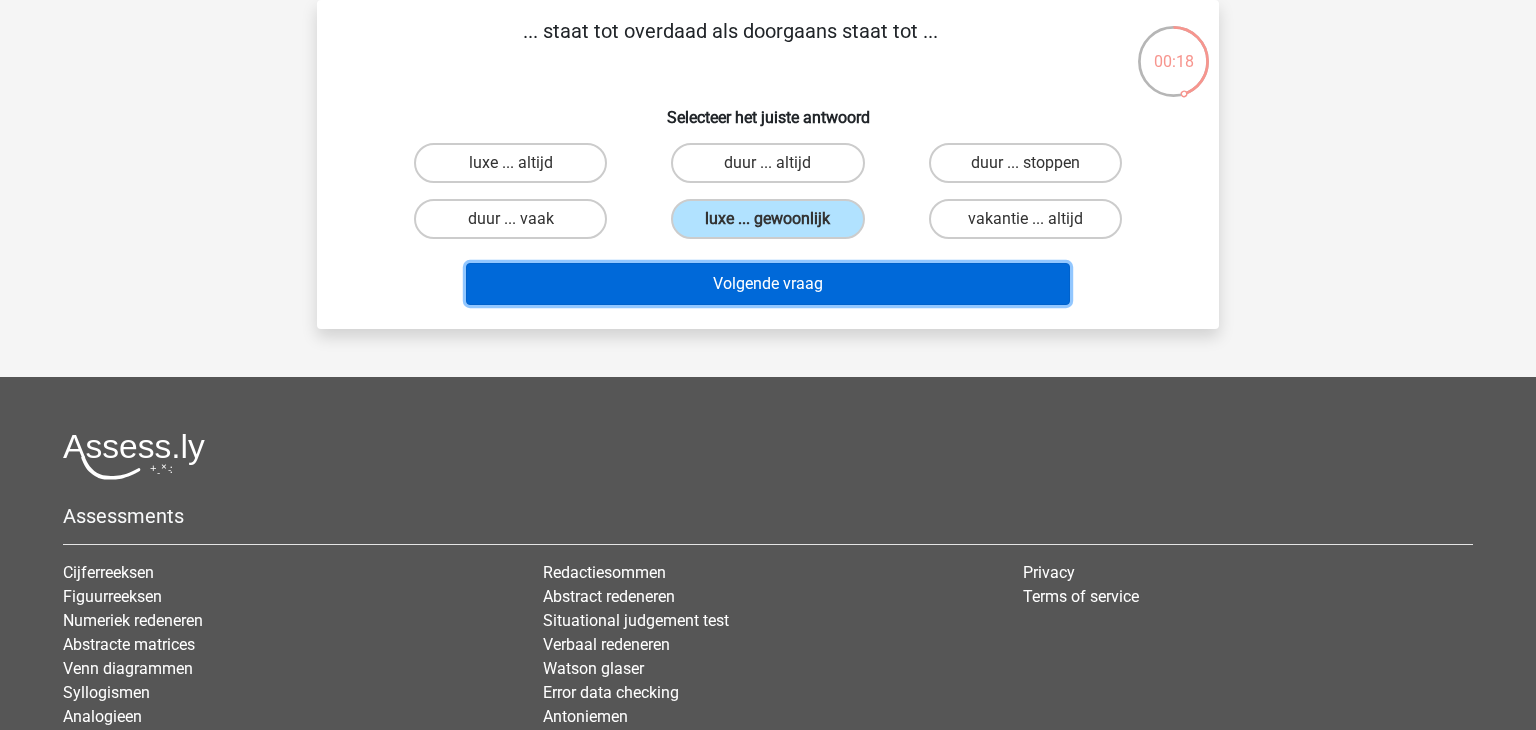 click on "Volgende vraag" at bounding box center [768, 284] 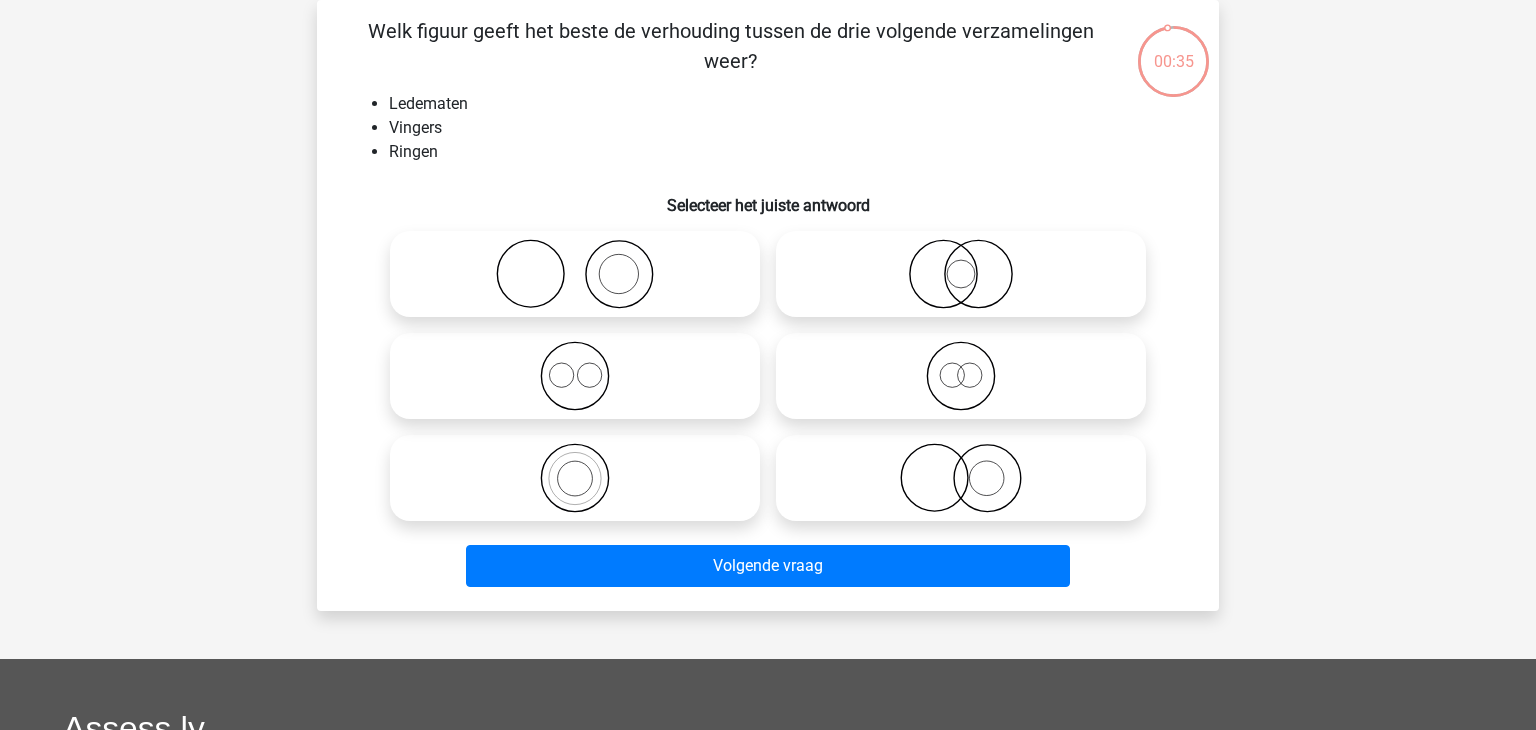click 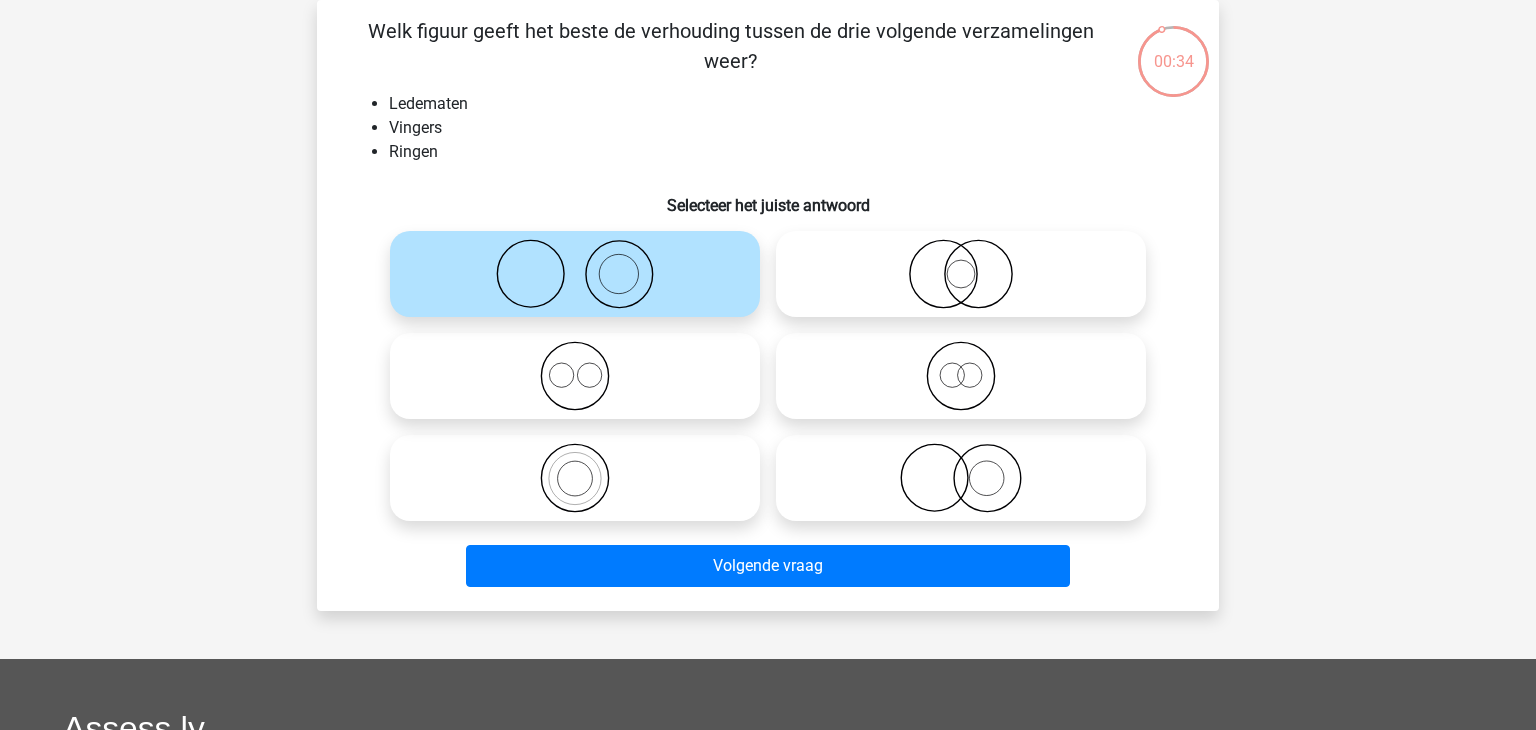 click 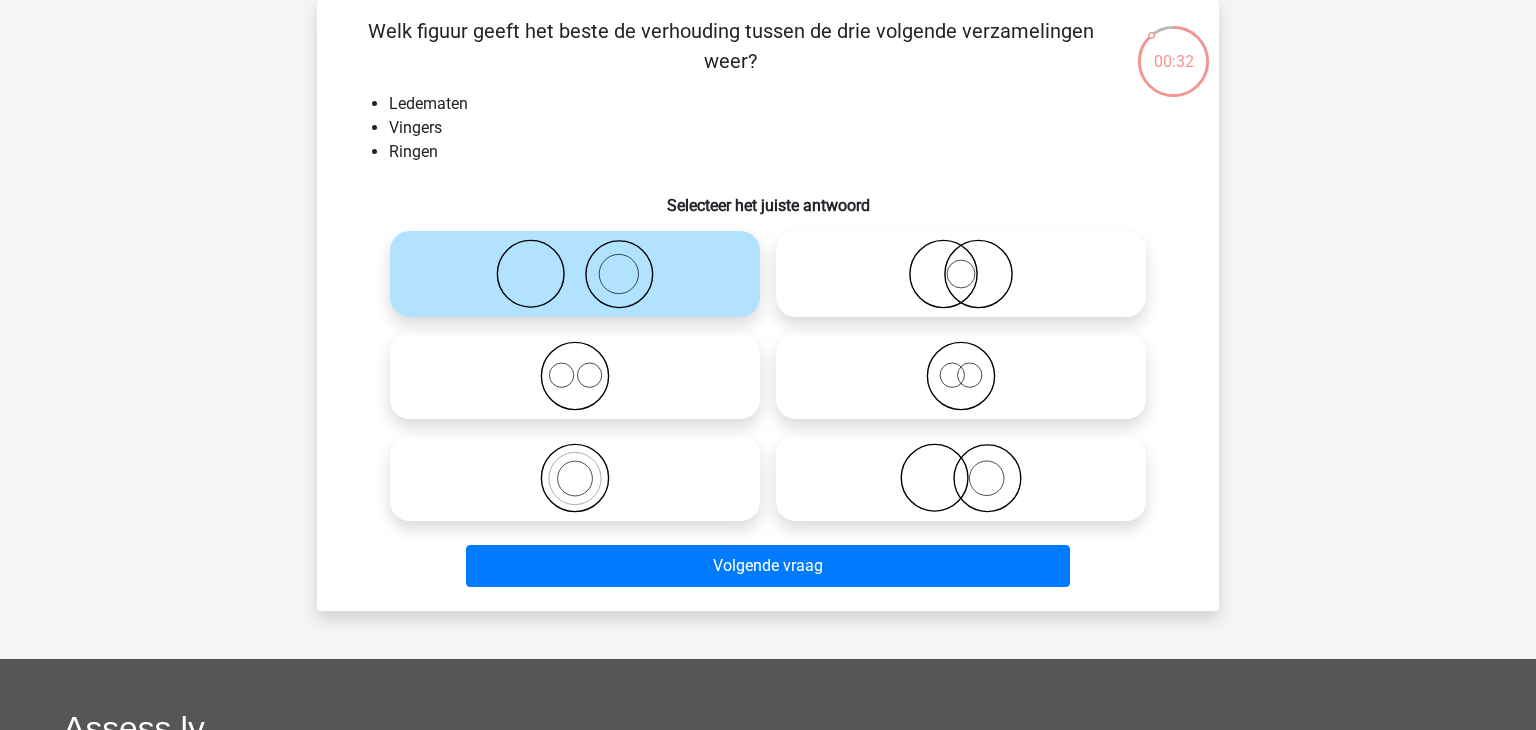 click 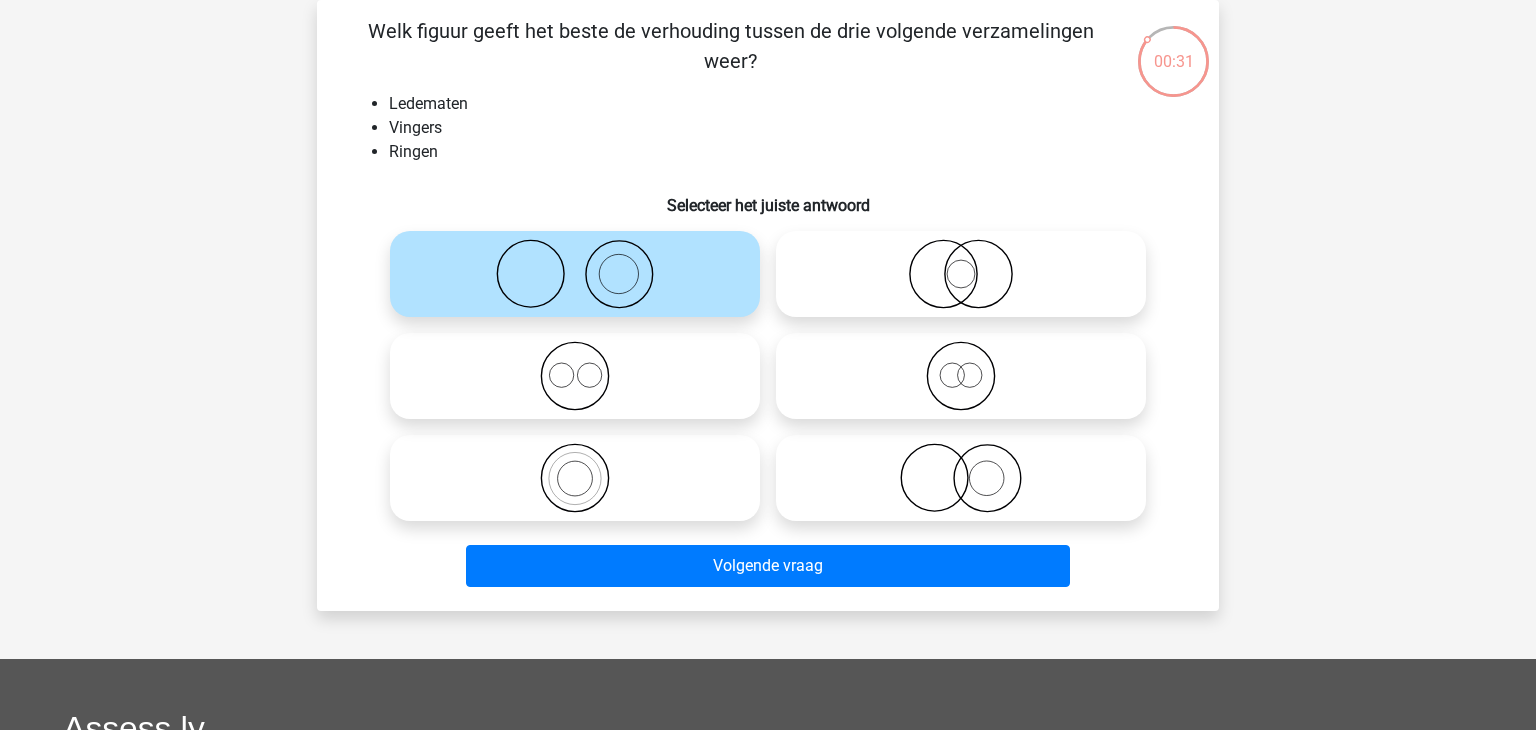 click 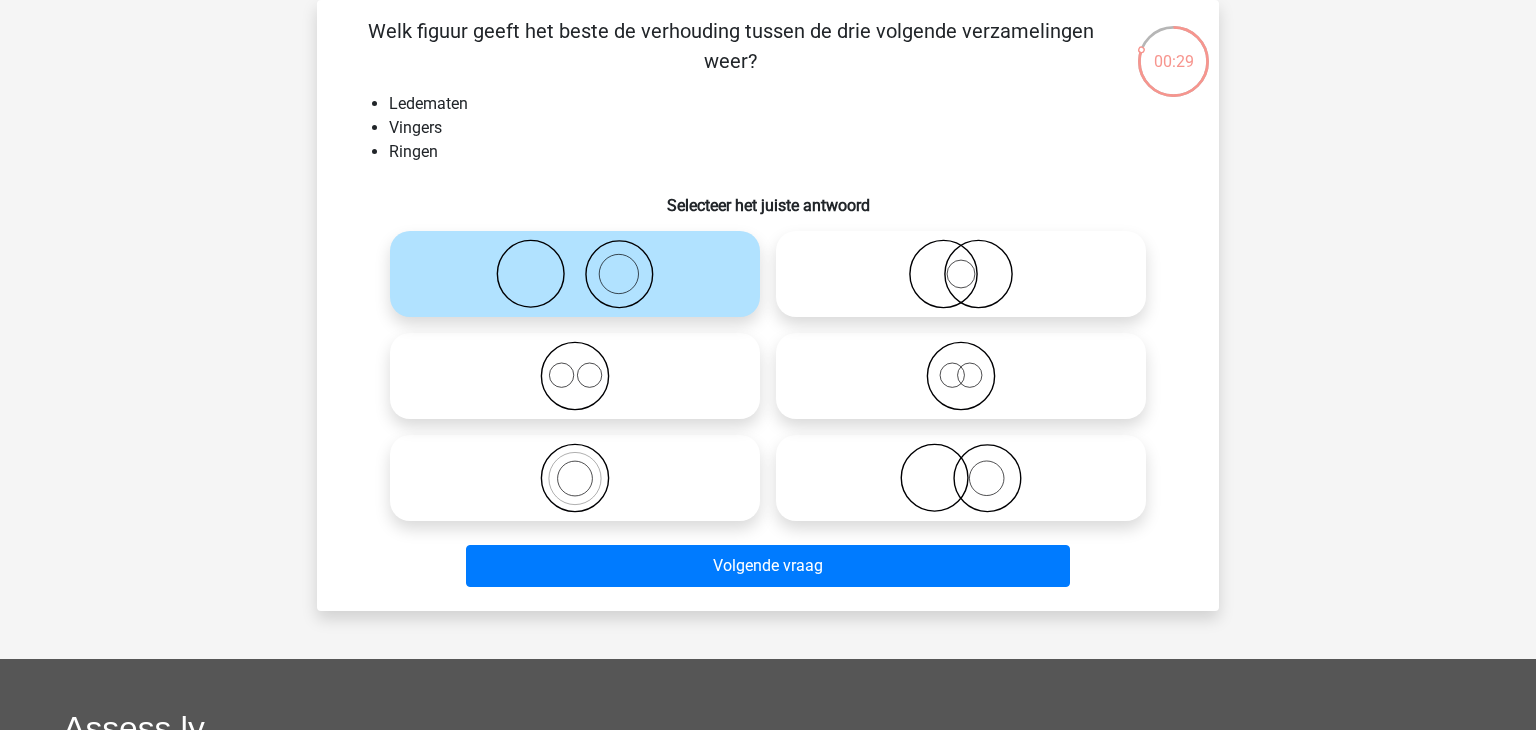 click 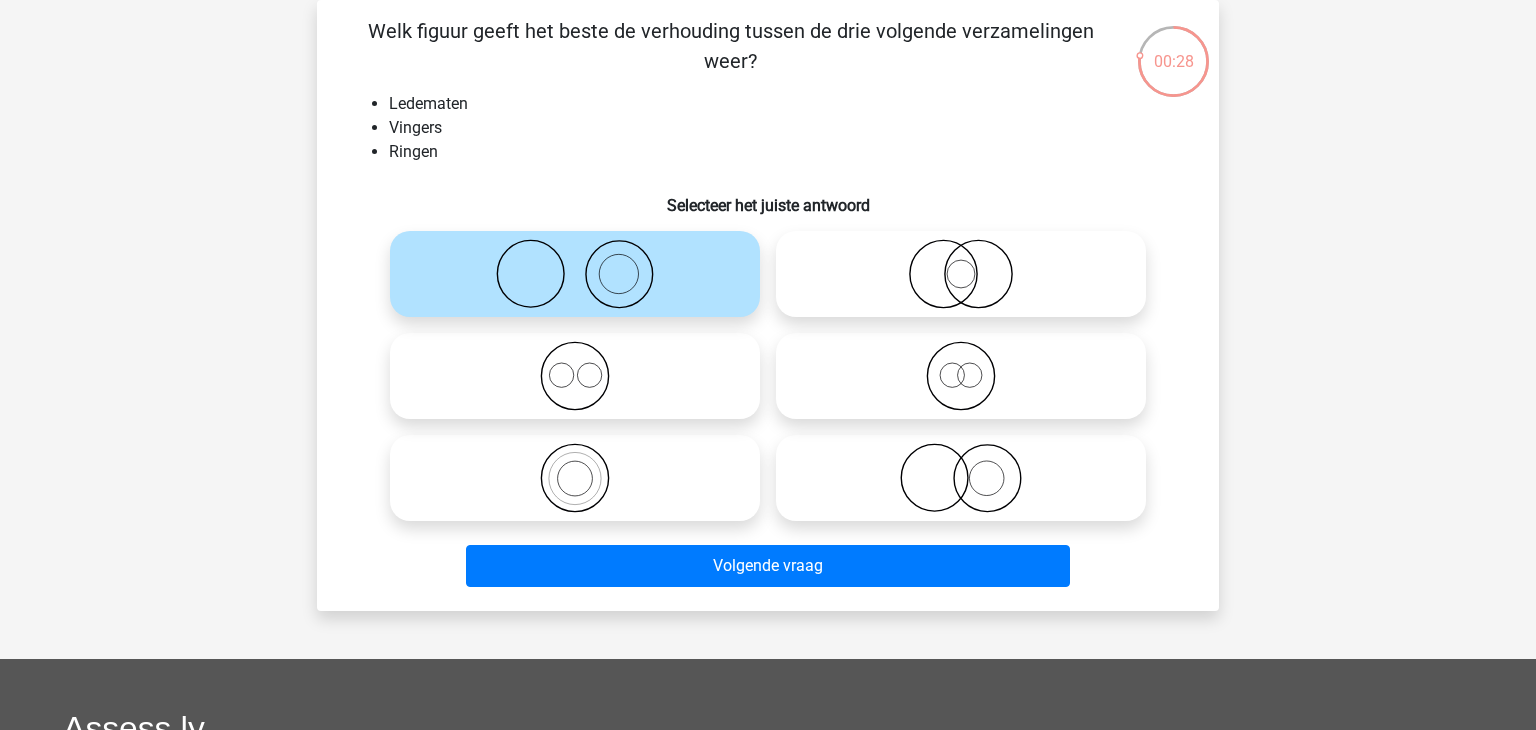 click 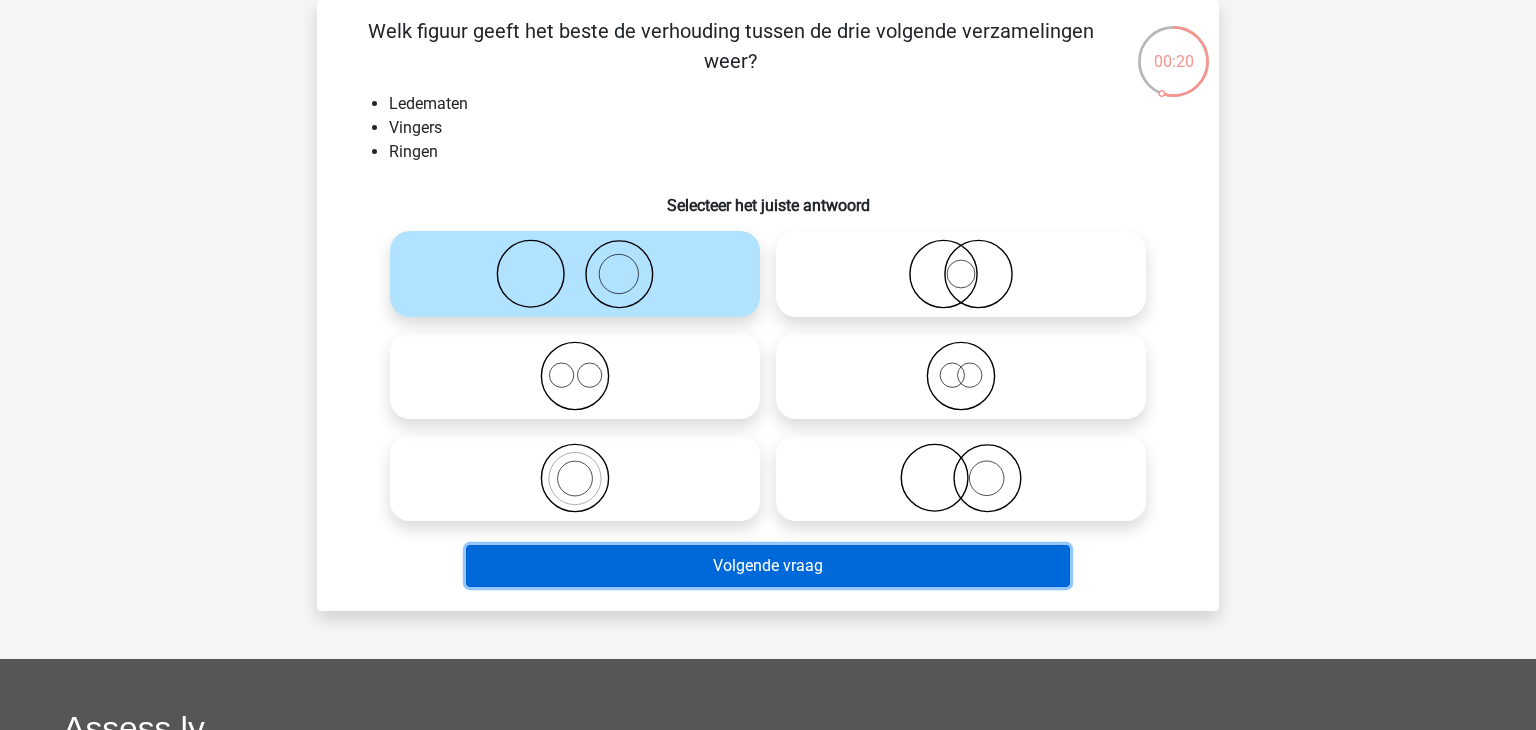click on "Volgende vraag" at bounding box center (768, 566) 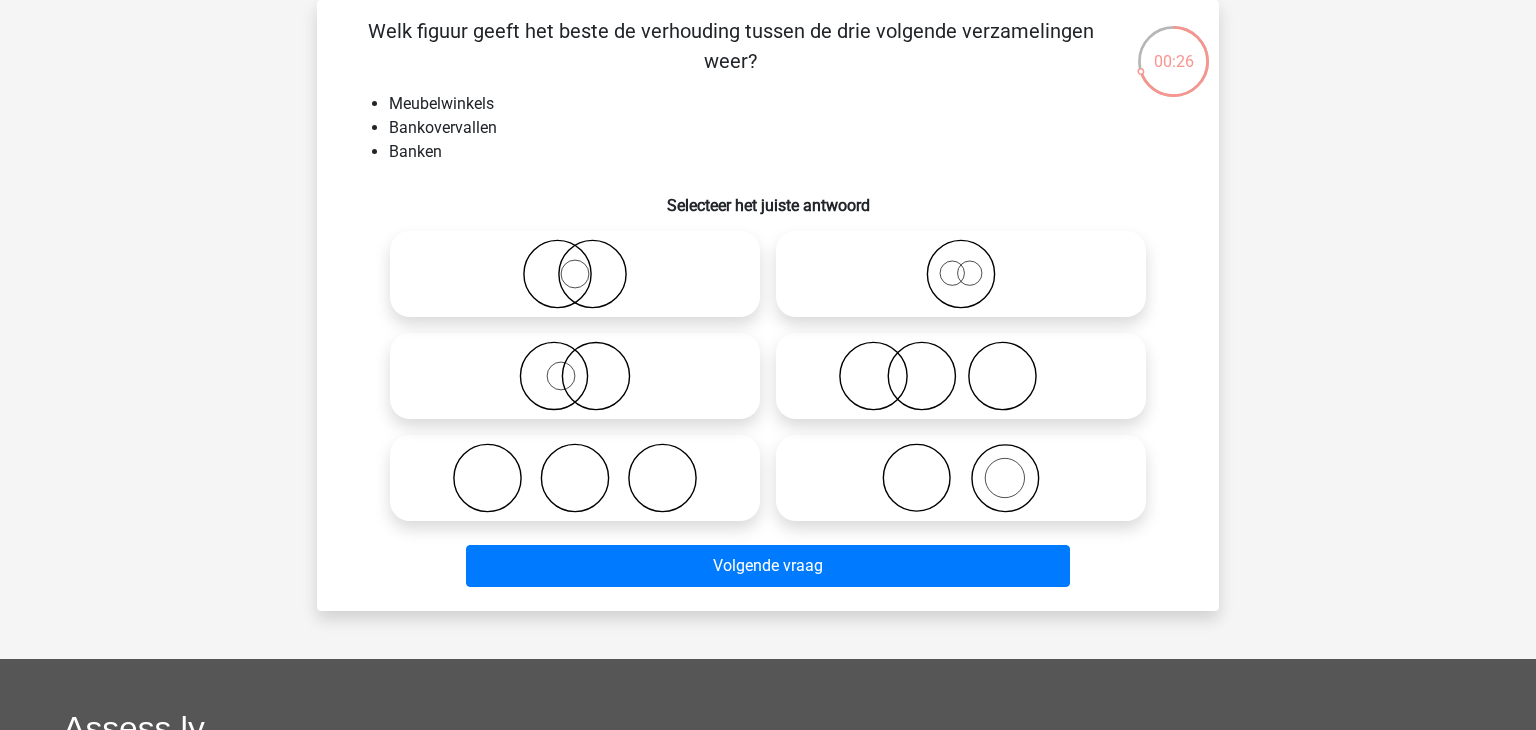 click at bounding box center [581, 461] 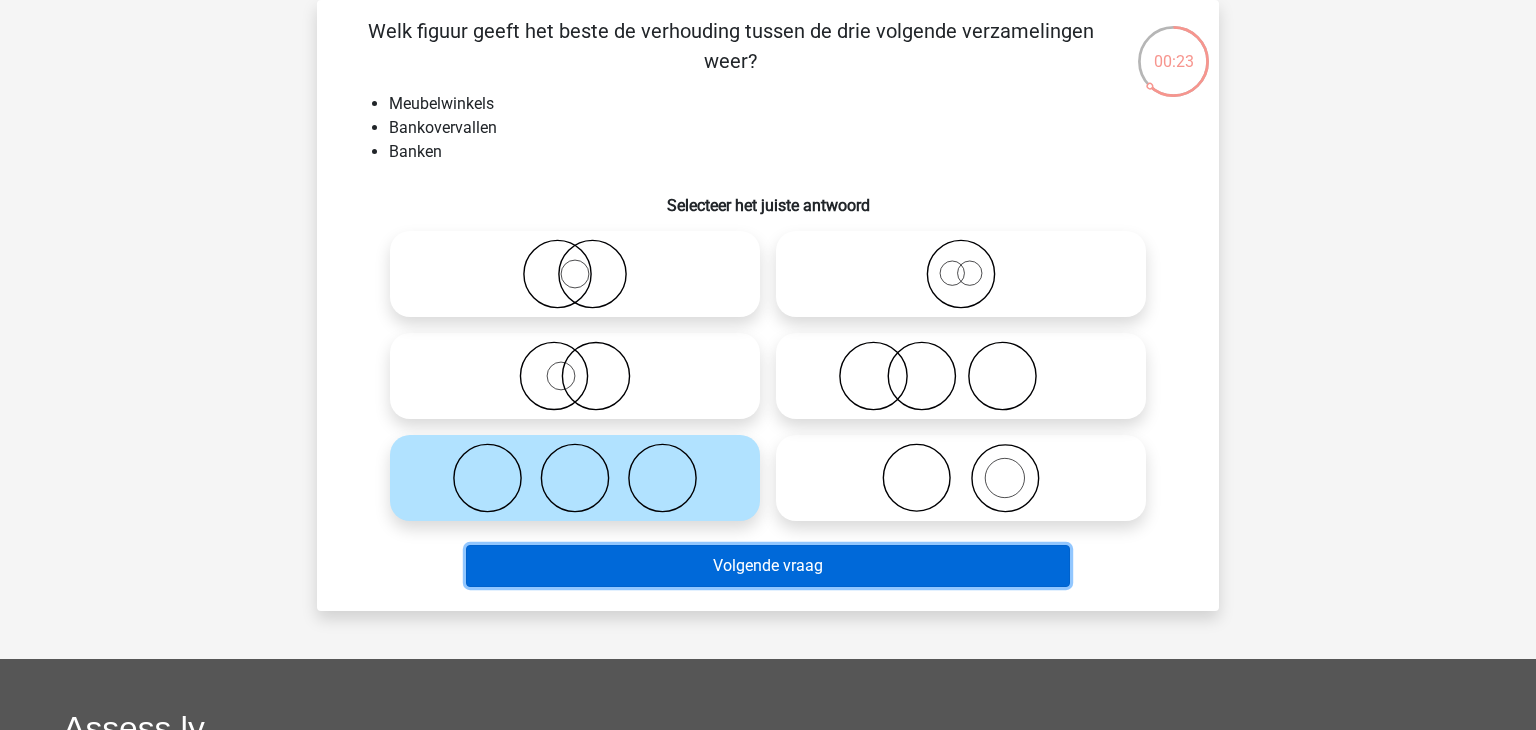 click on "Volgende vraag" at bounding box center (768, 566) 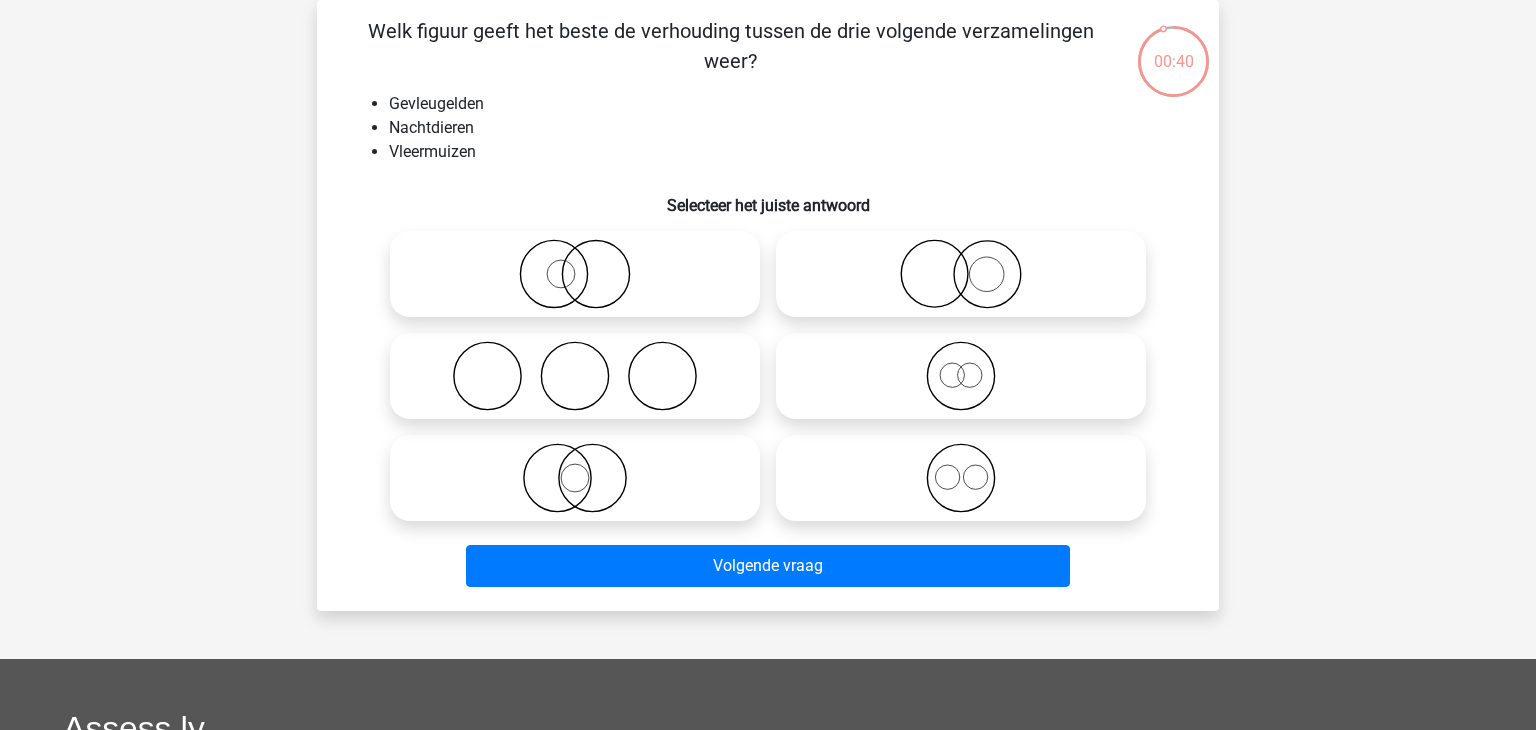 click on "Vleermuizen" at bounding box center [788, 152] 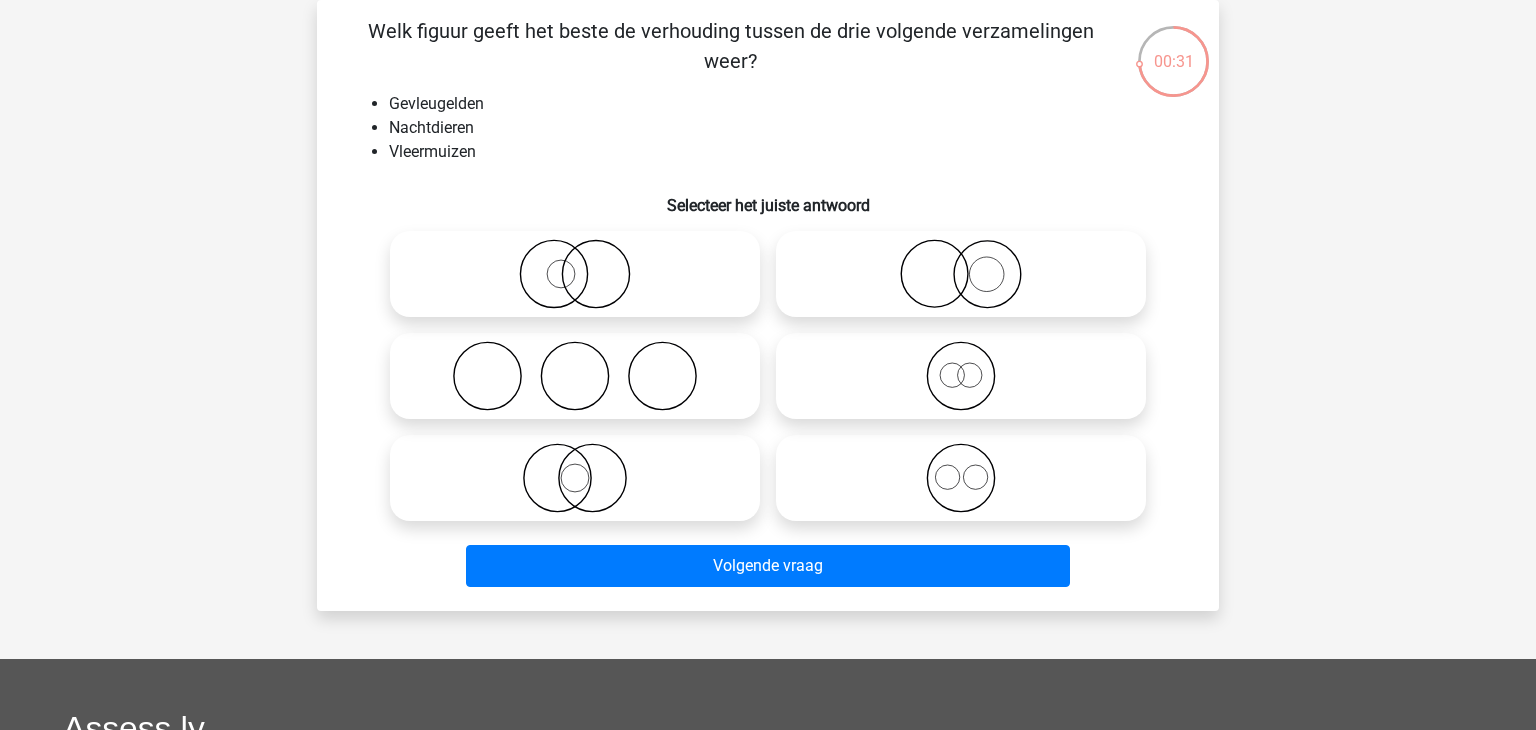 click 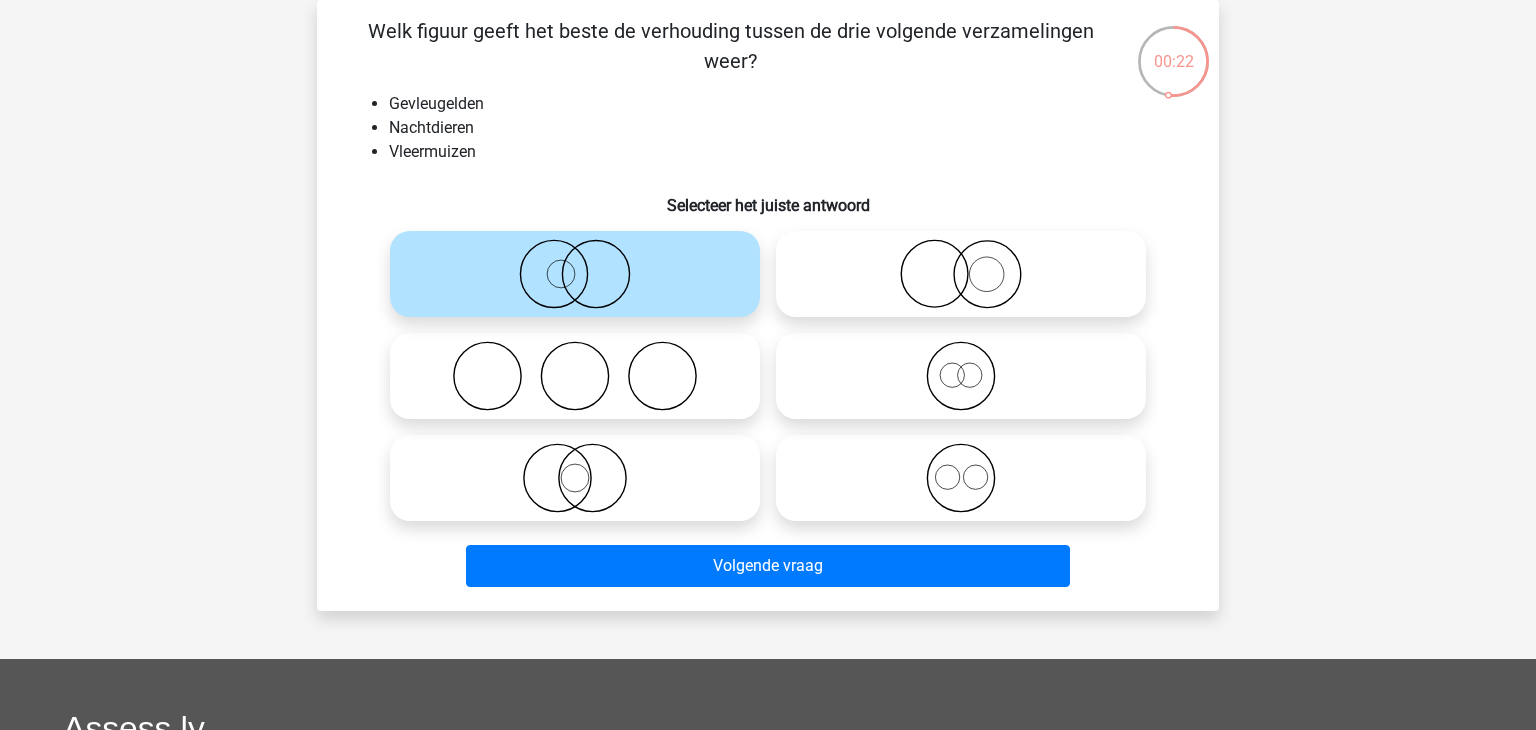 click 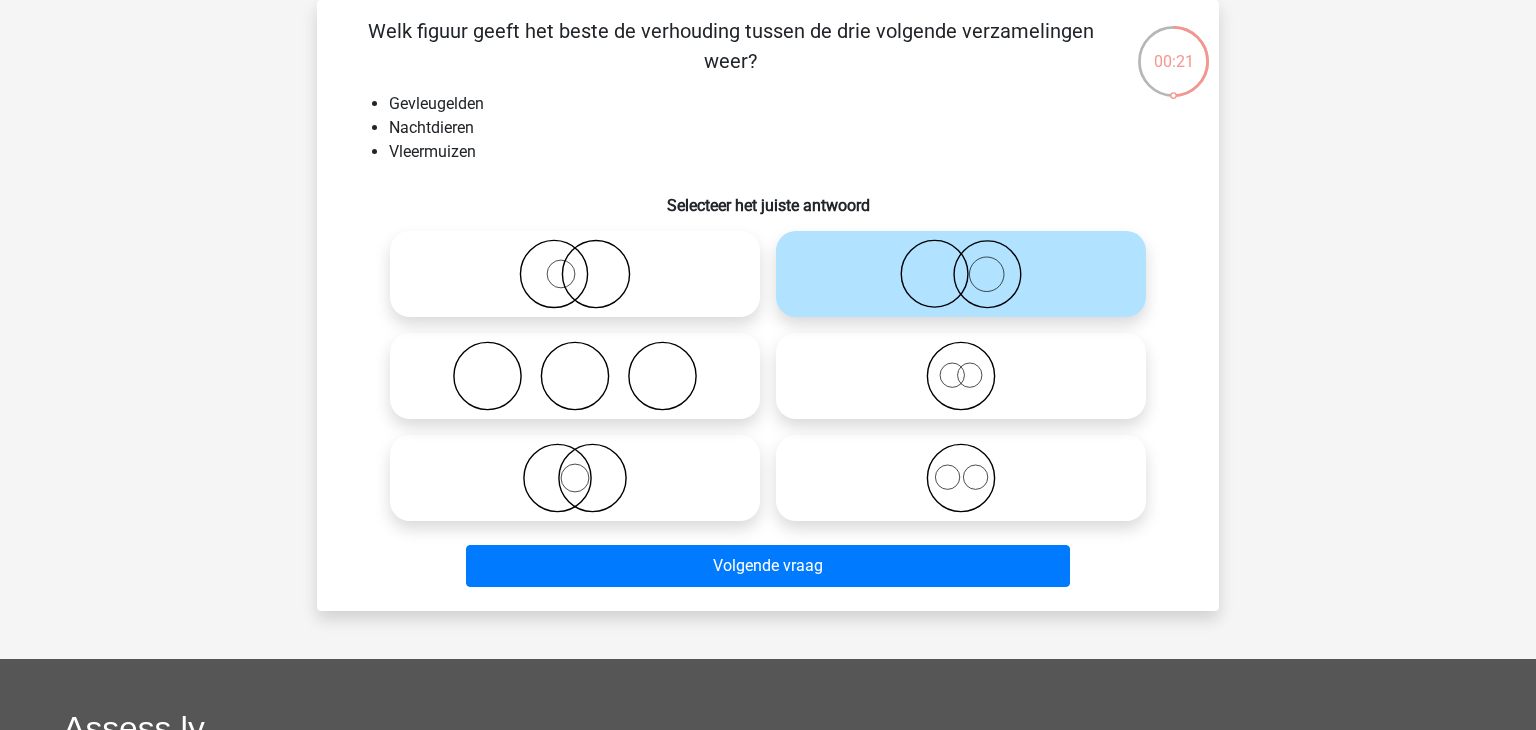 click 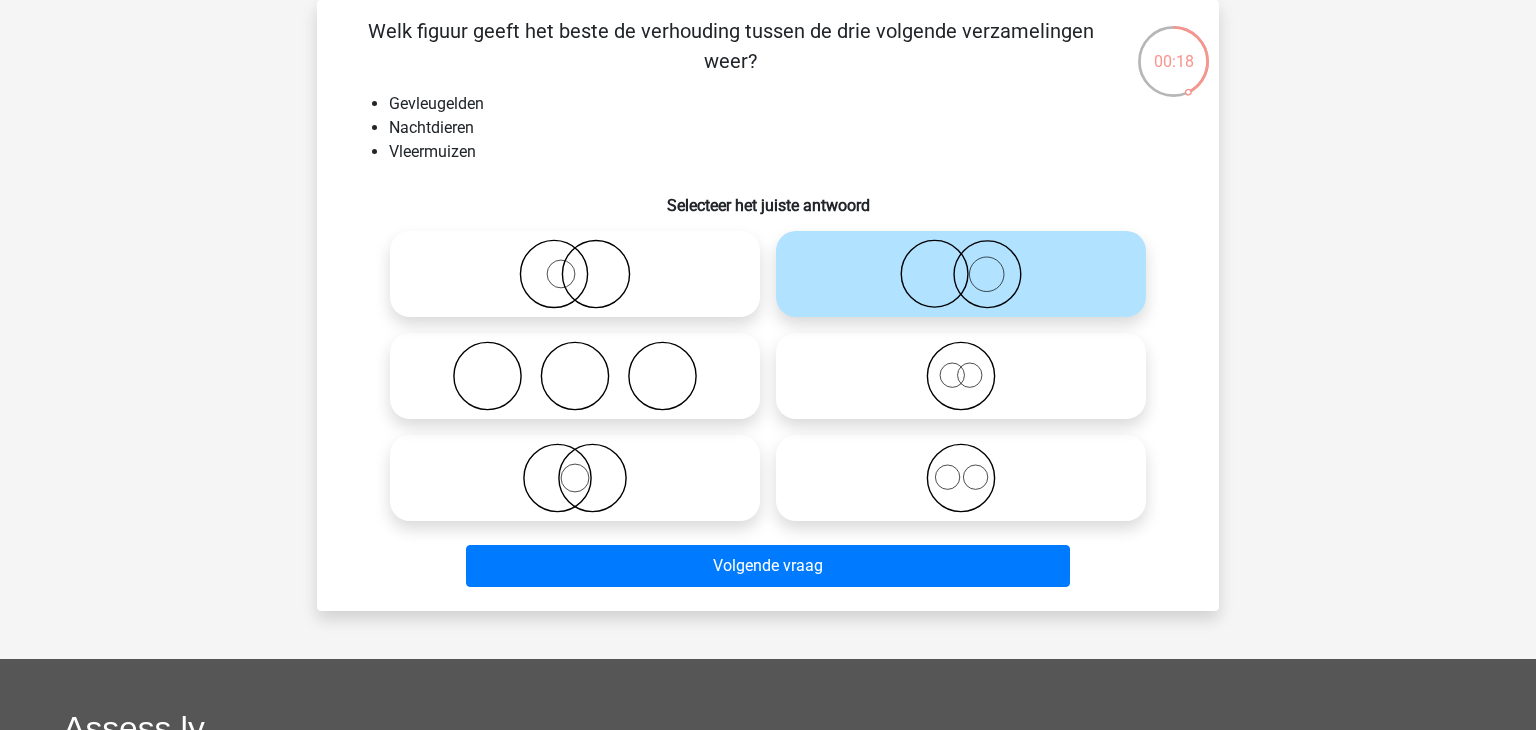 click 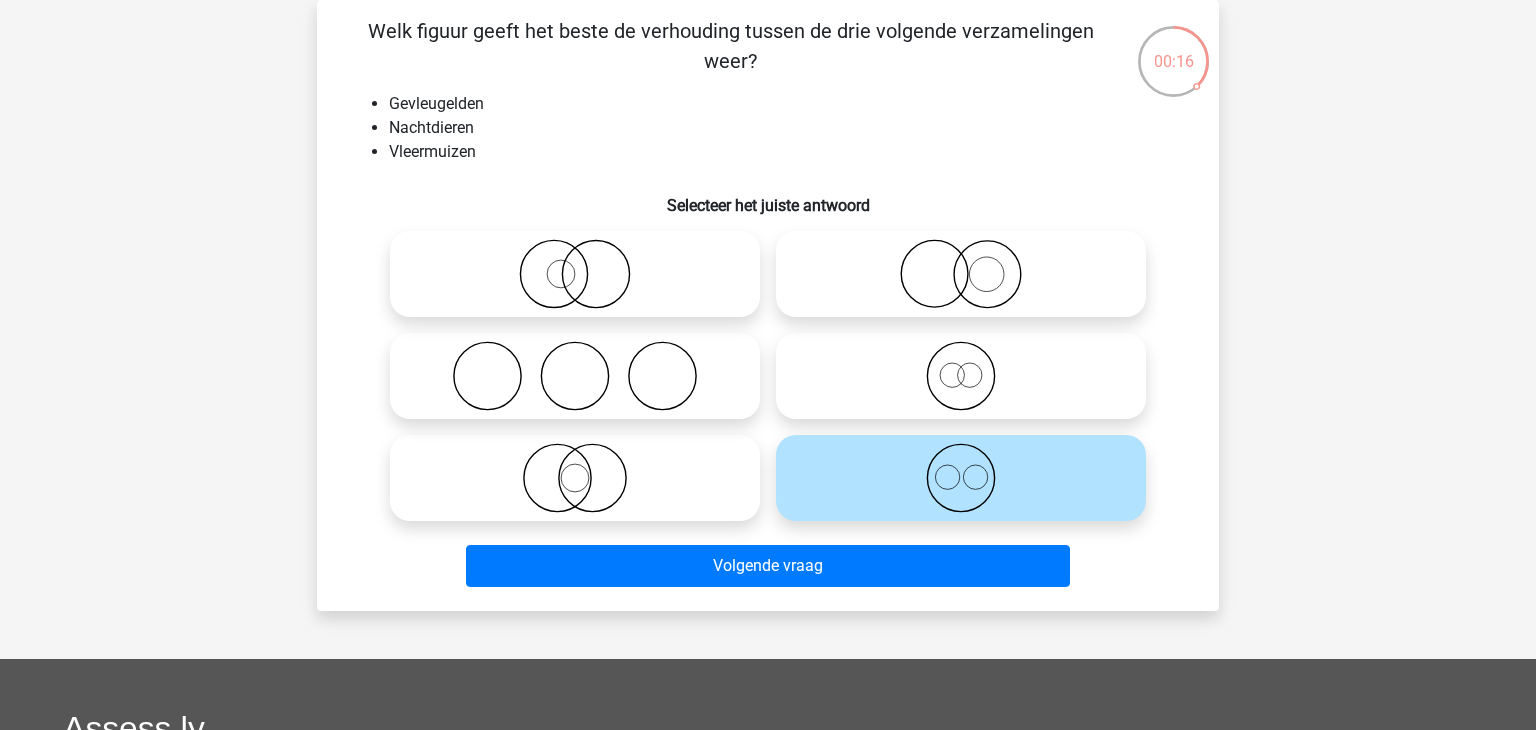 click 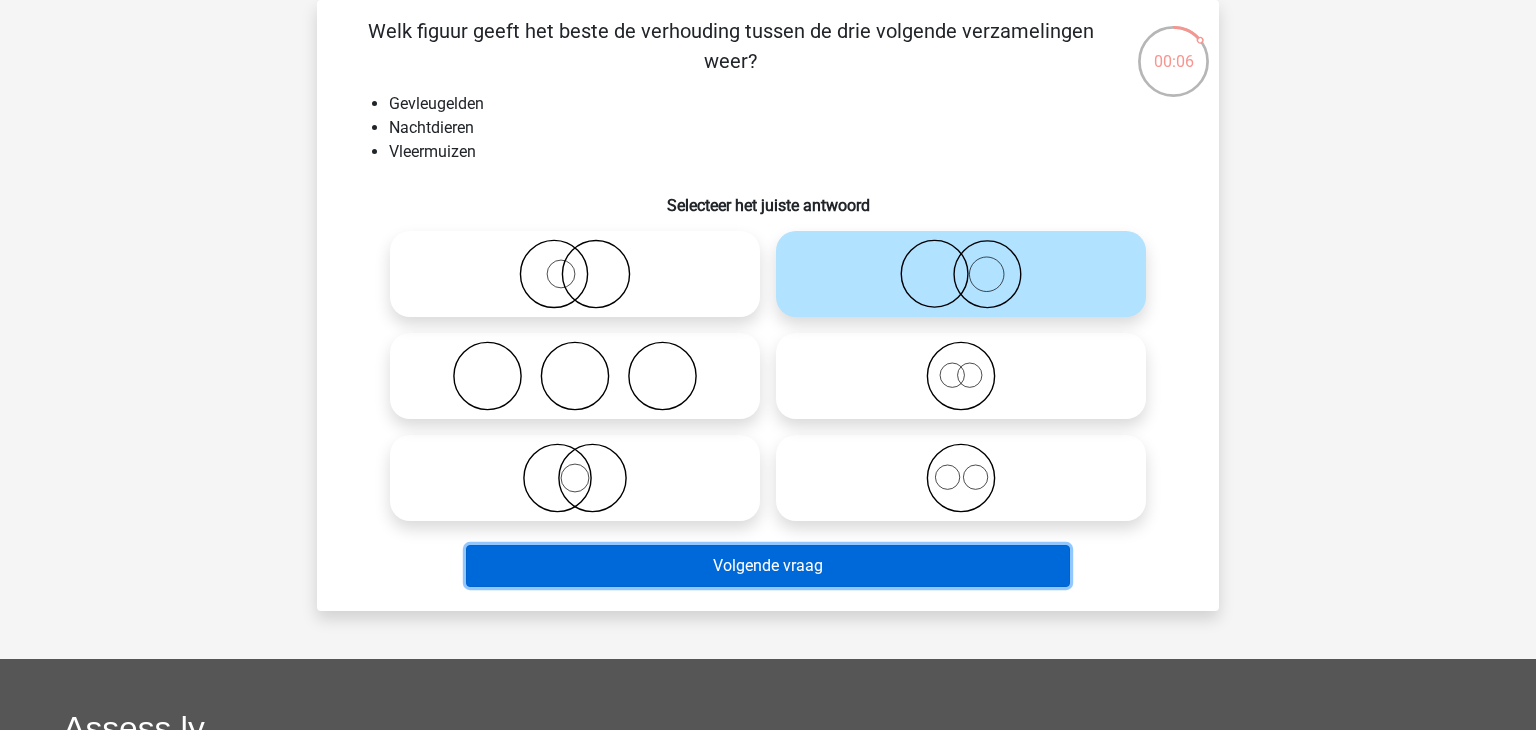click on "Volgende vraag" at bounding box center [768, 566] 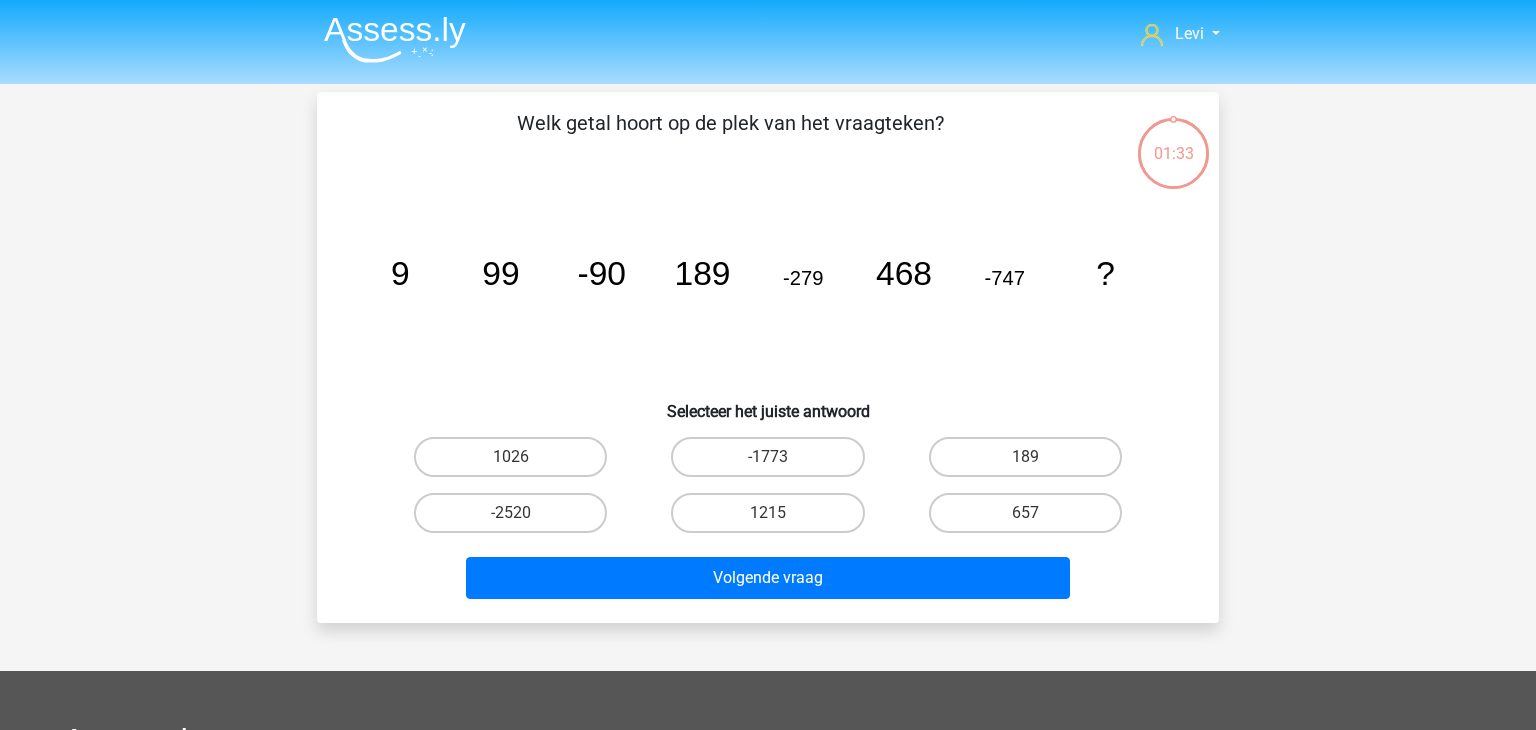 scroll, scrollTop: 0, scrollLeft: 0, axis: both 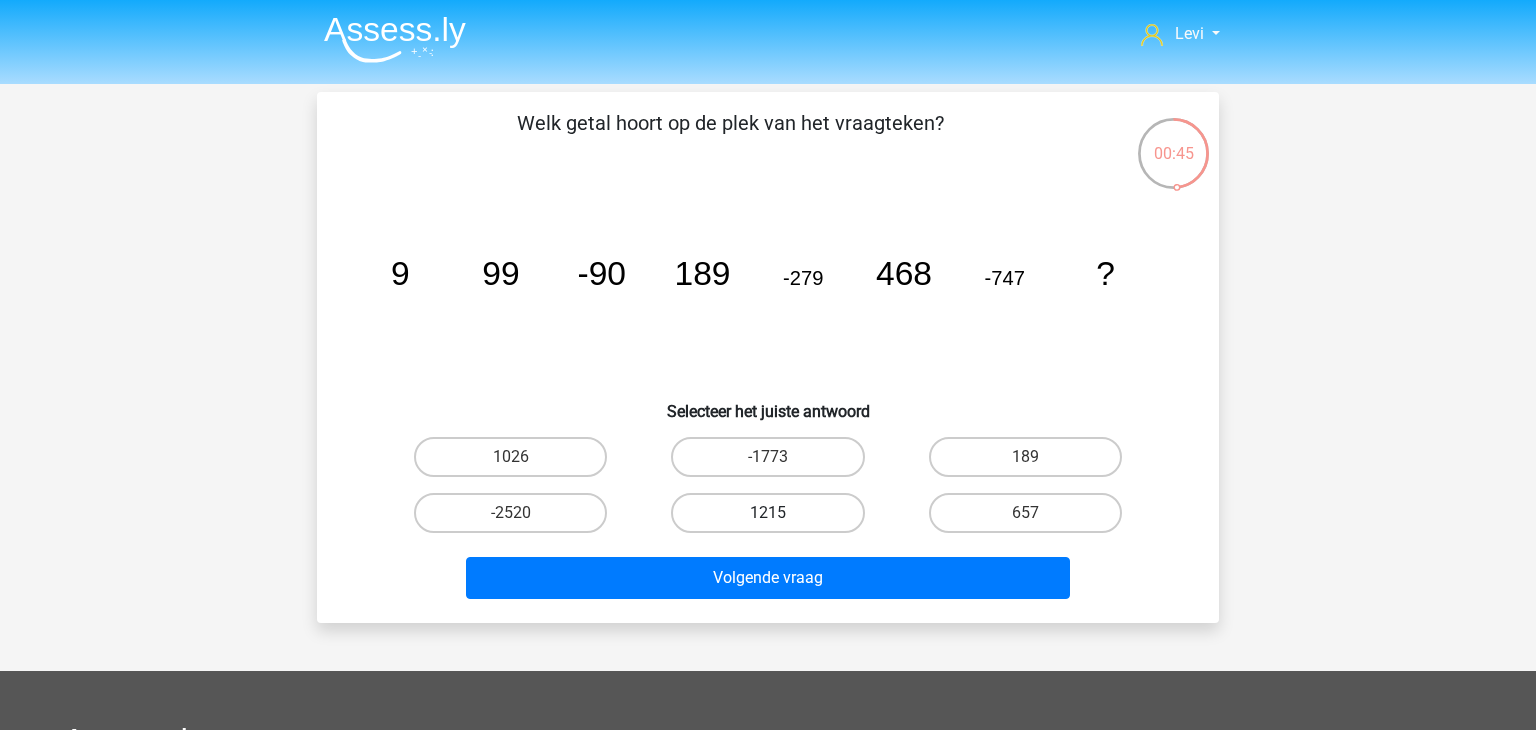 click on "1215" at bounding box center [767, 513] 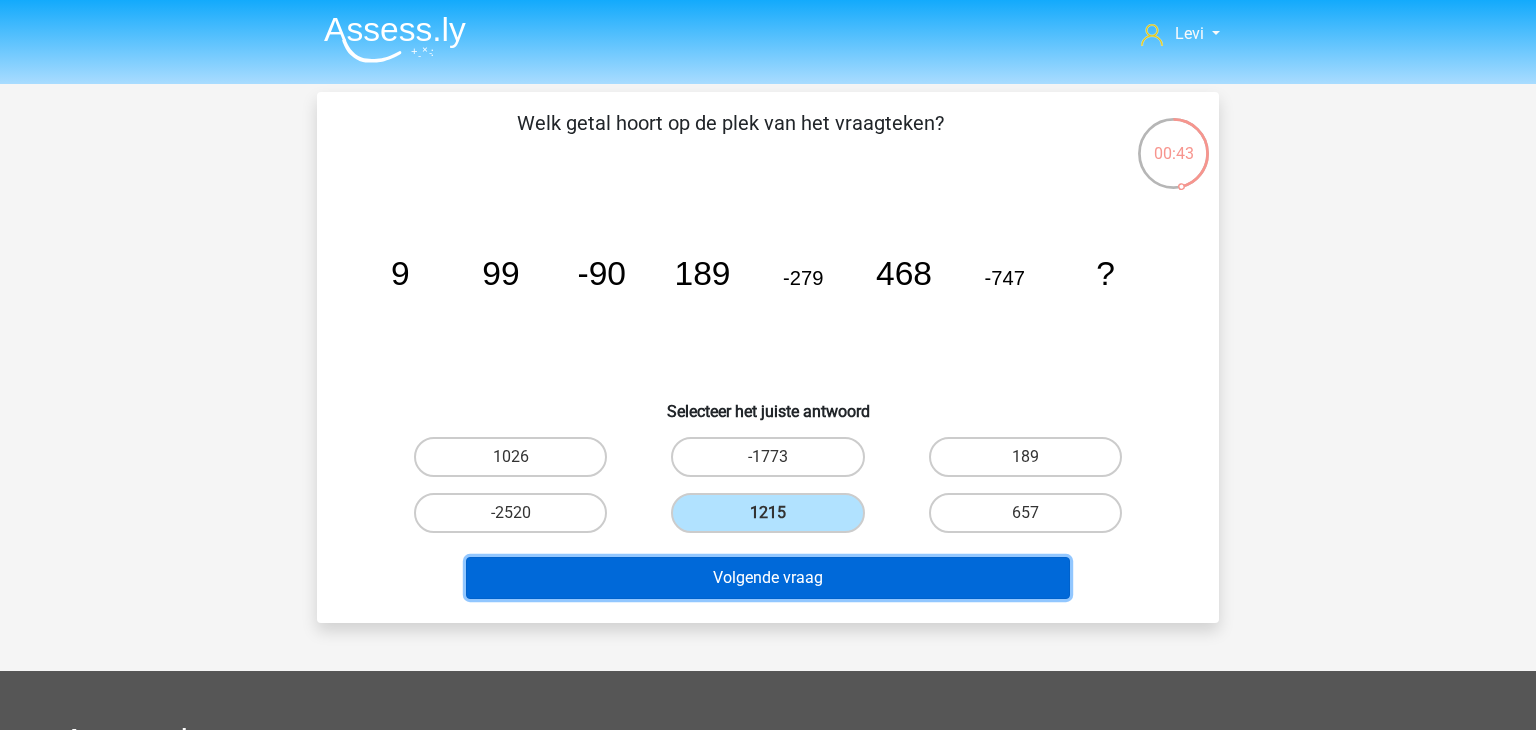 click on "Volgende vraag" at bounding box center [768, 578] 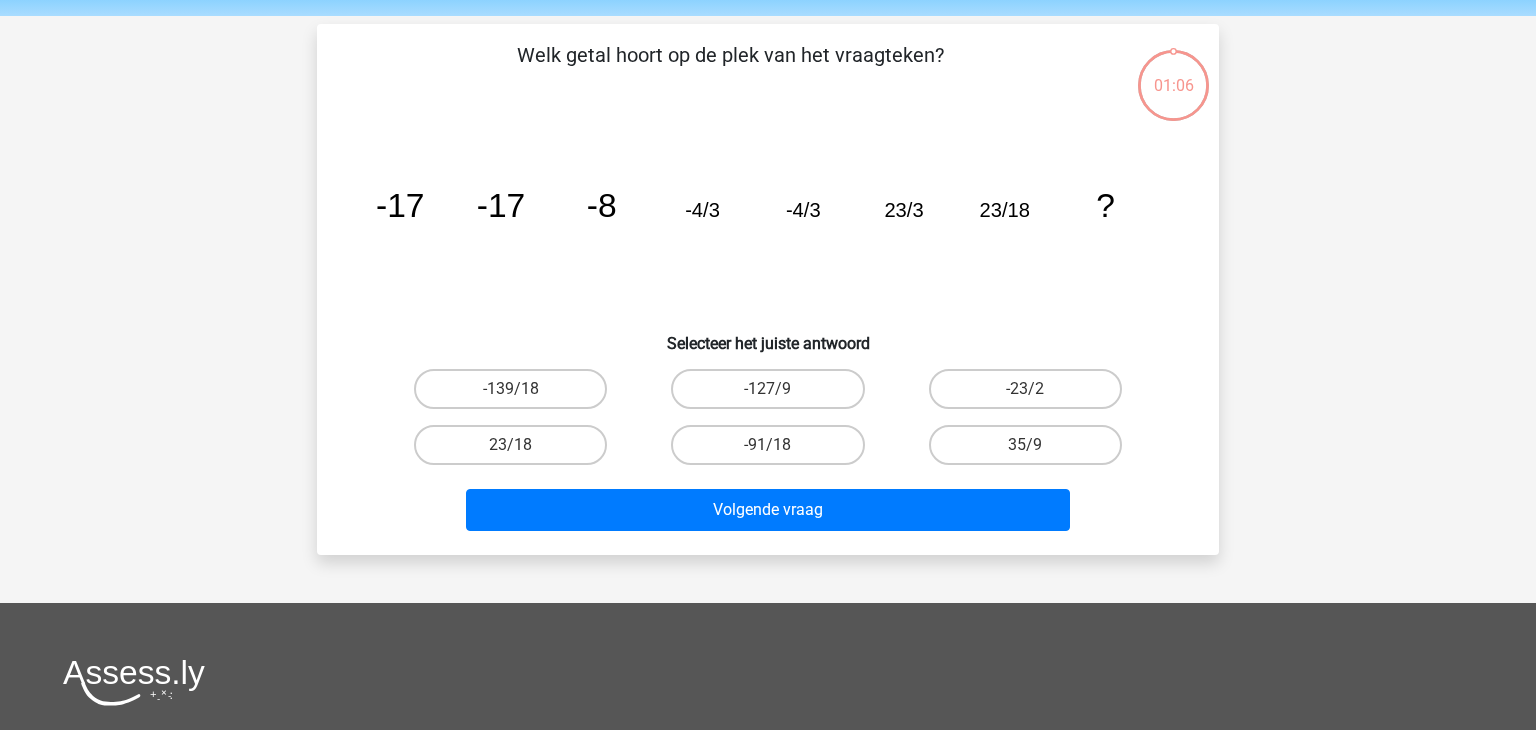 scroll, scrollTop: 92, scrollLeft: 0, axis: vertical 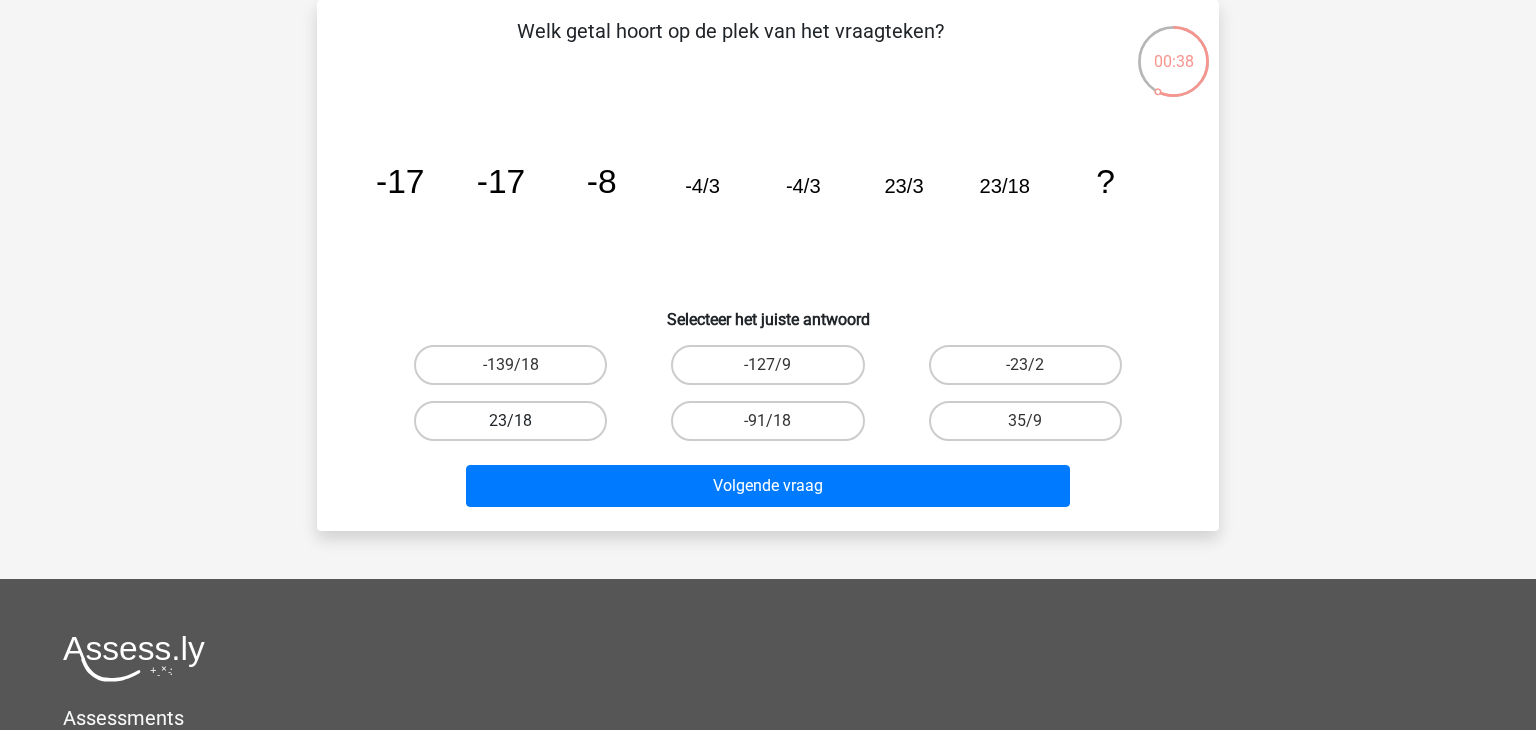 click on "23/18" at bounding box center [510, 421] 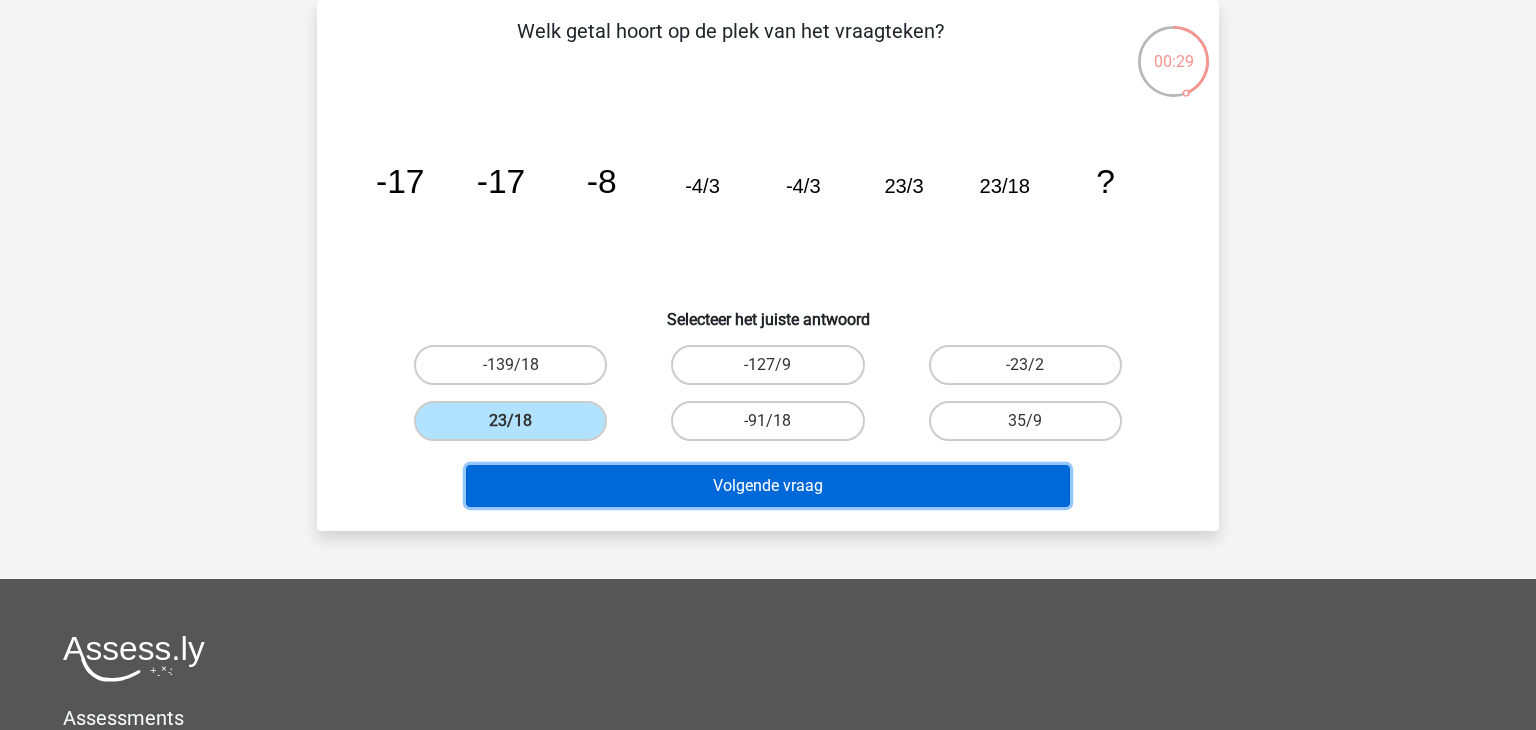 click on "Volgende vraag" at bounding box center [768, 486] 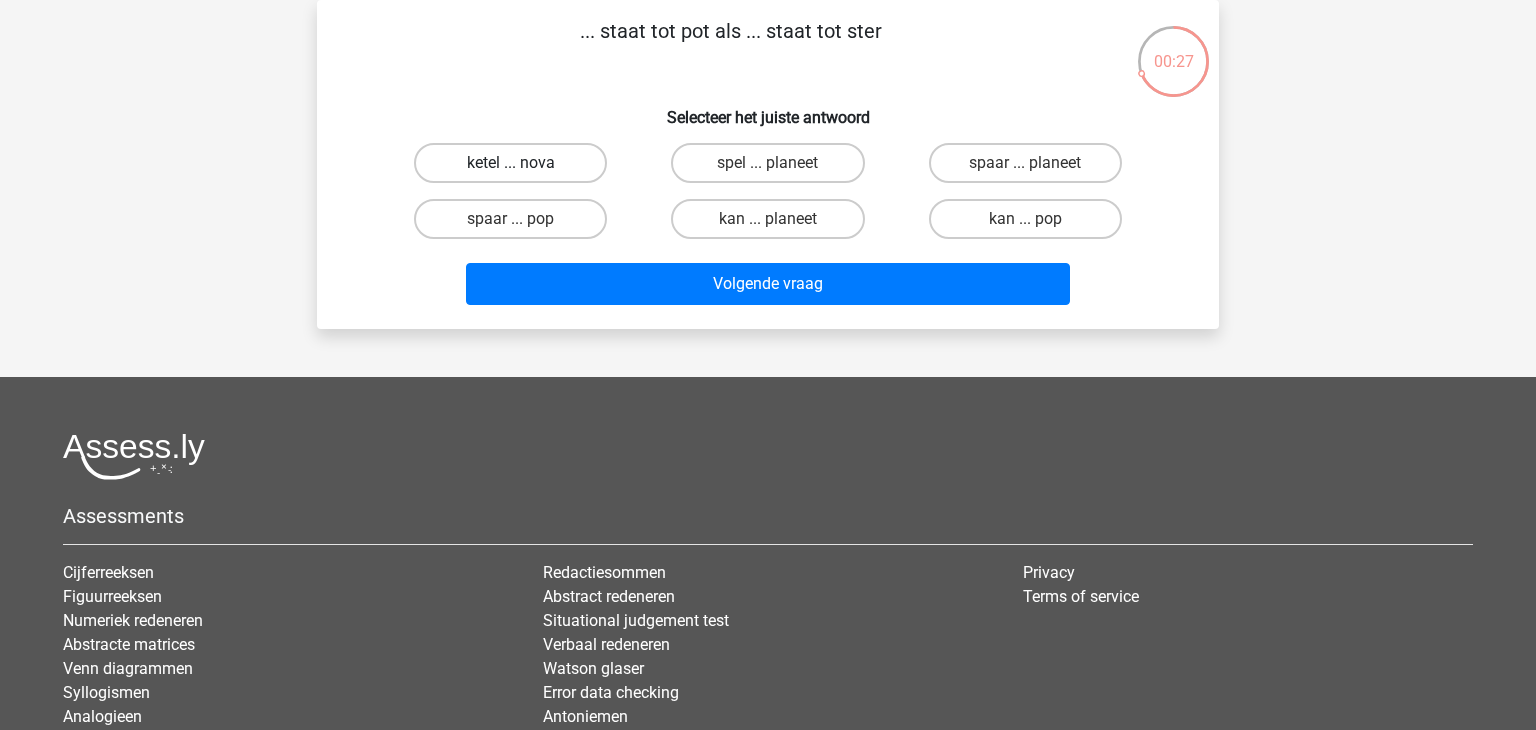 click on "ketel ... nova" at bounding box center [510, 163] 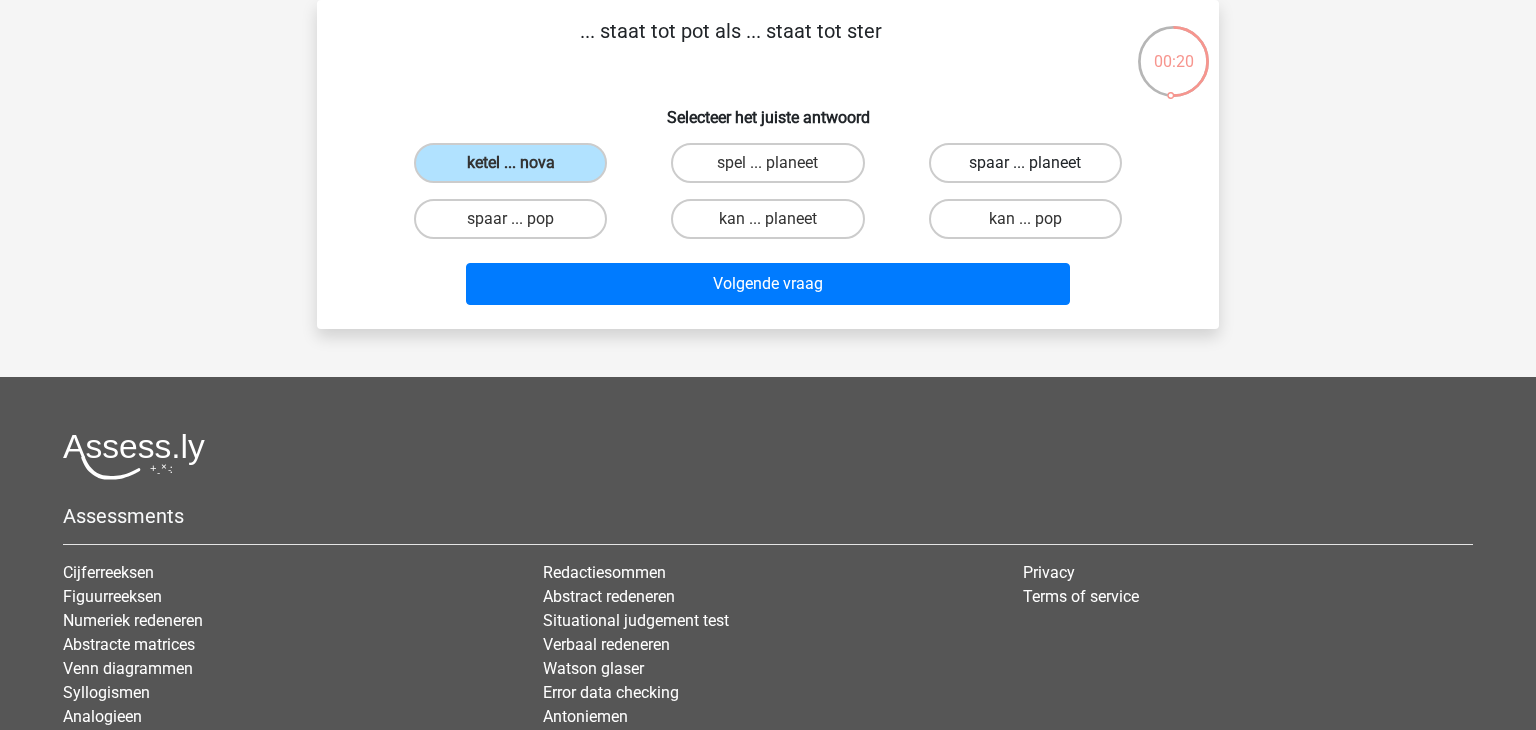 click on "spaar ... planeet" at bounding box center (1025, 163) 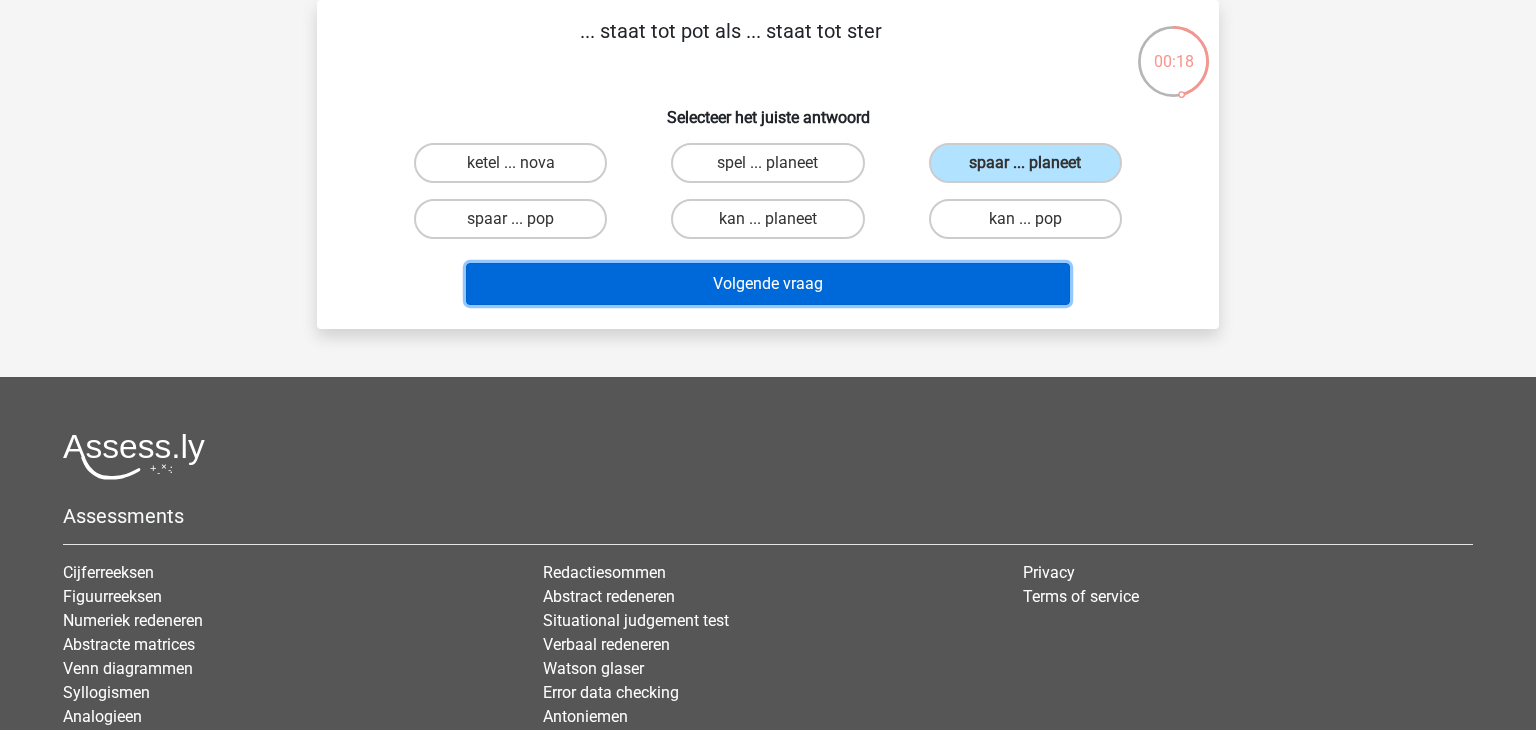 click on "Volgende vraag" at bounding box center [768, 284] 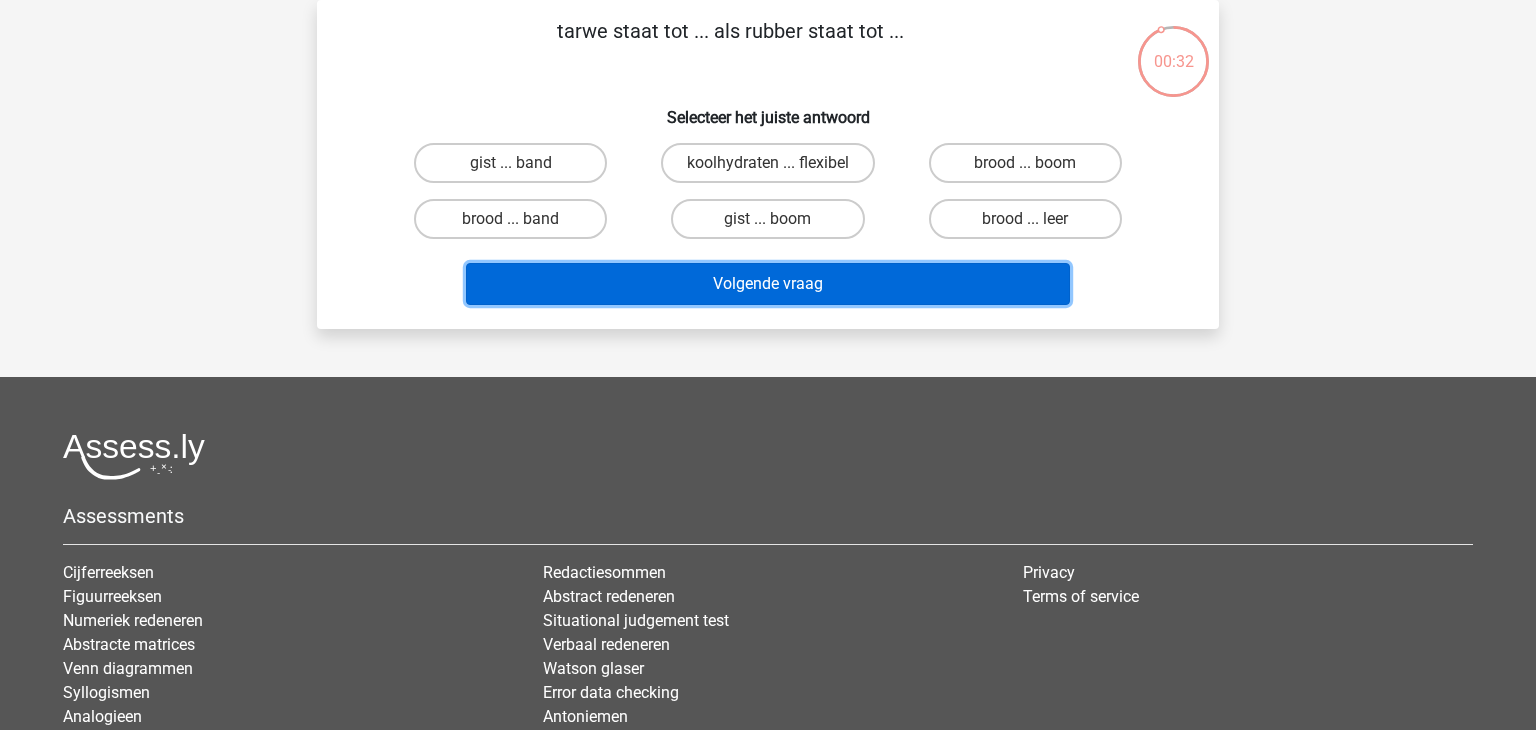 click on "Volgende vraag" at bounding box center (768, 284) 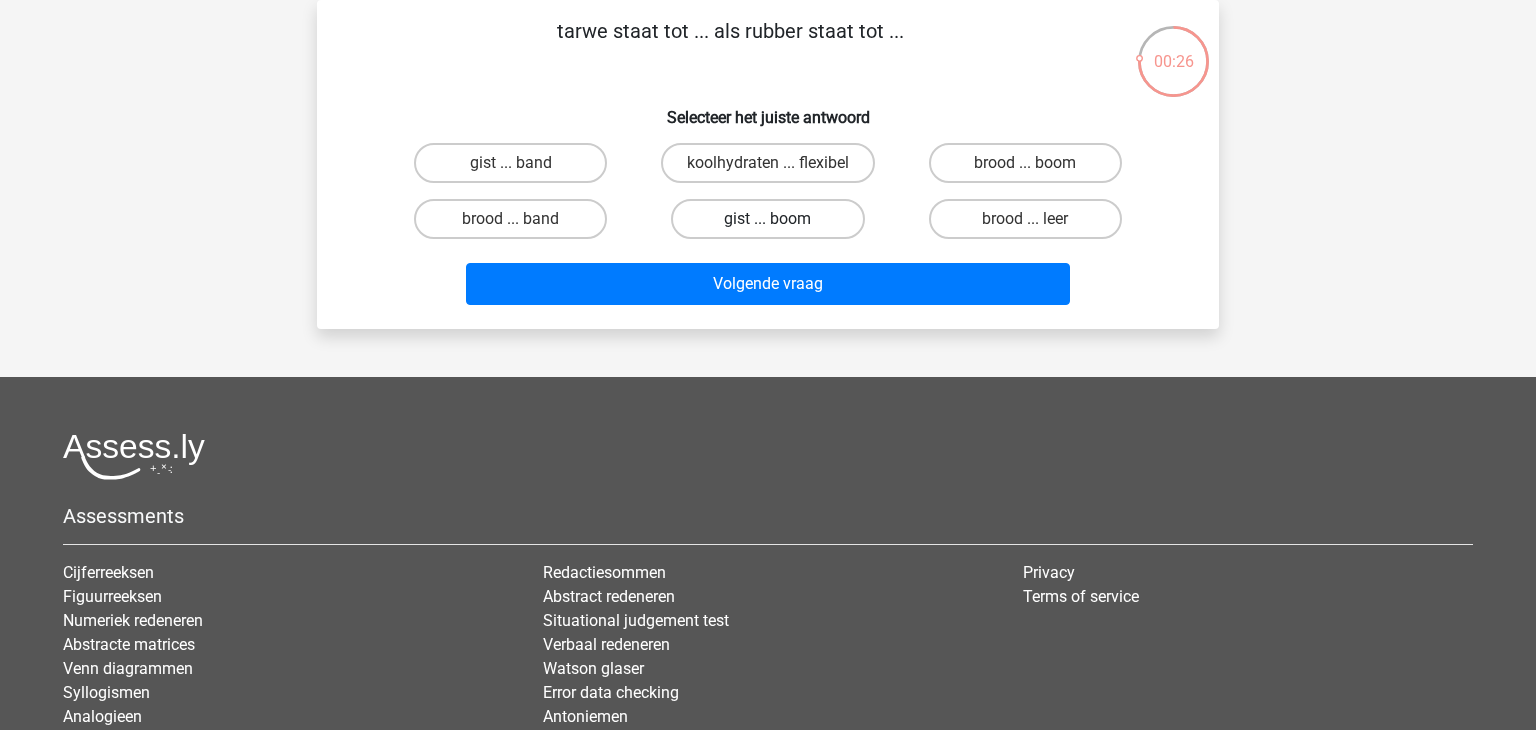 click on "gist ... boom" at bounding box center [767, 219] 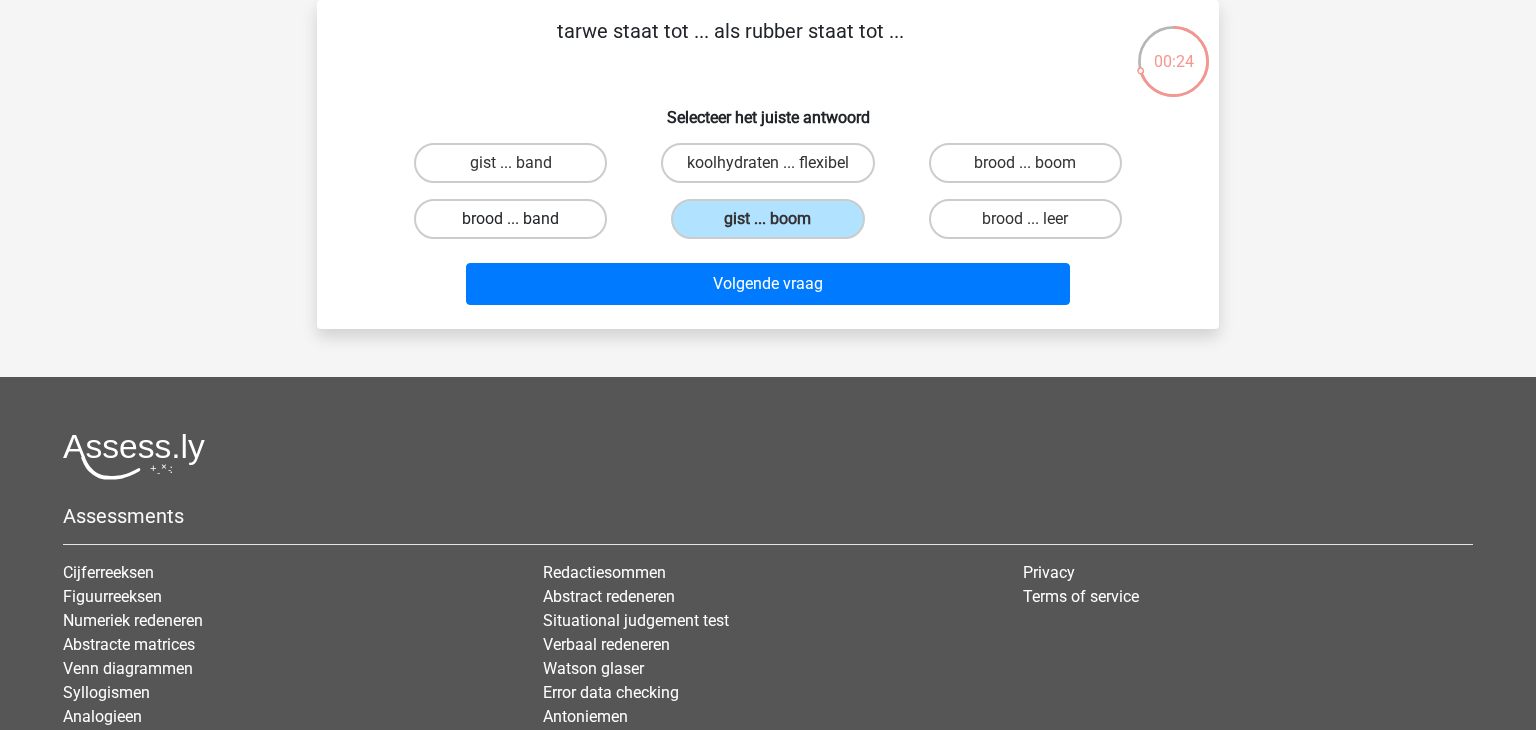 click on "brood ... band" at bounding box center [510, 219] 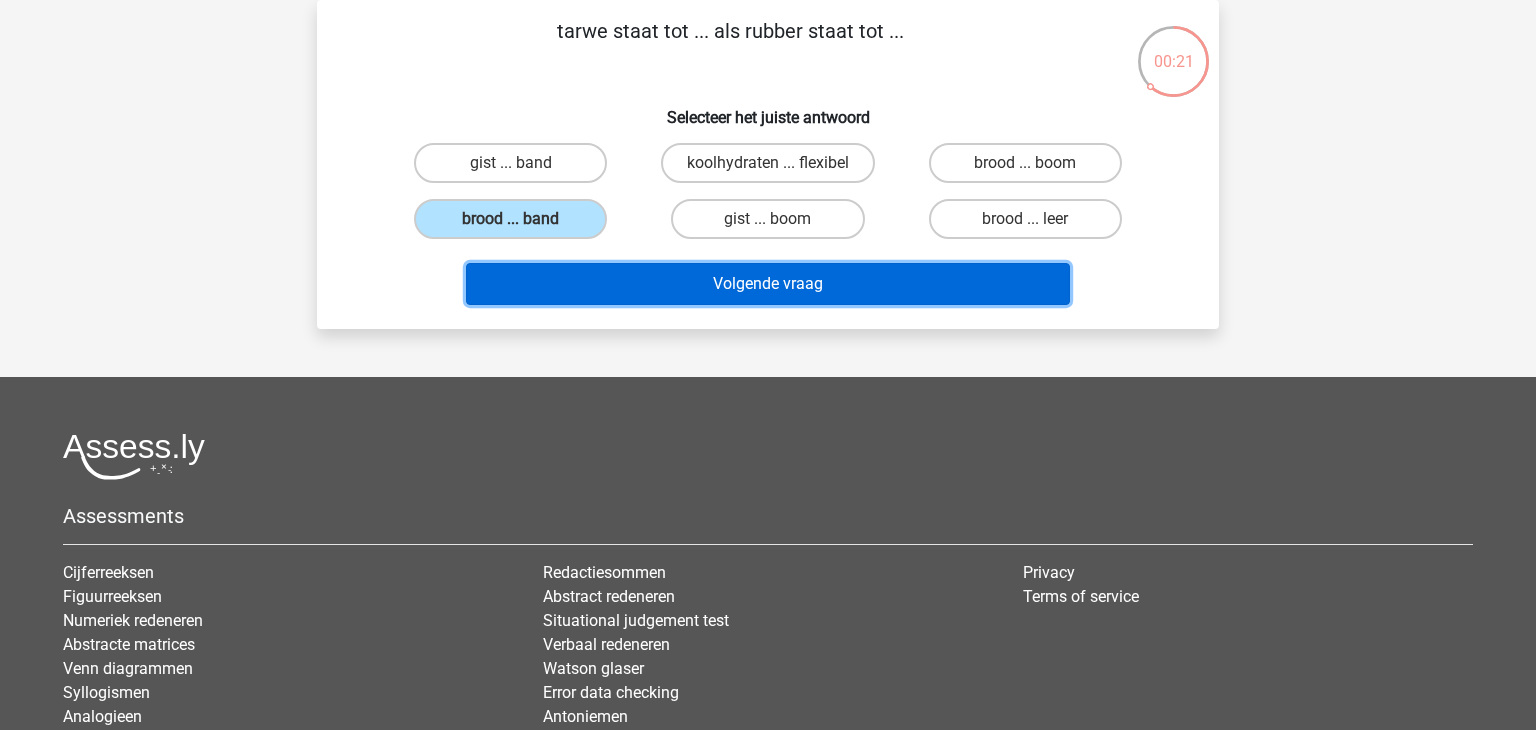 click on "Volgende vraag" at bounding box center [768, 284] 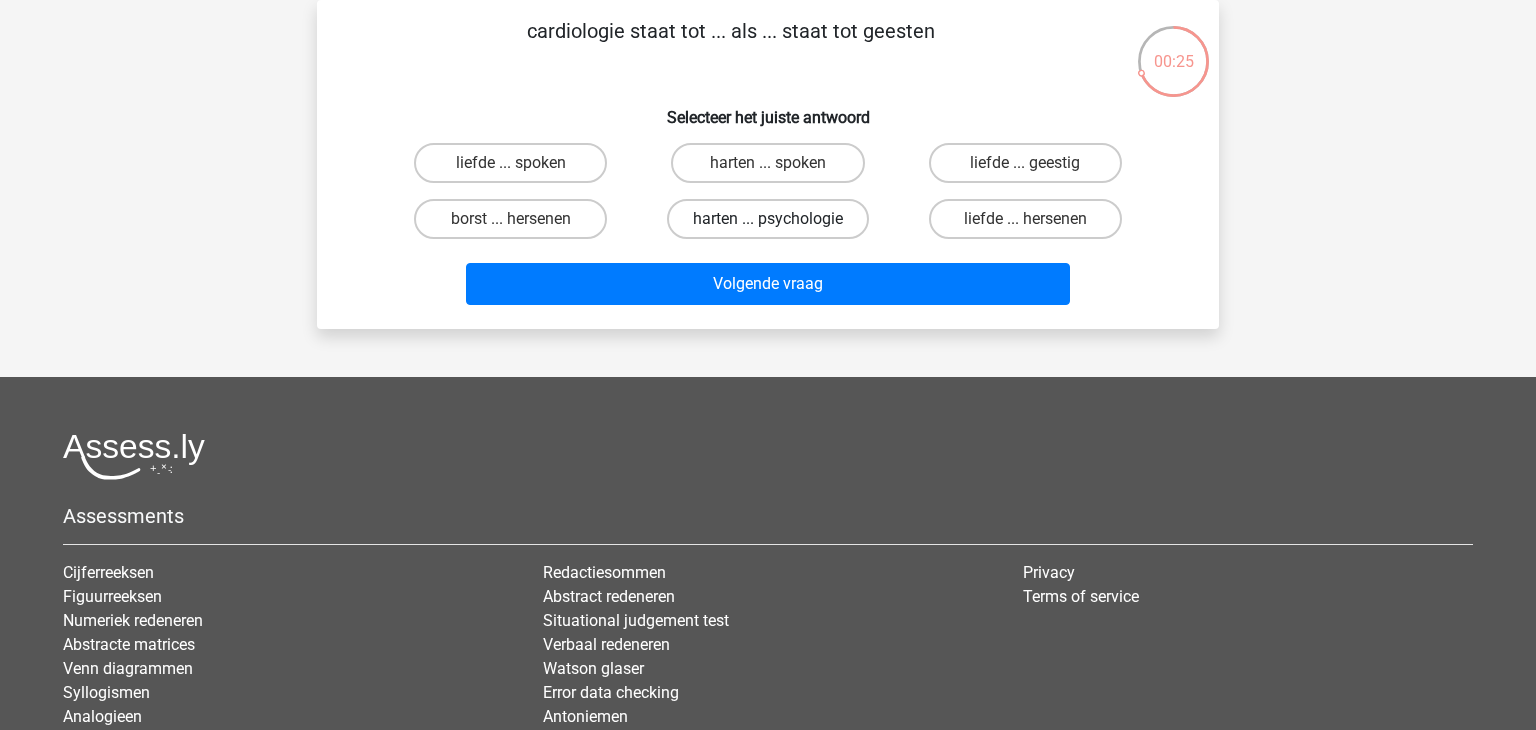 click on "harten ... psychologie" at bounding box center (768, 219) 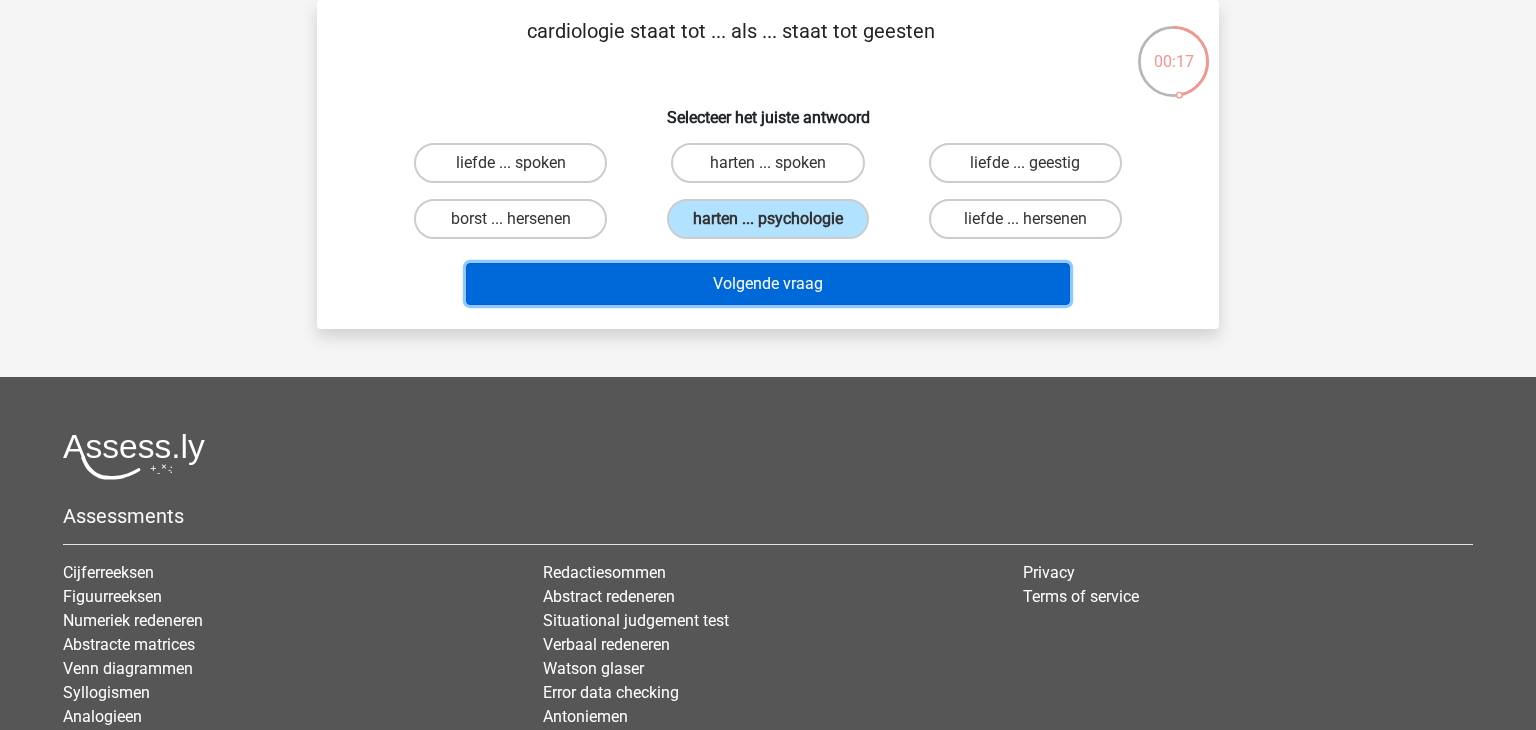 click on "Volgende vraag" at bounding box center [768, 284] 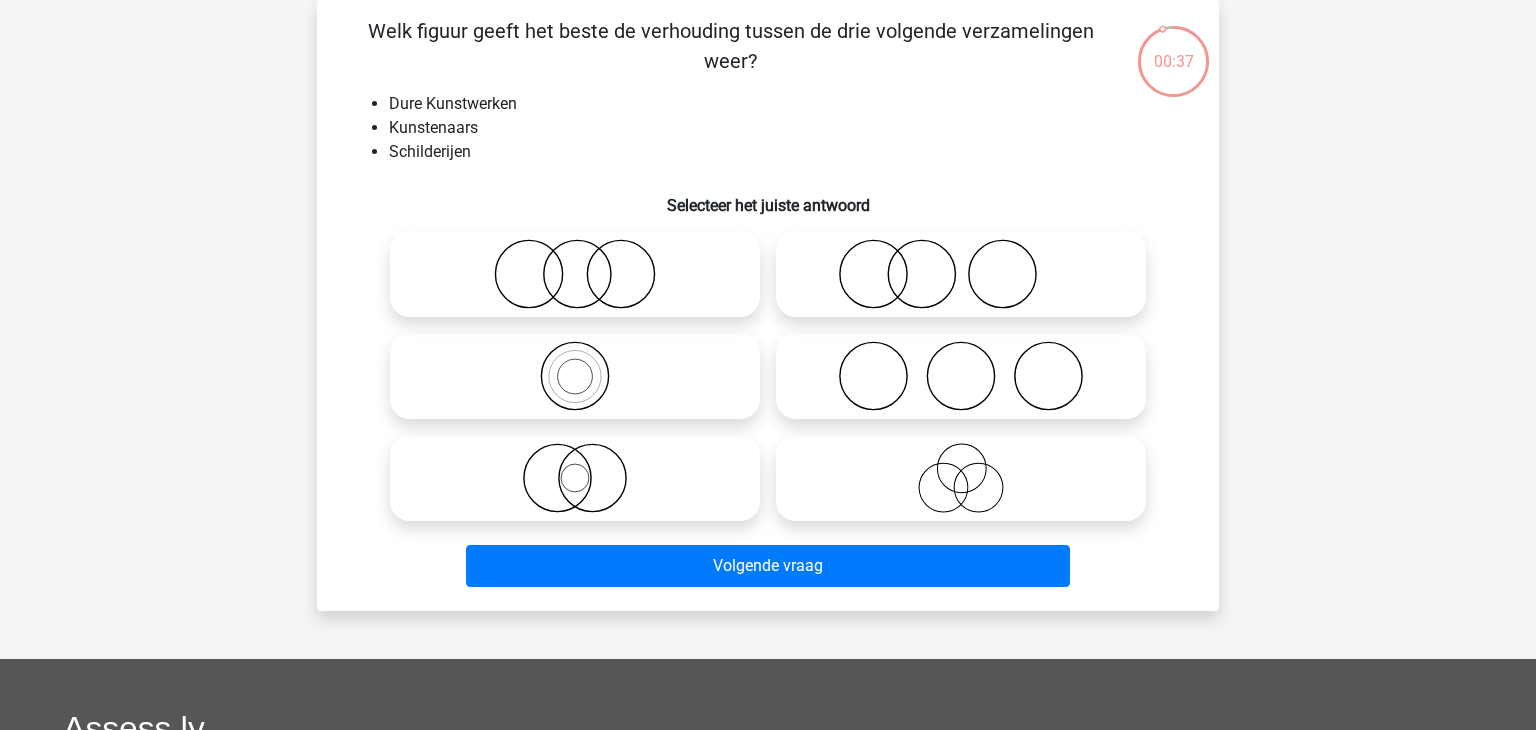 click at bounding box center [961, 274] 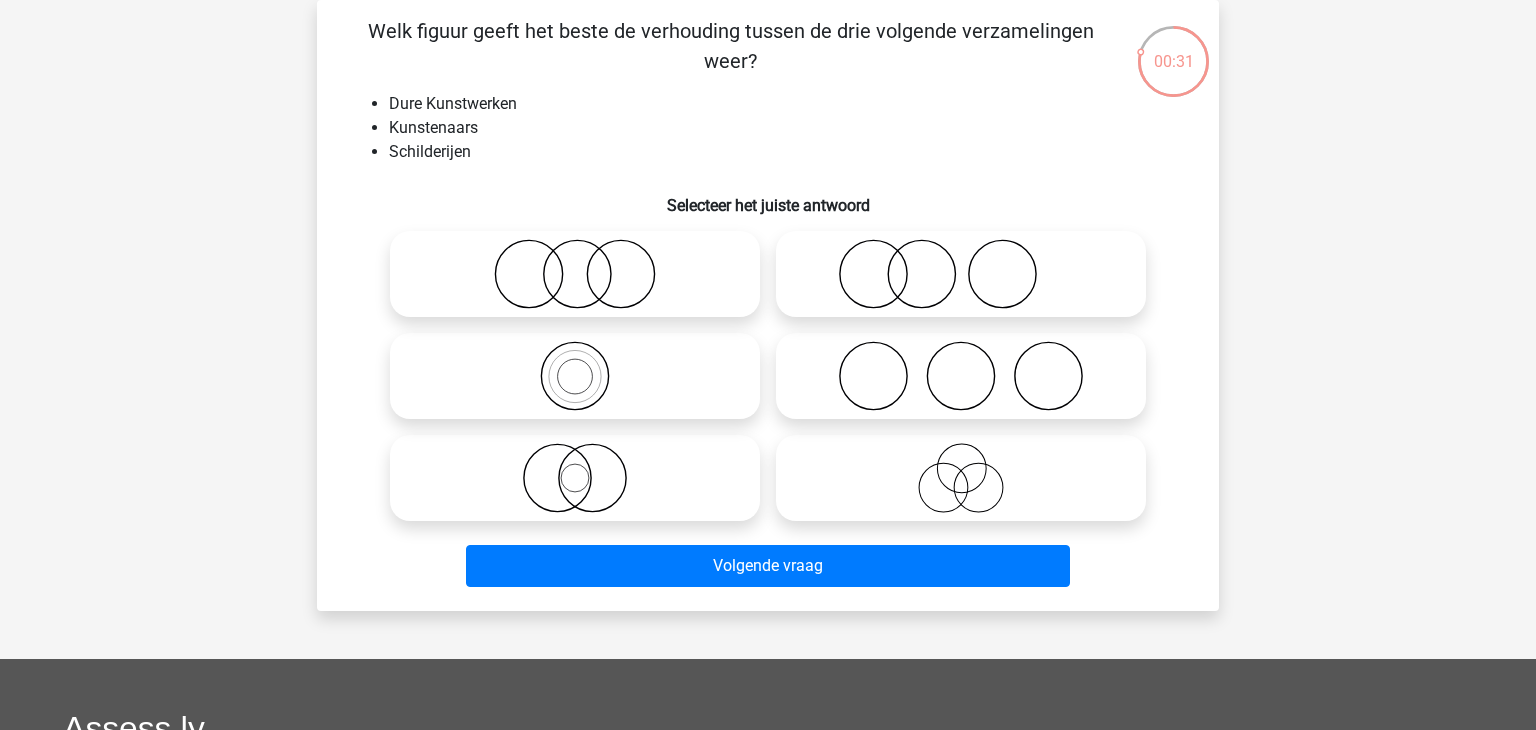 click at bounding box center [961, 274] 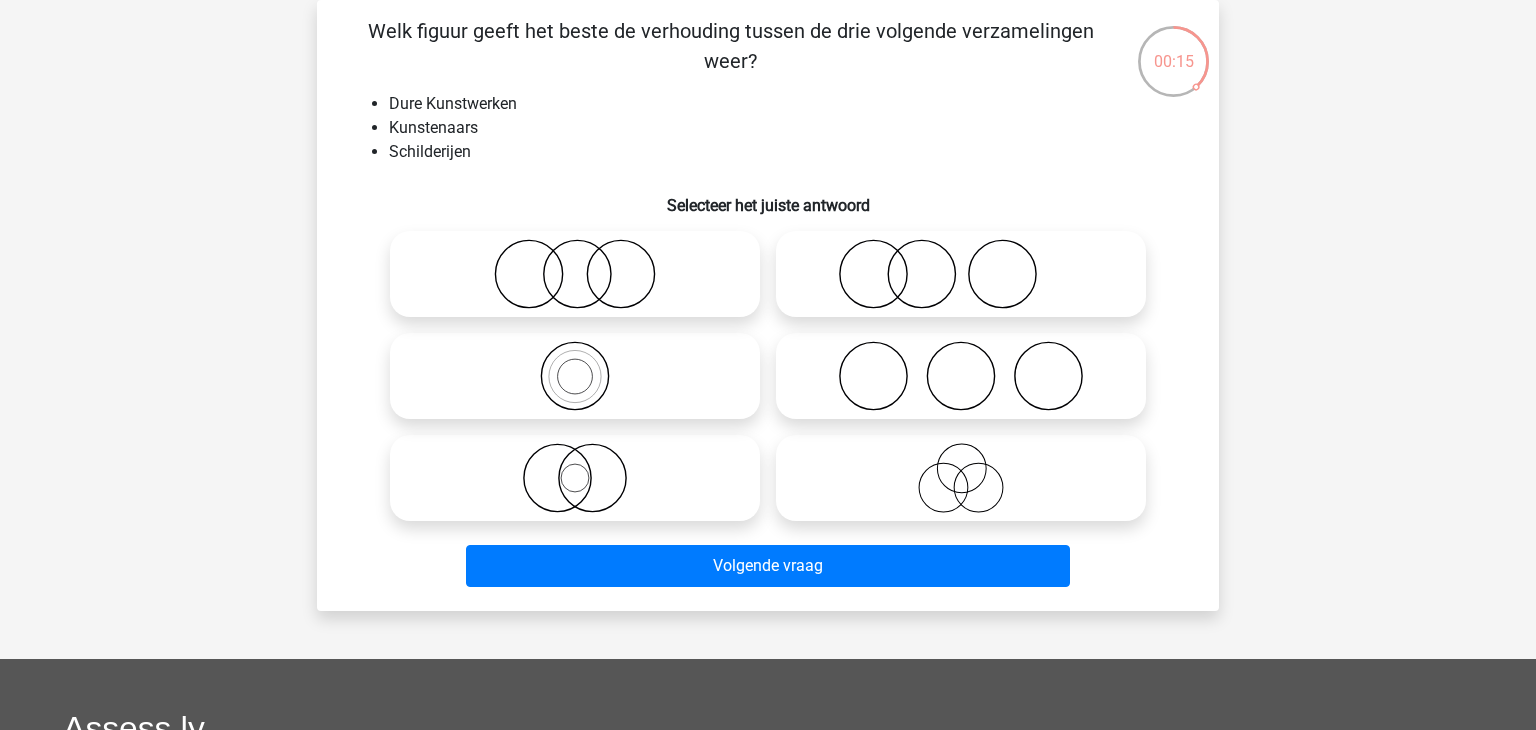 click 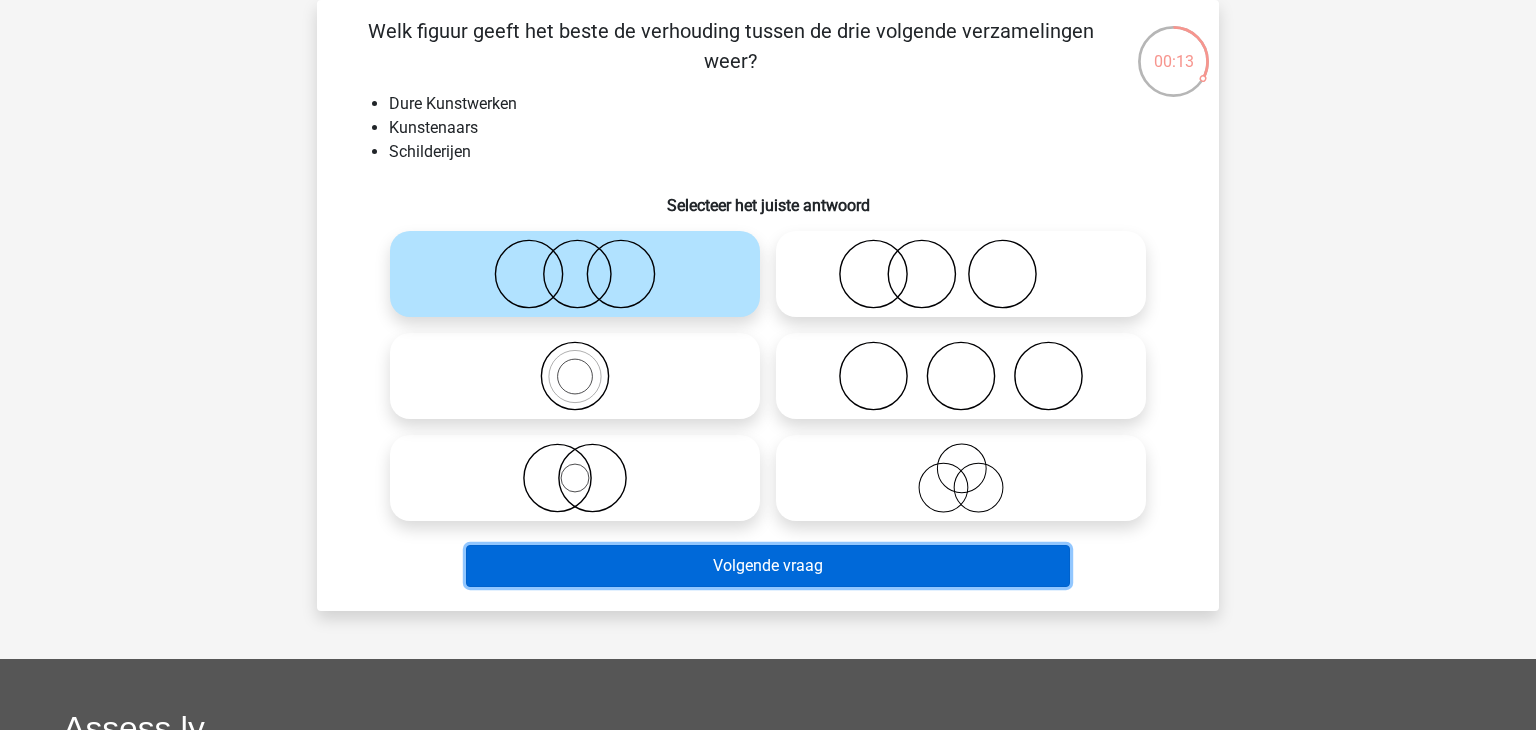 click on "Volgende vraag" at bounding box center (768, 566) 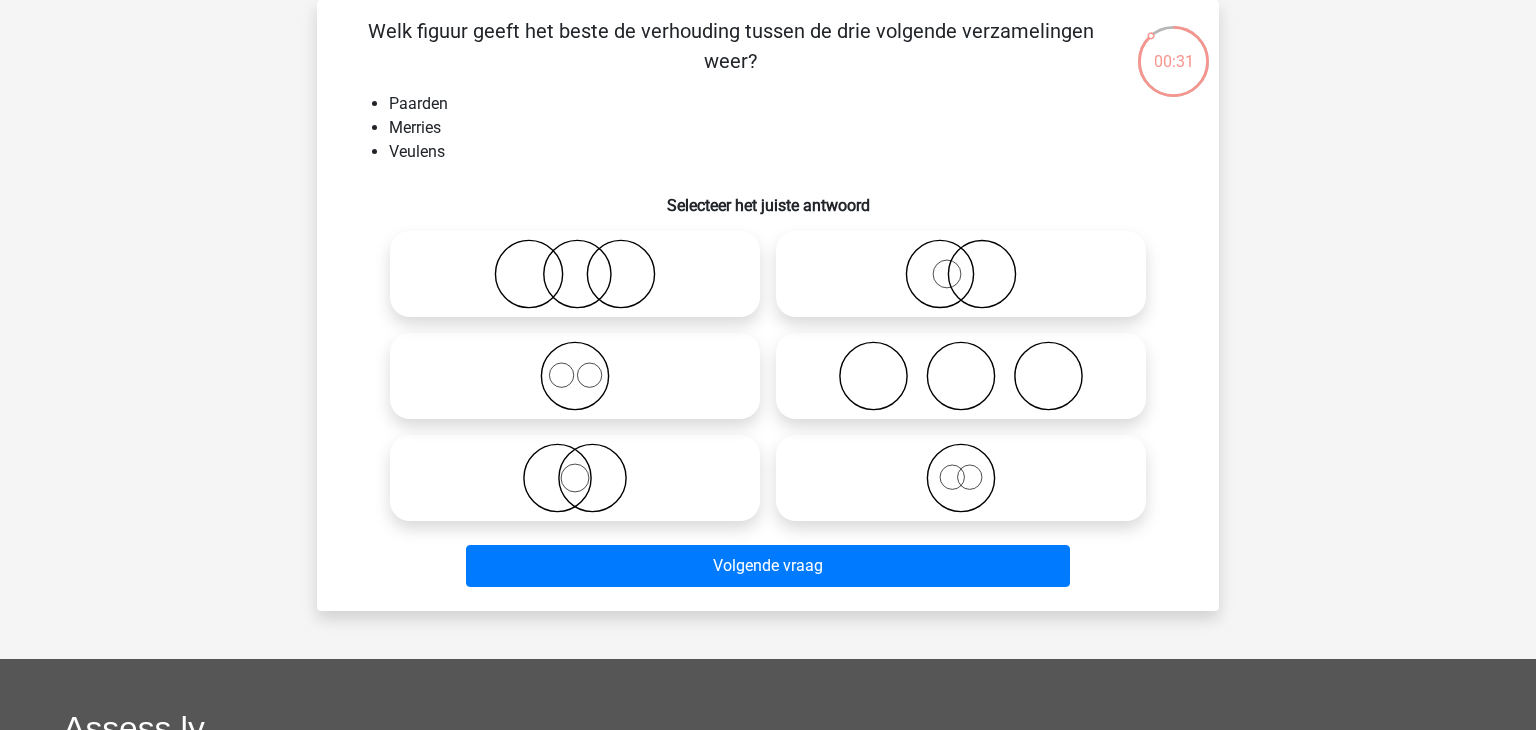 click 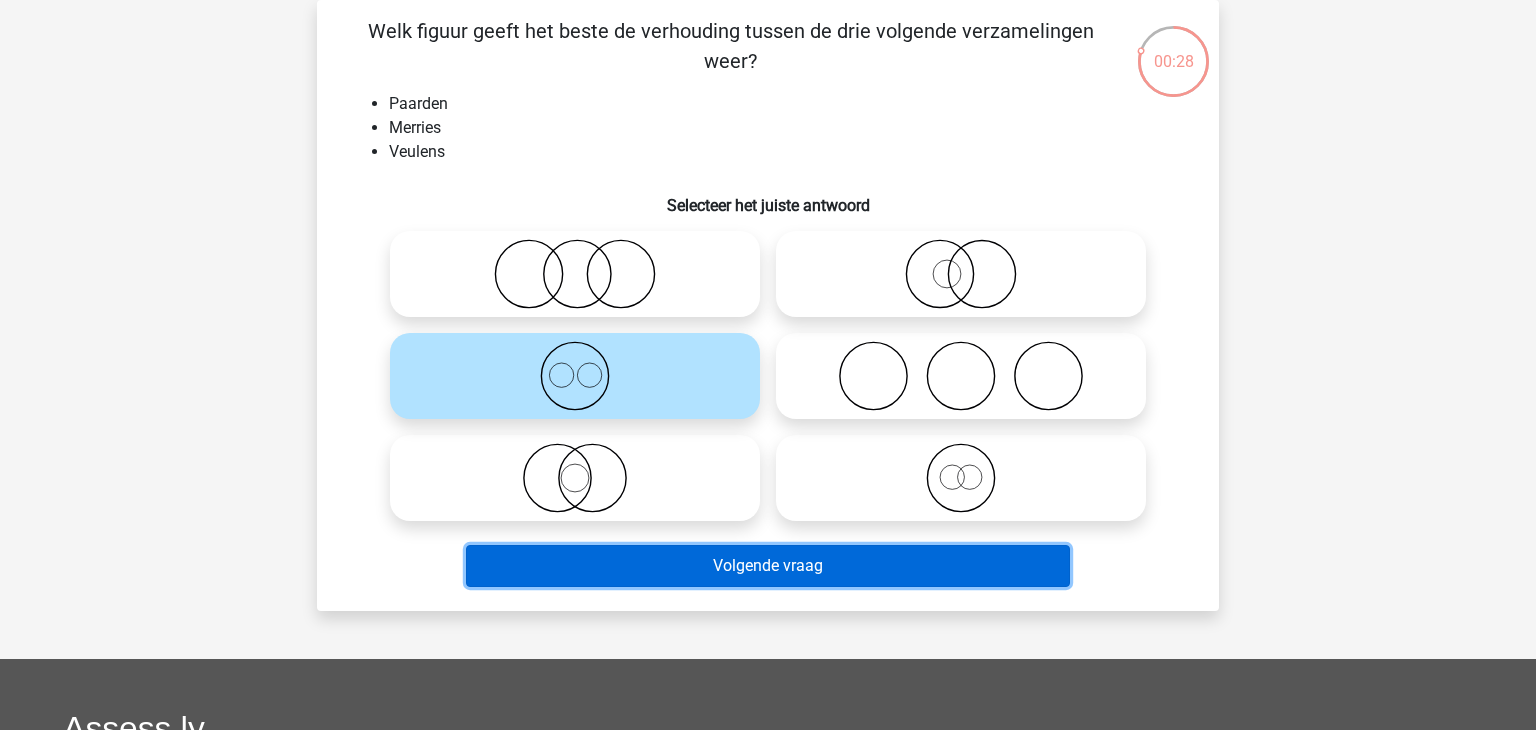click on "Volgende vraag" at bounding box center [768, 566] 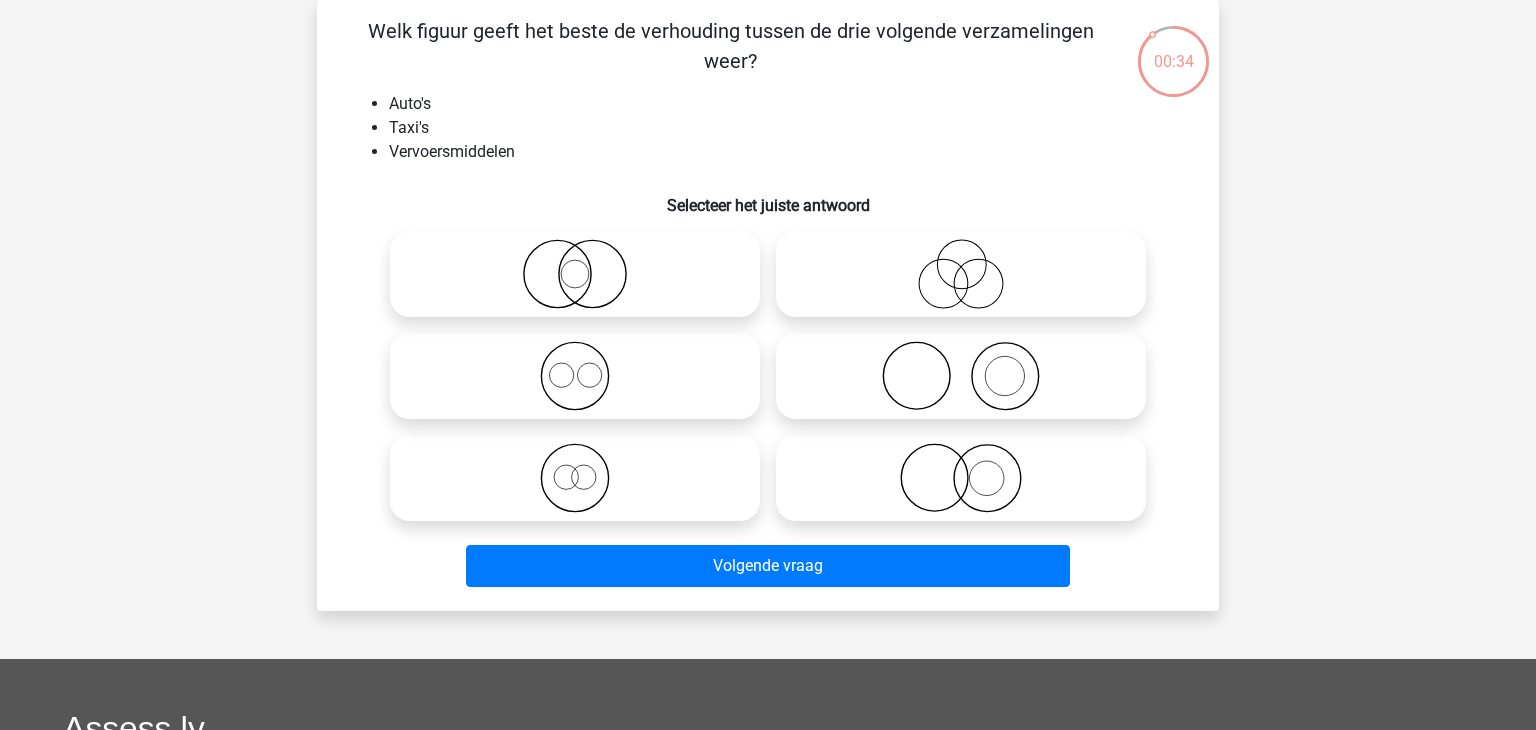 click 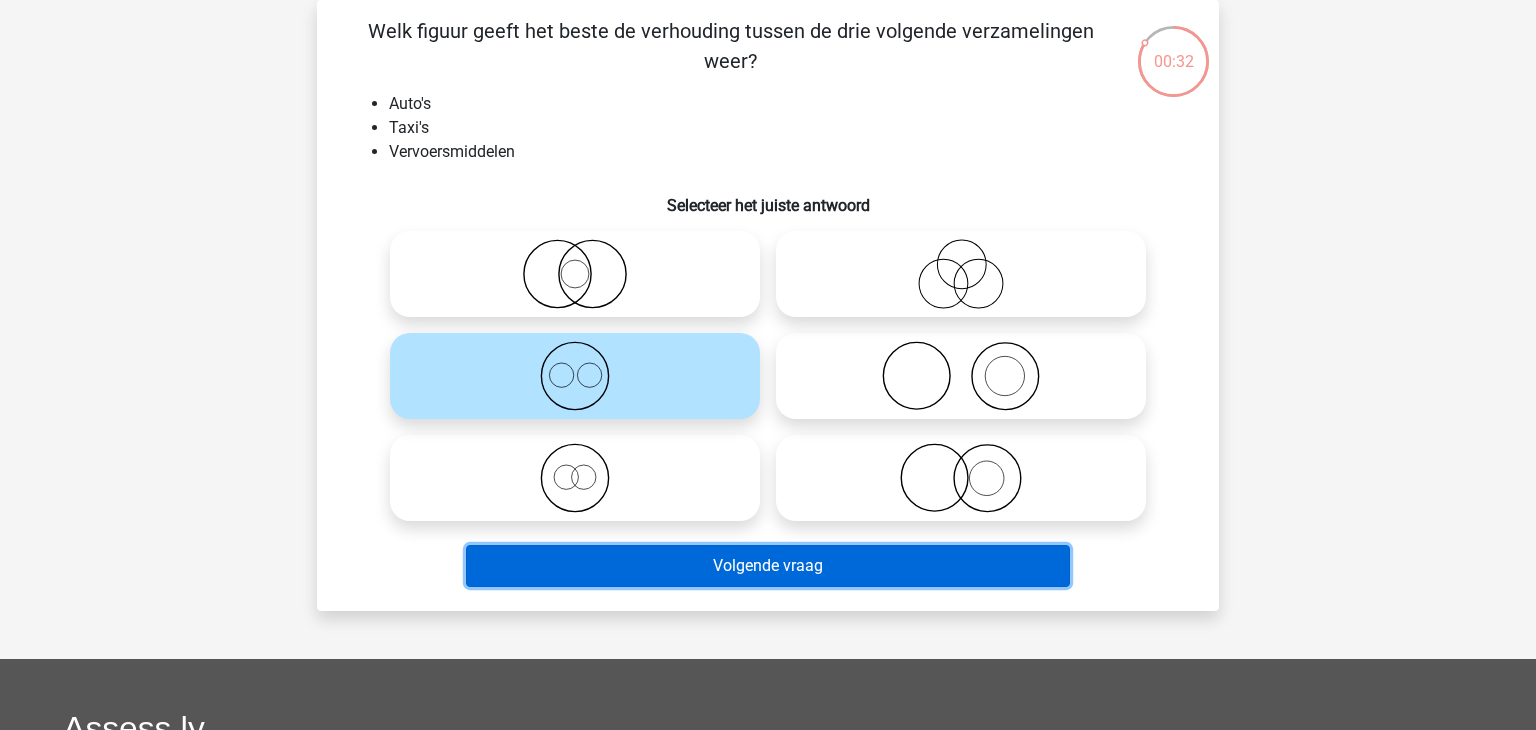 click on "Volgende vraag" at bounding box center (768, 566) 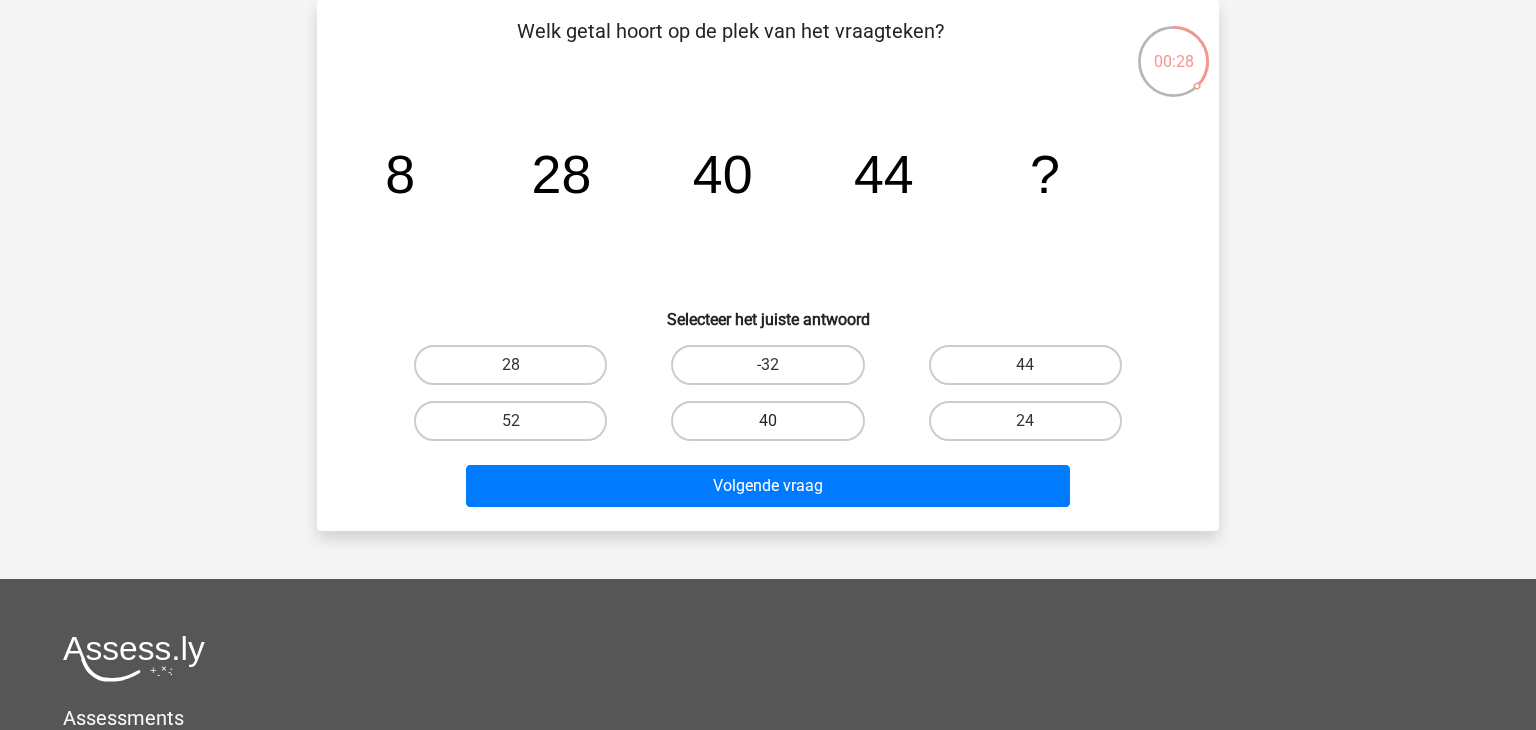 click on "40" at bounding box center [767, 421] 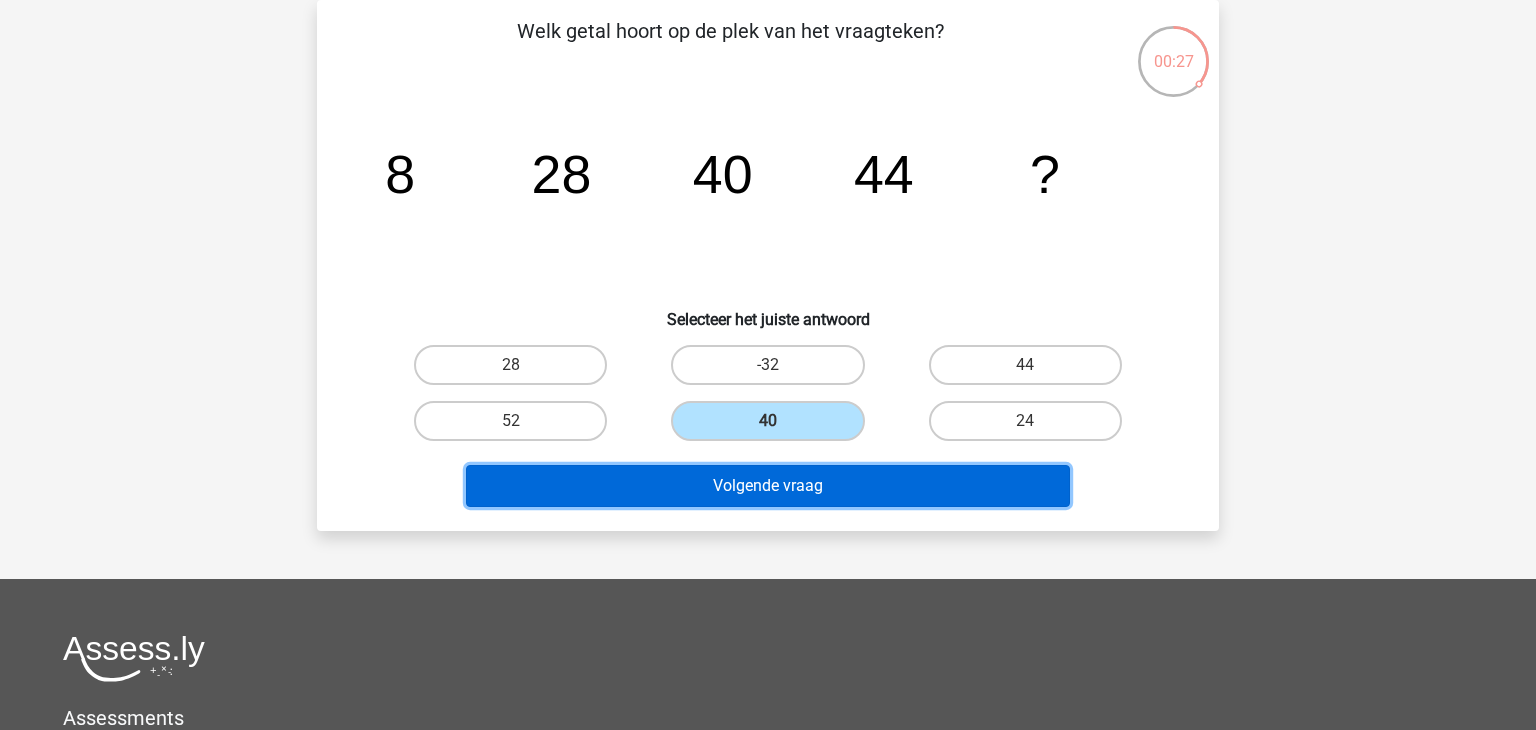 click on "Volgende vraag" at bounding box center [768, 486] 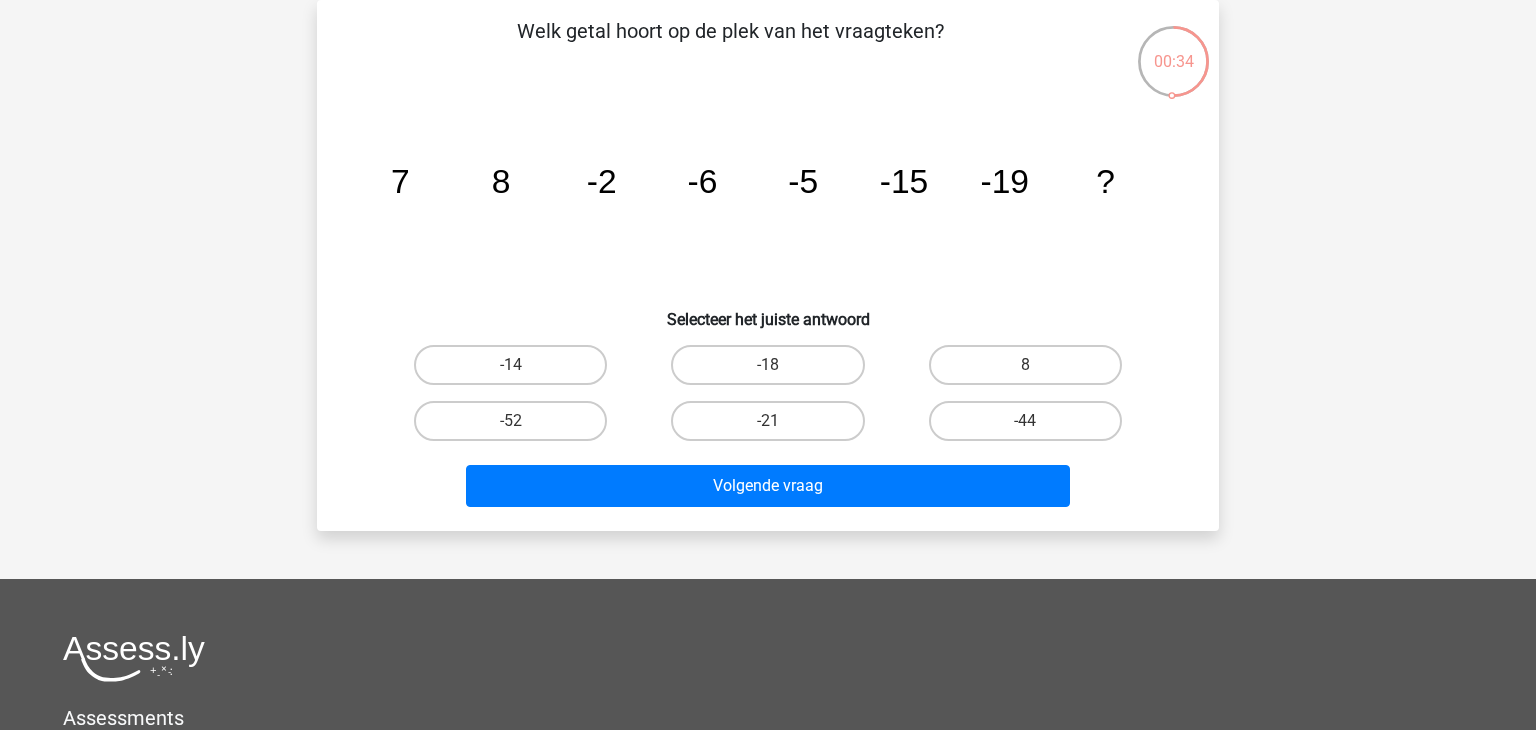 click on "Volgende vraag" at bounding box center (768, 482) 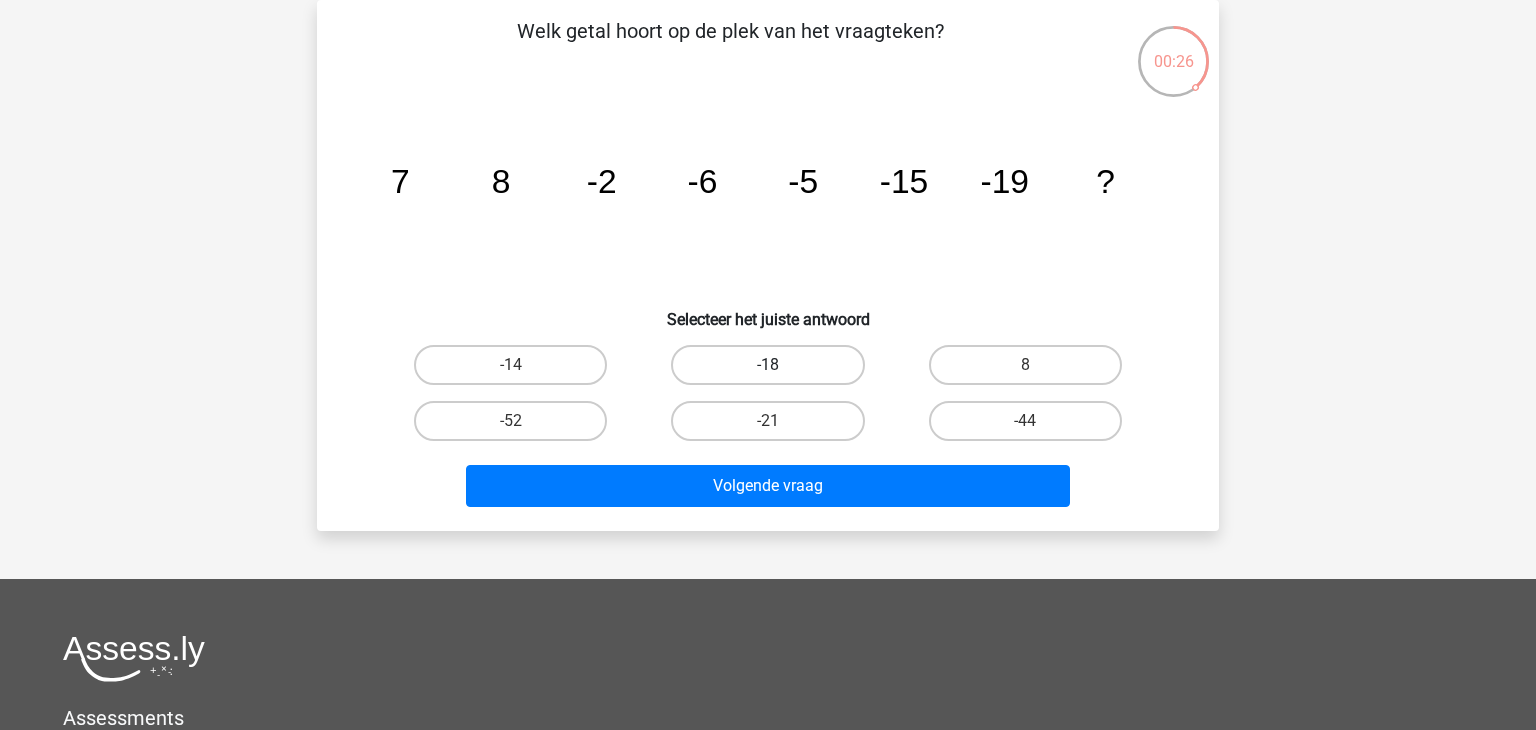click on "-18" at bounding box center [767, 365] 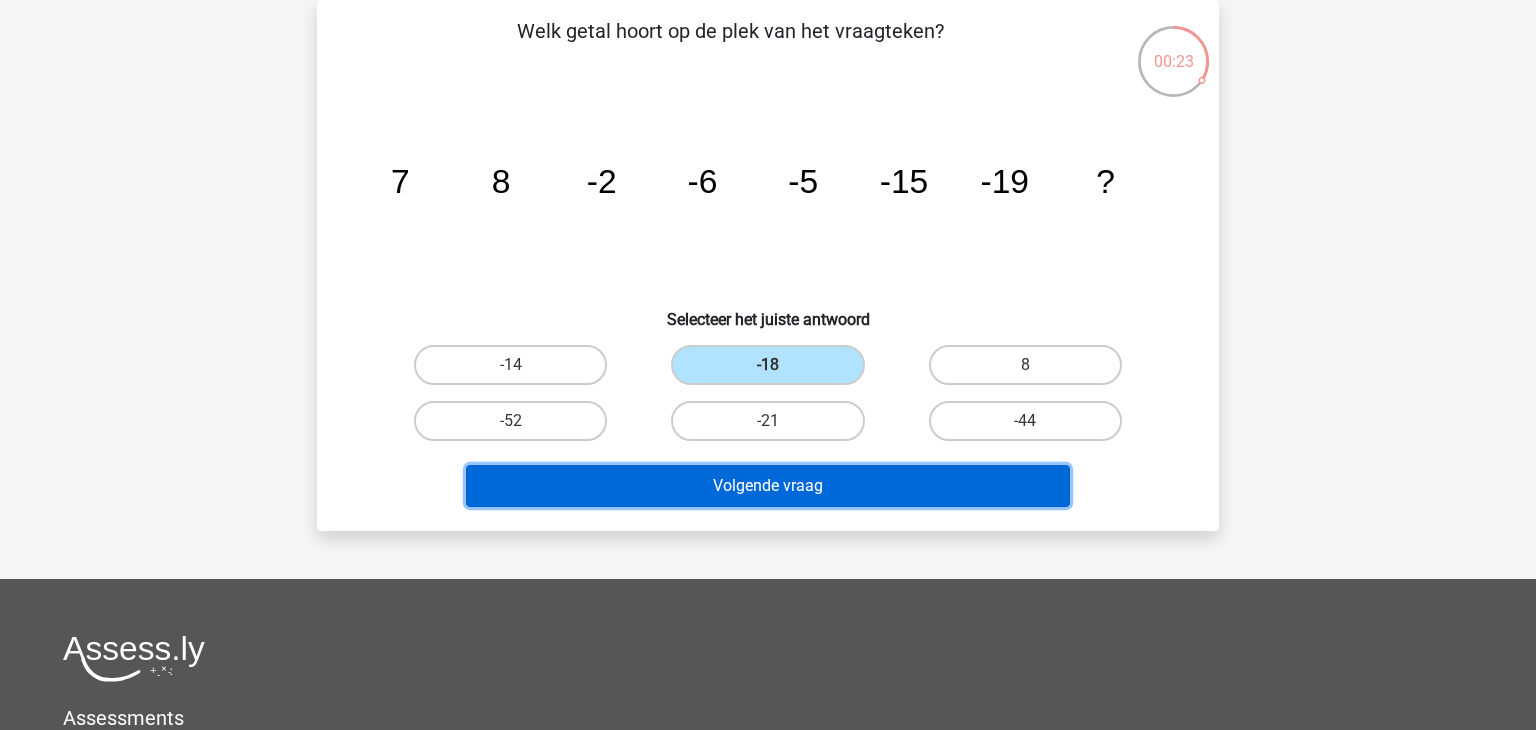 click on "Volgende vraag" at bounding box center (768, 486) 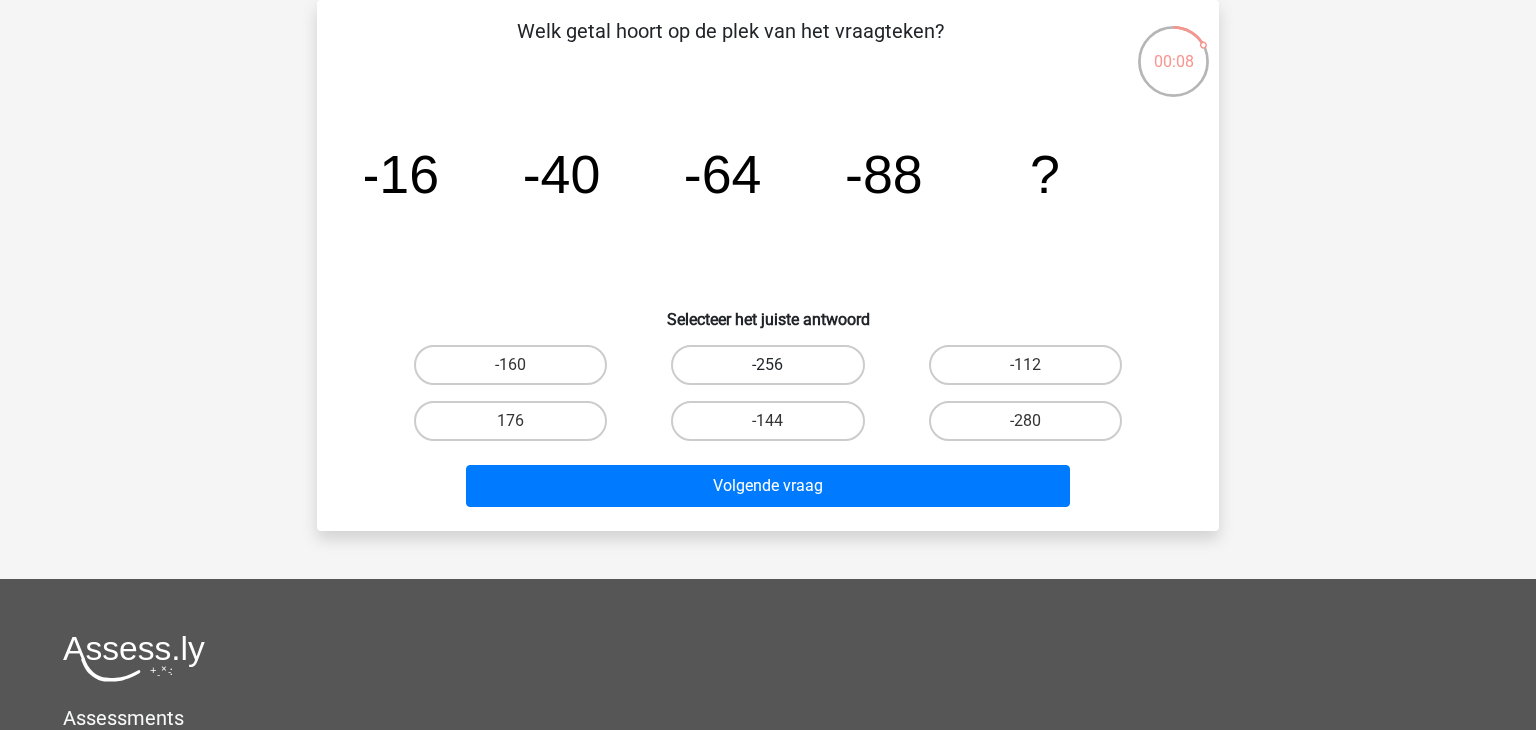 click on "-256" at bounding box center [767, 365] 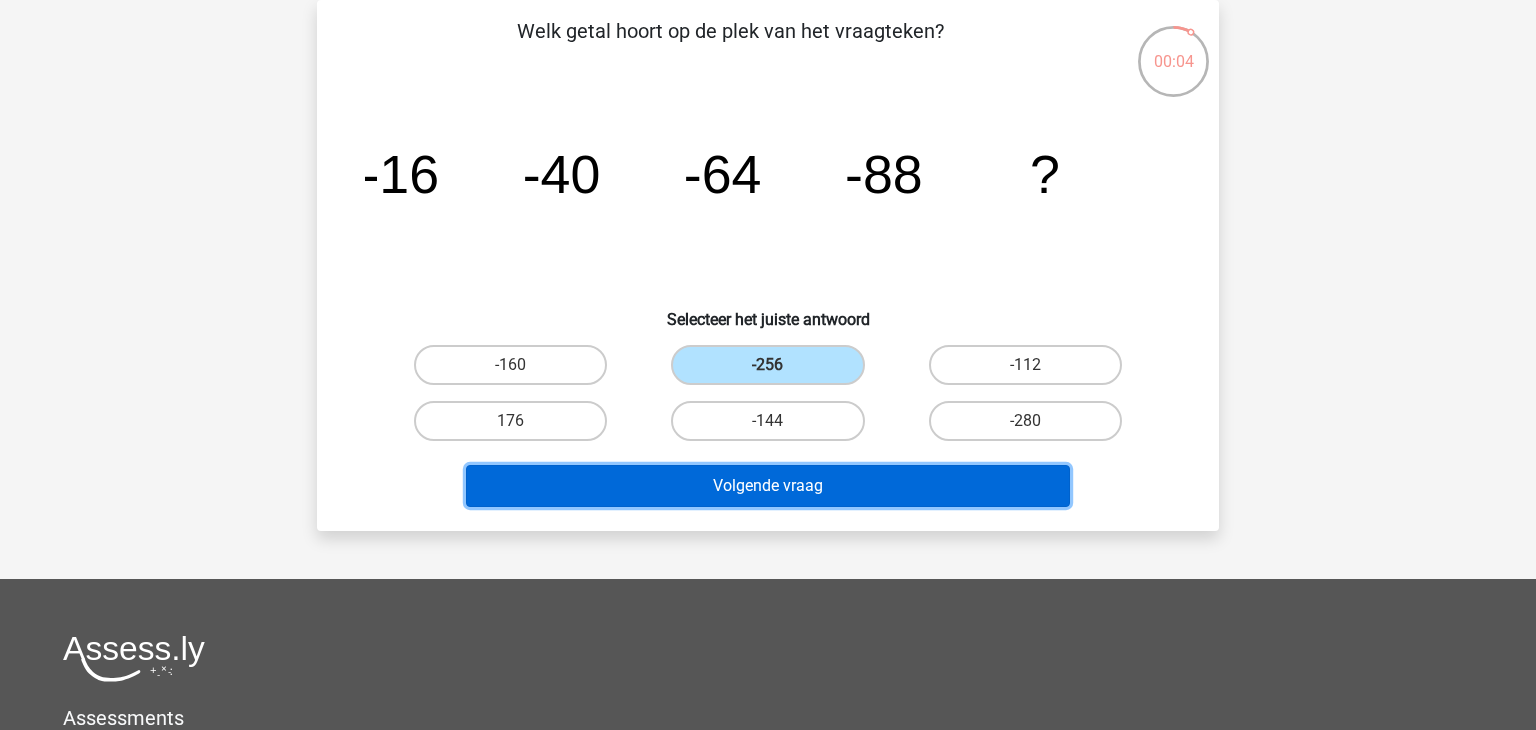 click on "Volgende vraag" at bounding box center [768, 486] 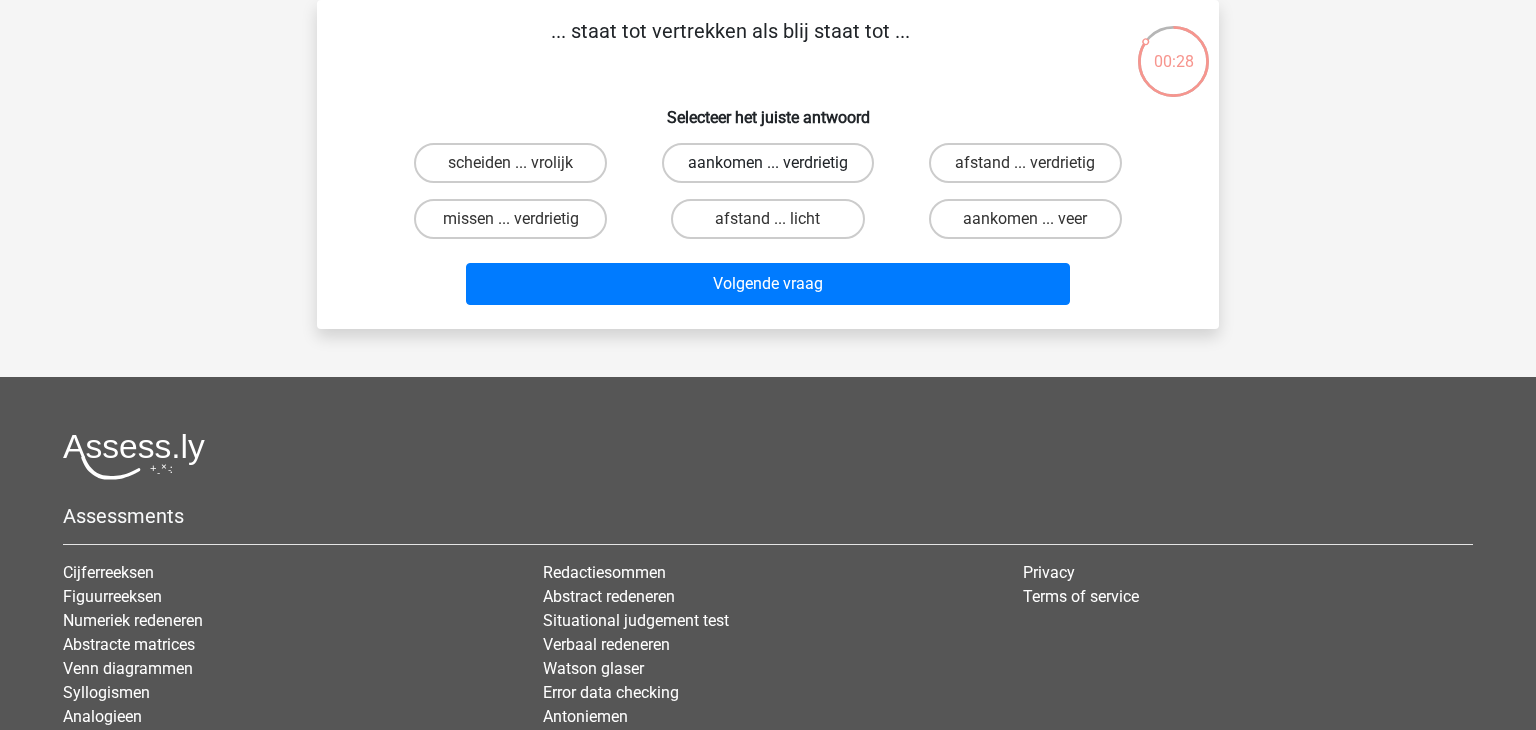 click on "aankomen ... verdrietig" at bounding box center (768, 163) 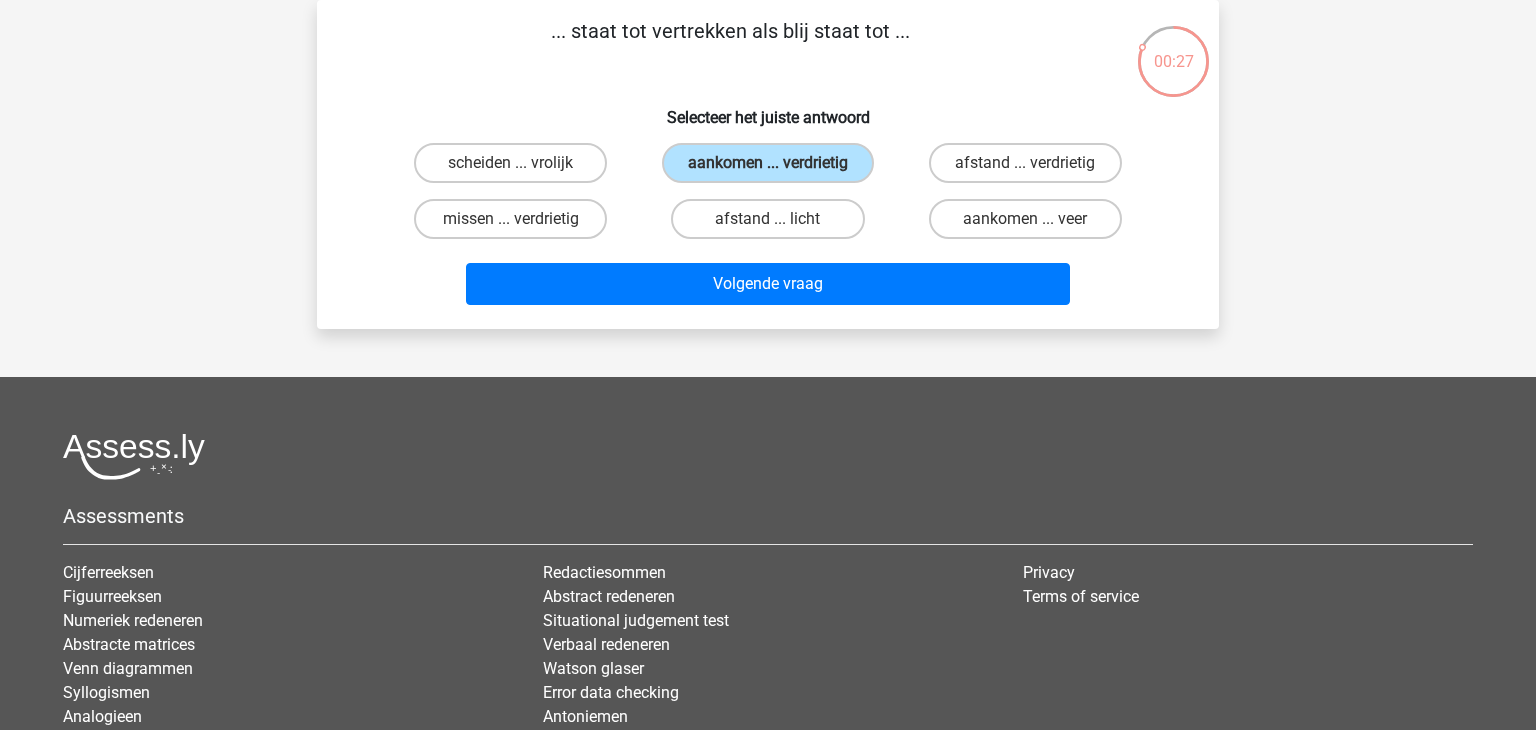 click on "afstand ... licht" at bounding box center [767, 219] 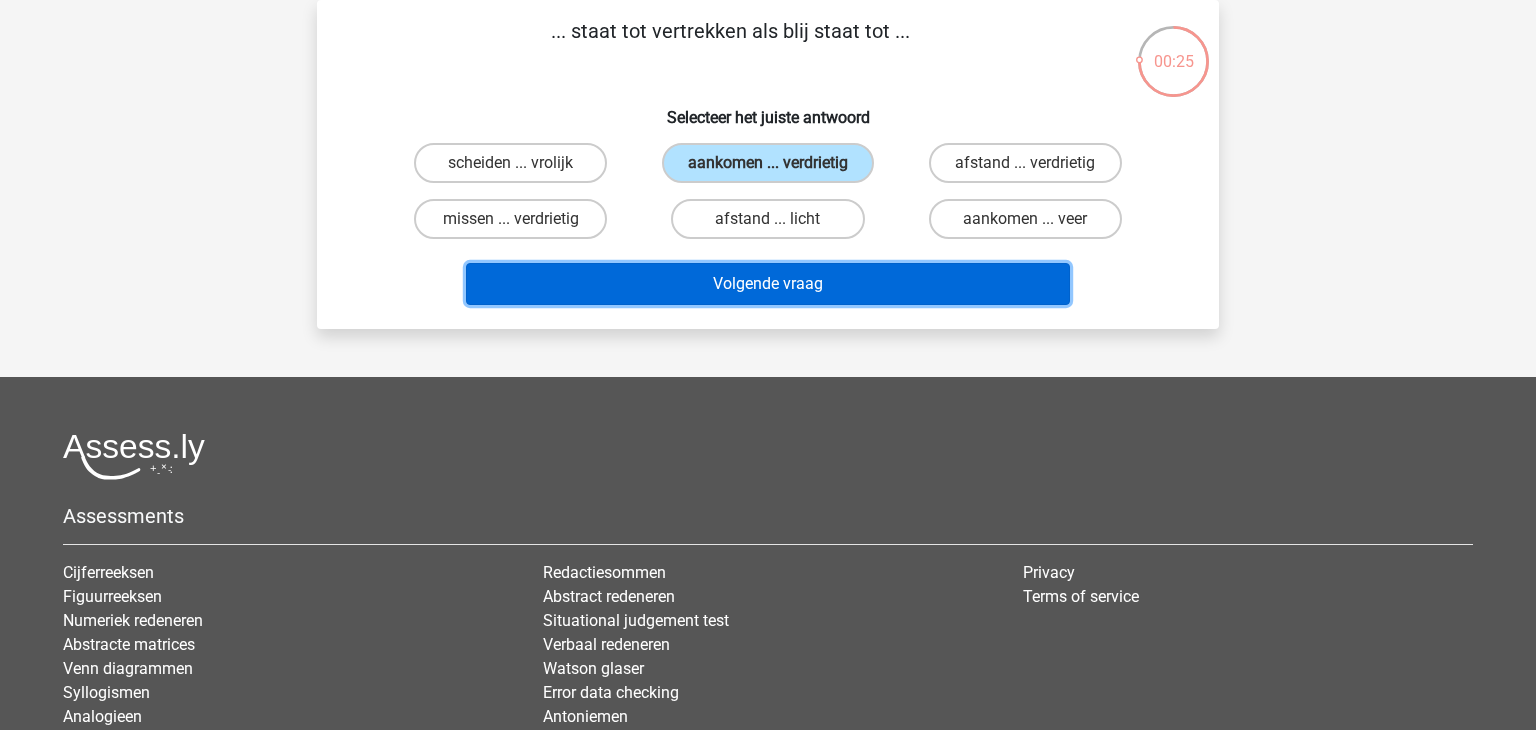 click on "Volgende vraag" at bounding box center (768, 284) 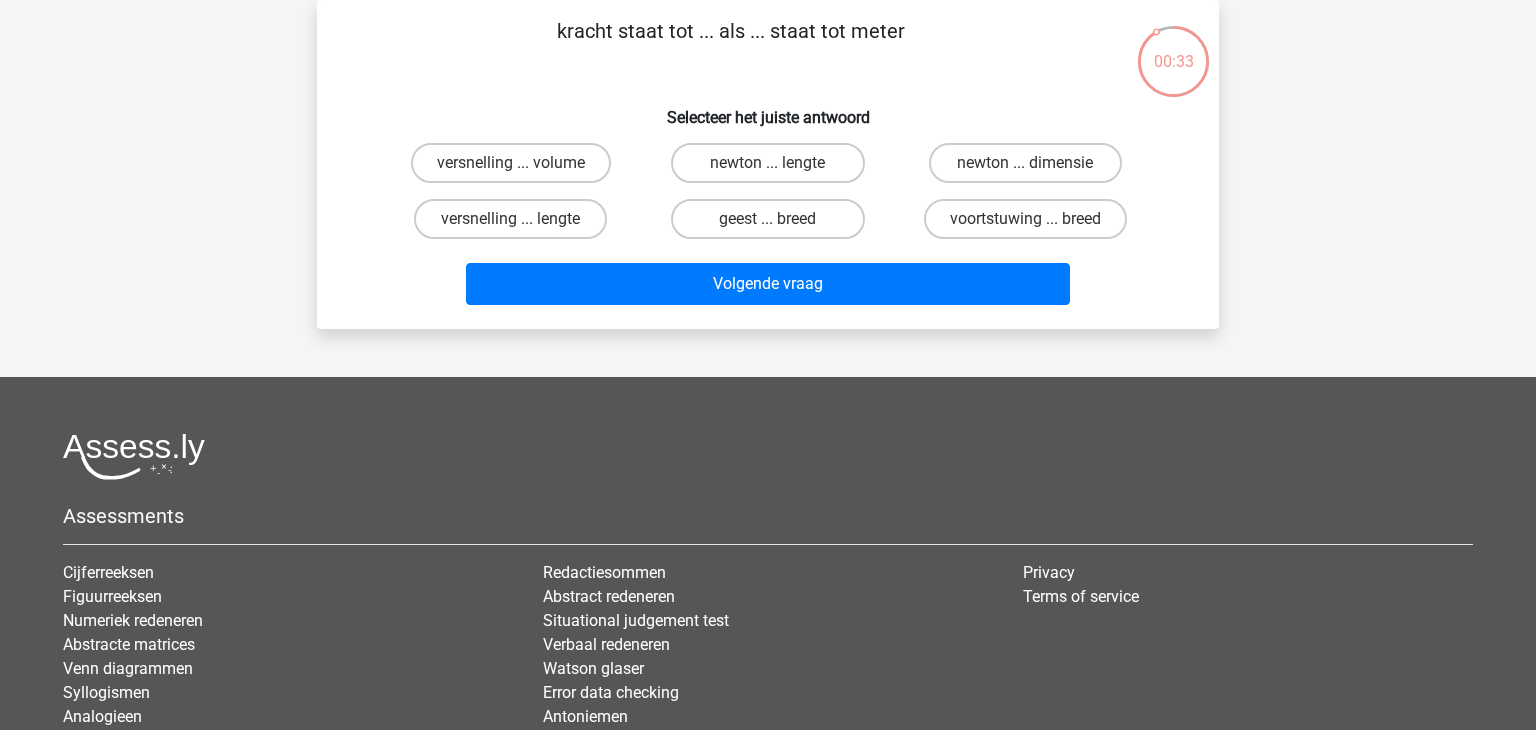 click on "newton ... lengte" at bounding box center (774, 169) 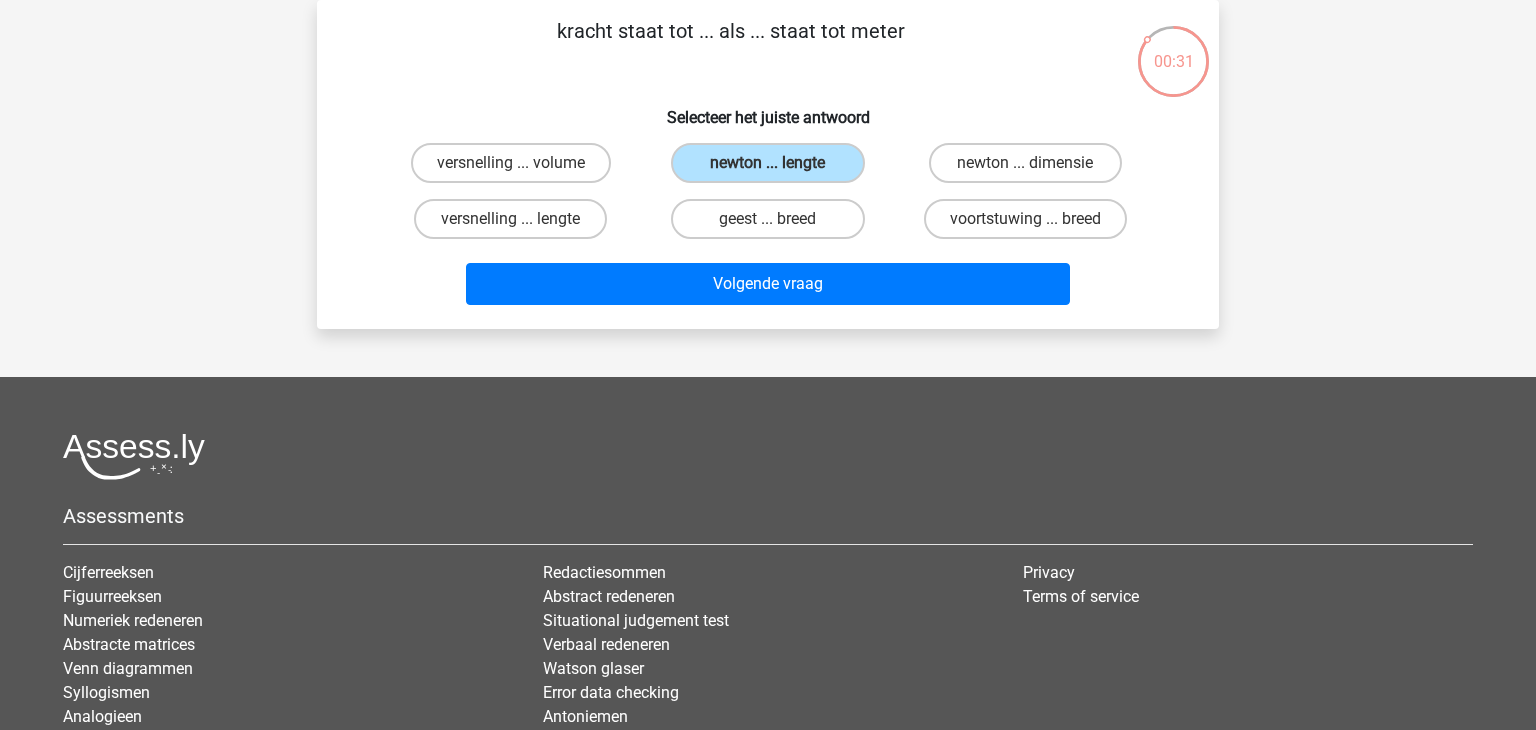click on "kracht staat tot ... als ... staat tot meter
Selecteer het juiste antwoord
versnelling ... volume
newton ... lengte
newton ... dimensie" at bounding box center [768, 164] 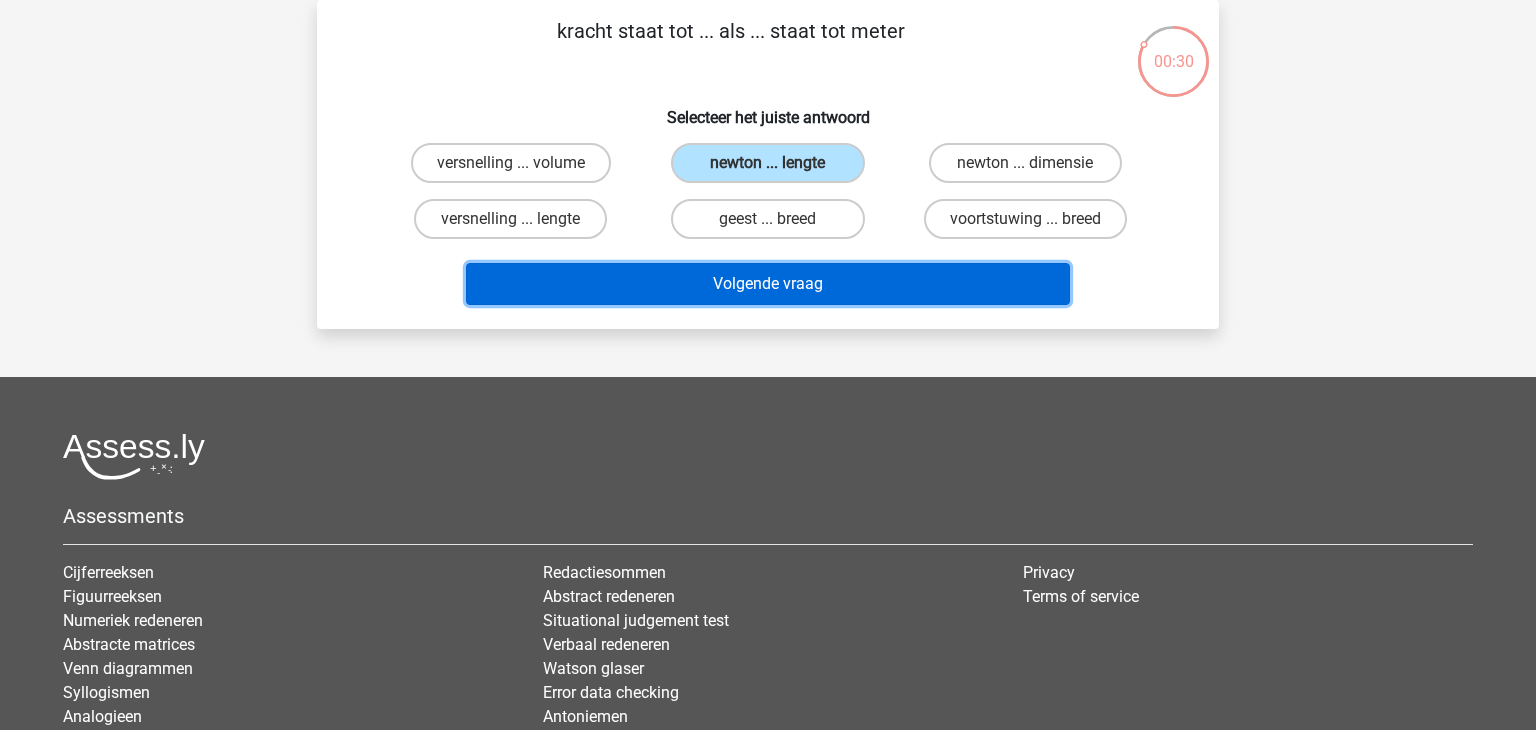 click on "Volgende vraag" at bounding box center (768, 284) 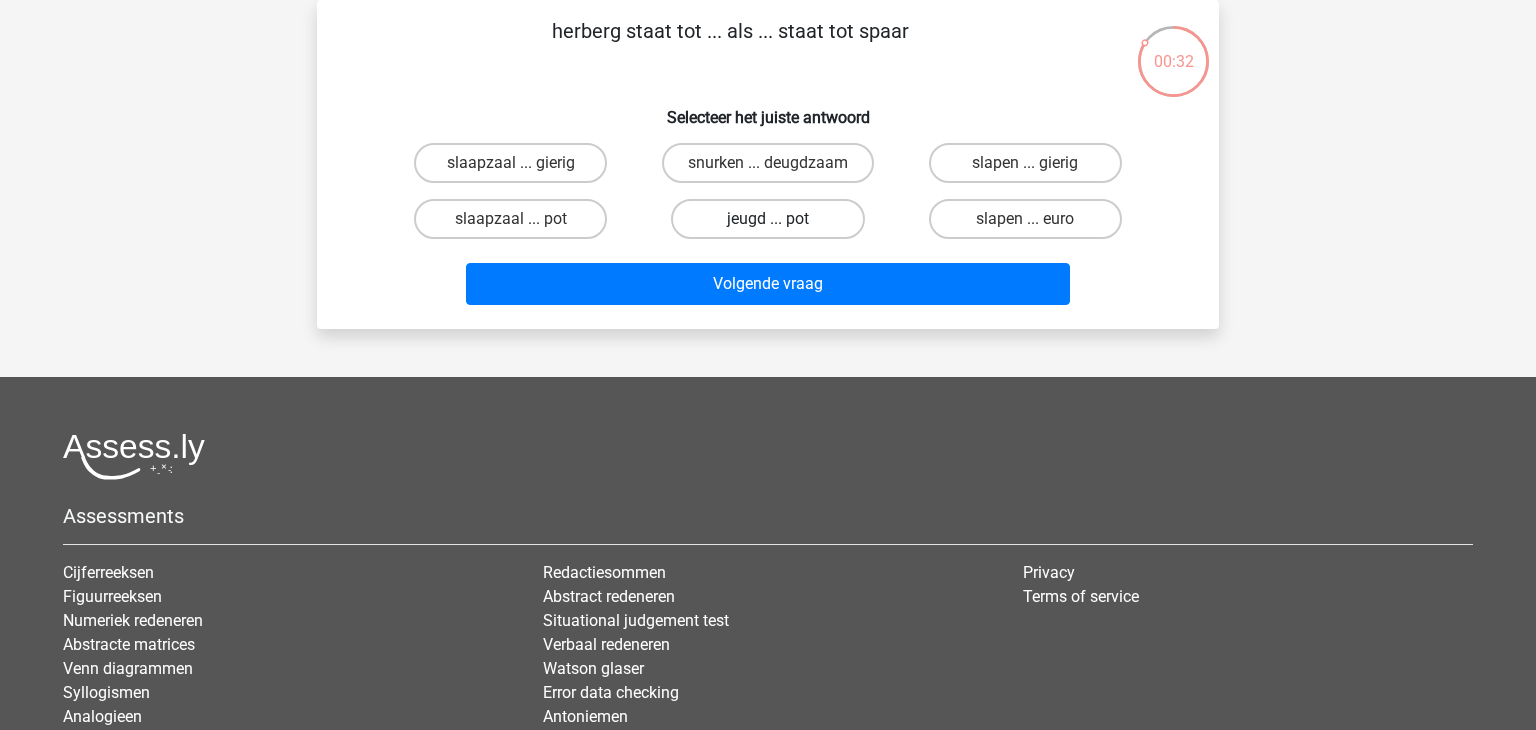 click on "jeugd ... pot" at bounding box center (767, 219) 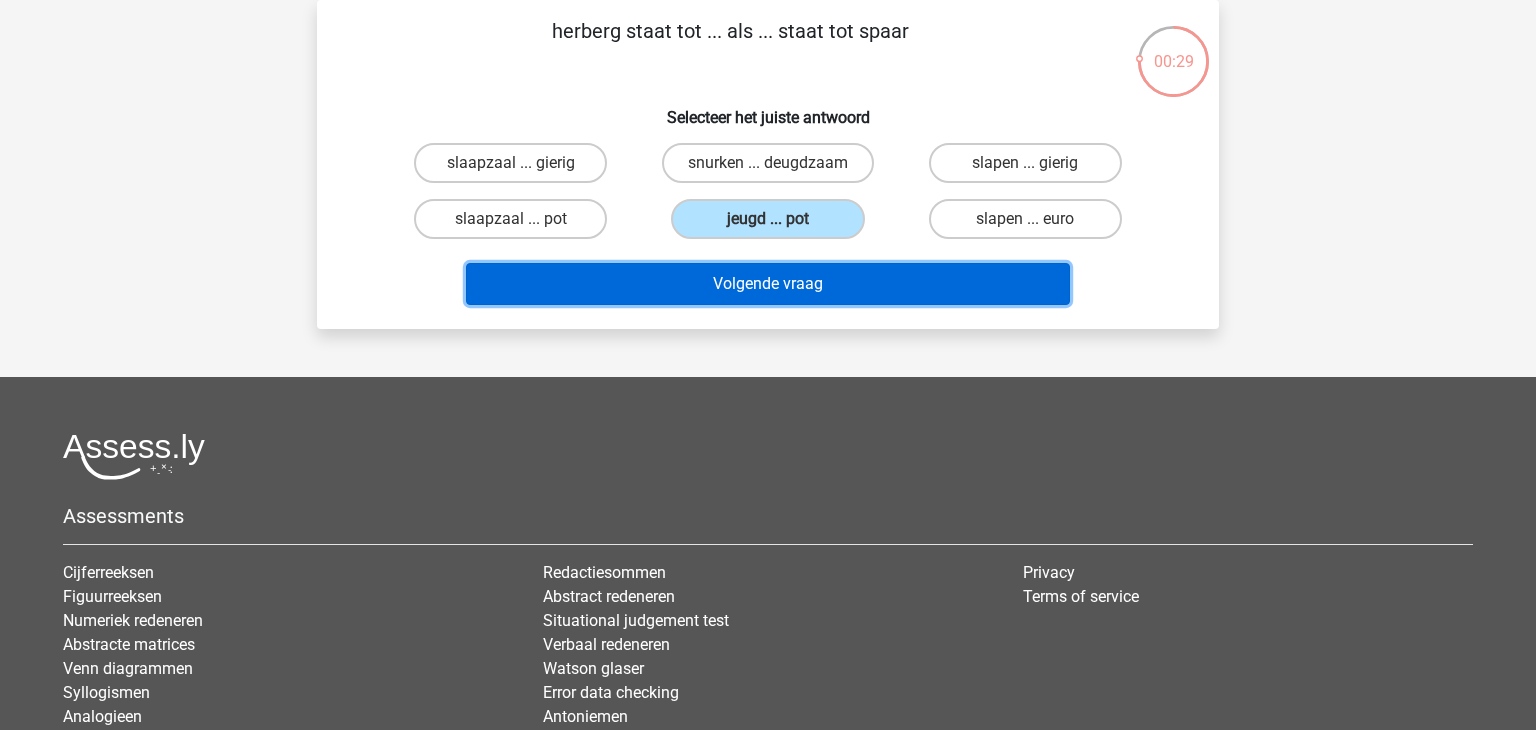 click on "Volgende vraag" at bounding box center [768, 284] 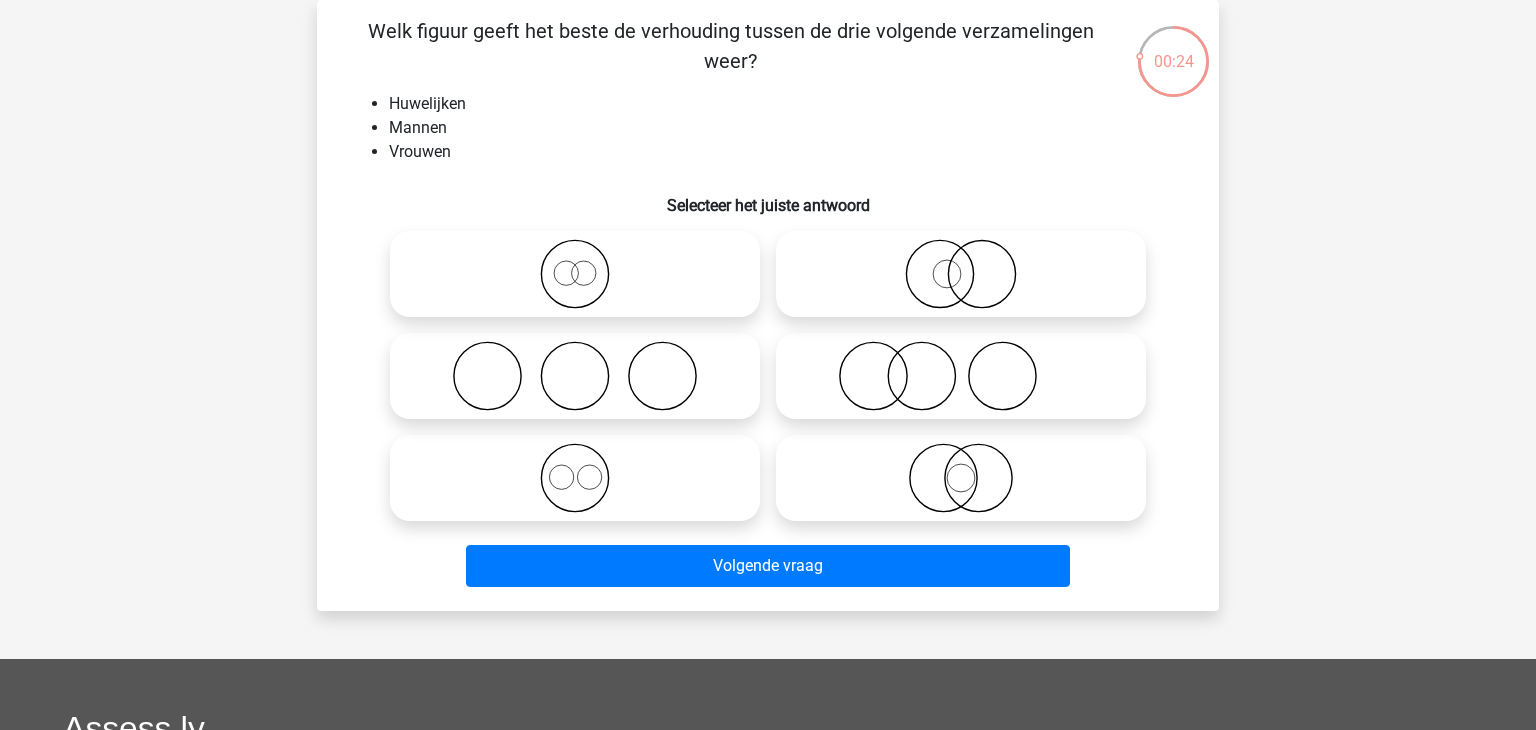 click 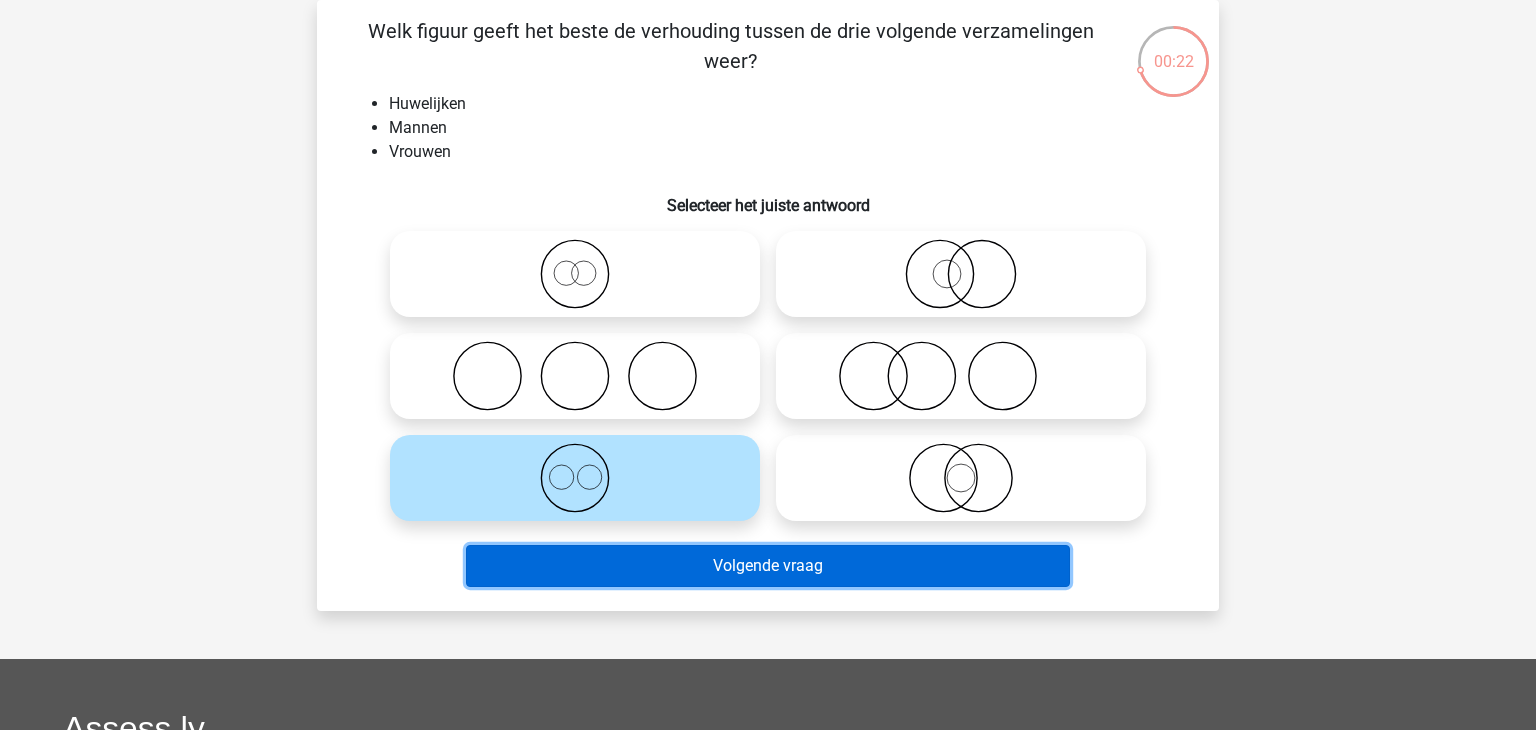 click on "Volgende vraag" at bounding box center [768, 566] 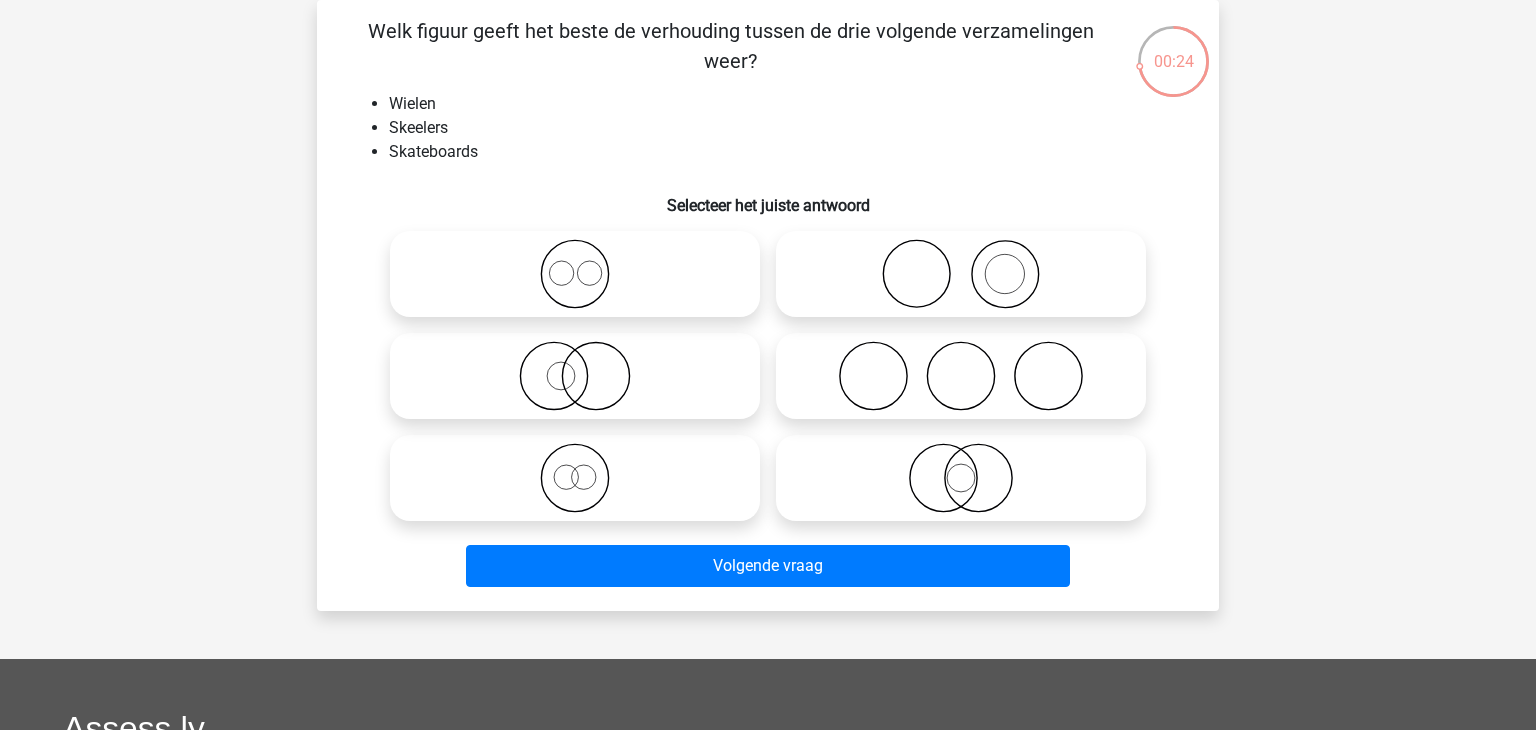 click 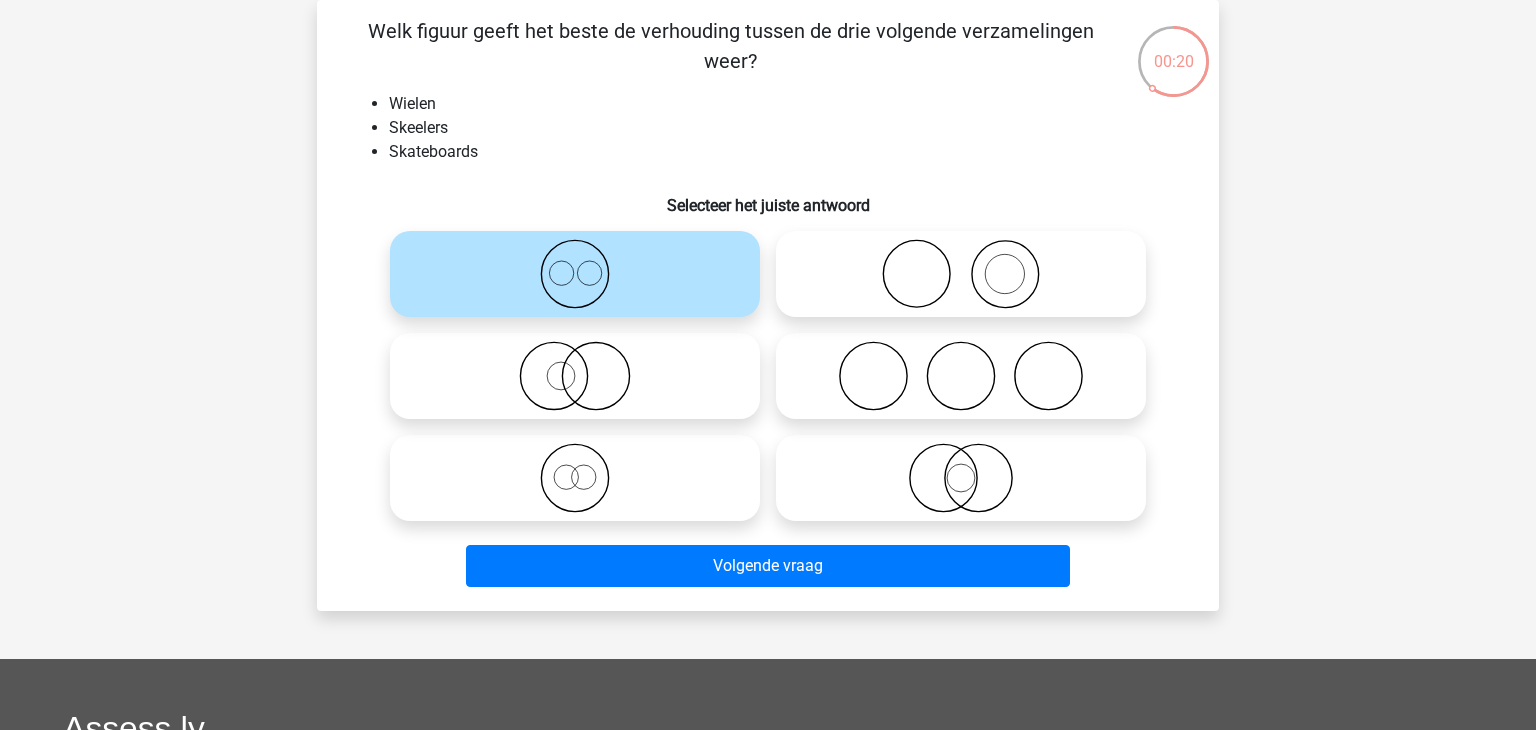 click on "Welk figuur geeft het beste de verhouding tussen de drie volgende verzamelingen weer? Wielen Skeelers Skateboards
Selecteer het juiste antwoord" at bounding box center [768, 305] 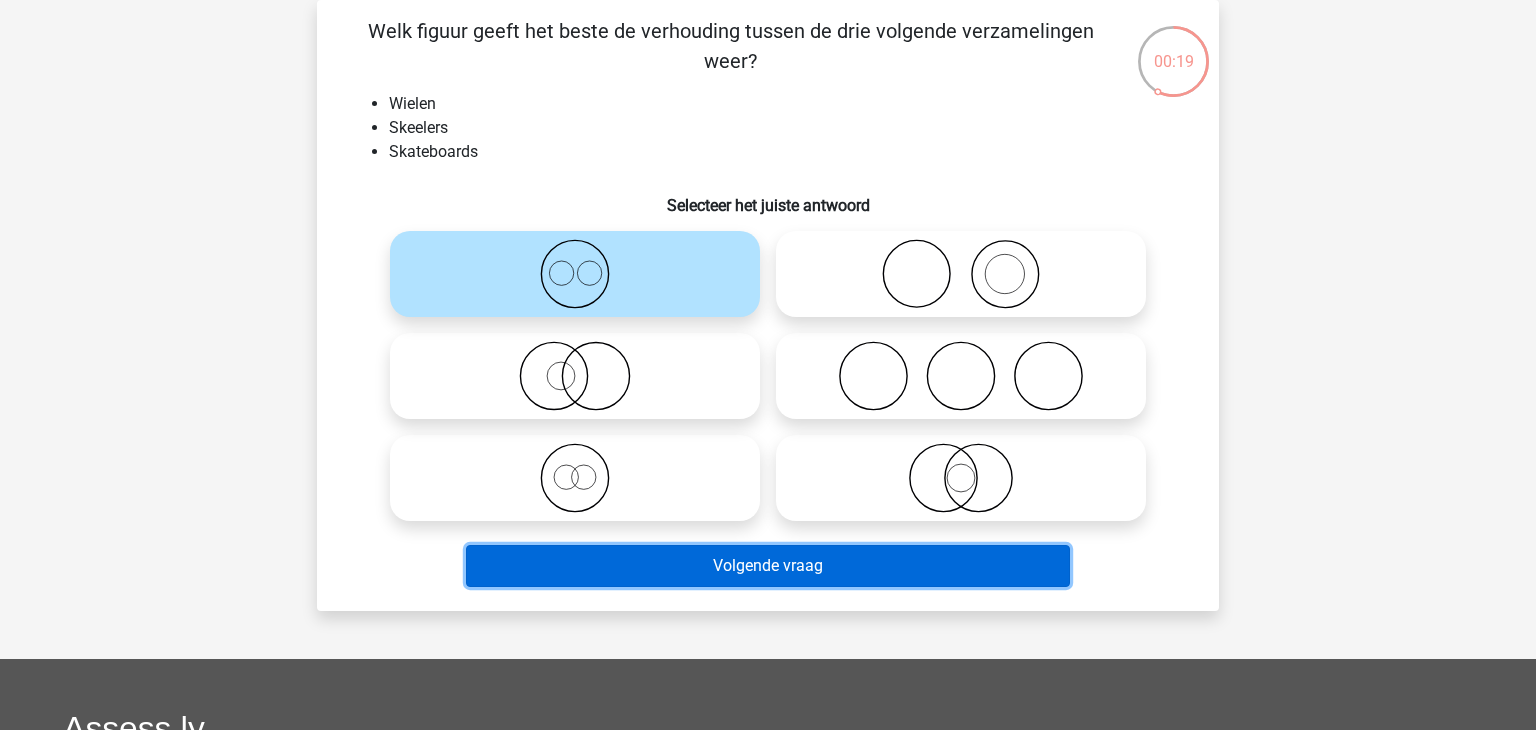 click on "Volgende vraag" at bounding box center (768, 566) 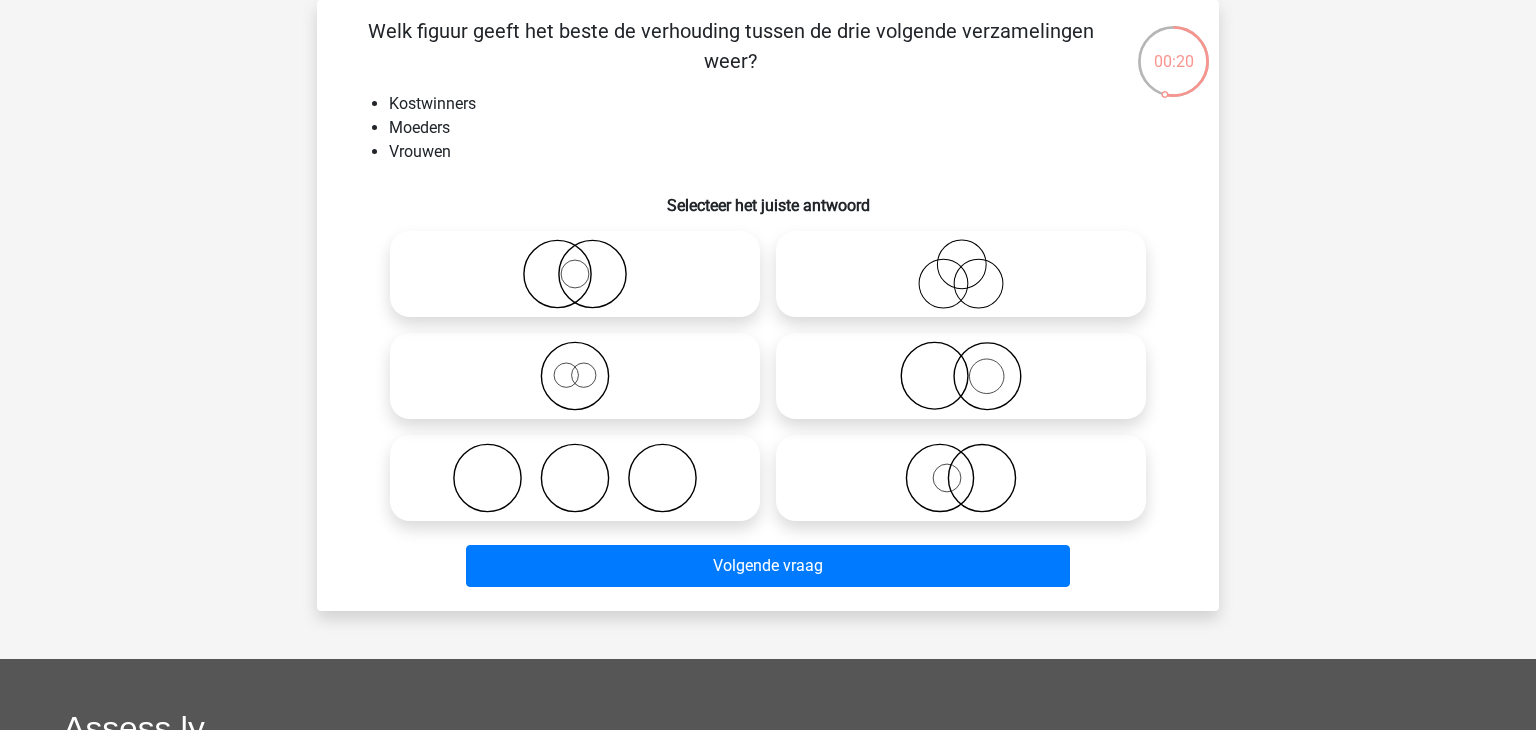click 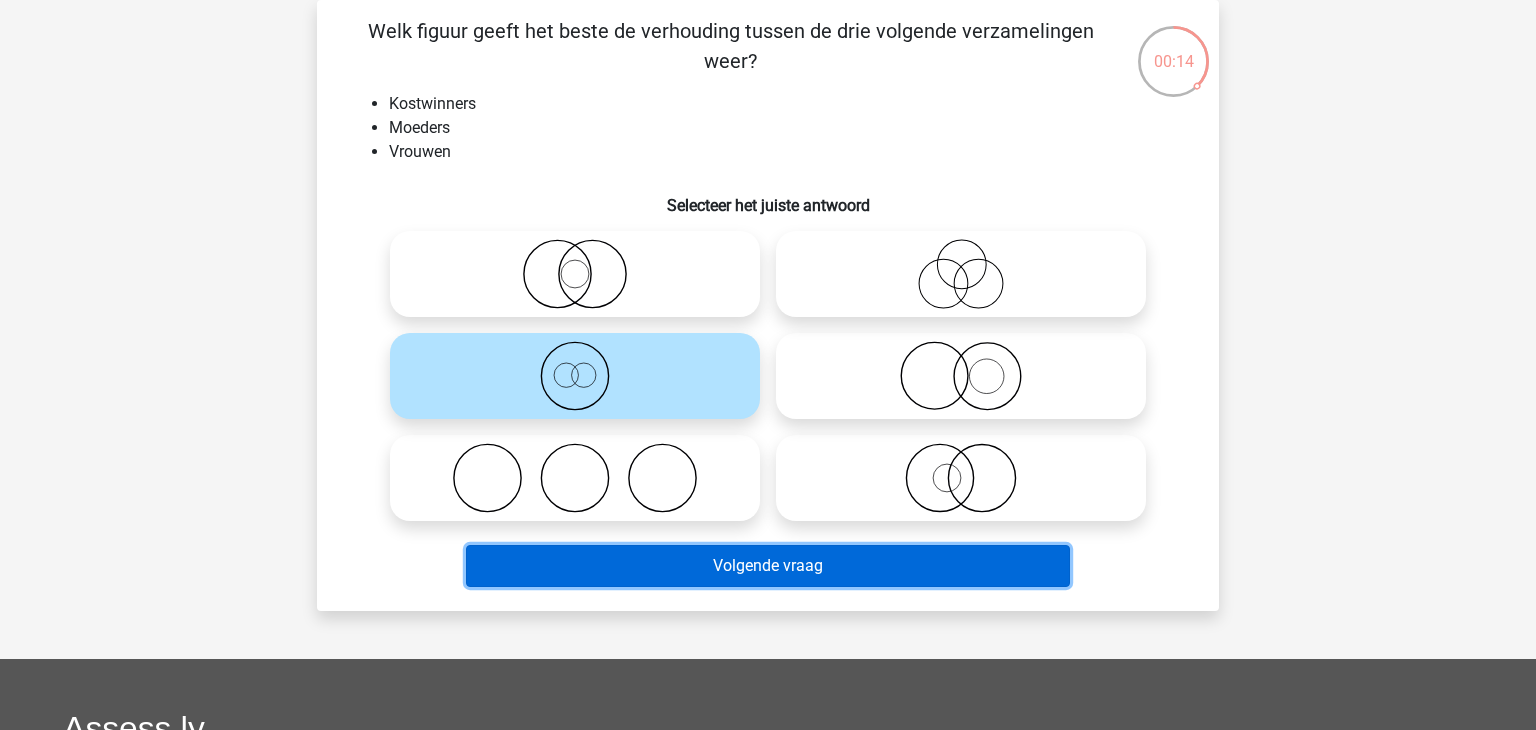 click on "Volgende vraag" at bounding box center [768, 566] 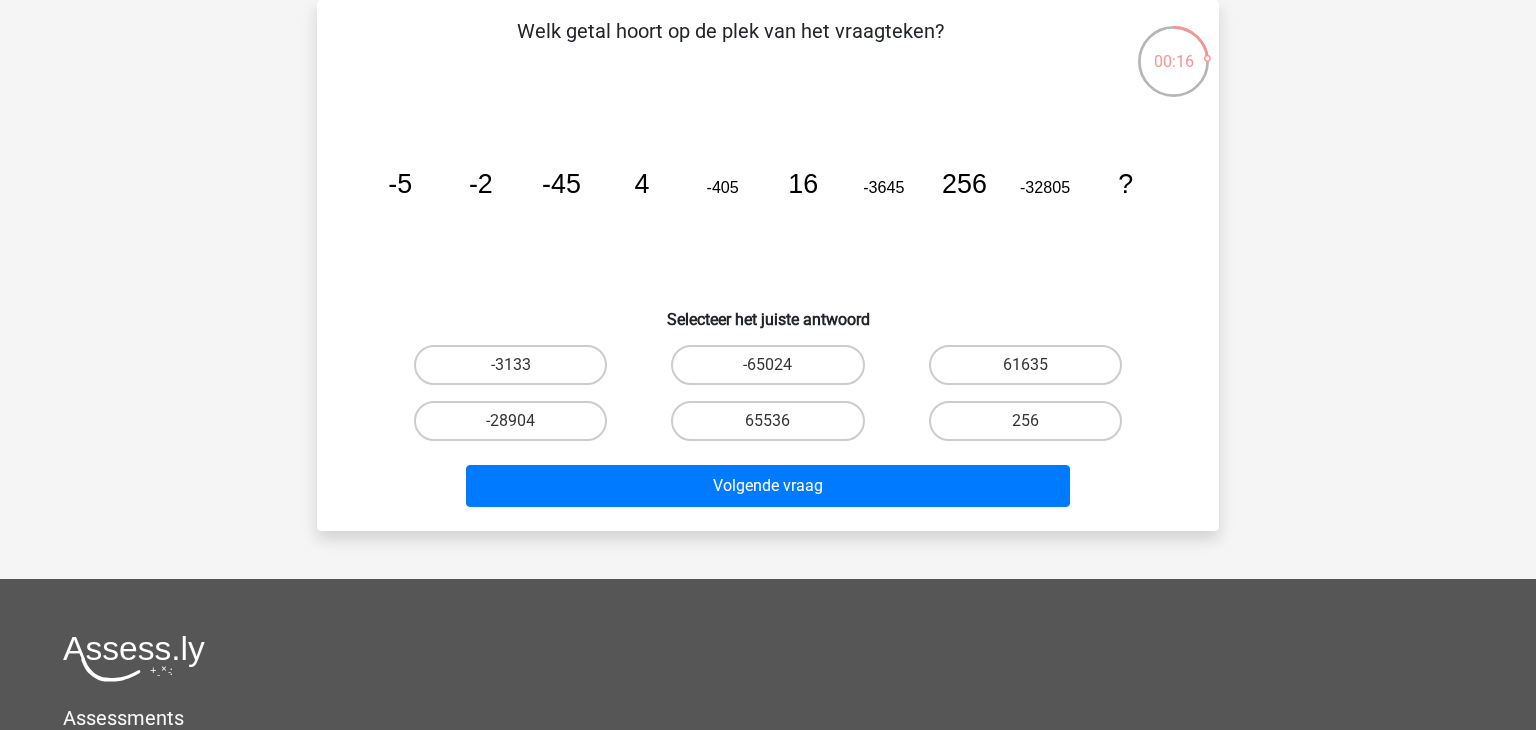 click on "65536" at bounding box center (767, 421) 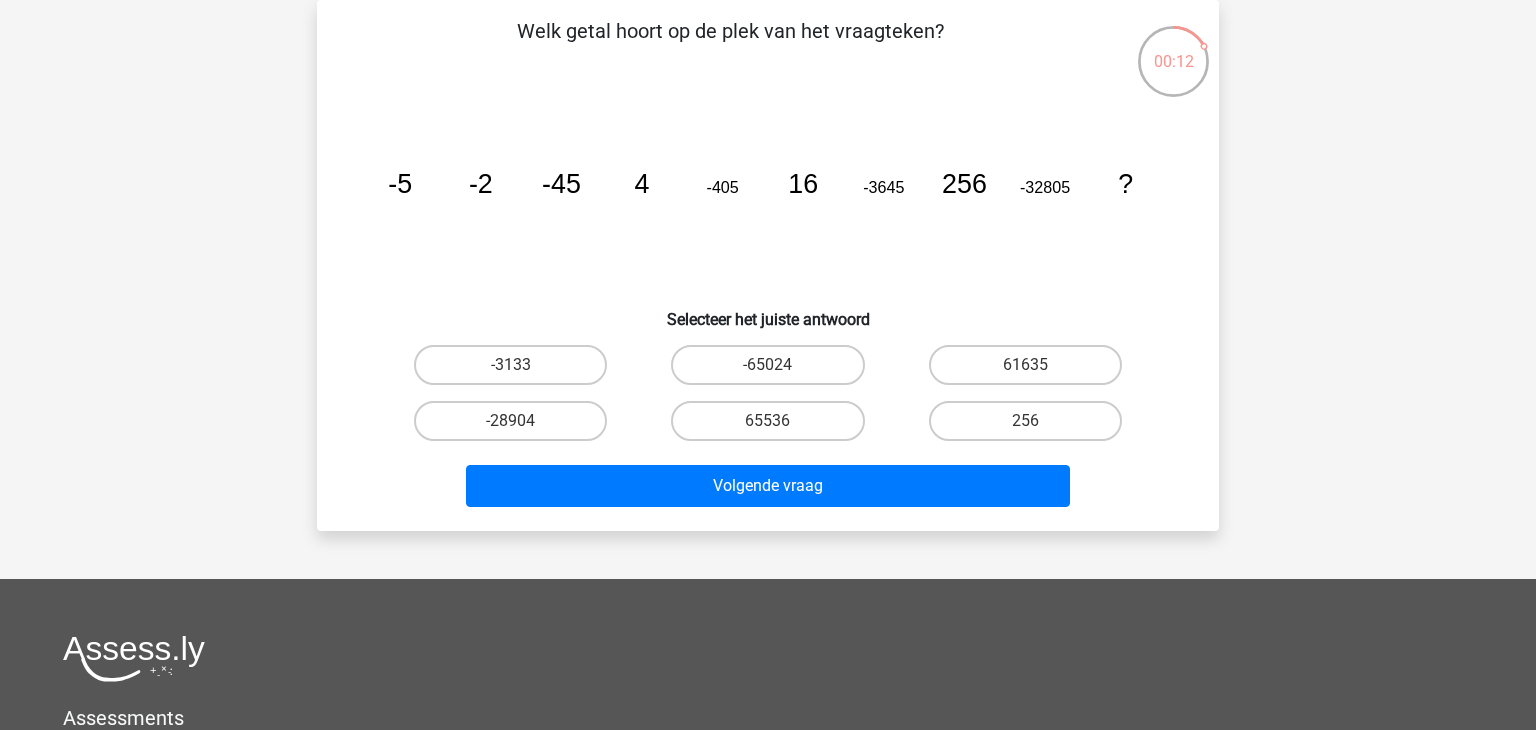 click on "256" at bounding box center (1025, 421) 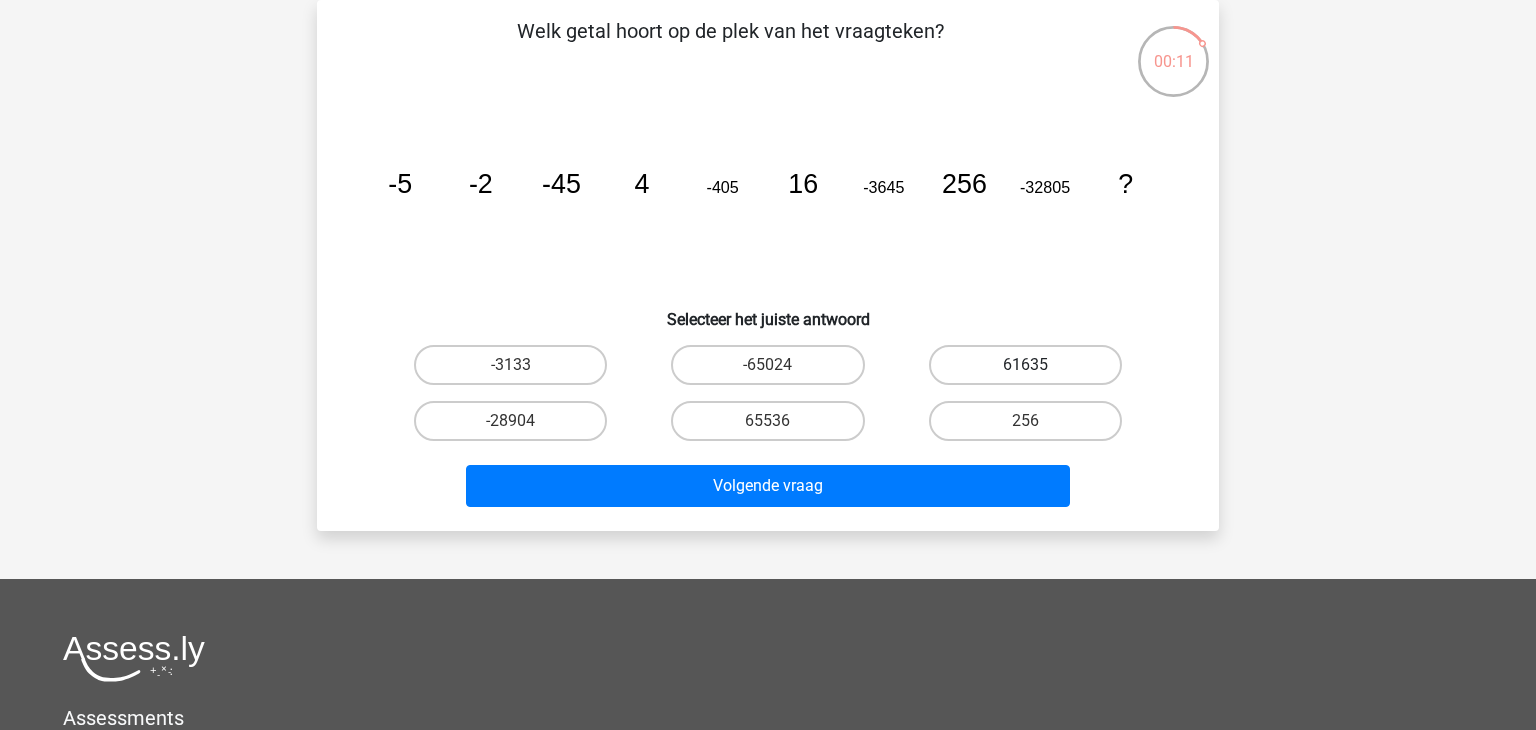 click on "61635" at bounding box center [1025, 365] 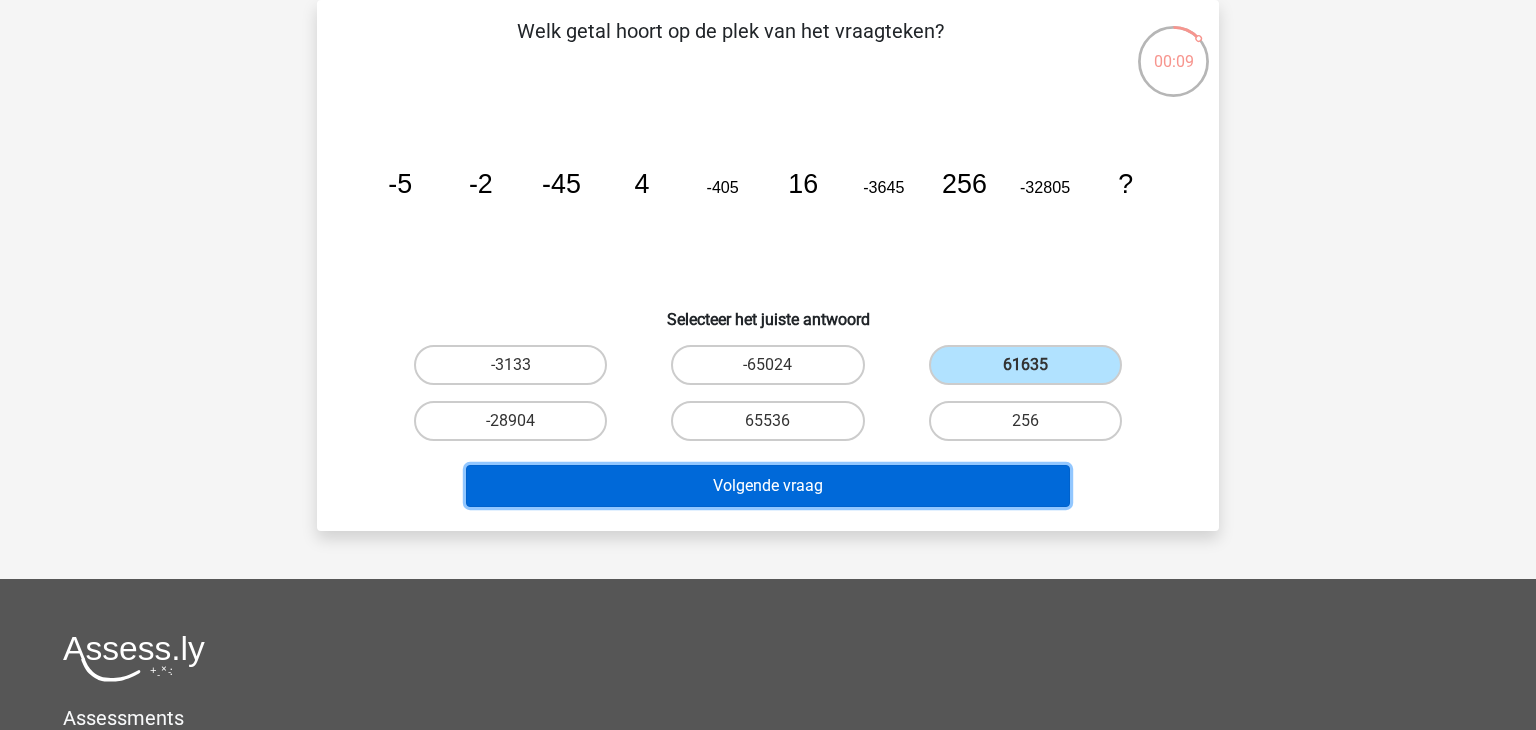 click on "Volgende vraag" at bounding box center (768, 486) 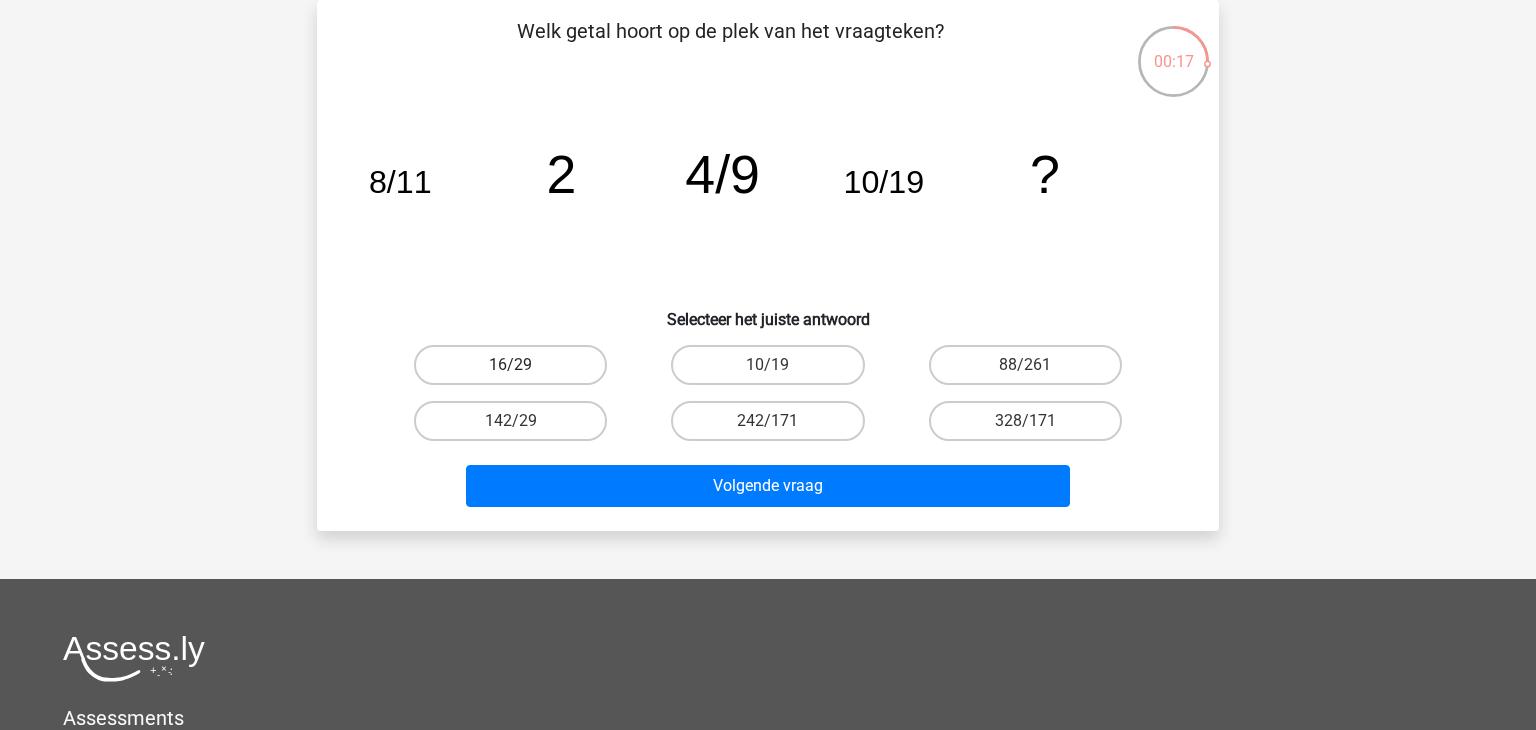 click on "16/29" at bounding box center [510, 365] 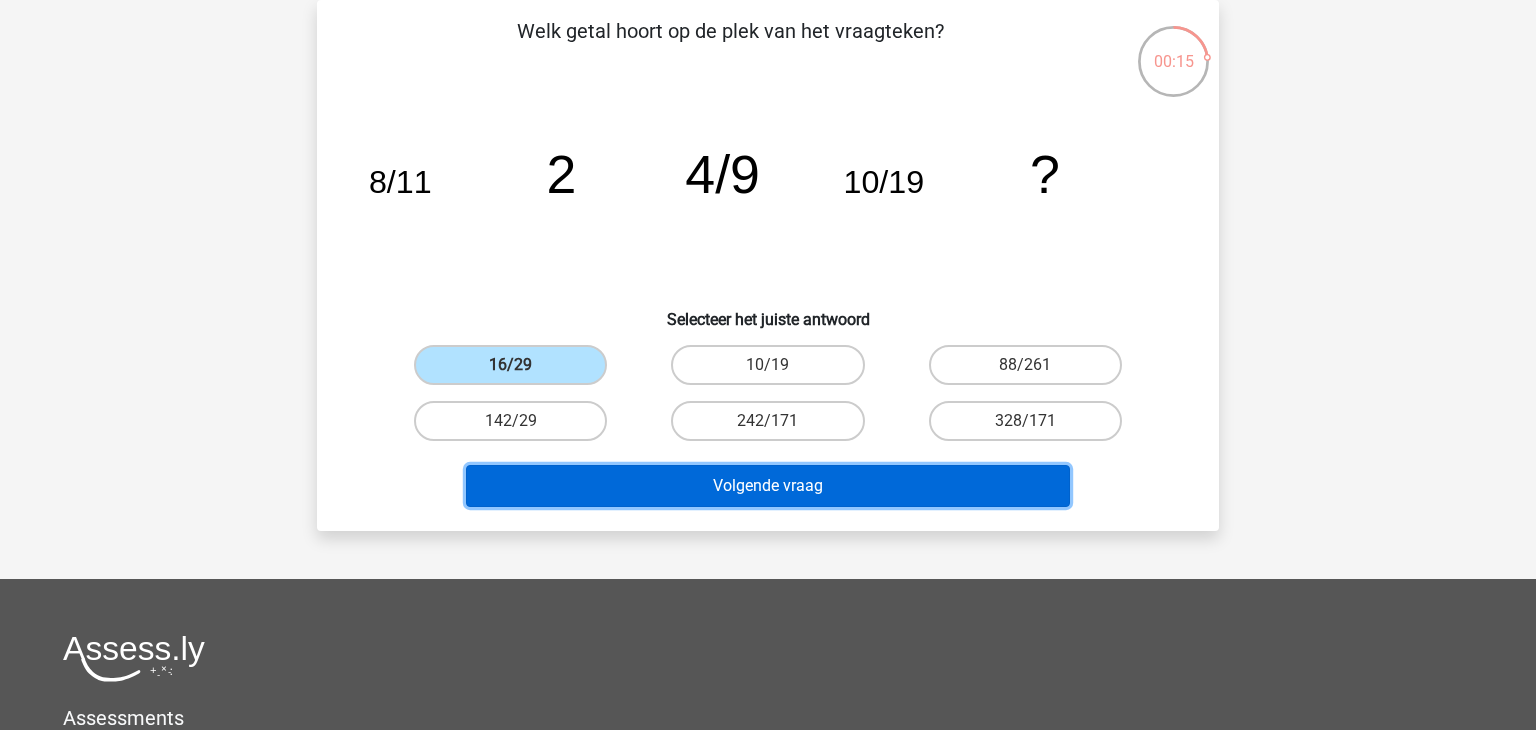 click on "Volgende vraag" at bounding box center (768, 486) 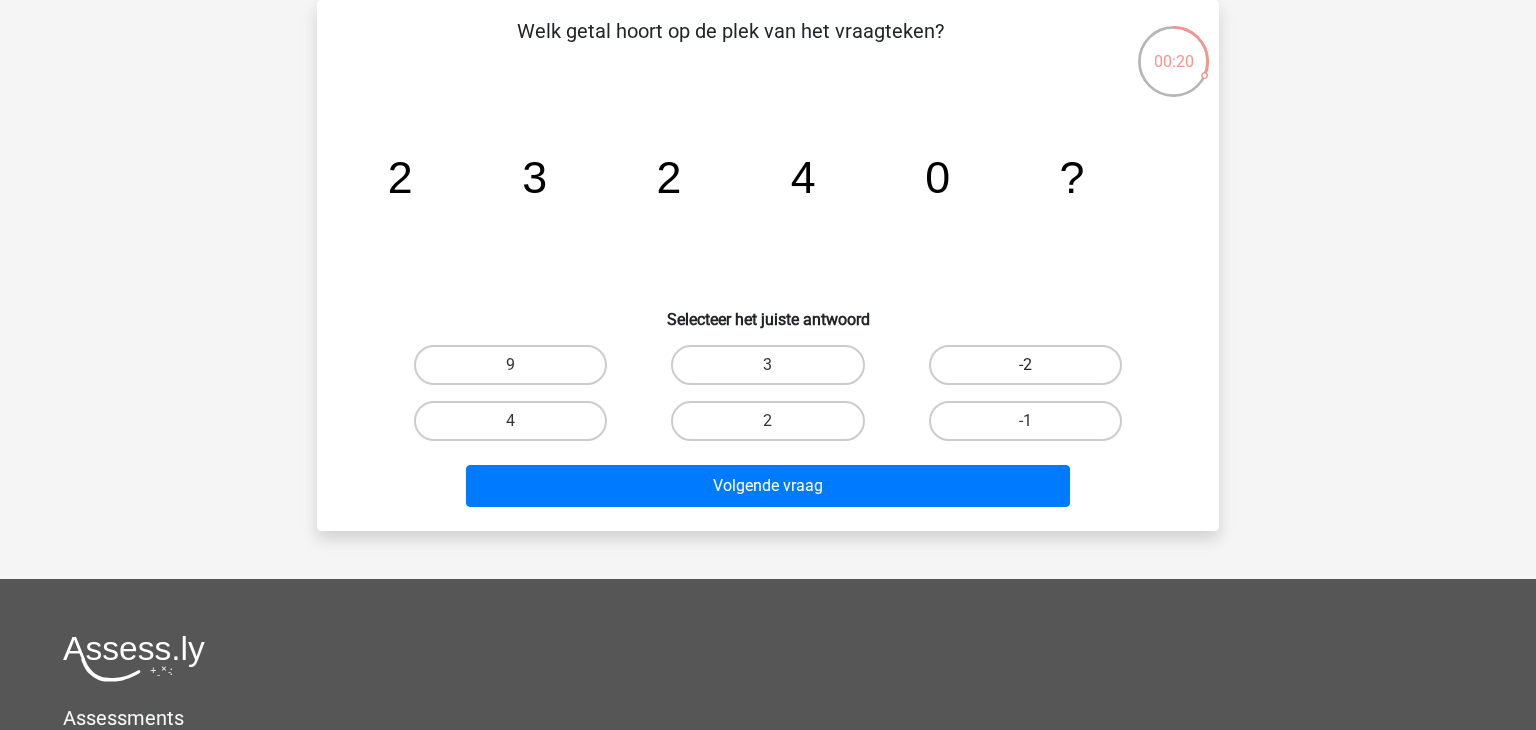 click on "-2" at bounding box center (1025, 365) 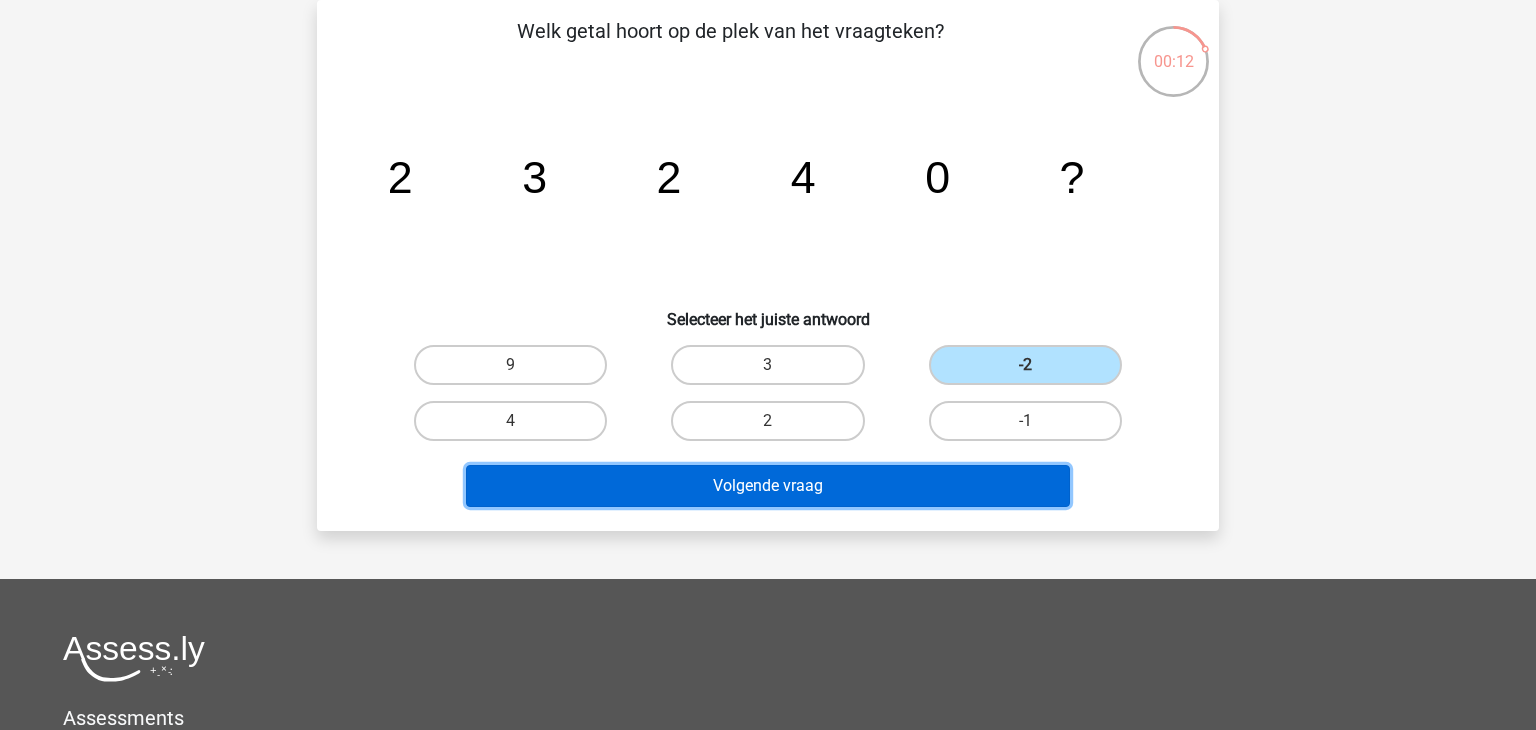 click on "Volgende vraag" at bounding box center (768, 486) 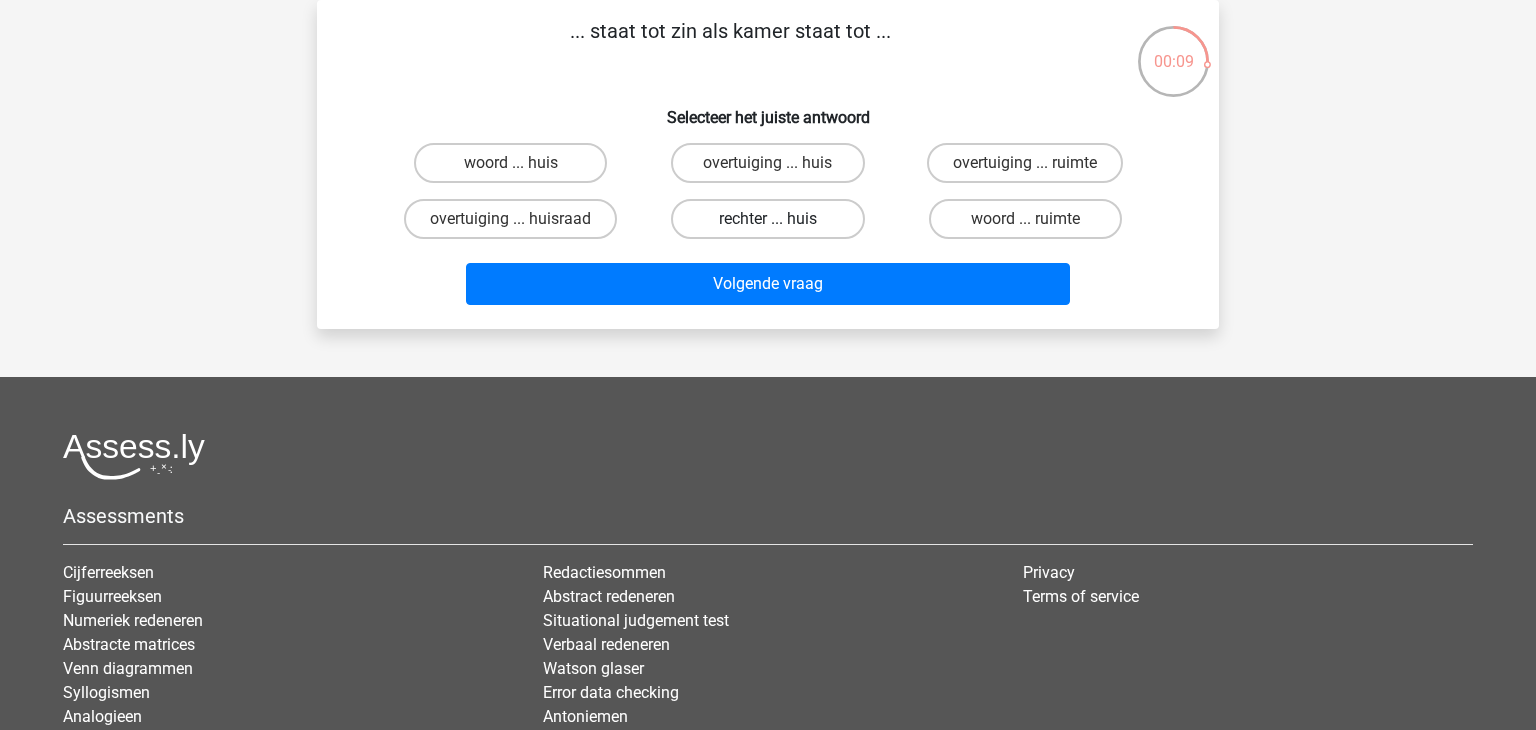 click on "rechter ... huis" at bounding box center [767, 219] 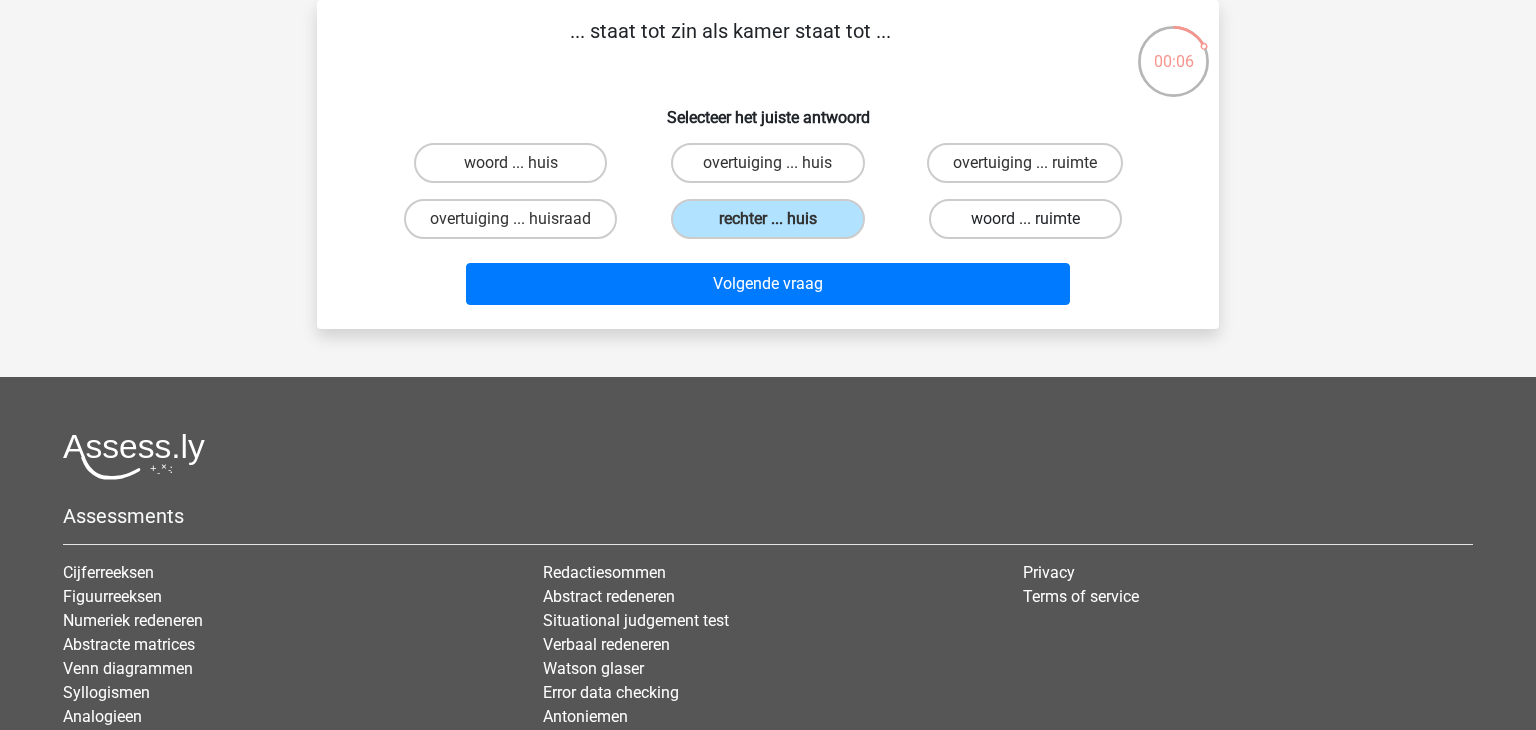 click on "woord ... ruimte" at bounding box center (1025, 219) 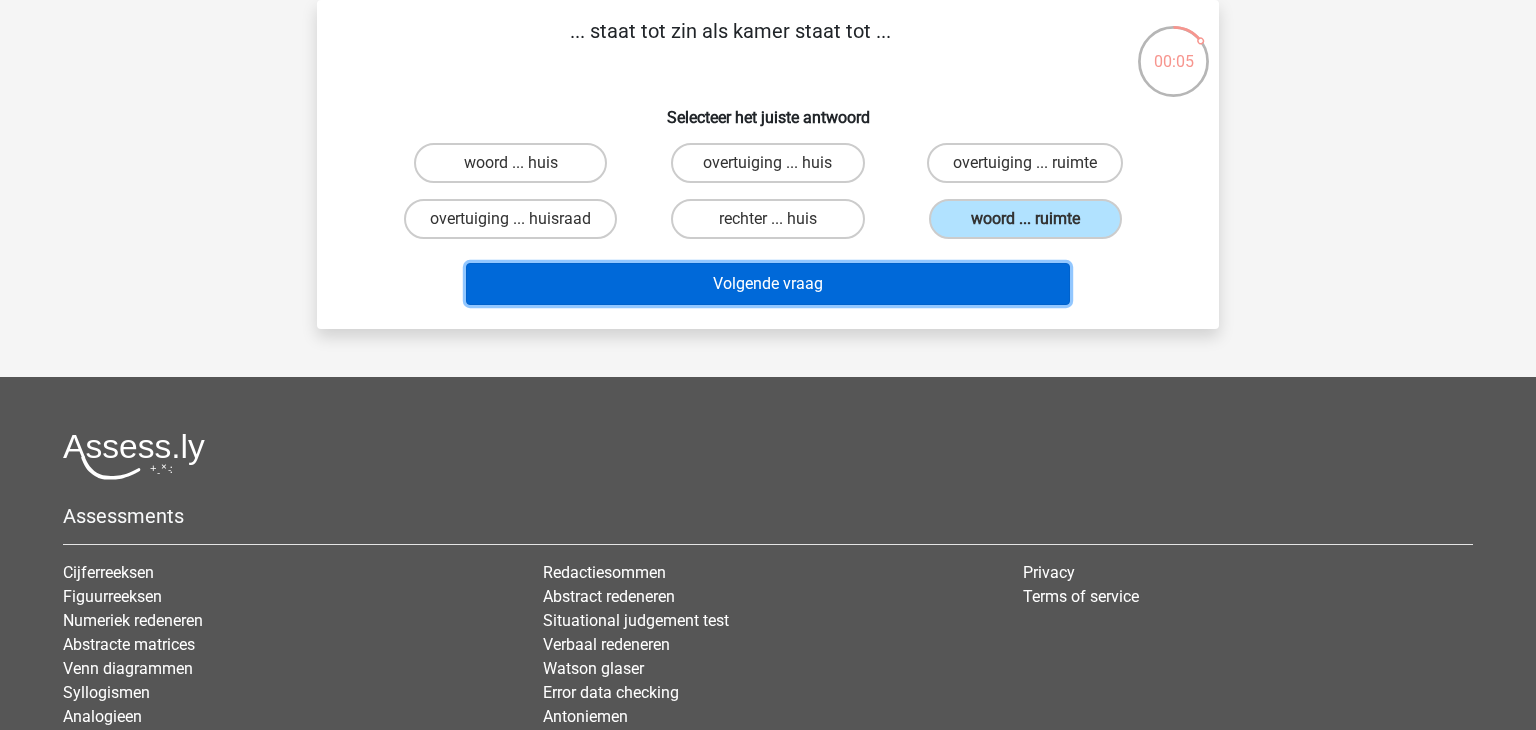 click on "Volgende vraag" at bounding box center [768, 284] 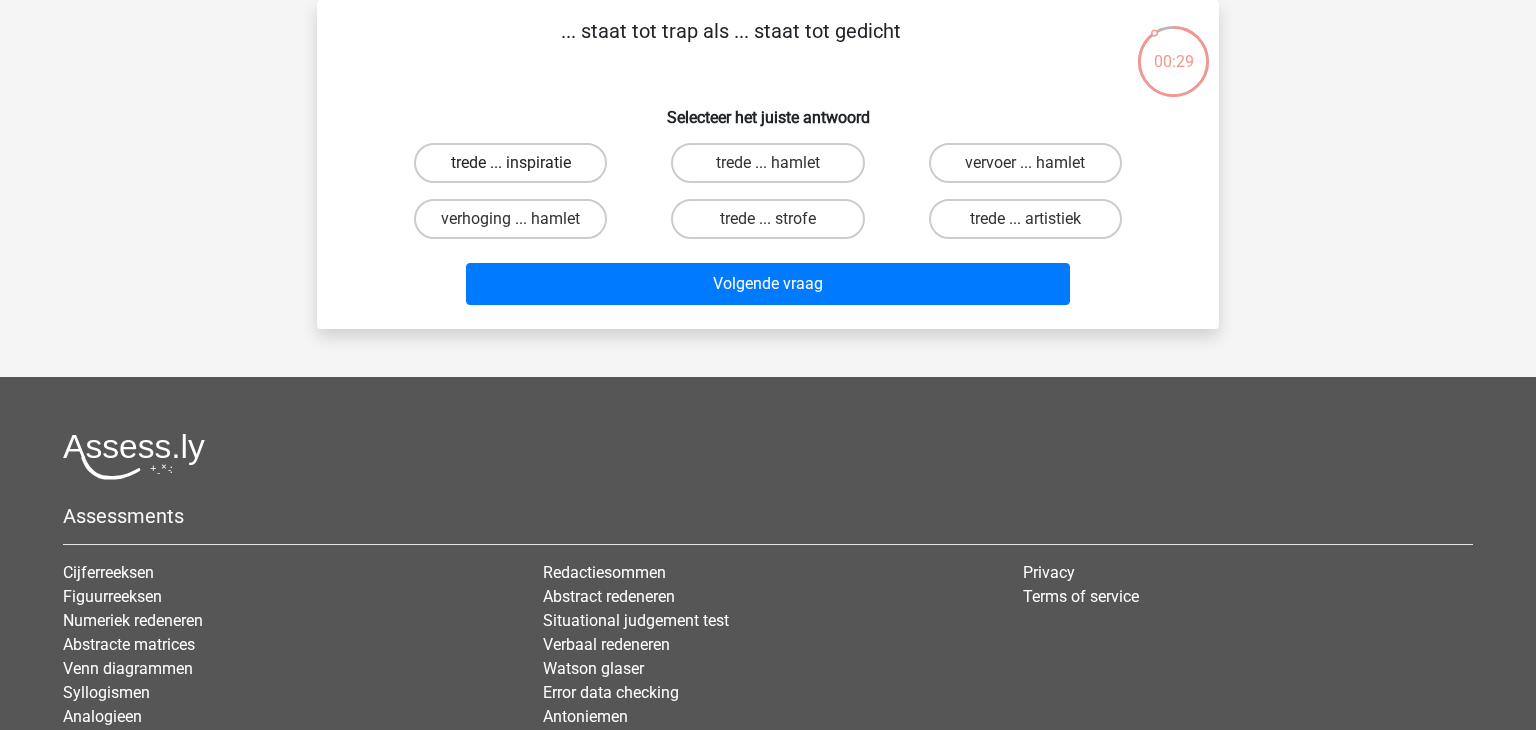 click on "trede ... inspiratie" at bounding box center [510, 163] 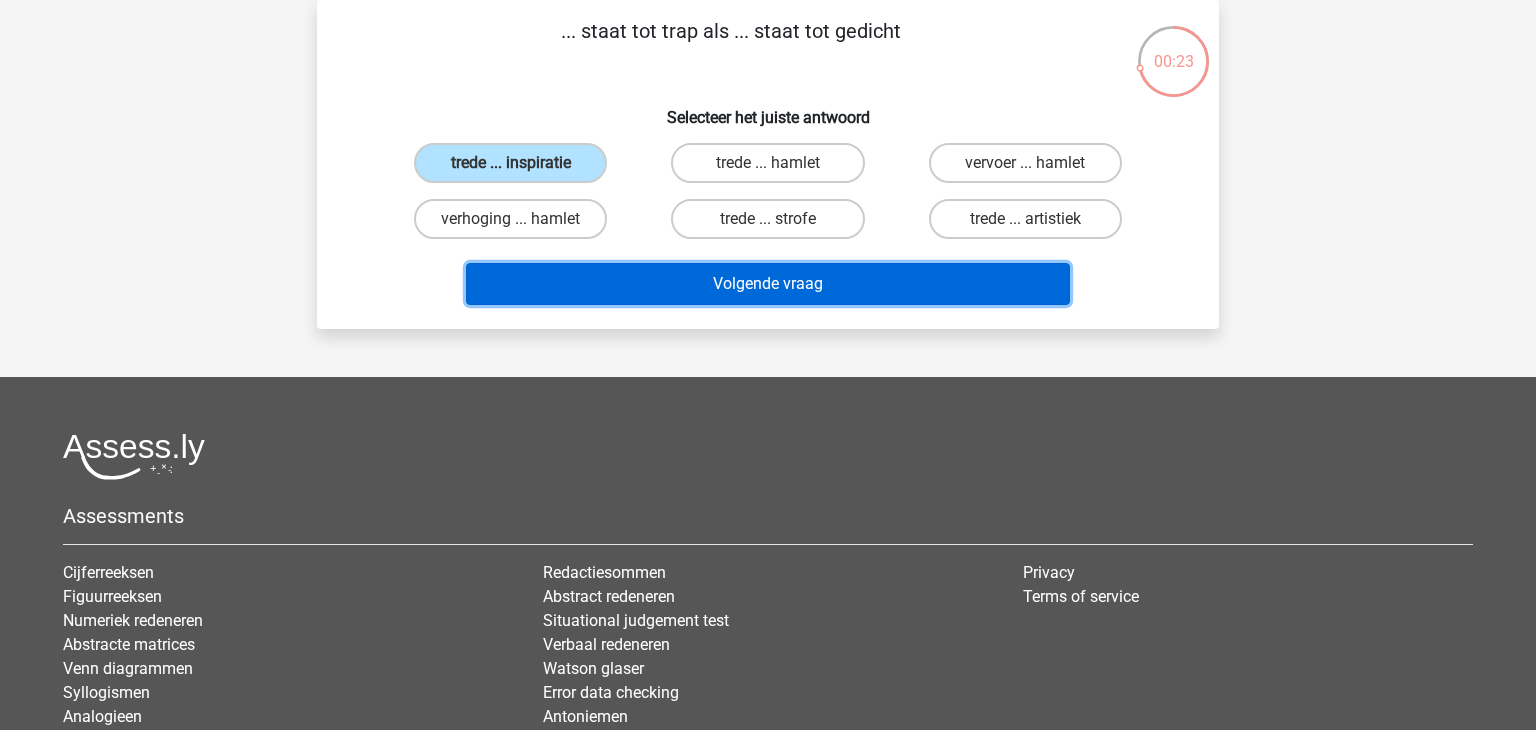 click on "Volgende vraag" at bounding box center [768, 284] 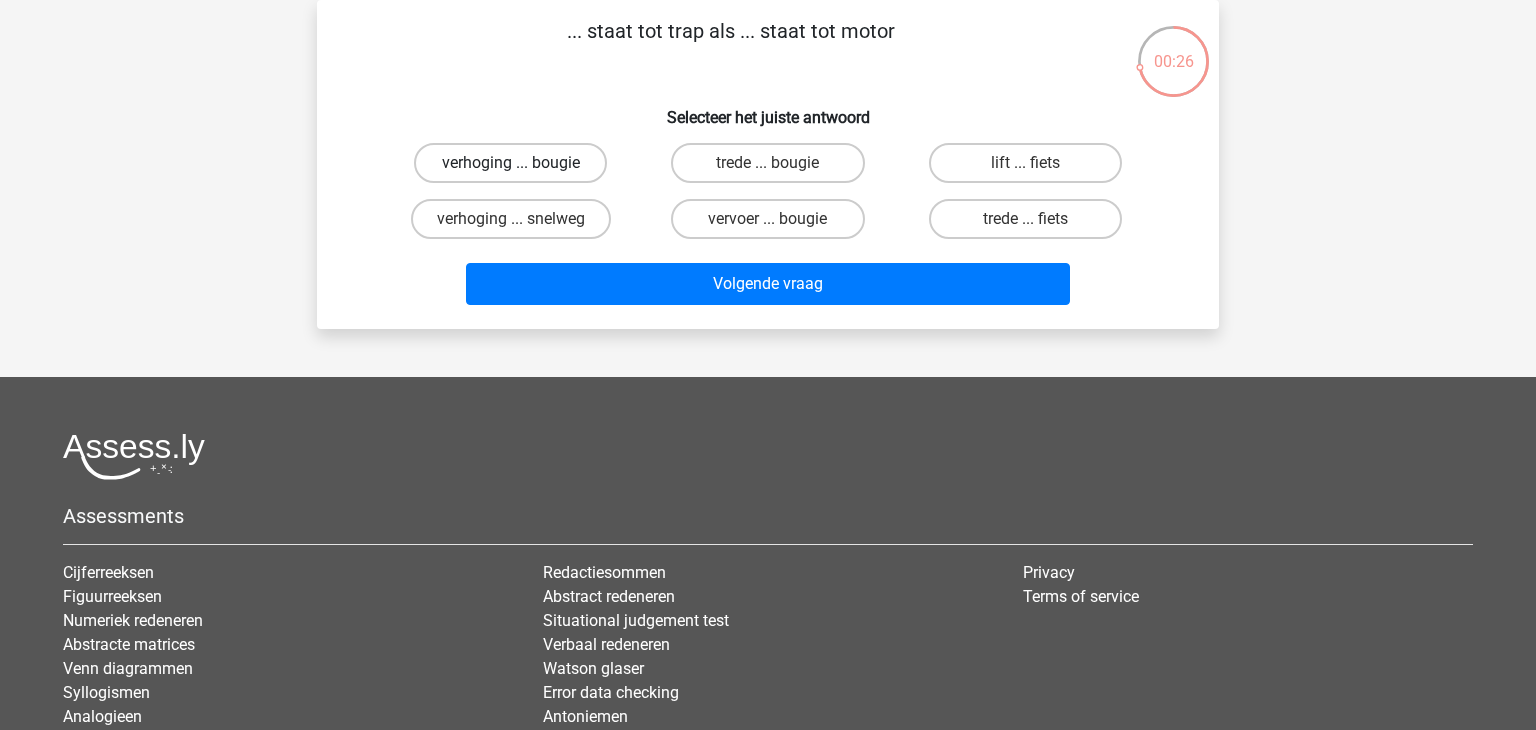 click on "verhoging ... bougie" at bounding box center [510, 163] 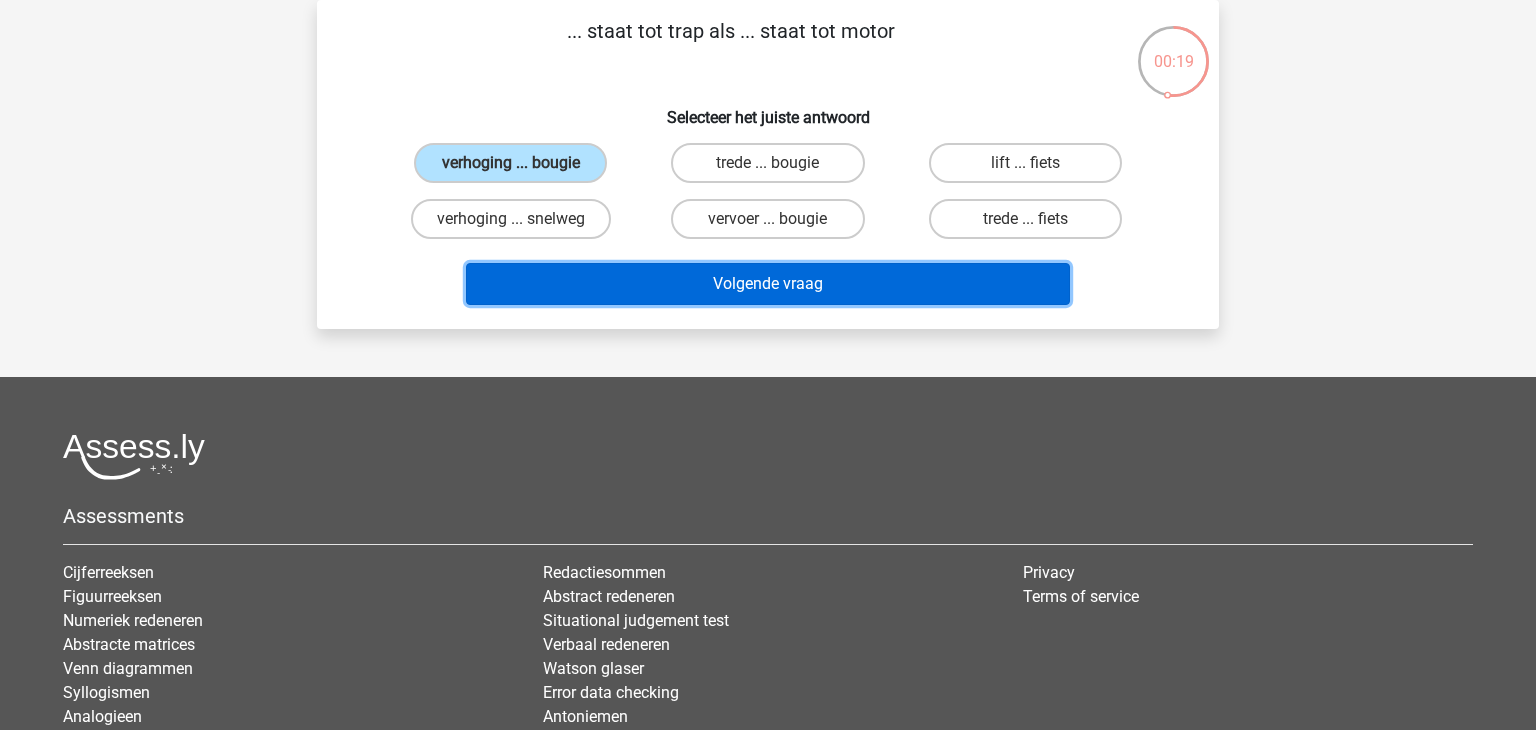 click on "Volgende vraag" at bounding box center (768, 284) 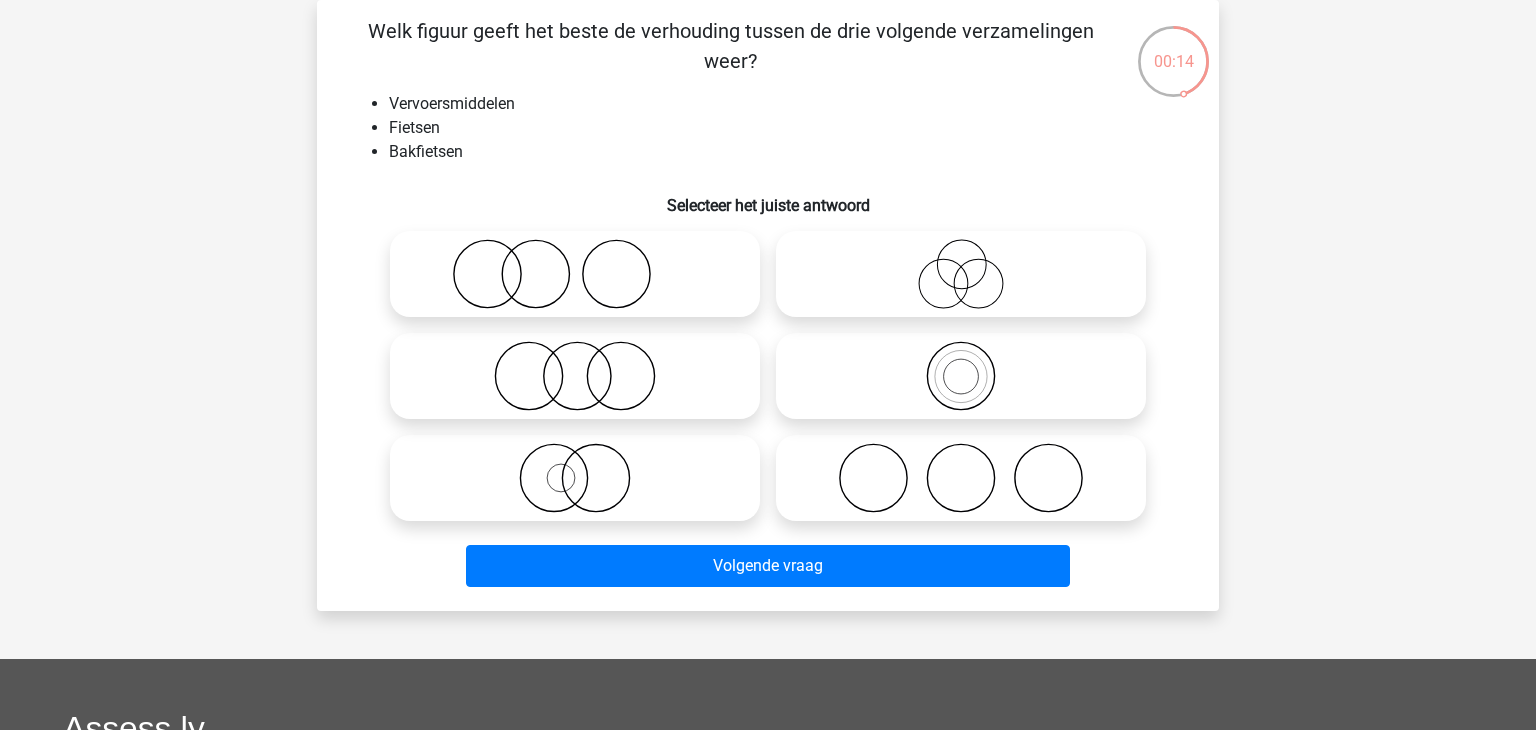 click 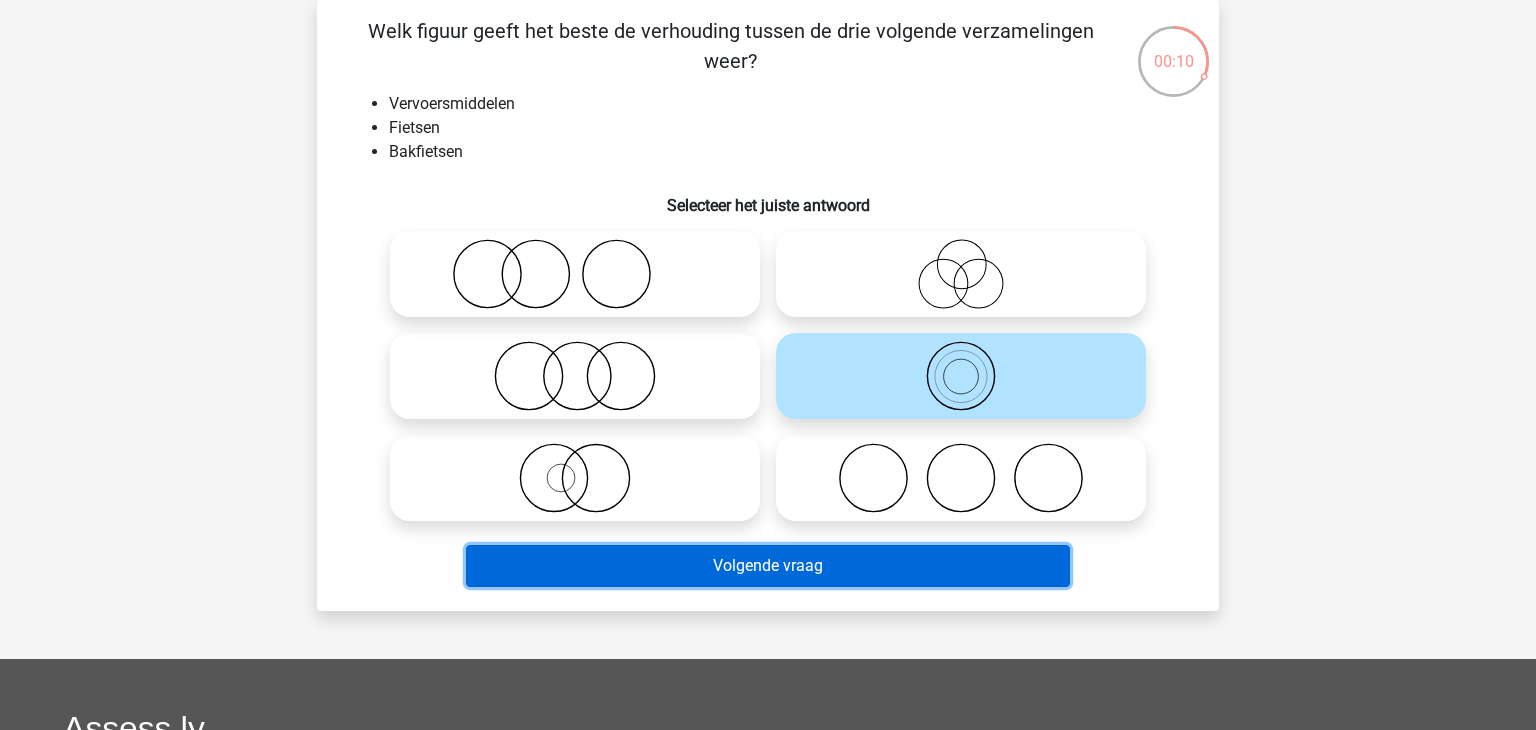 click on "Volgende vraag" at bounding box center [768, 566] 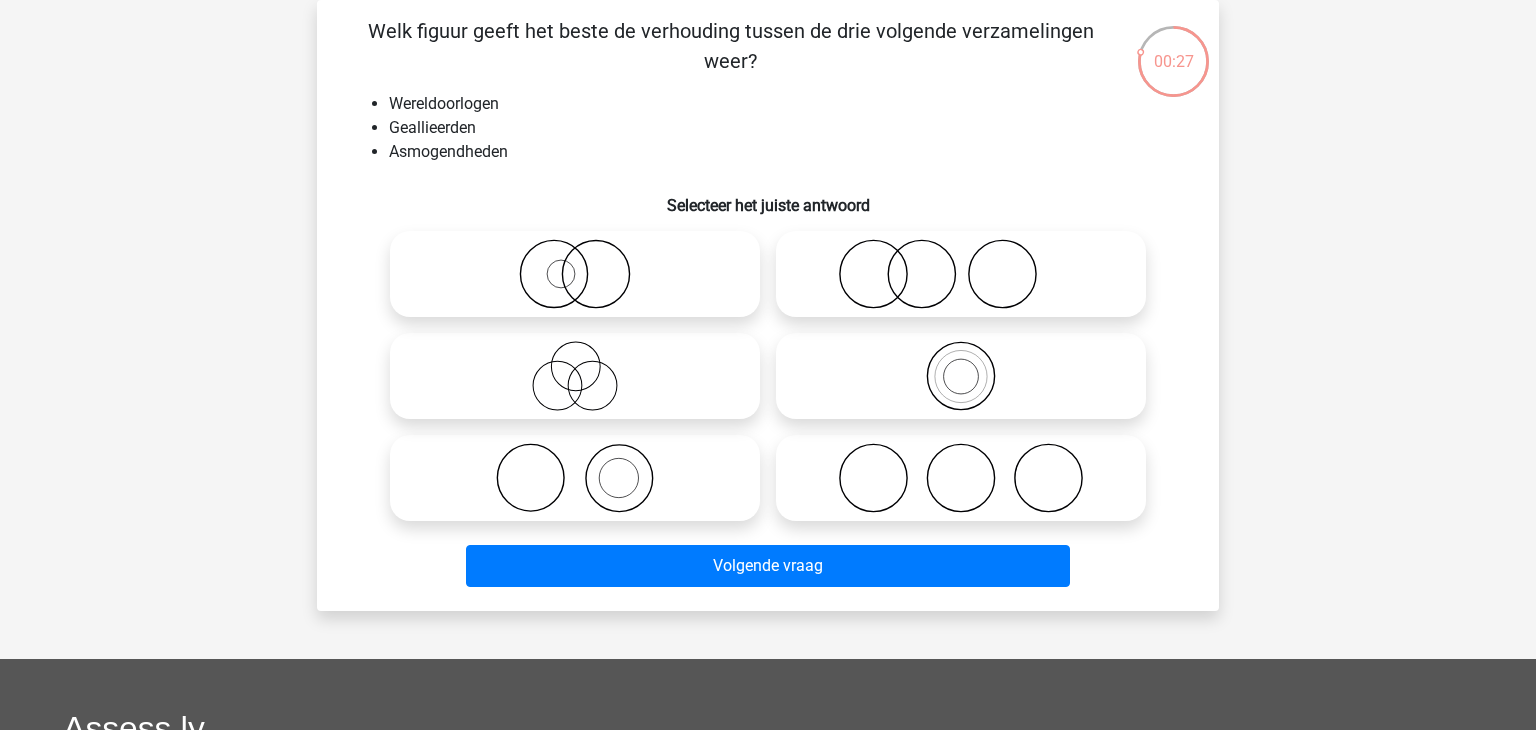 click 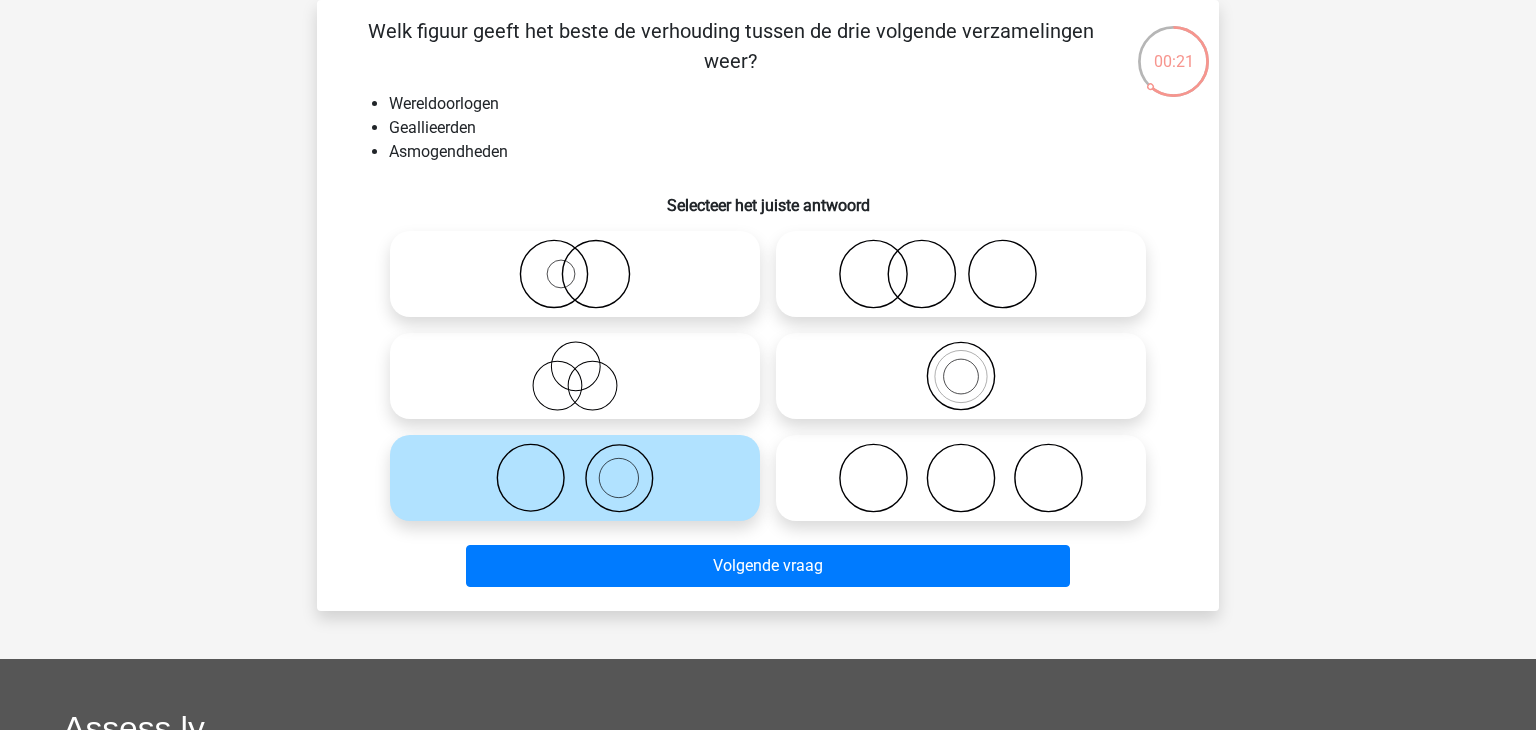 click at bounding box center [961, 478] 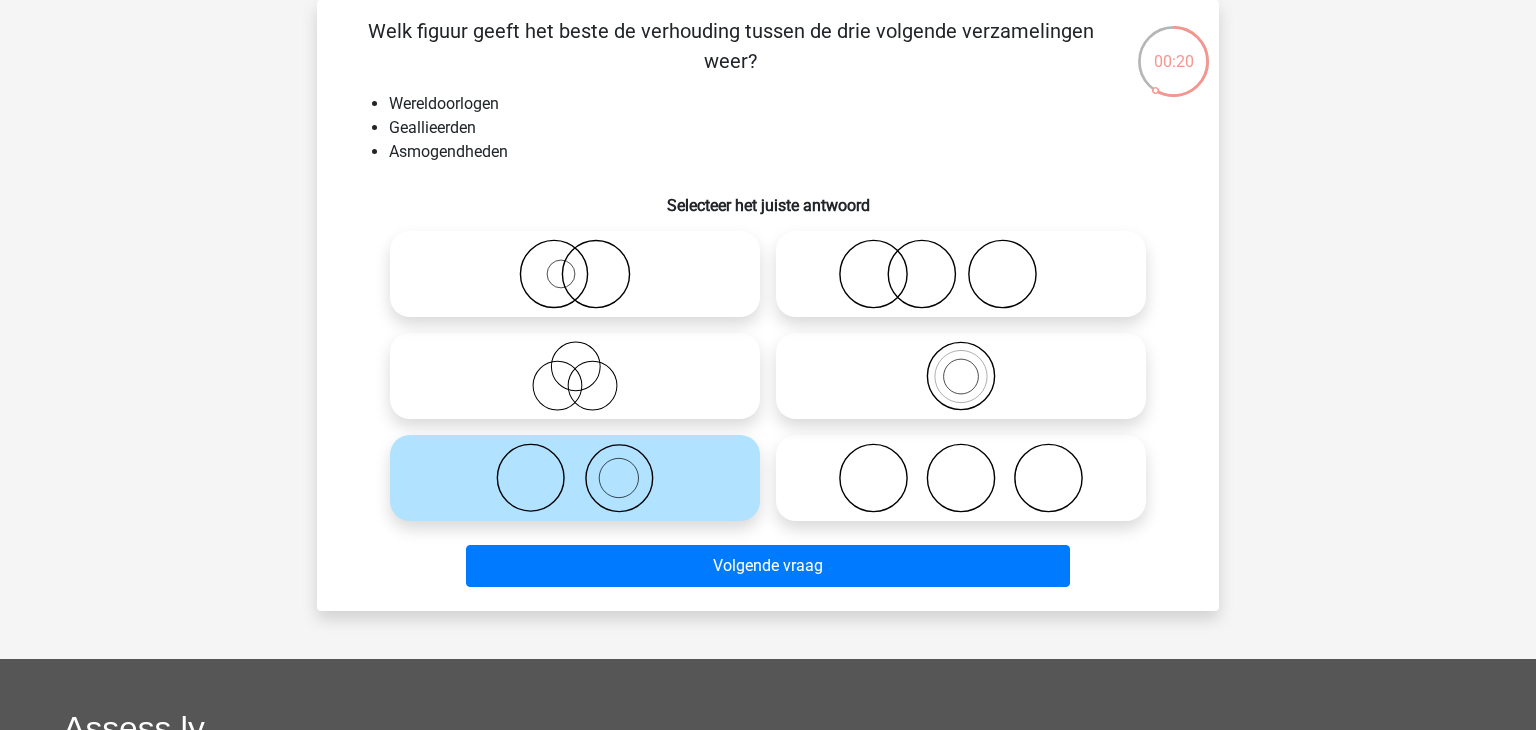 click at bounding box center [961, 478] 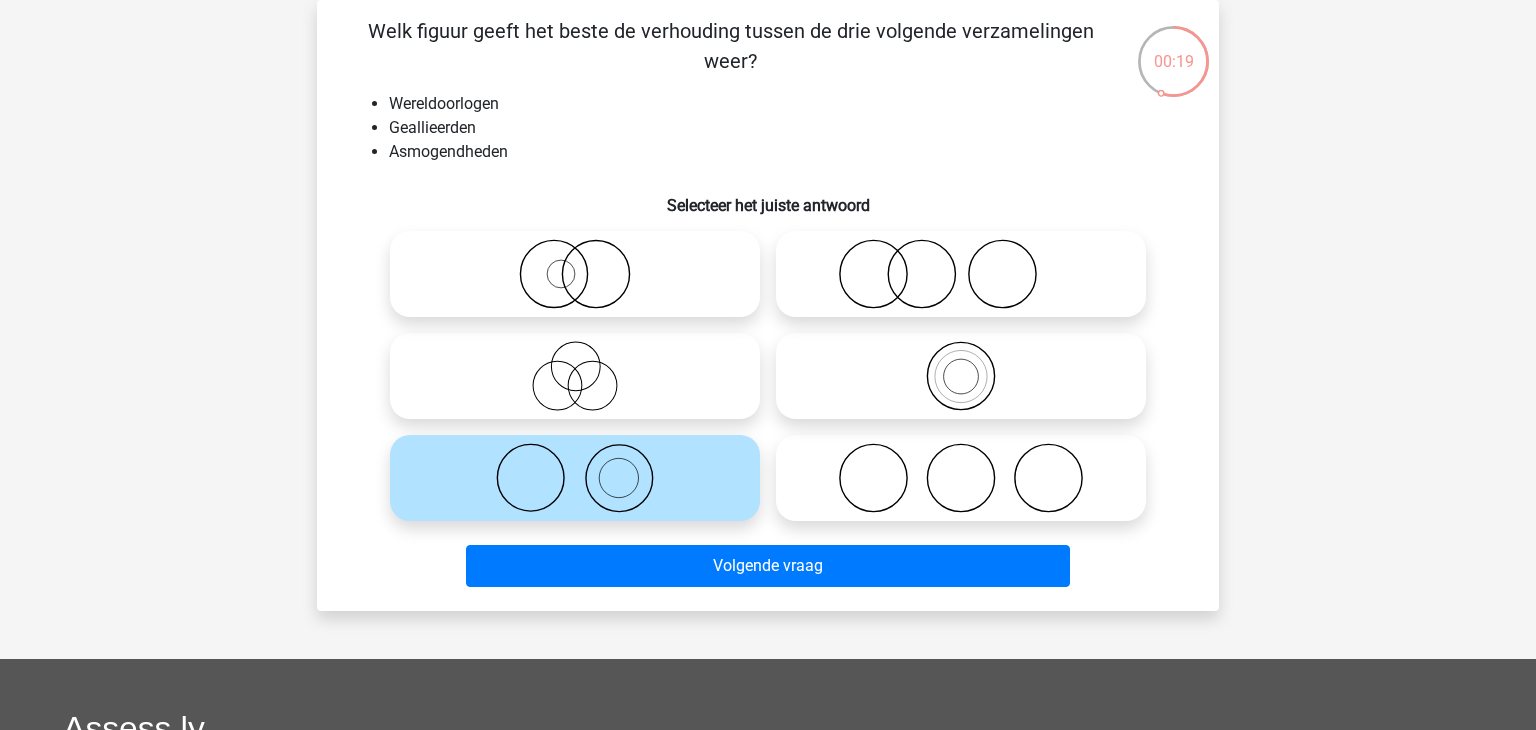 click 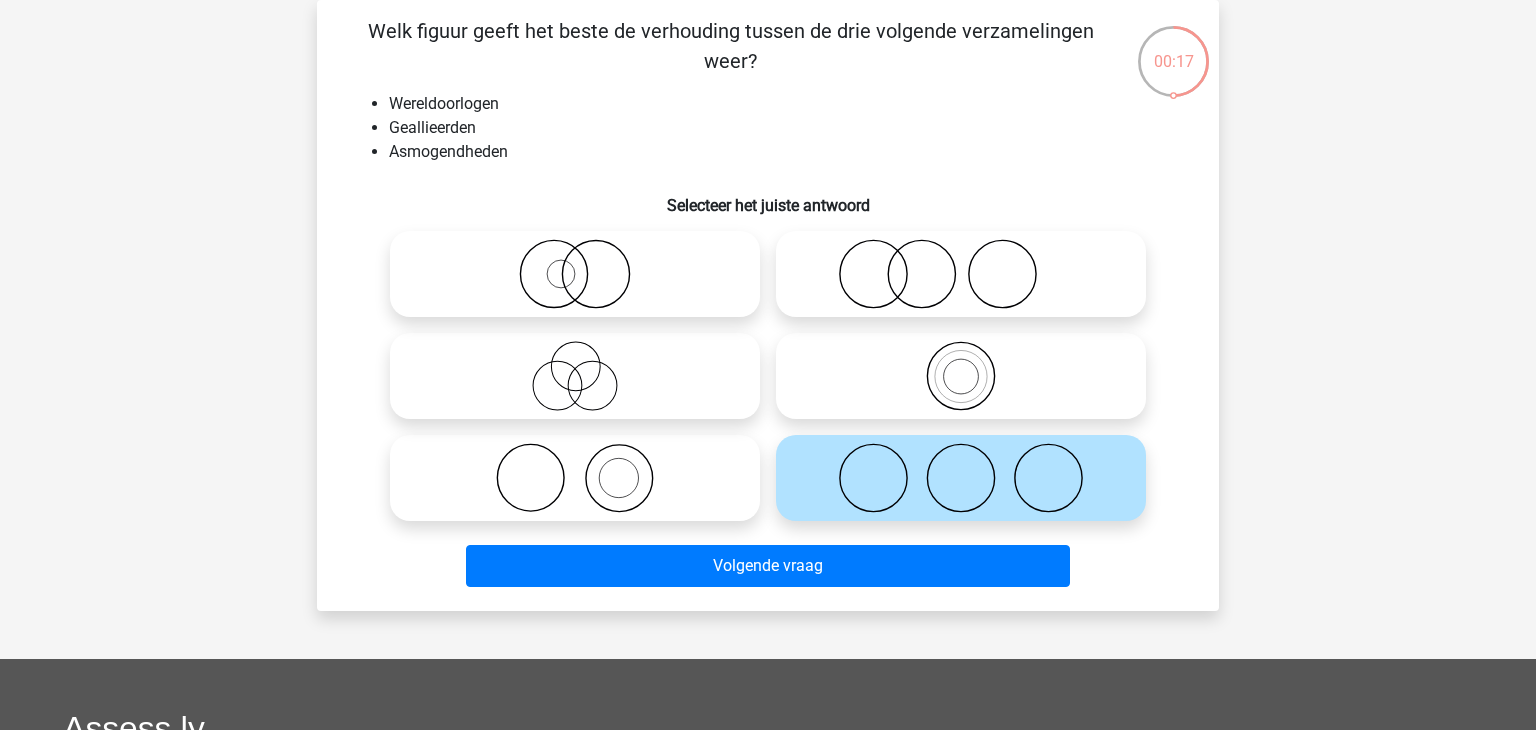 click 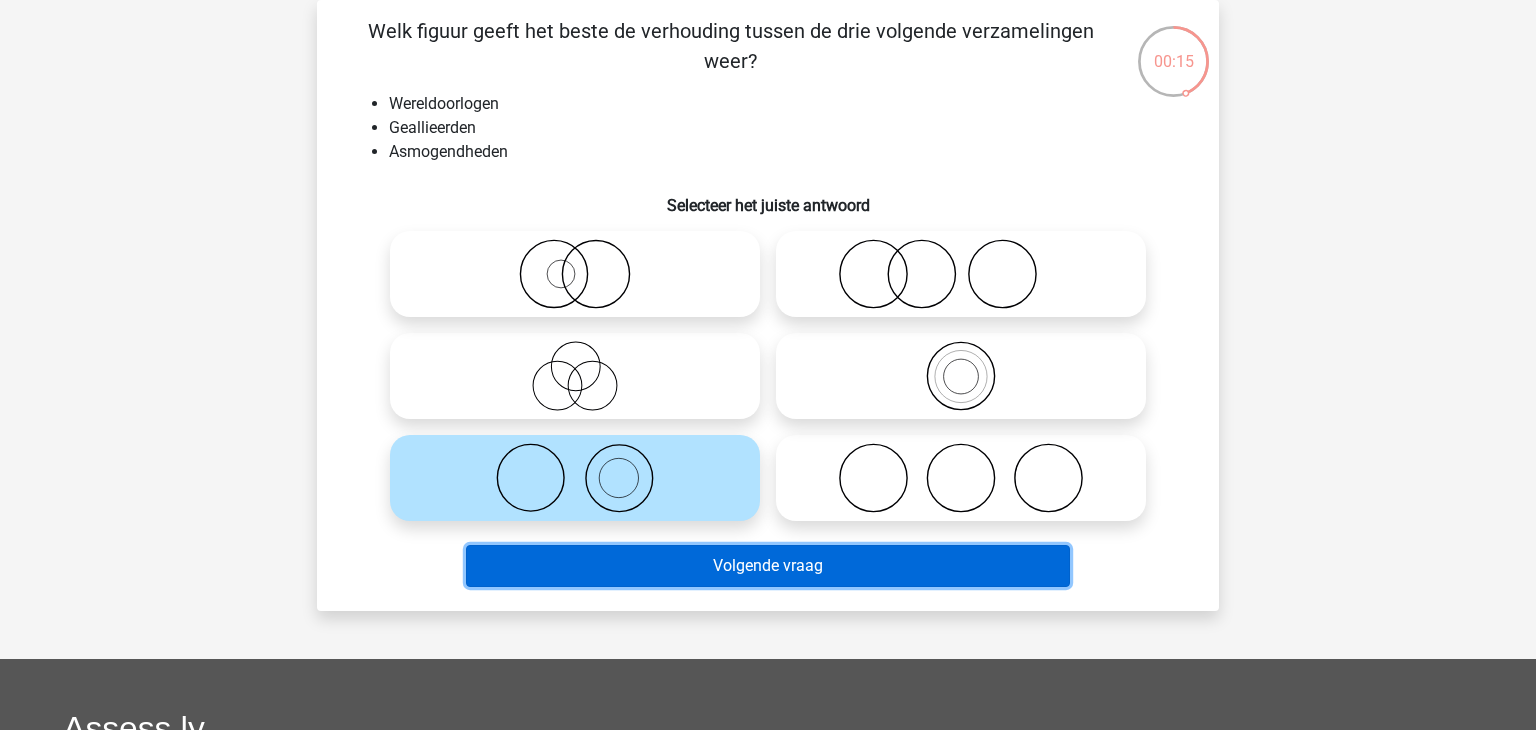 click on "Volgende vraag" at bounding box center [768, 566] 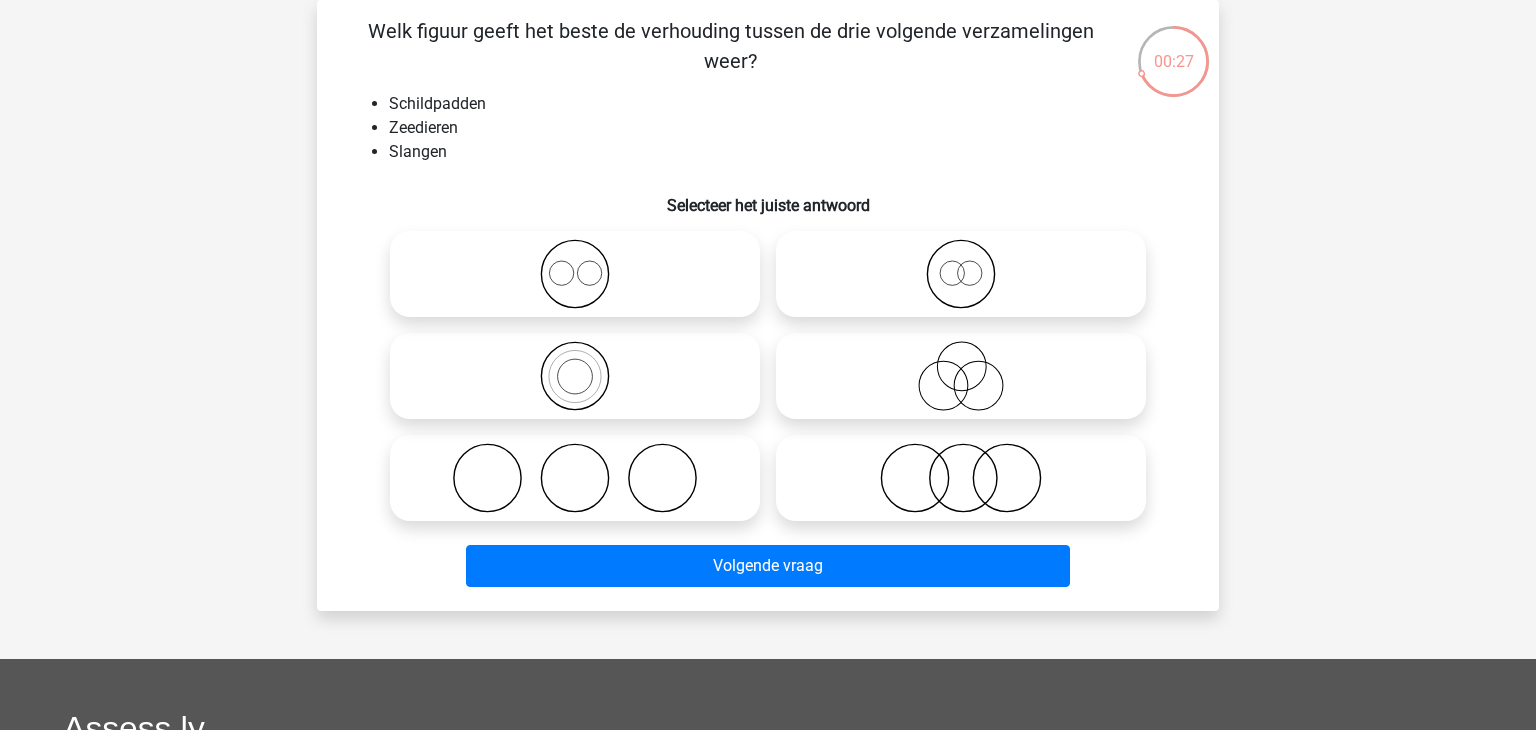 click 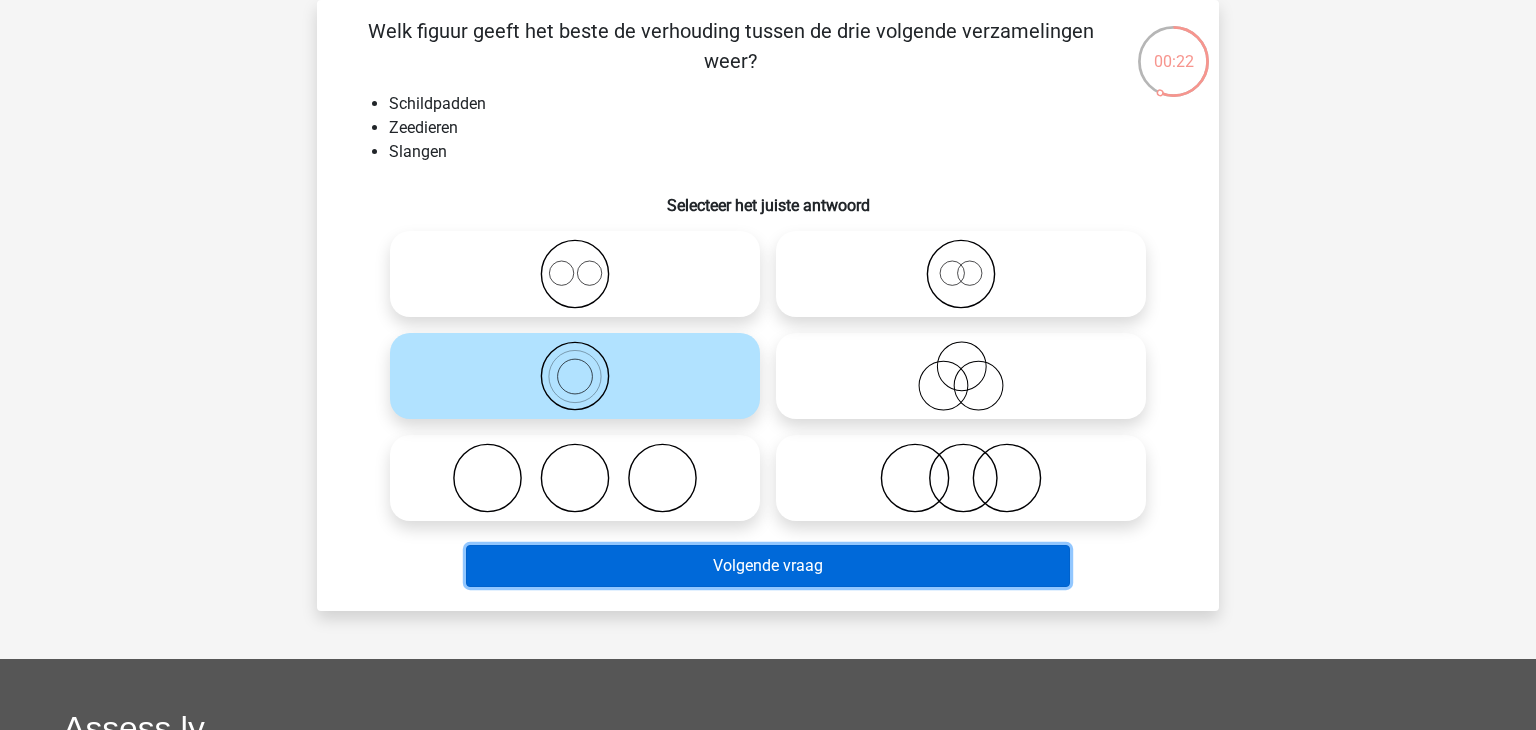 click on "Volgende vraag" at bounding box center (768, 566) 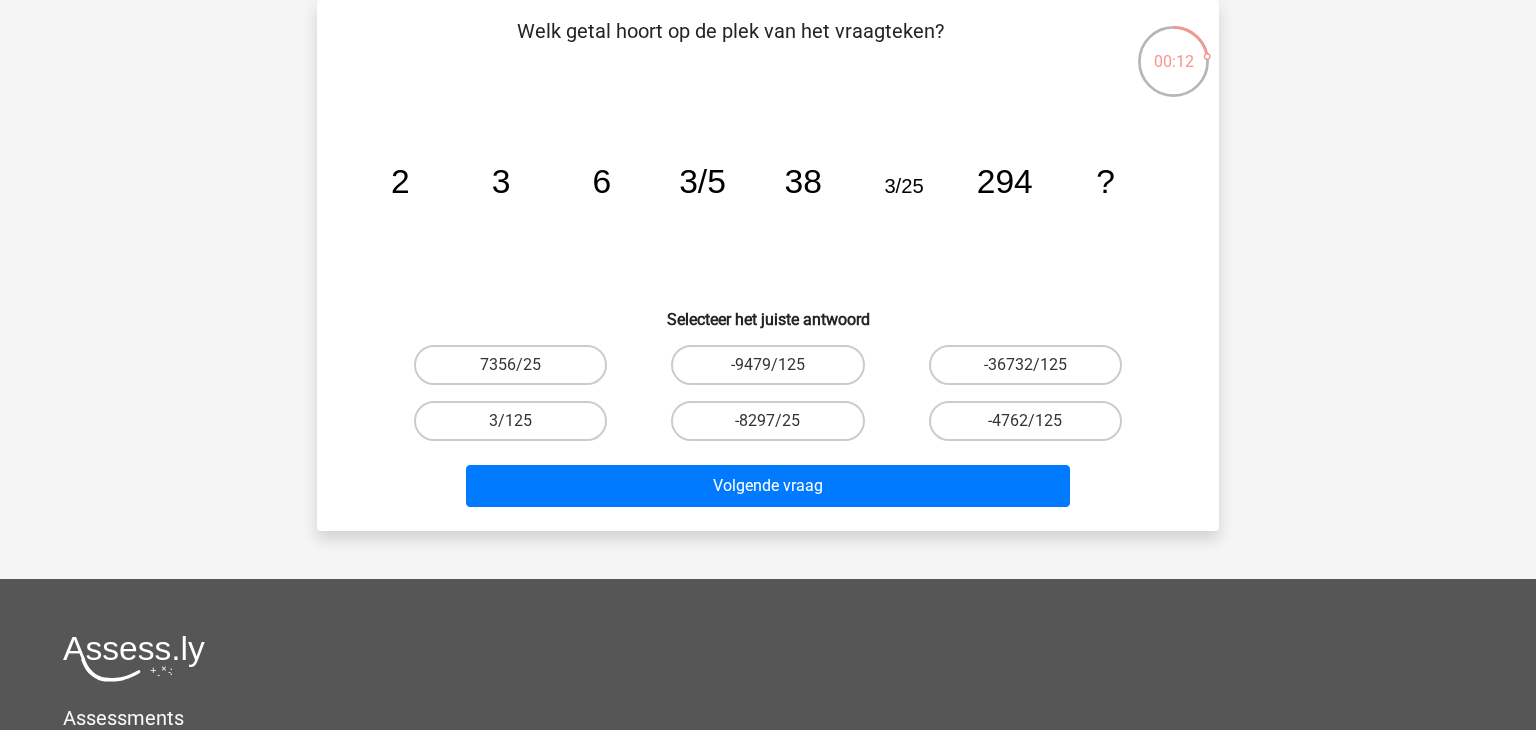 click on "Levi
Levivermaat@gmail.com" at bounding box center (768, 507) 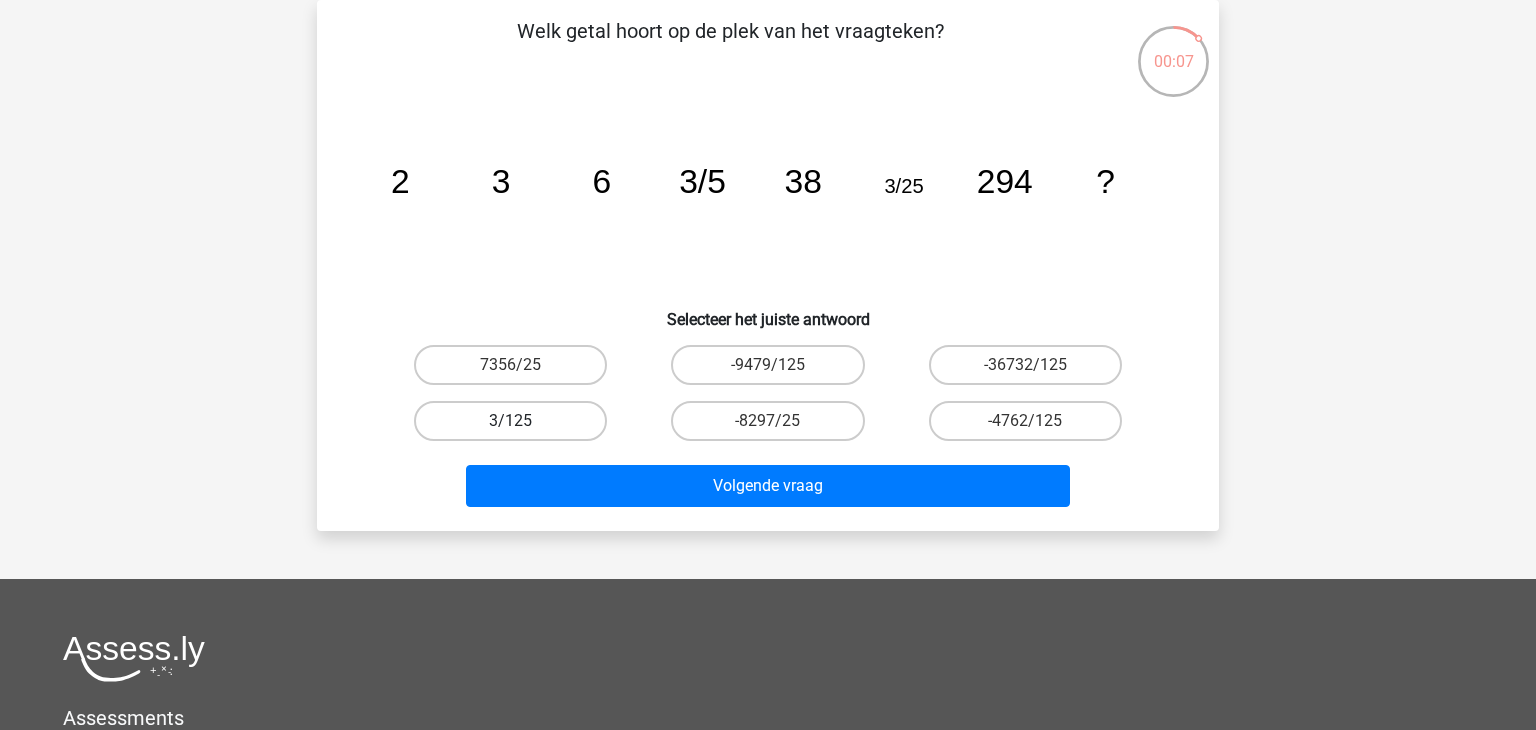 click on "3/125" at bounding box center (510, 421) 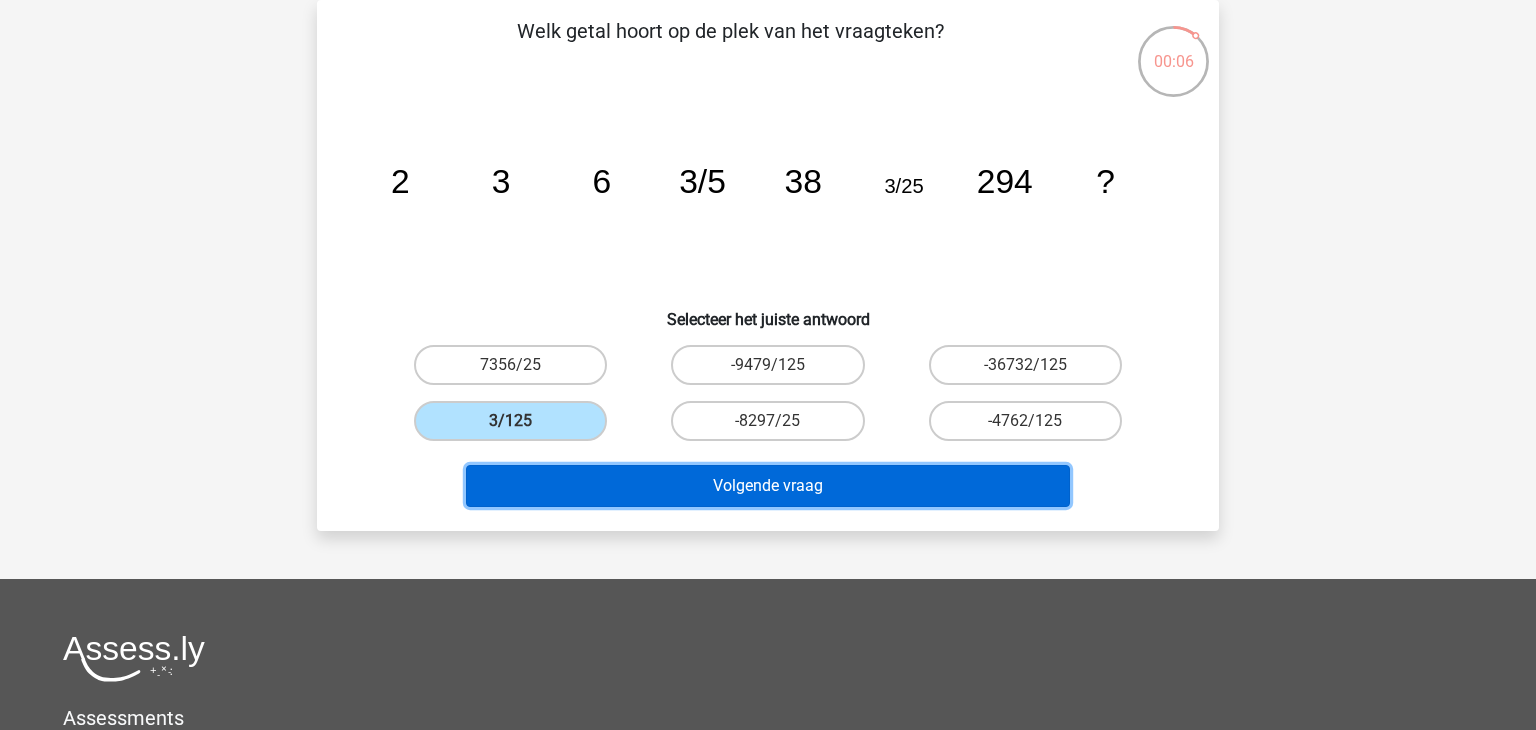 click on "Volgende vraag" at bounding box center (768, 486) 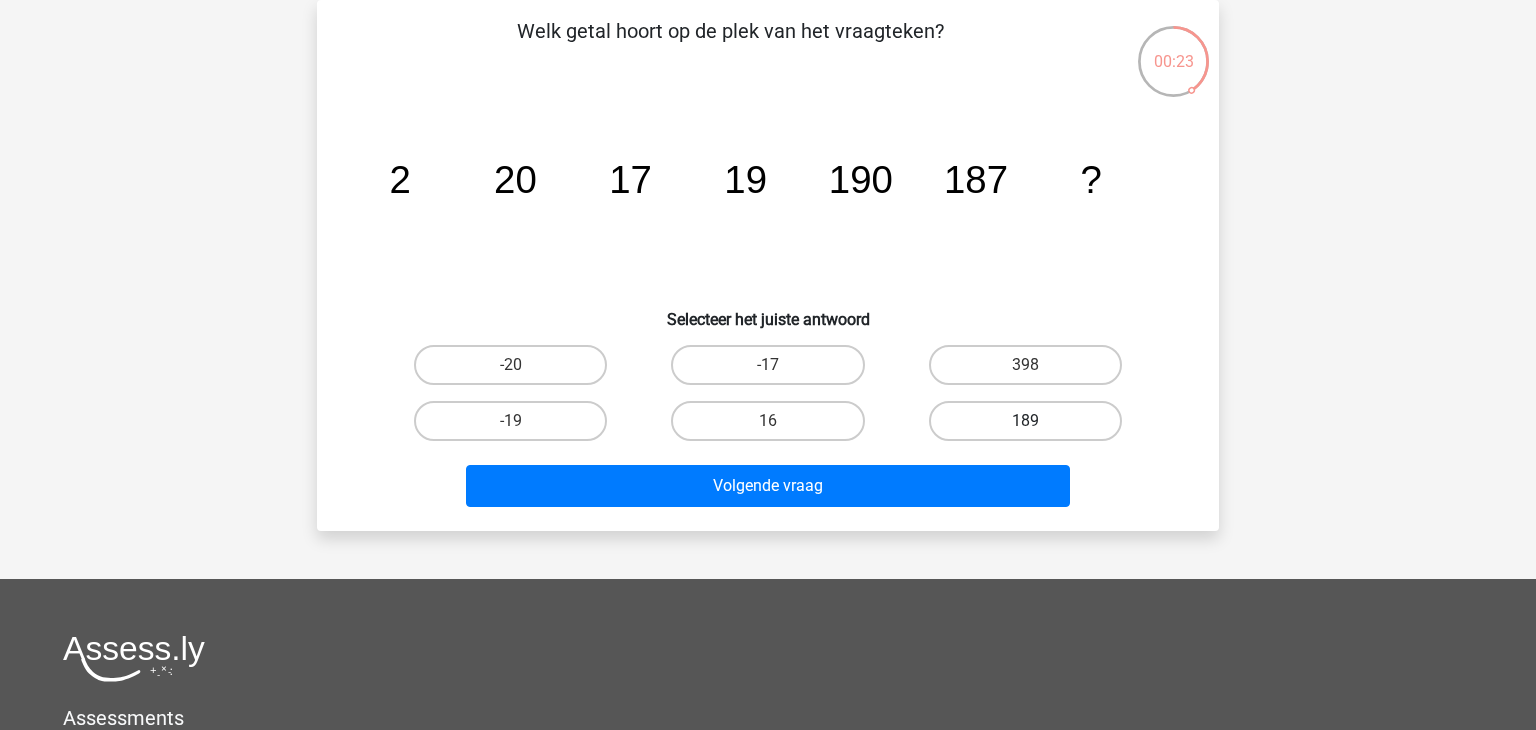 click on "189" at bounding box center (1025, 421) 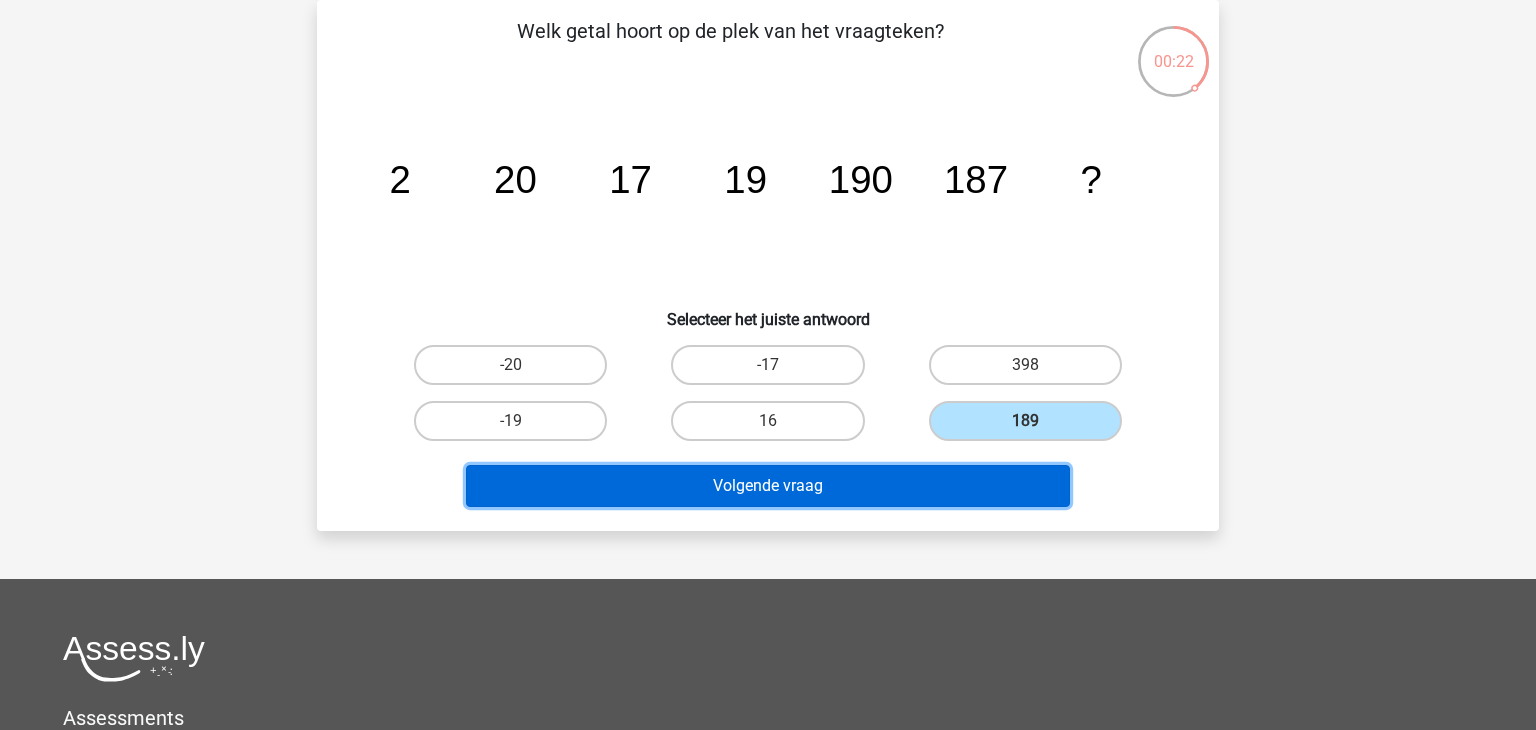 click on "Volgende vraag" at bounding box center [768, 486] 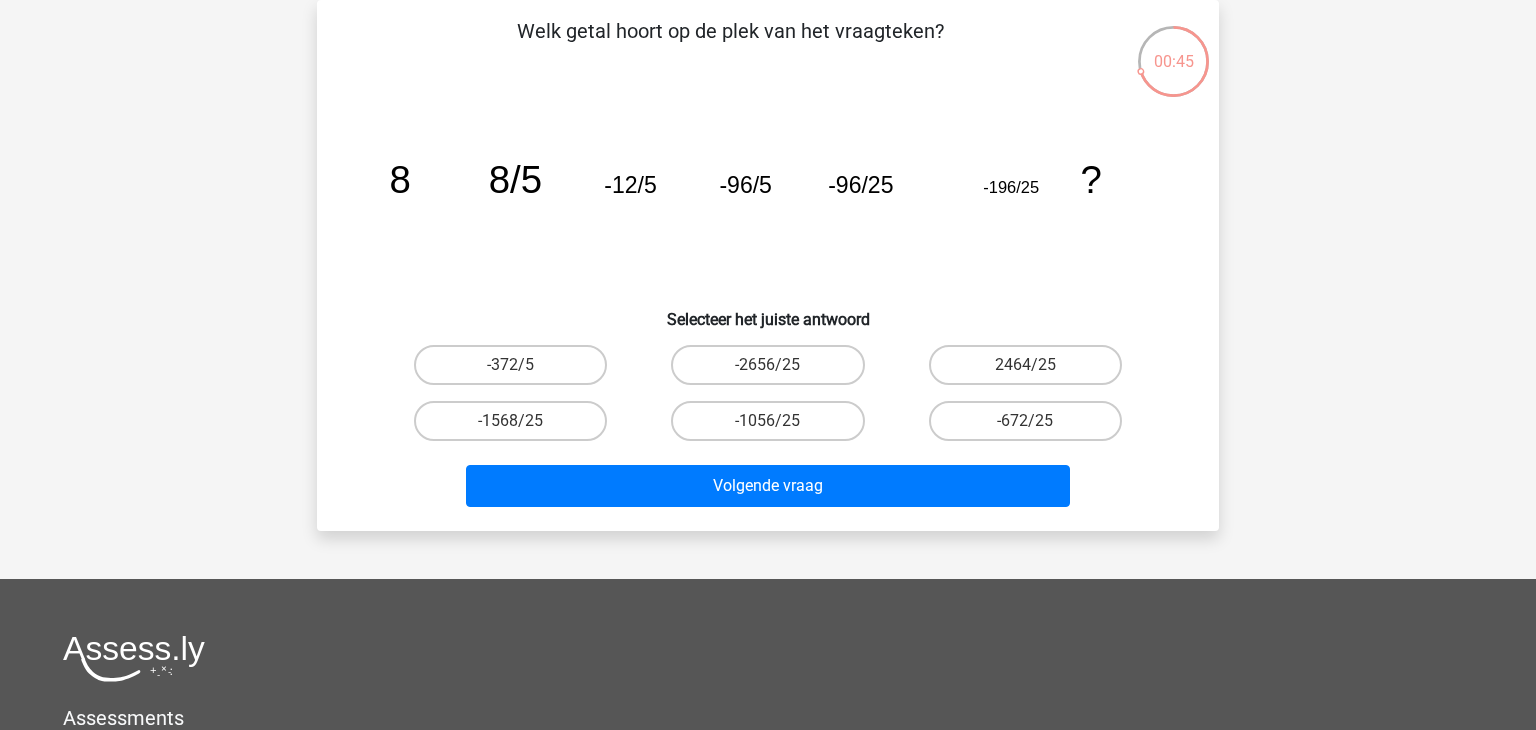 click on "-672/25" at bounding box center [1025, 421] 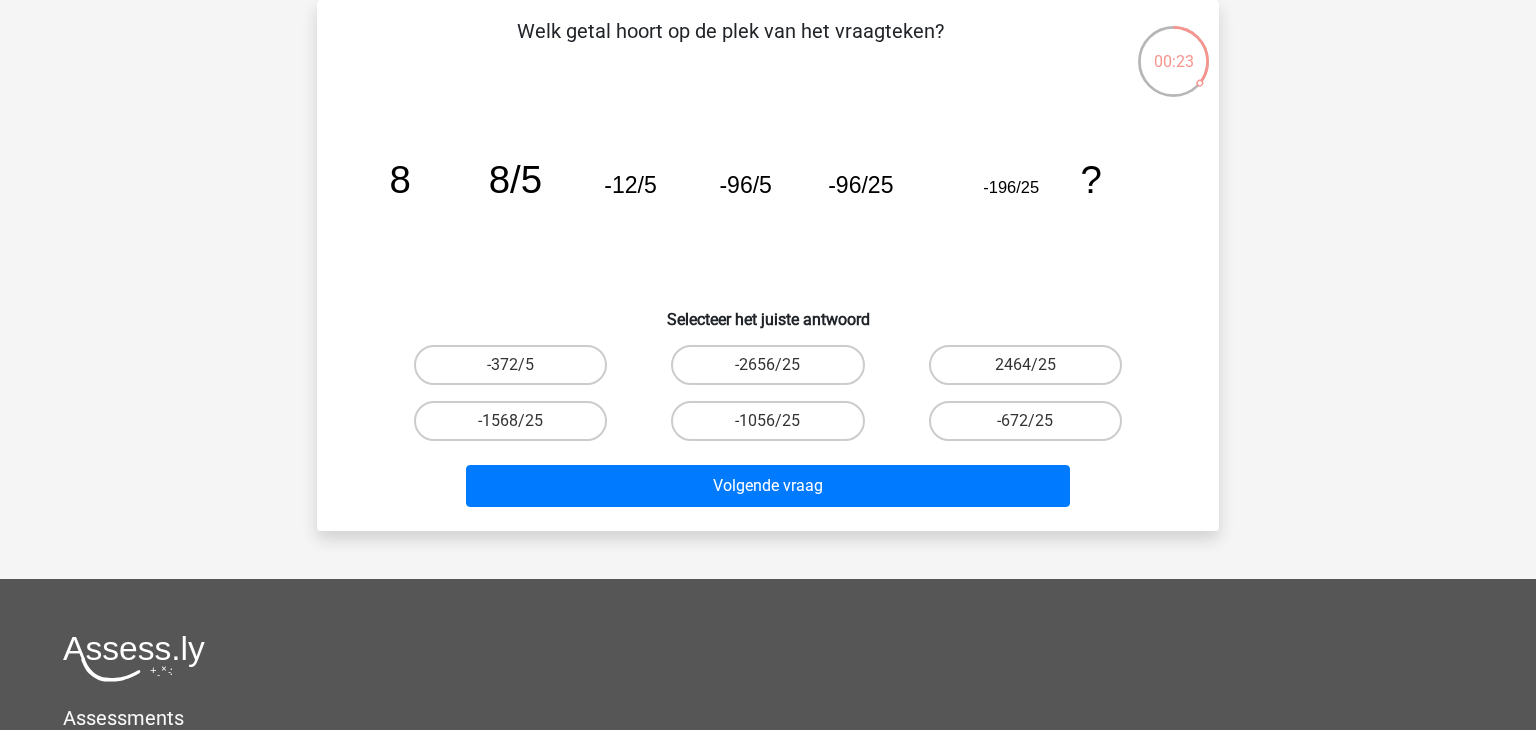 click on "-672/25" at bounding box center [1025, 421] 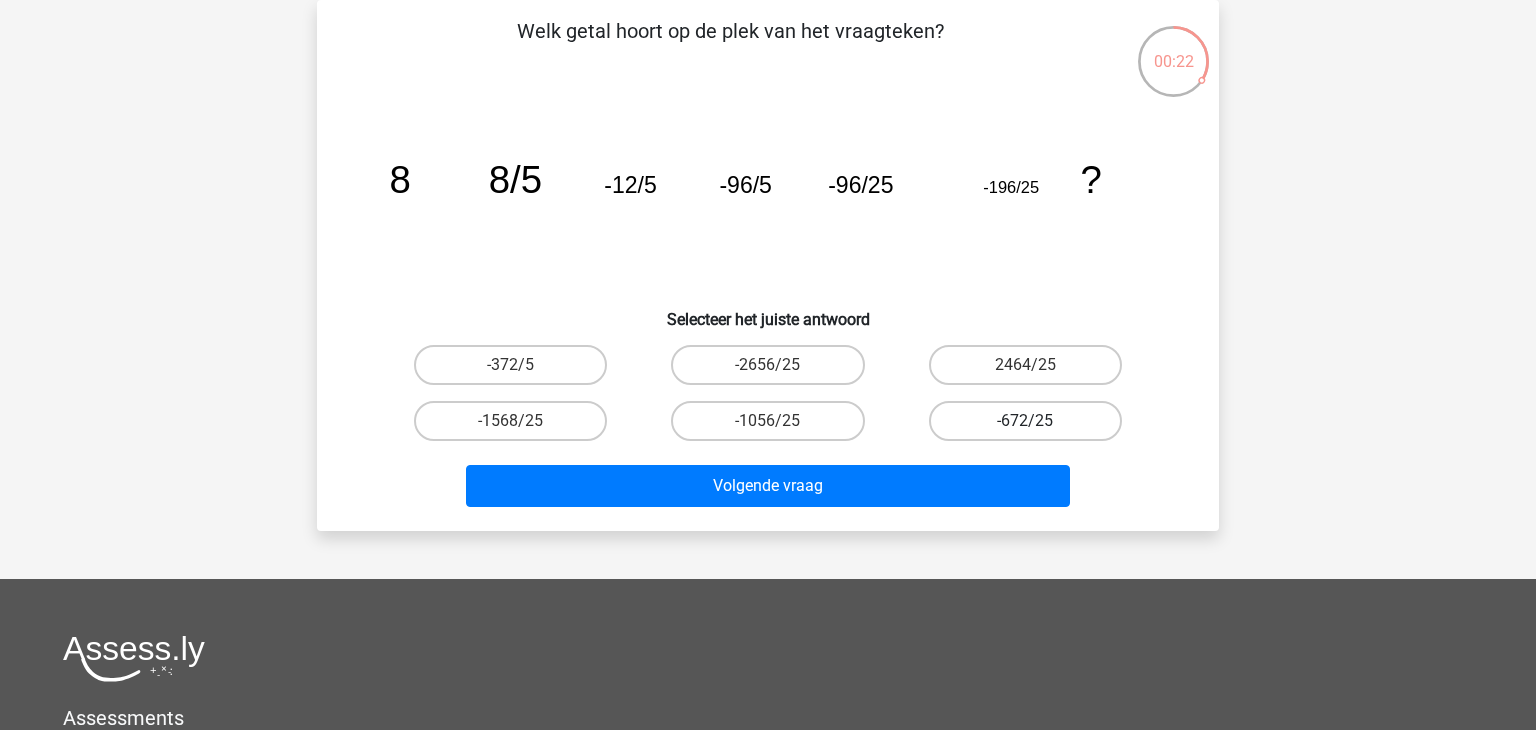 click on "-672/25" at bounding box center (1025, 421) 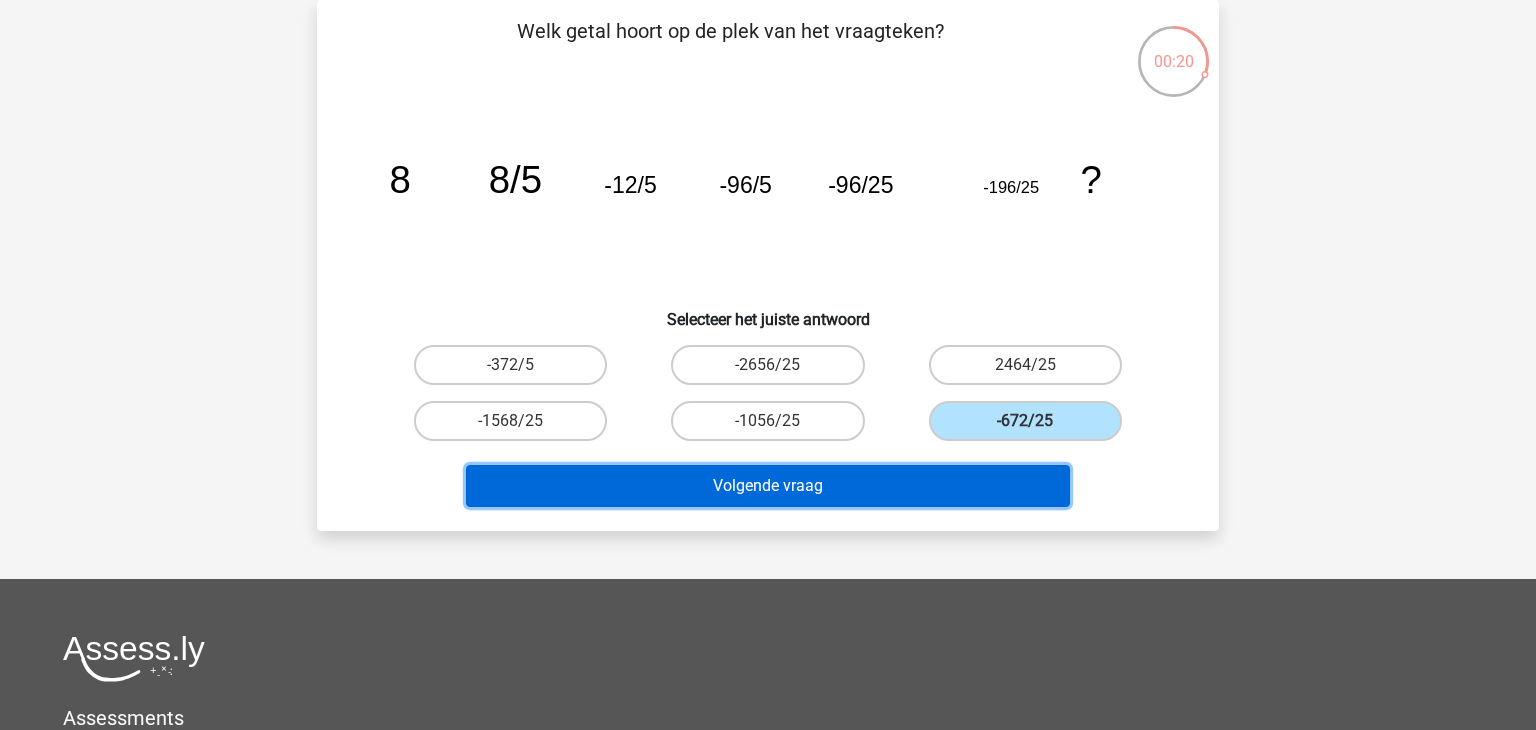 click on "Volgende vraag" at bounding box center (768, 486) 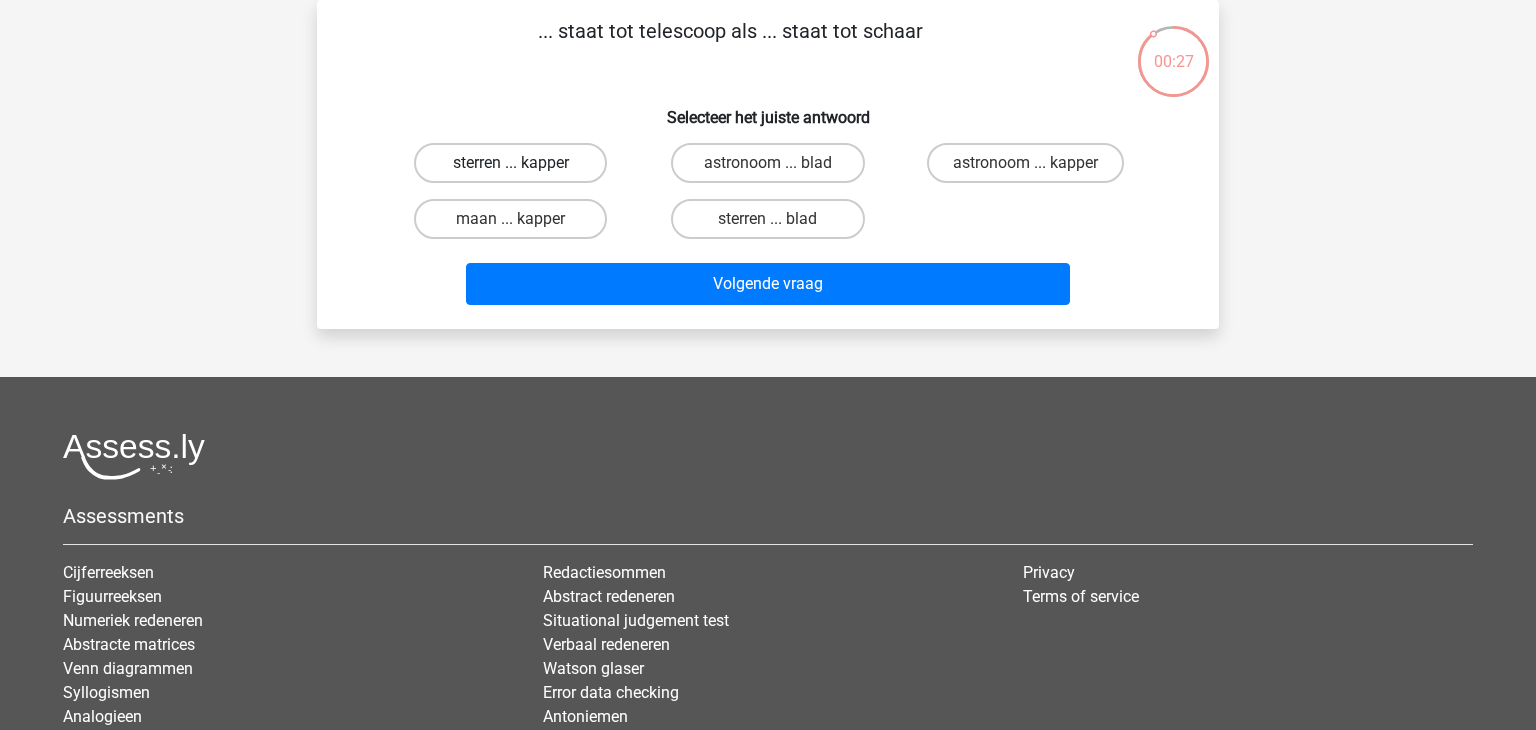 click on "sterren ... kapper" at bounding box center (510, 163) 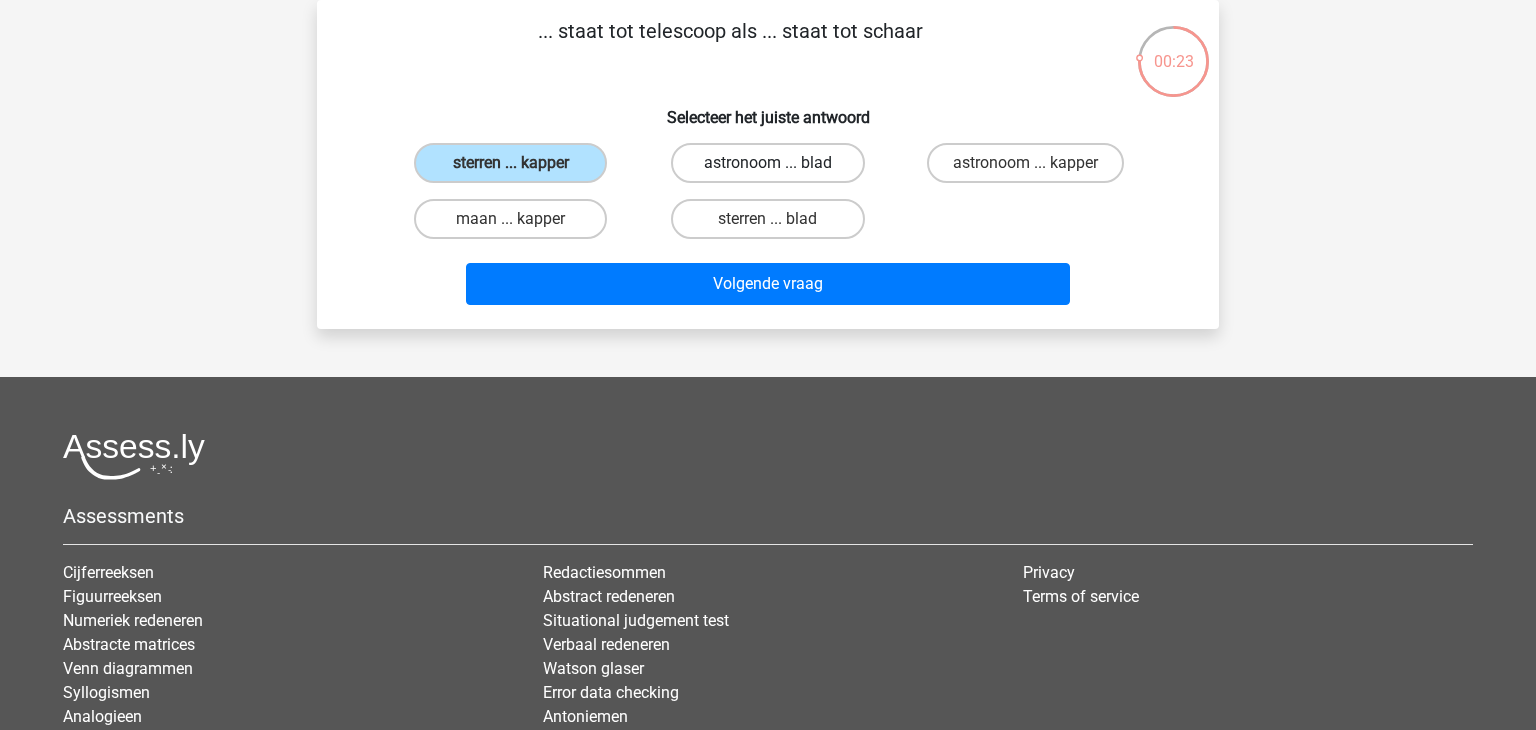 click on "astronoom ... blad" at bounding box center (767, 163) 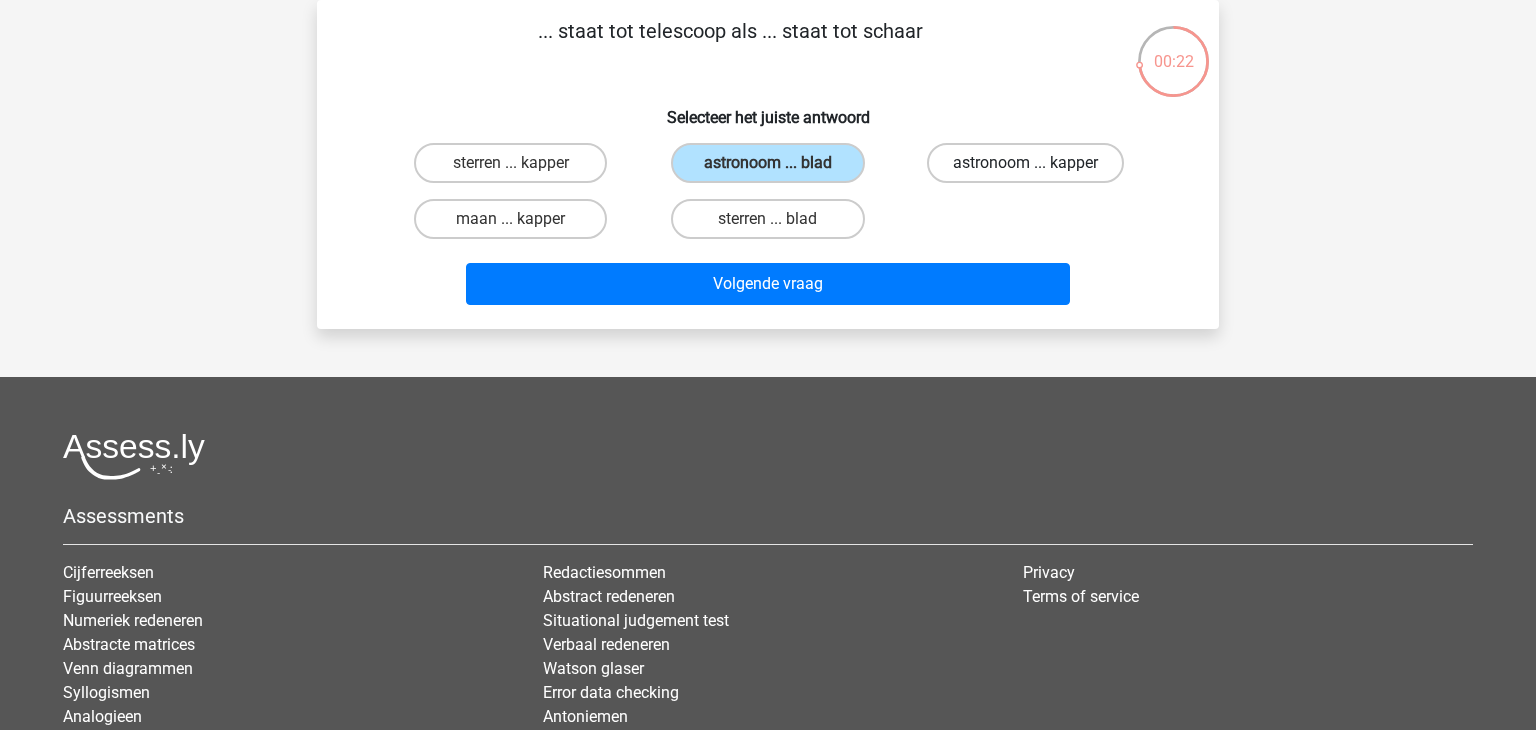 click on "astronoom ... kapper" at bounding box center (1025, 163) 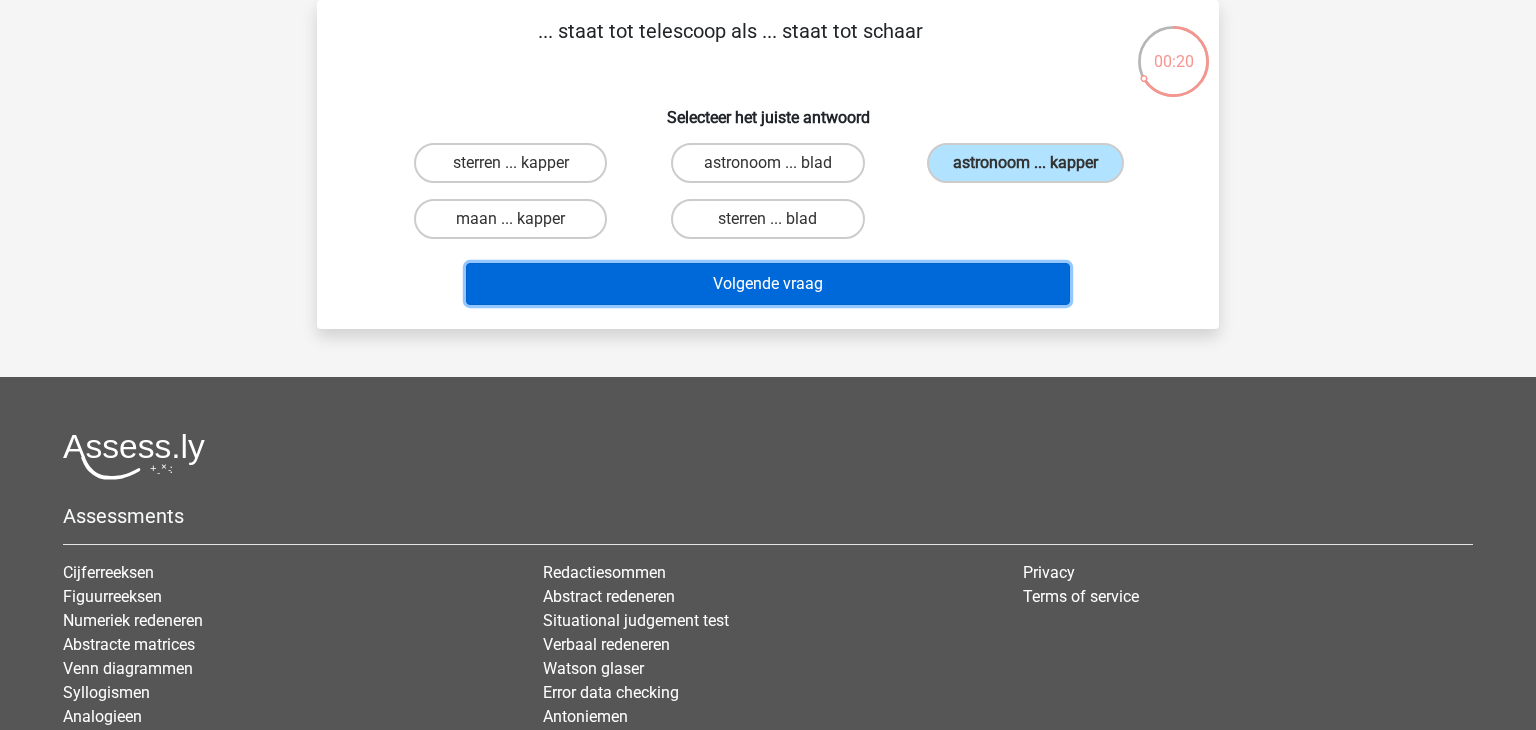 click on "Volgende vraag" at bounding box center (768, 284) 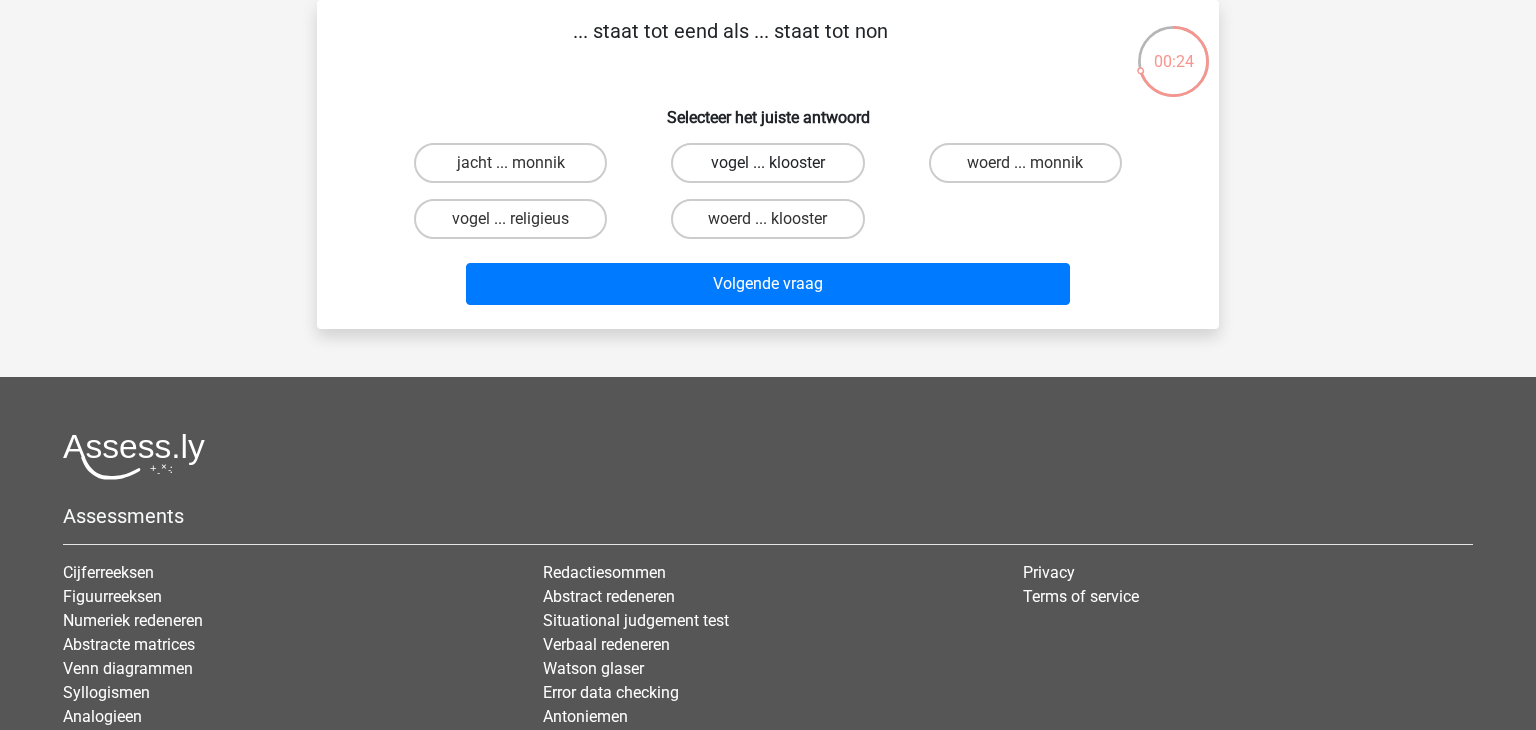 click on "vogel ... klooster" at bounding box center [767, 163] 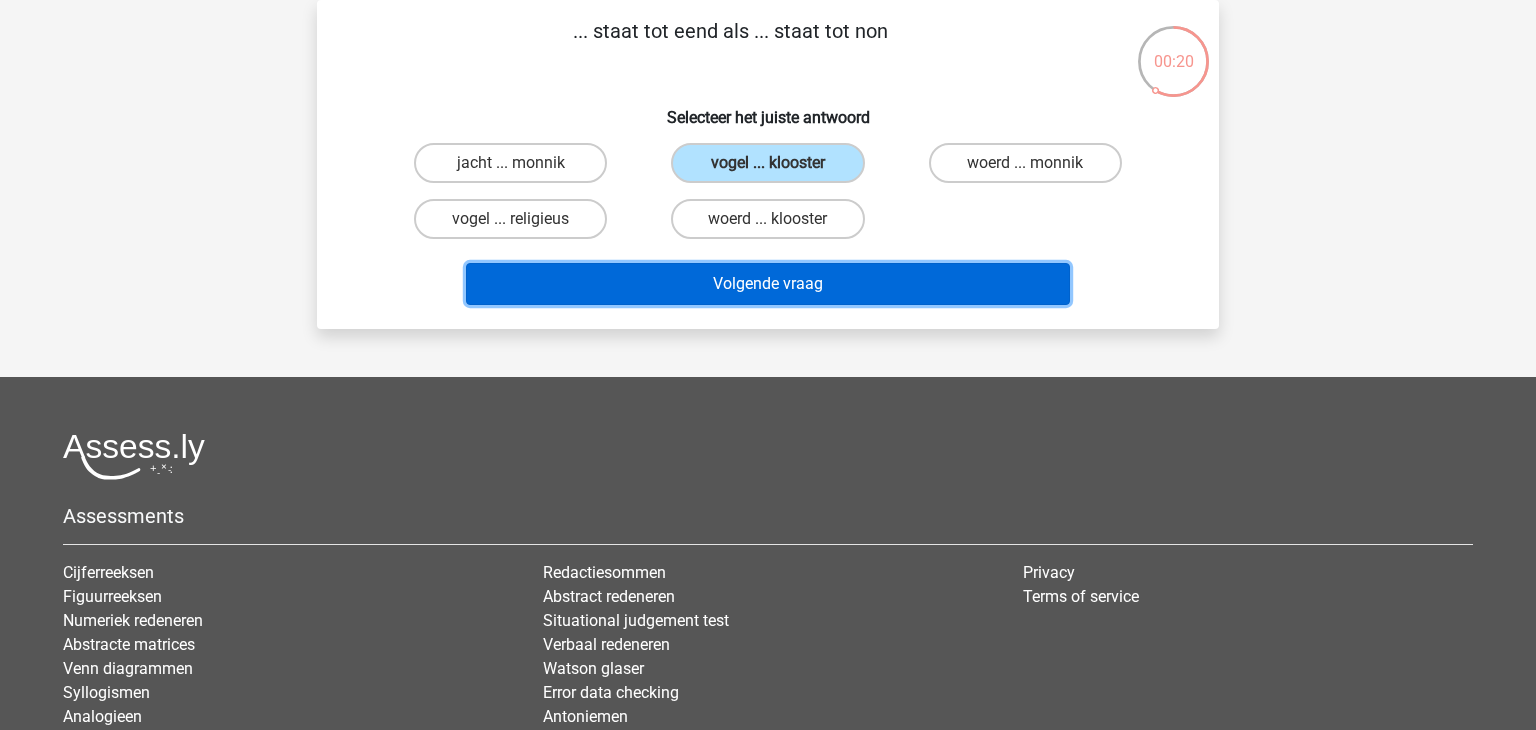 click on "Volgende vraag" at bounding box center (768, 284) 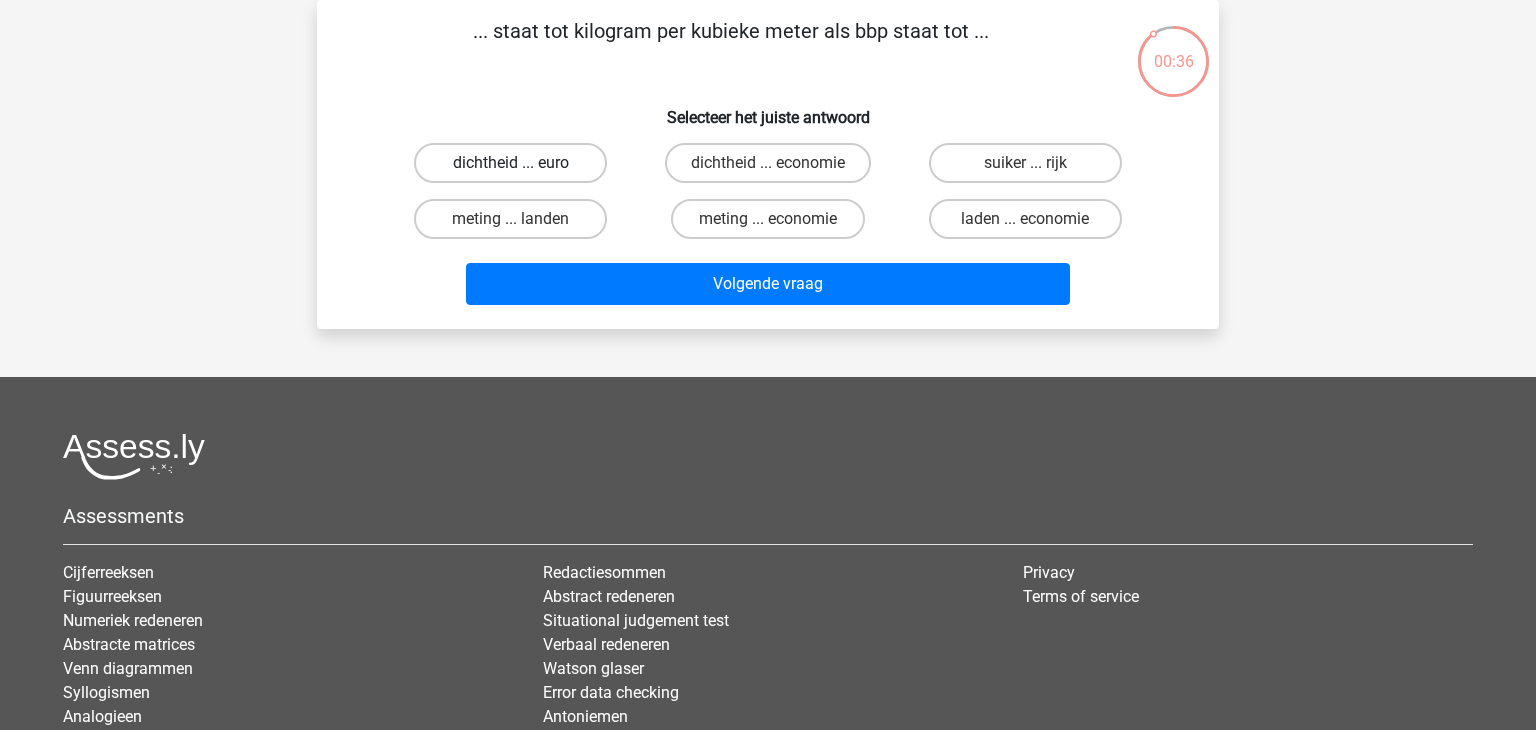 click on "dichtheid ... euro" at bounding box center [510, 163] 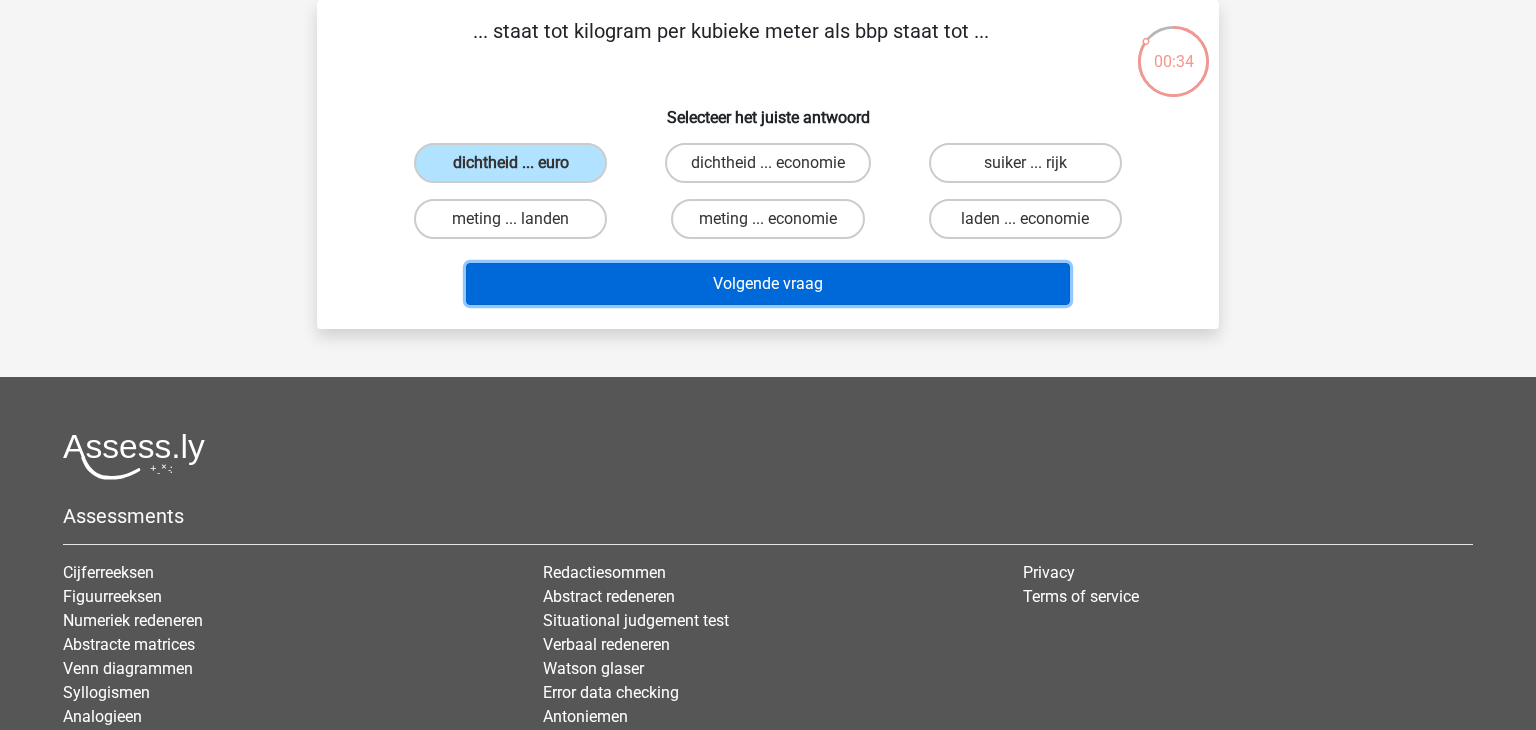 click on "Volgende vraag" at bounding box center (768, 284) 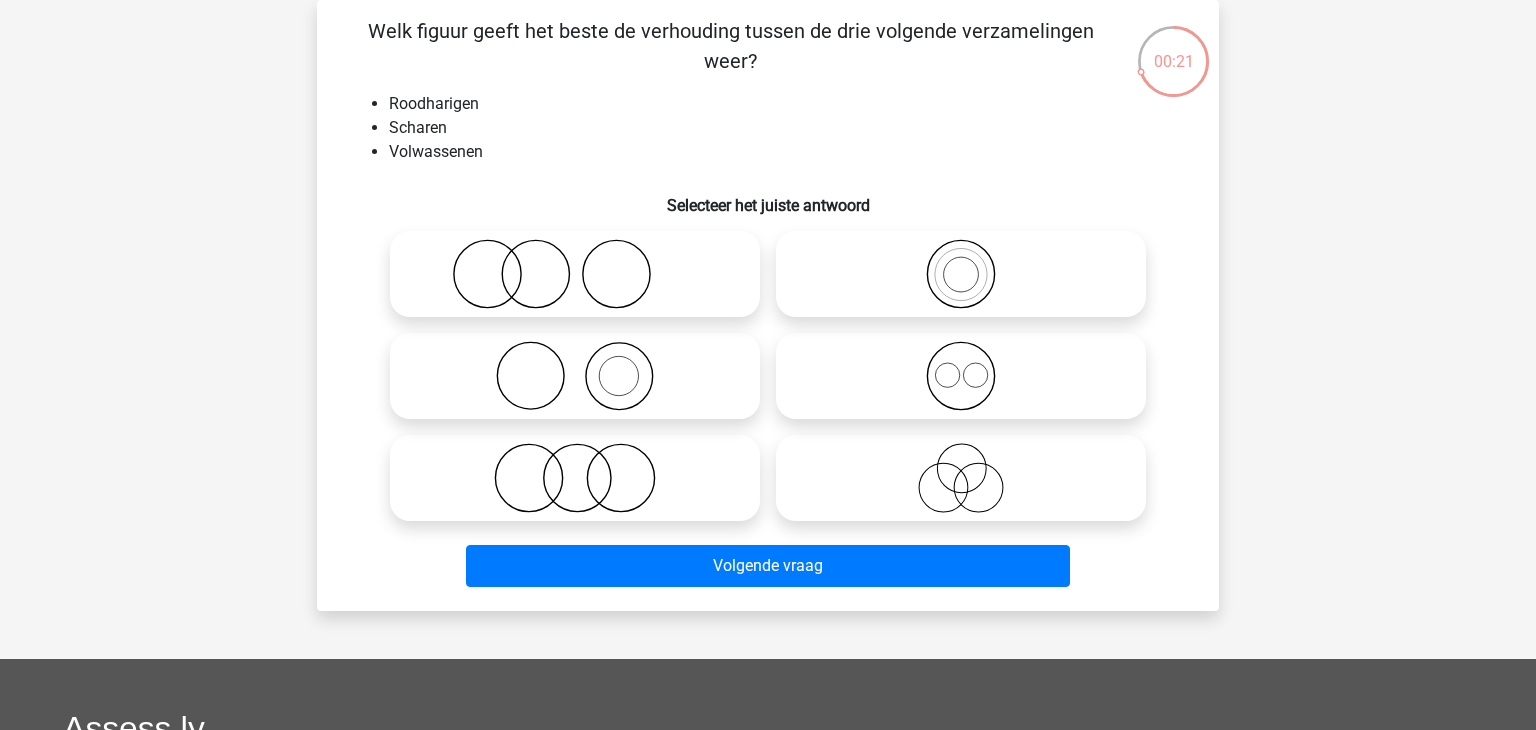 click at bounding box center [575, 274] 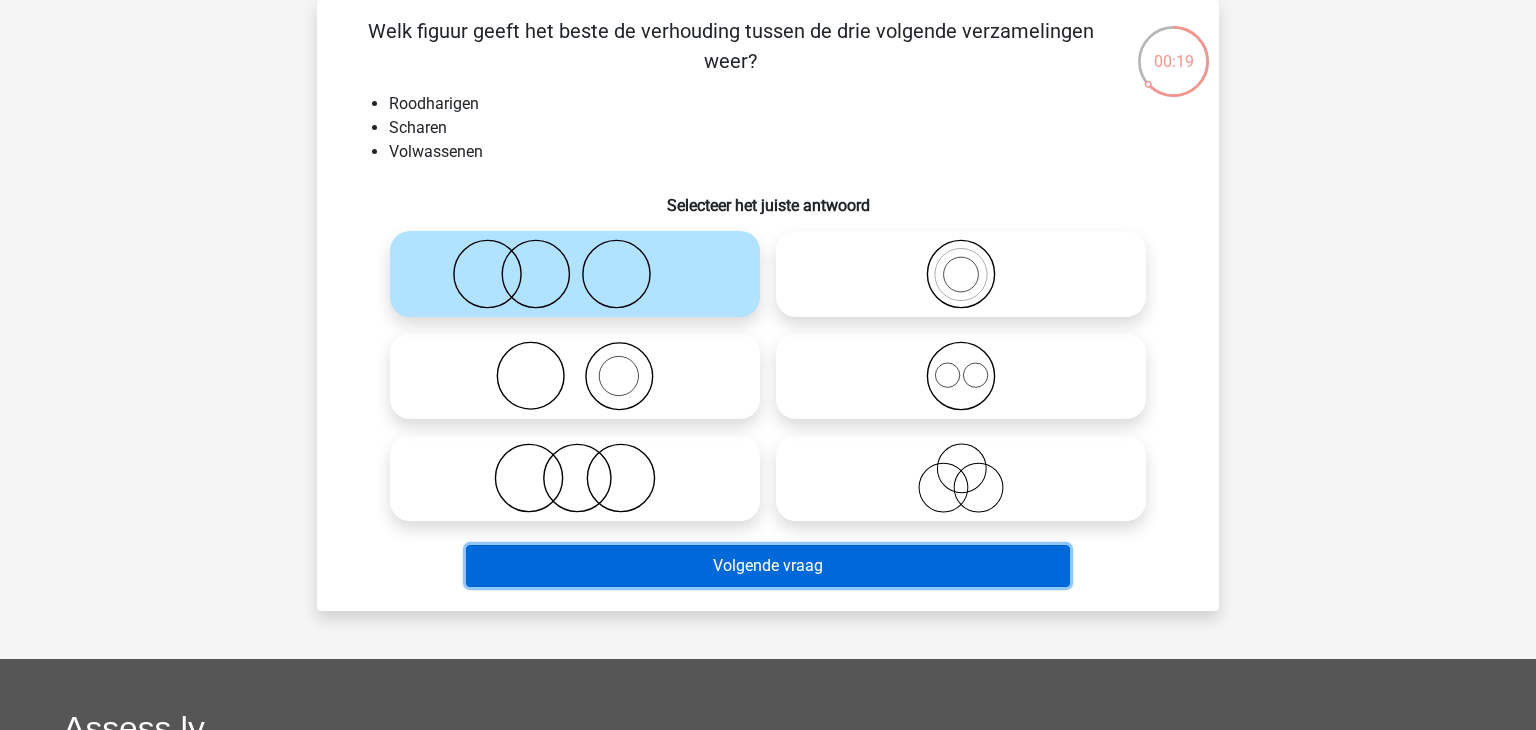 click on "Volgende vraag" at bounding box center [768, 566] 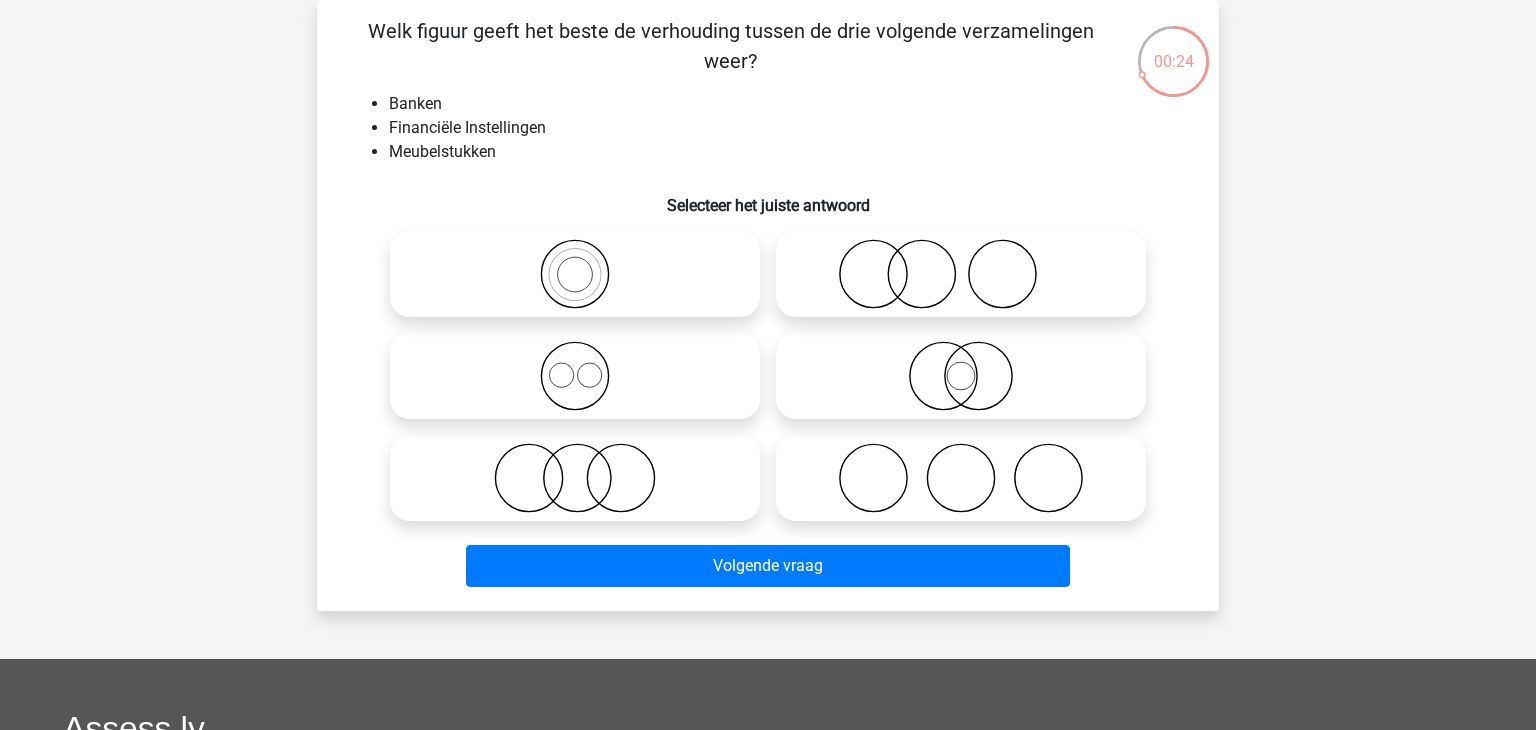 click at bounding box center [961, 376] 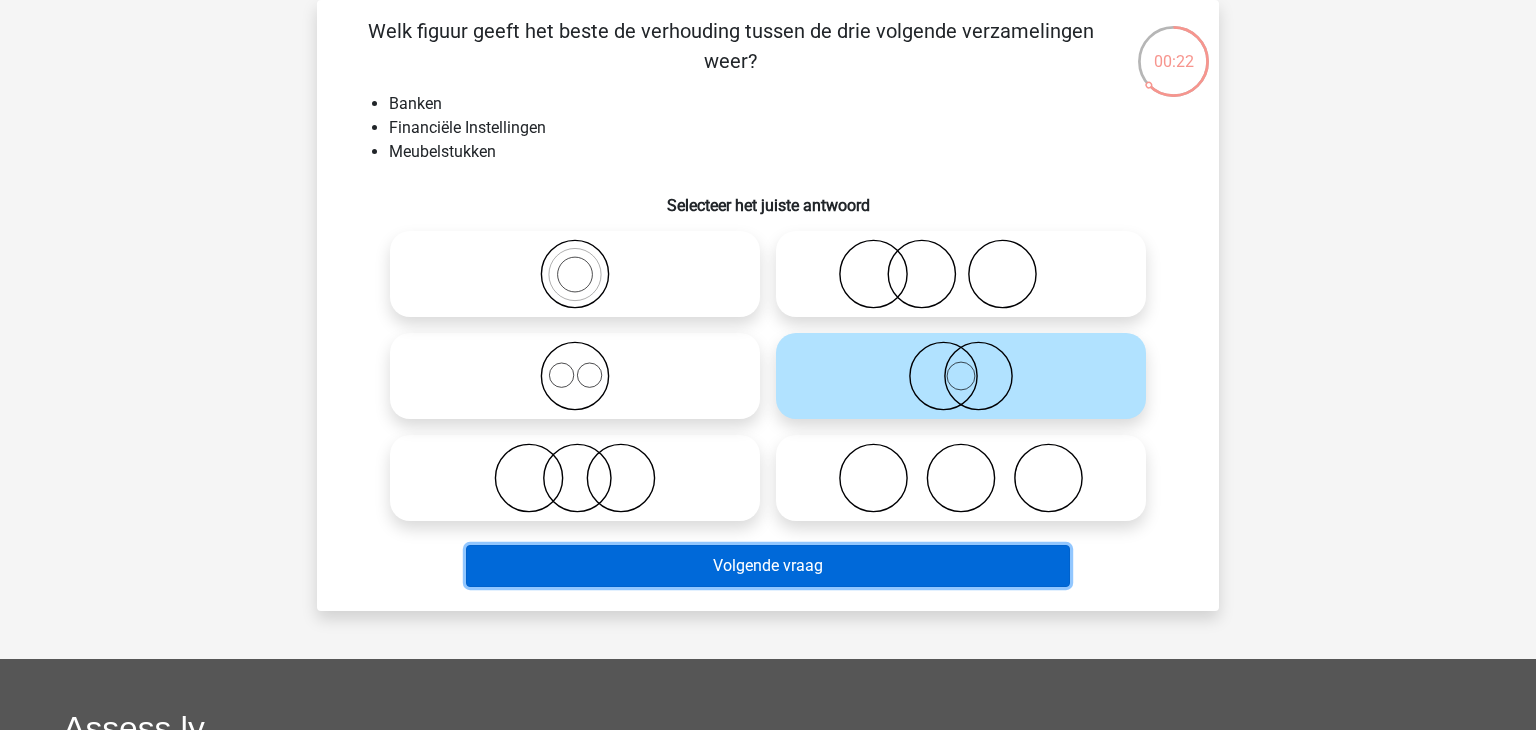 click on "Volgende vraag" at bounding box center (768, 566) 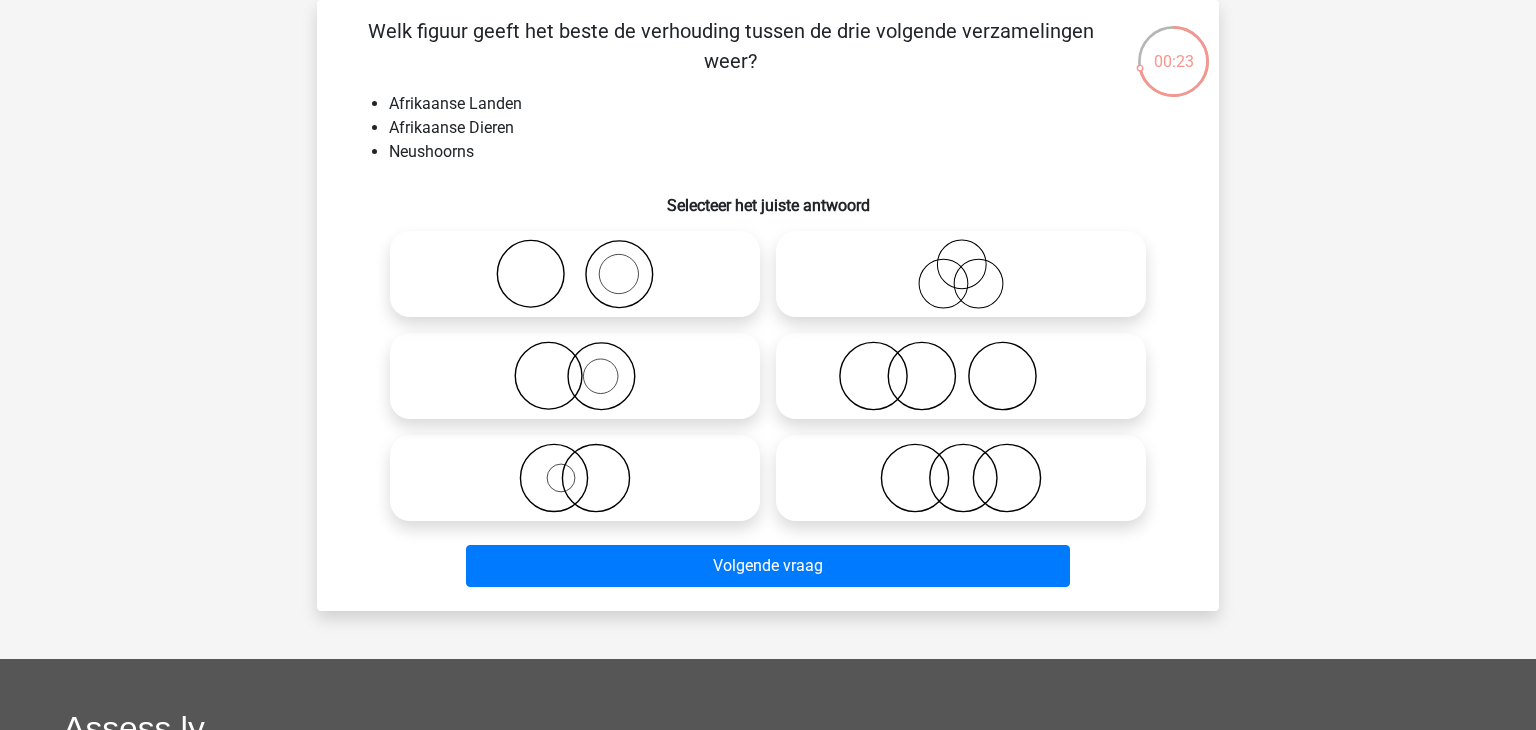 click at bounding box center [961, 376] 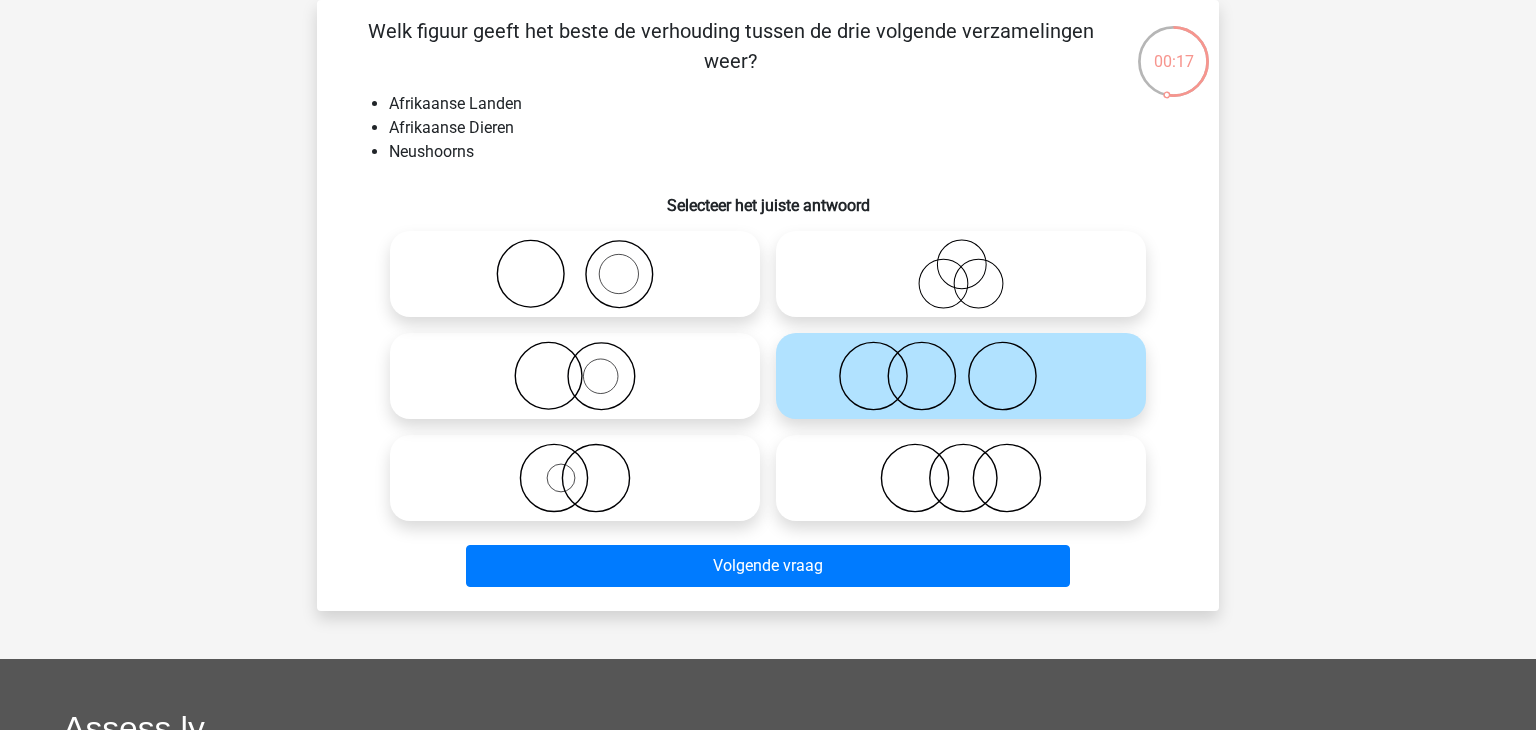 click 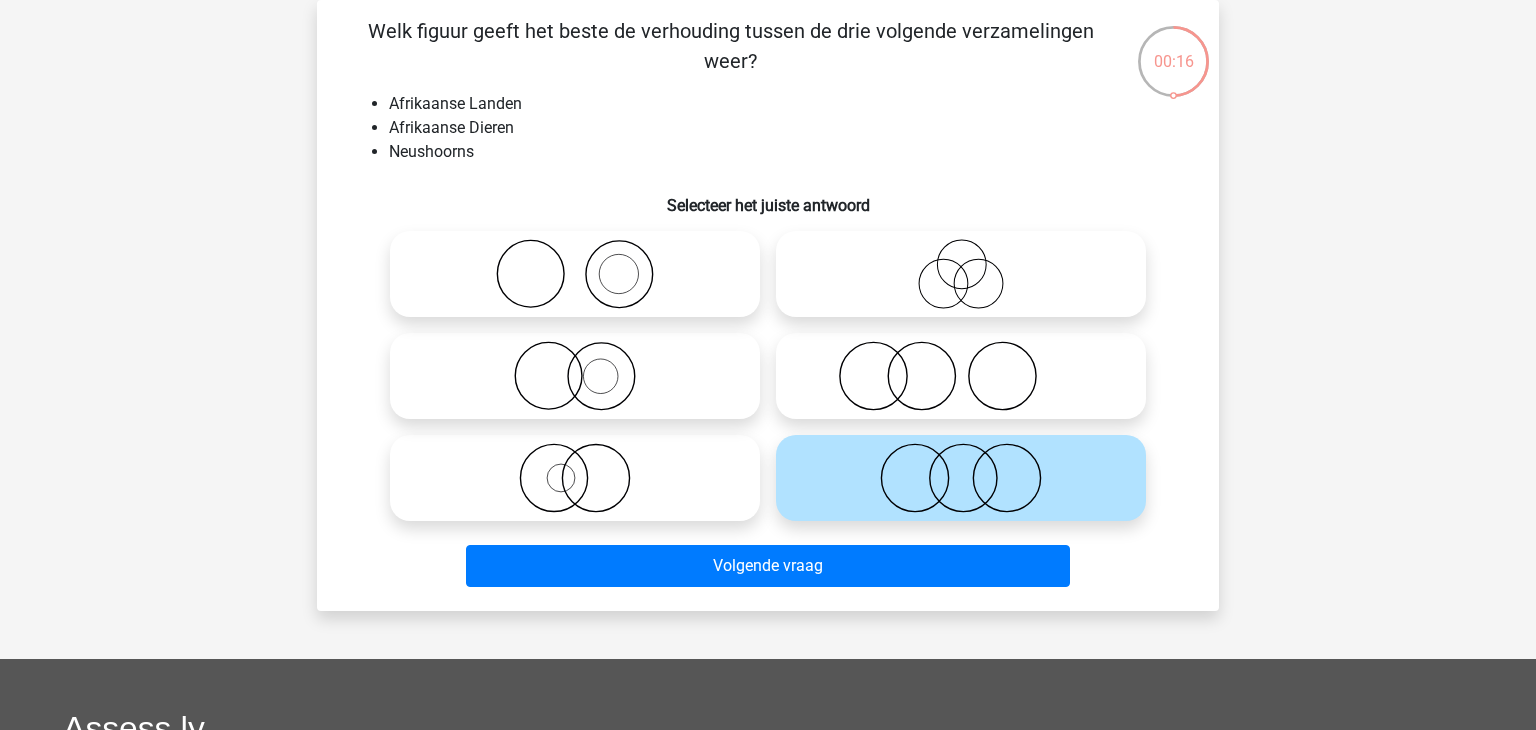 click 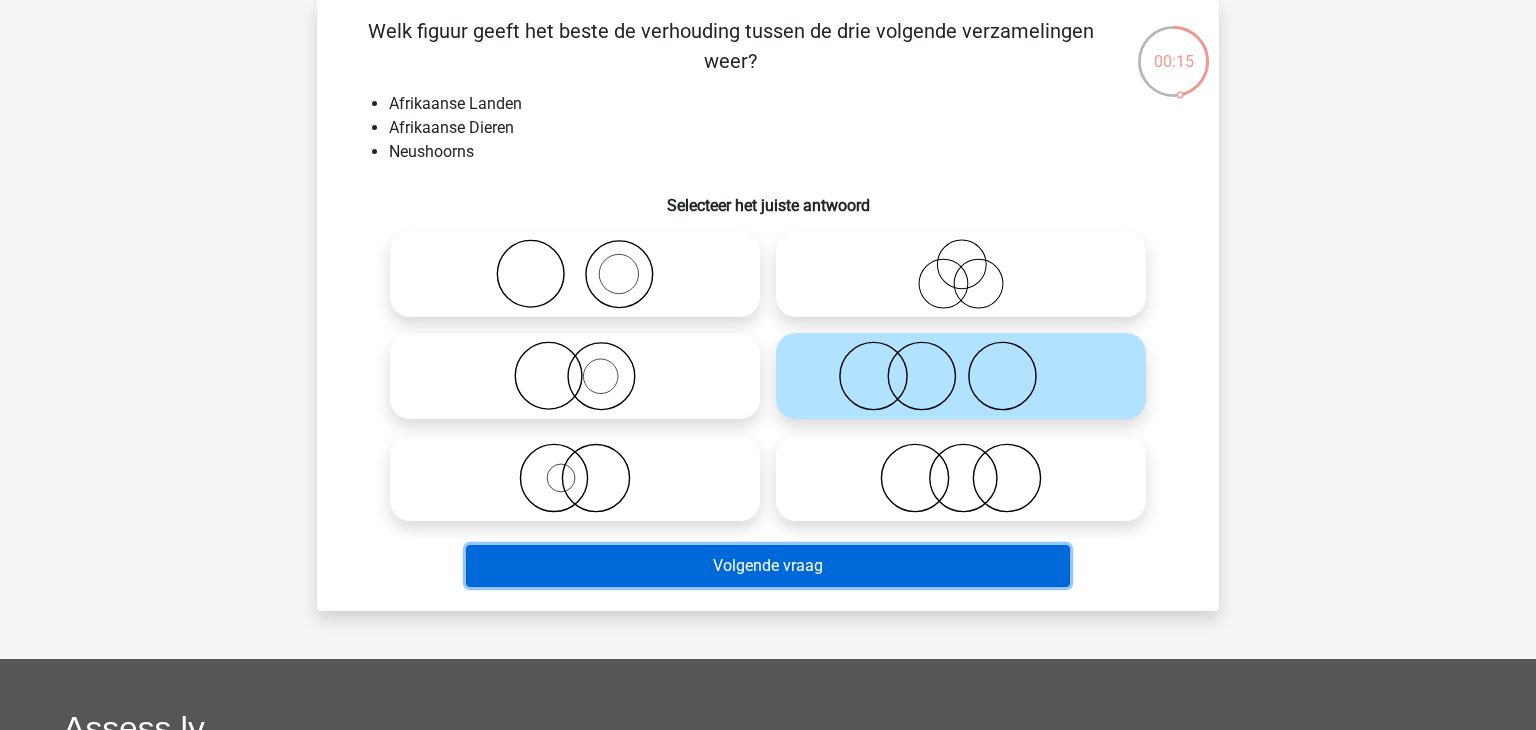 click on "Volgende vraag" at bounding box center (768, 566) 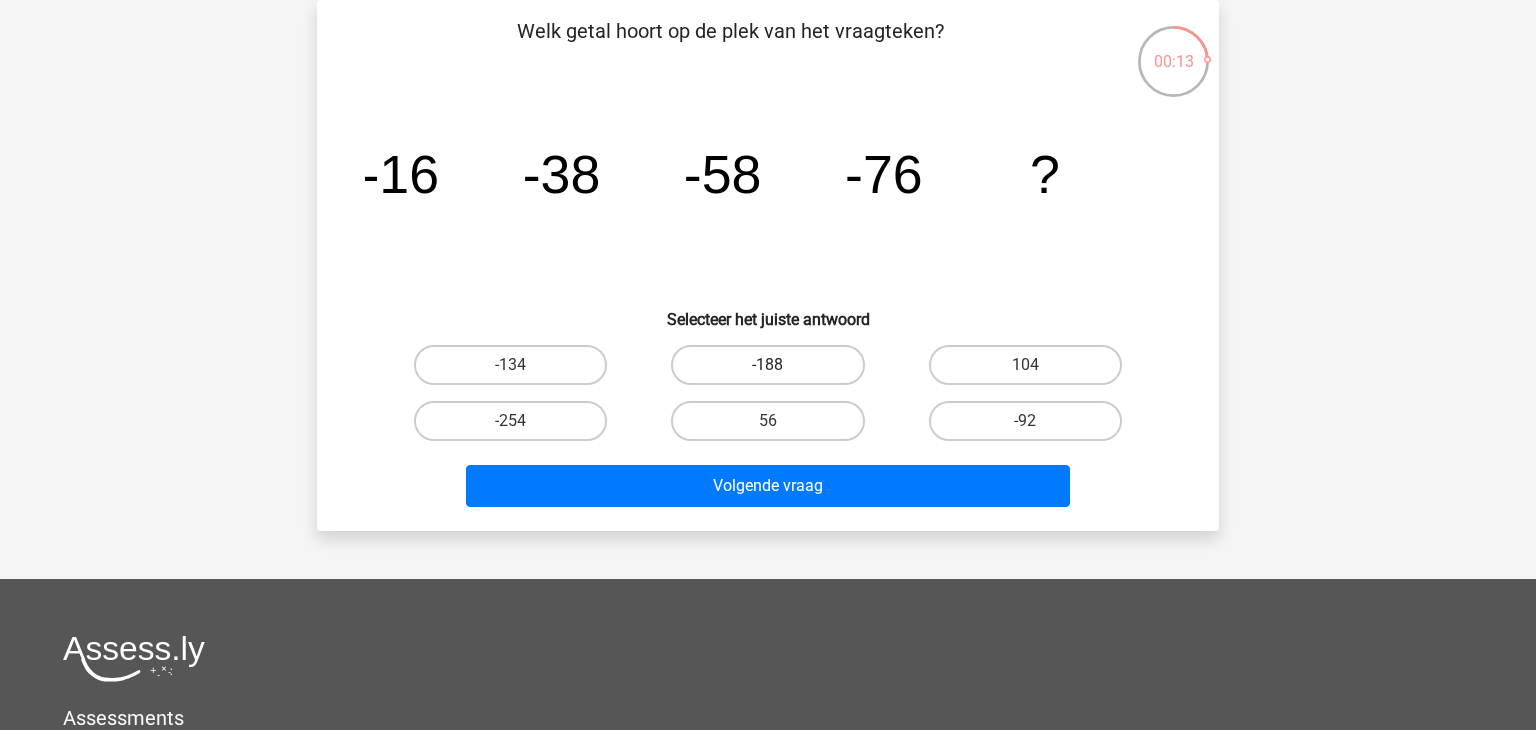 click on "-188" at bounding box center (767, 365) 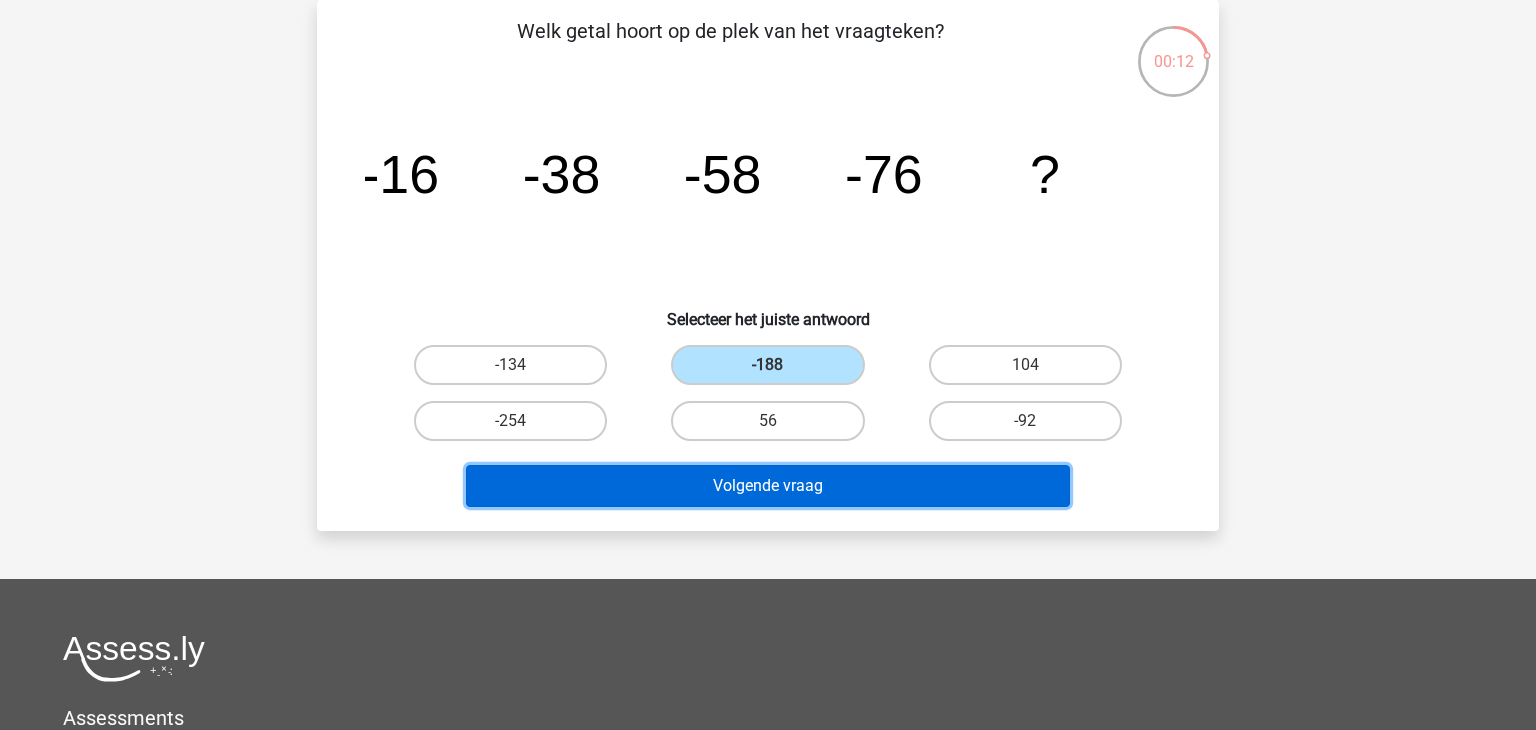 click on "Volgende vraag" at bounding box center [768, 486] 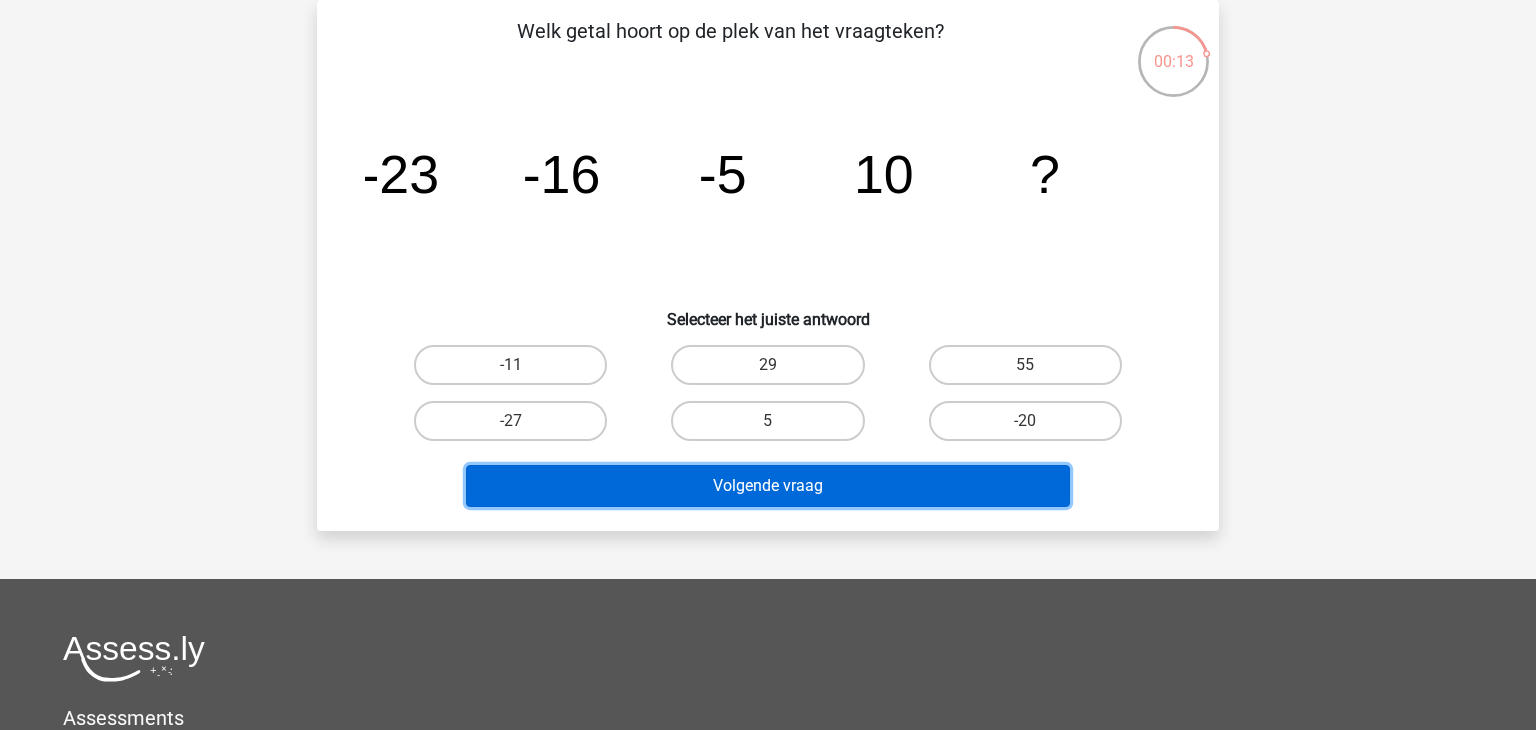 click on "Volgende vraag" at bounding box center [768, 486] 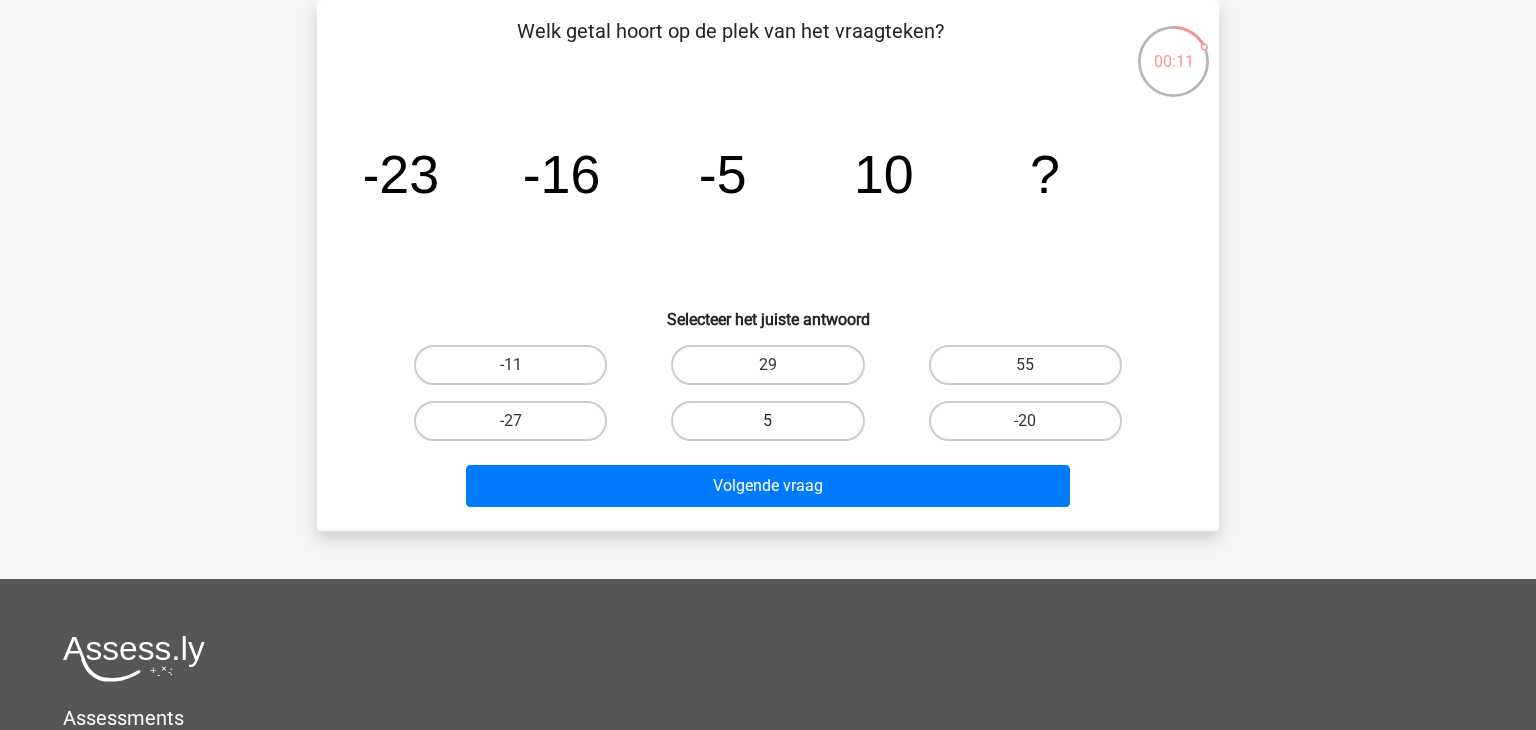 click on "5" at bounding box center (767, 421) 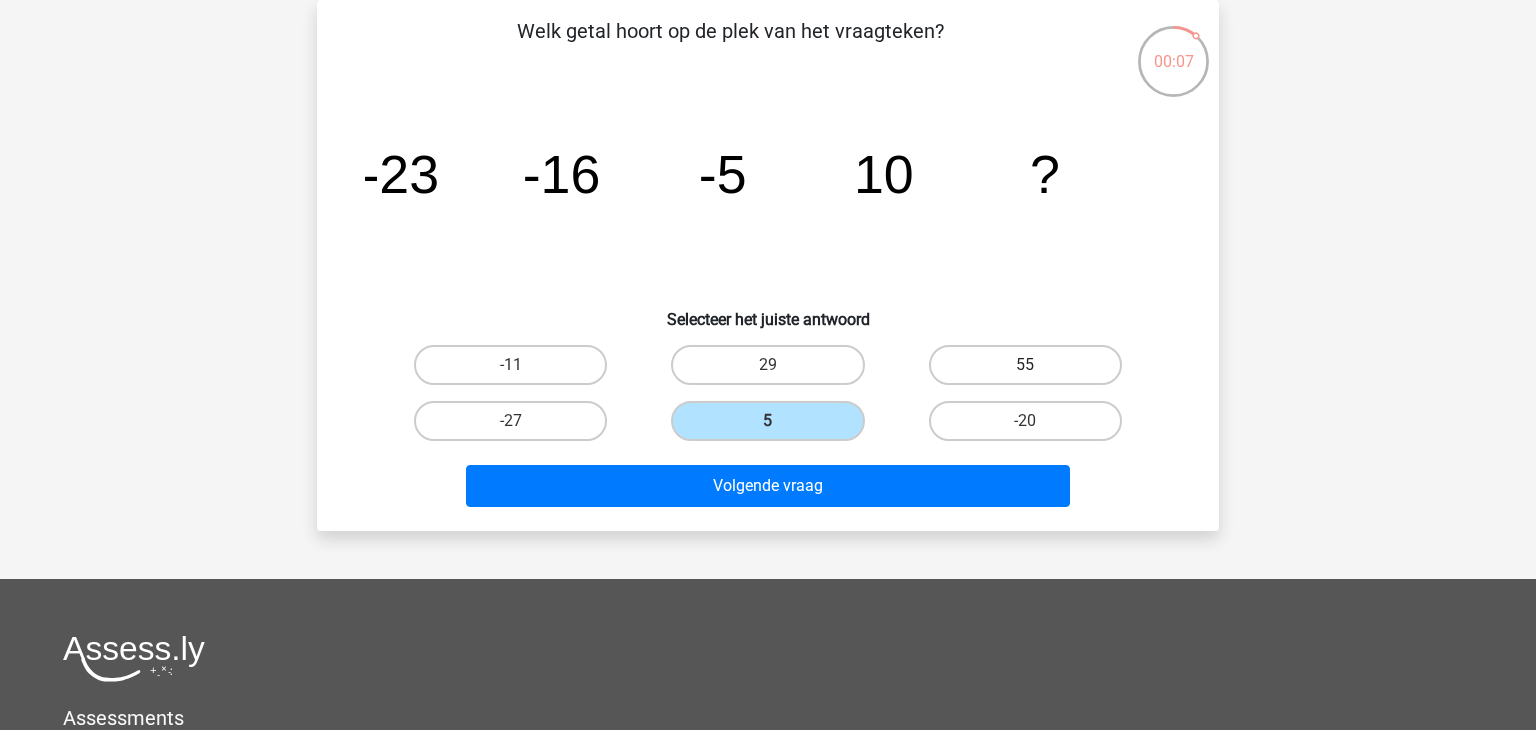 click on "55" at bounding box center (1025, 365) 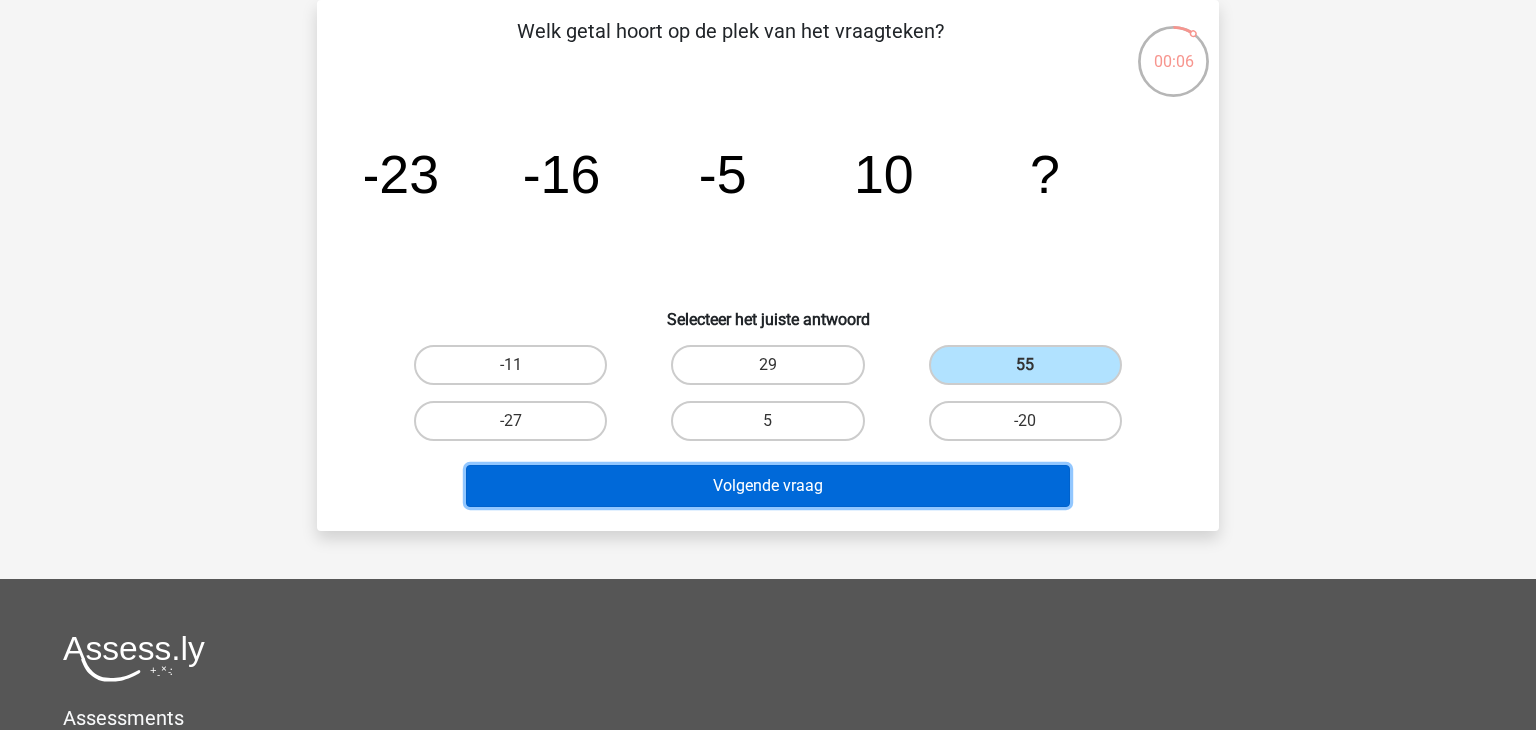 click on "Volgende vraag" at bounding box center (768, 486) 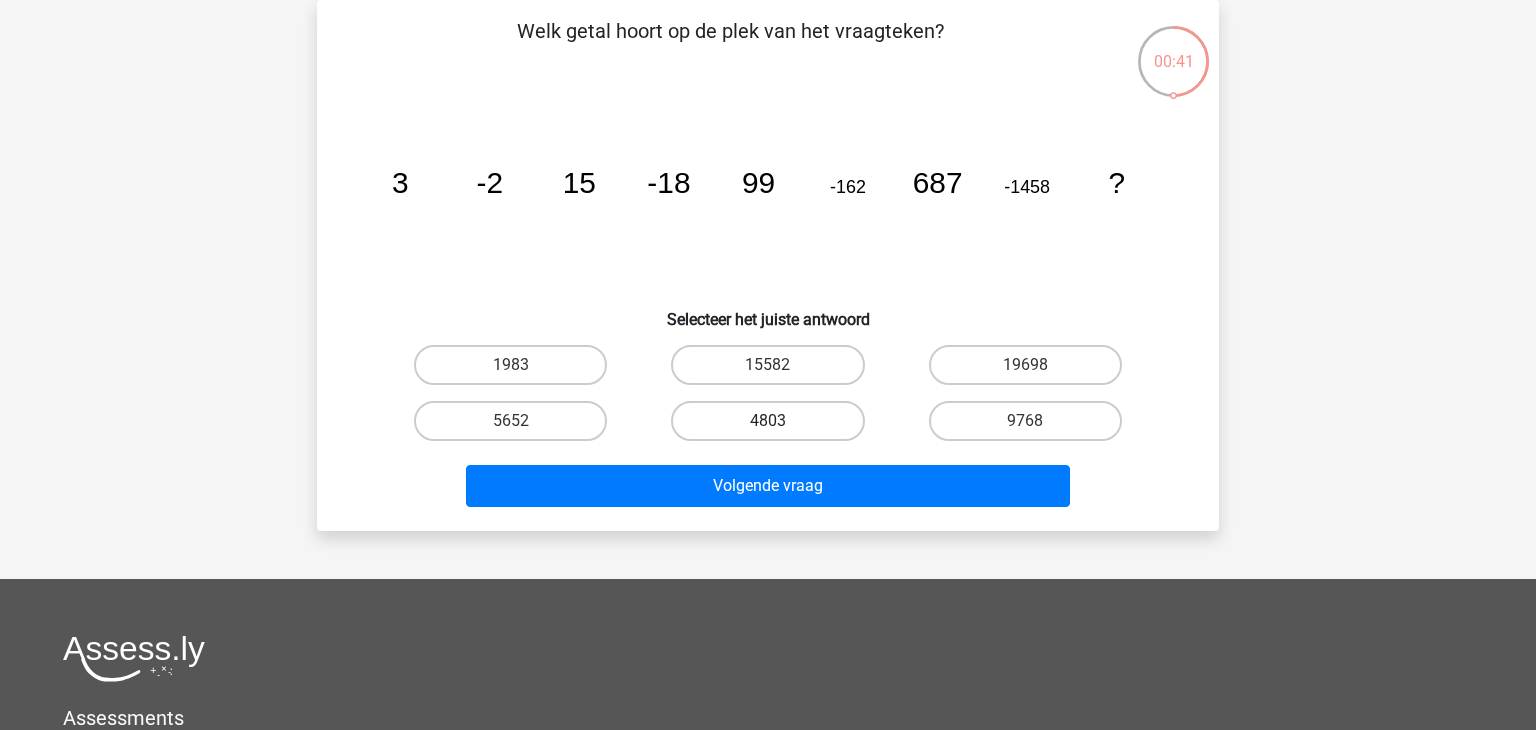 click on "4803" at bounding box center [767, 421] 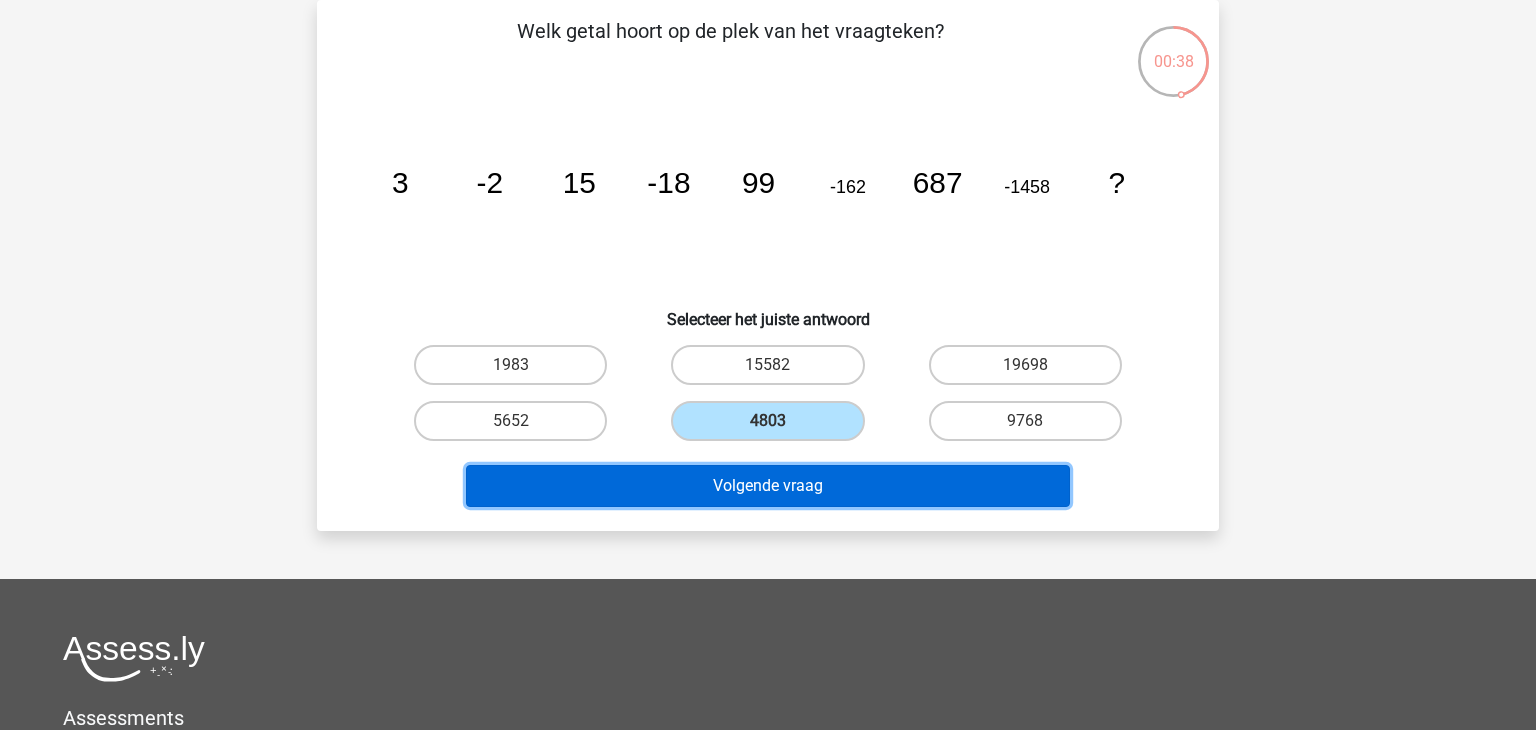 click on "Volgende vraag" at bounding box center [768, 486] 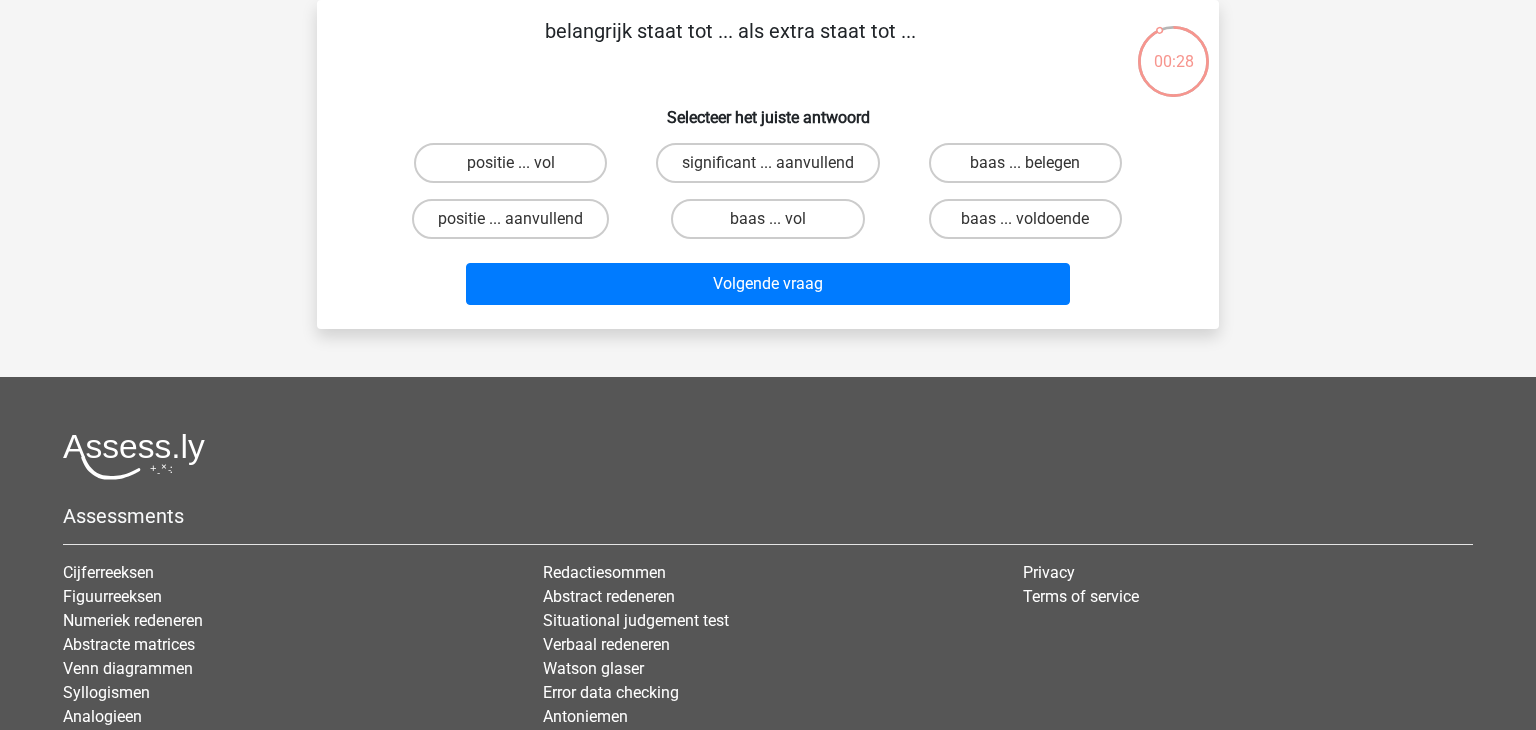 click on "Selecteer het juiste antwoord" at bounding box center (768, 109) 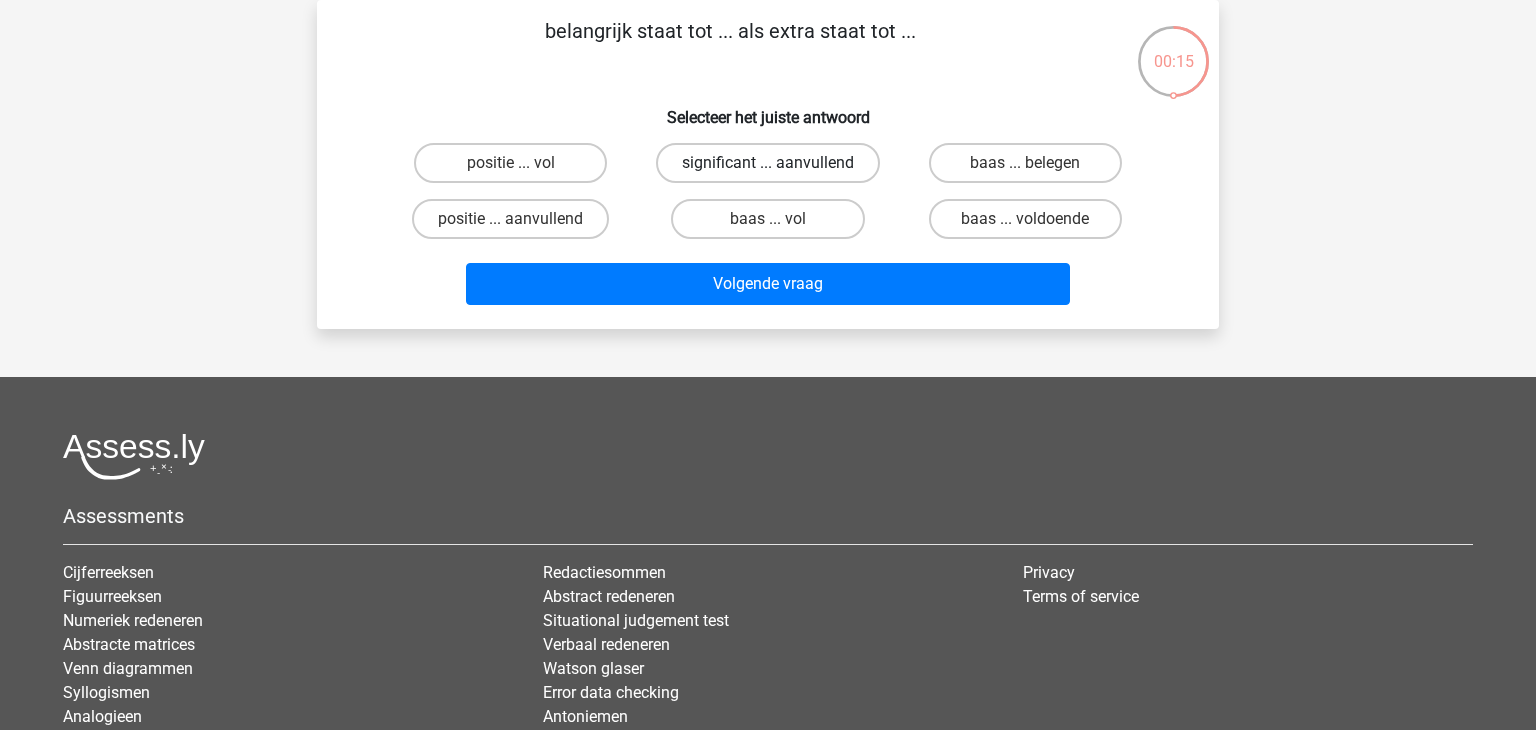 click on "significant ... aanvullend" at bounding box center (768, 163) 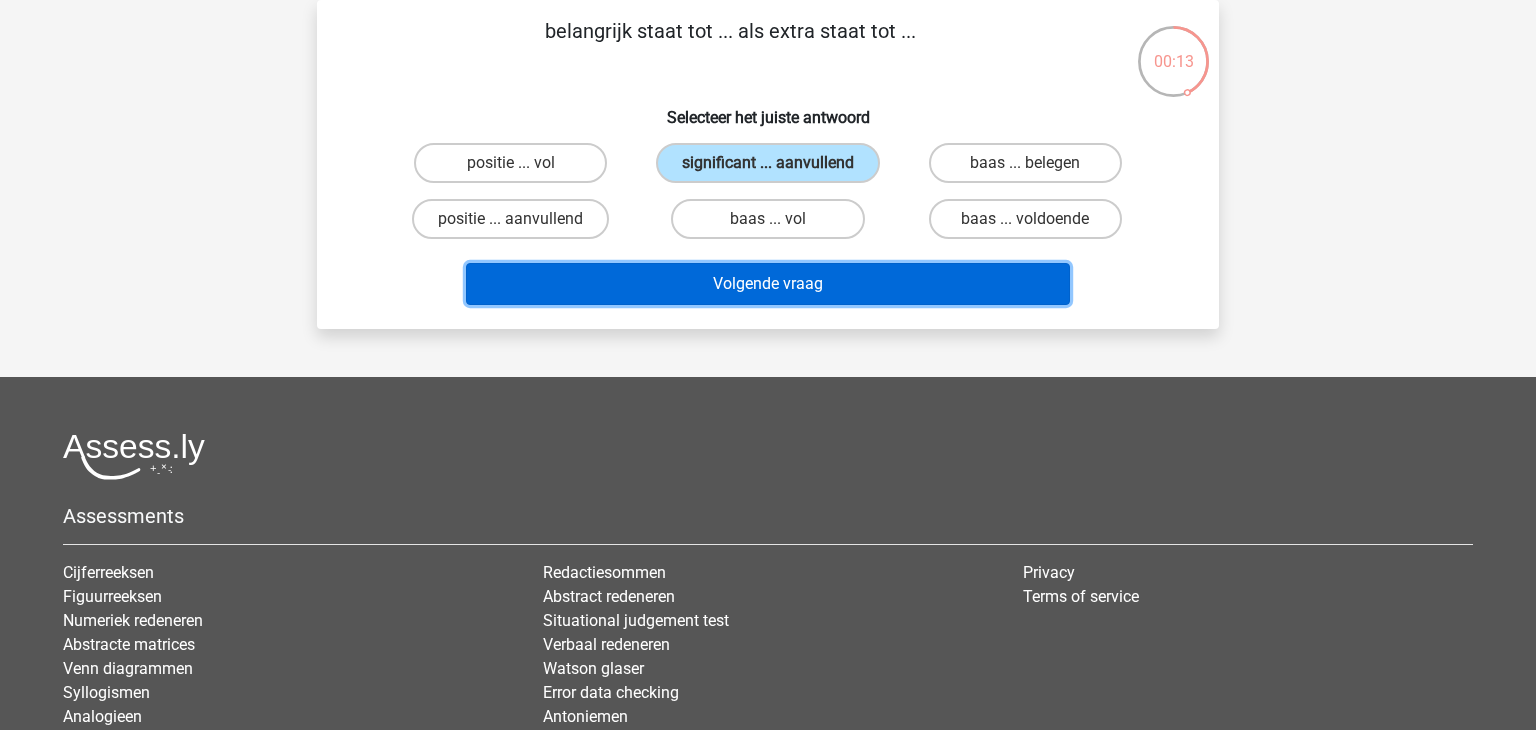 click on "Volgende vraag" at bounding box center [768, 284] 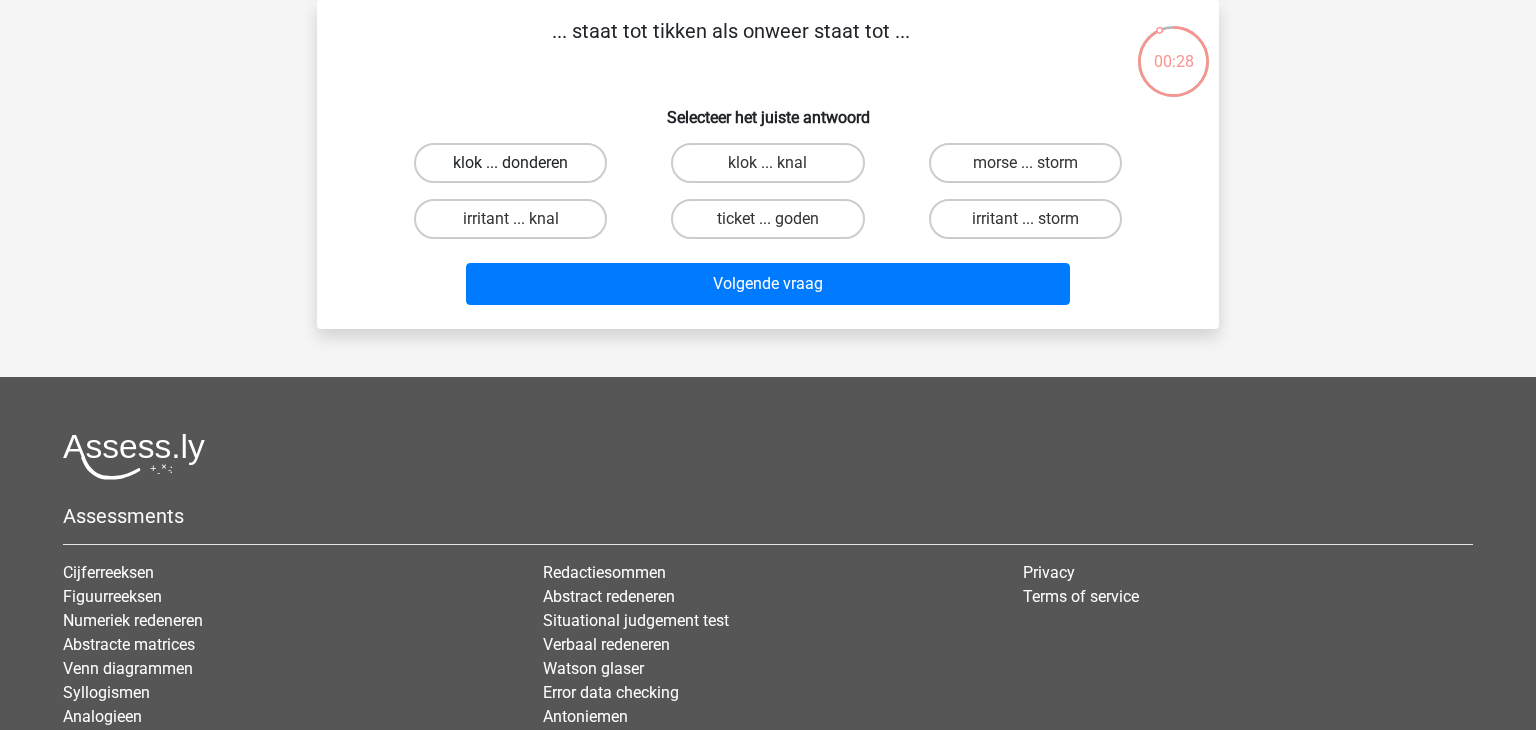 click on "klok ... donderen" at bounding box center [510, 163] 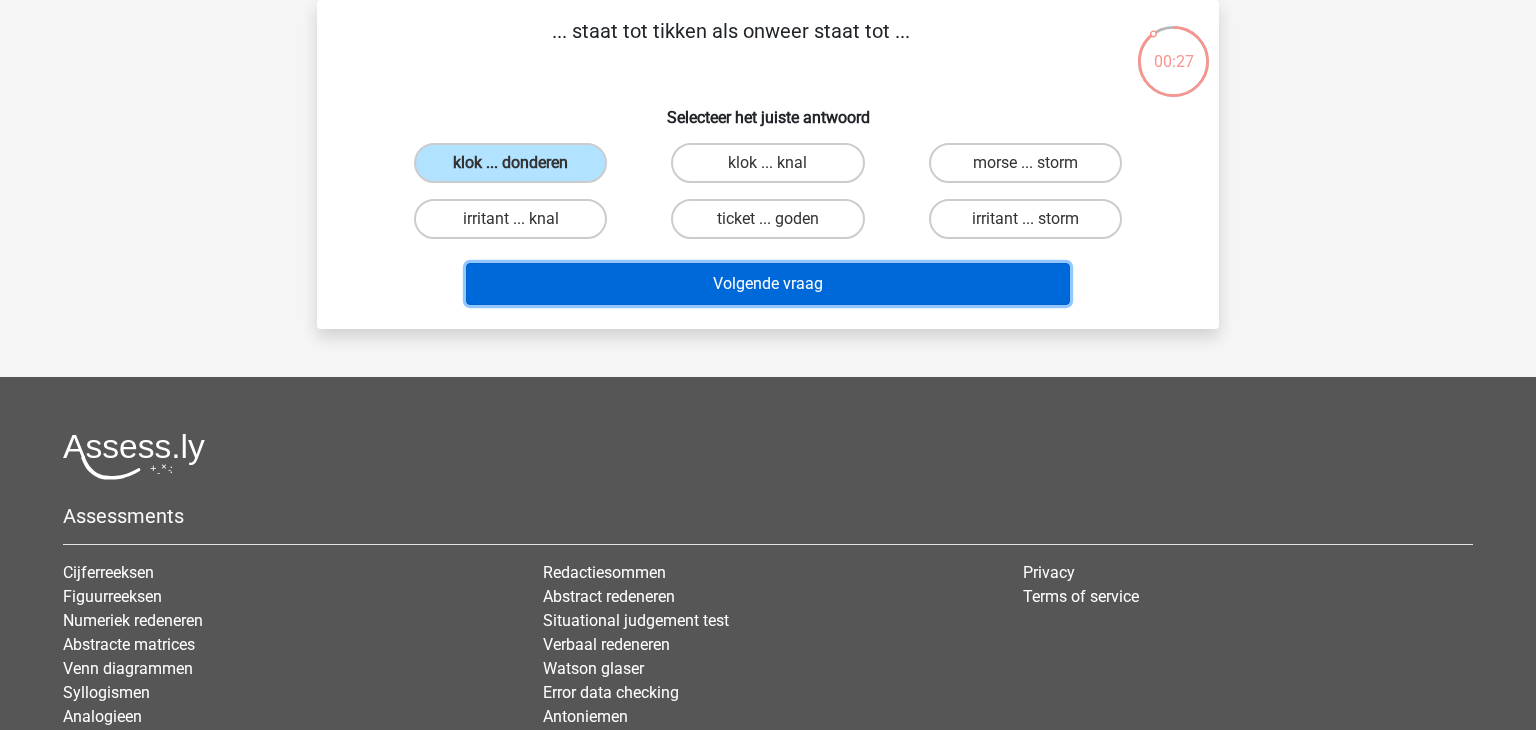 click on "Volgende vraag" at bounding box center (768, 284) 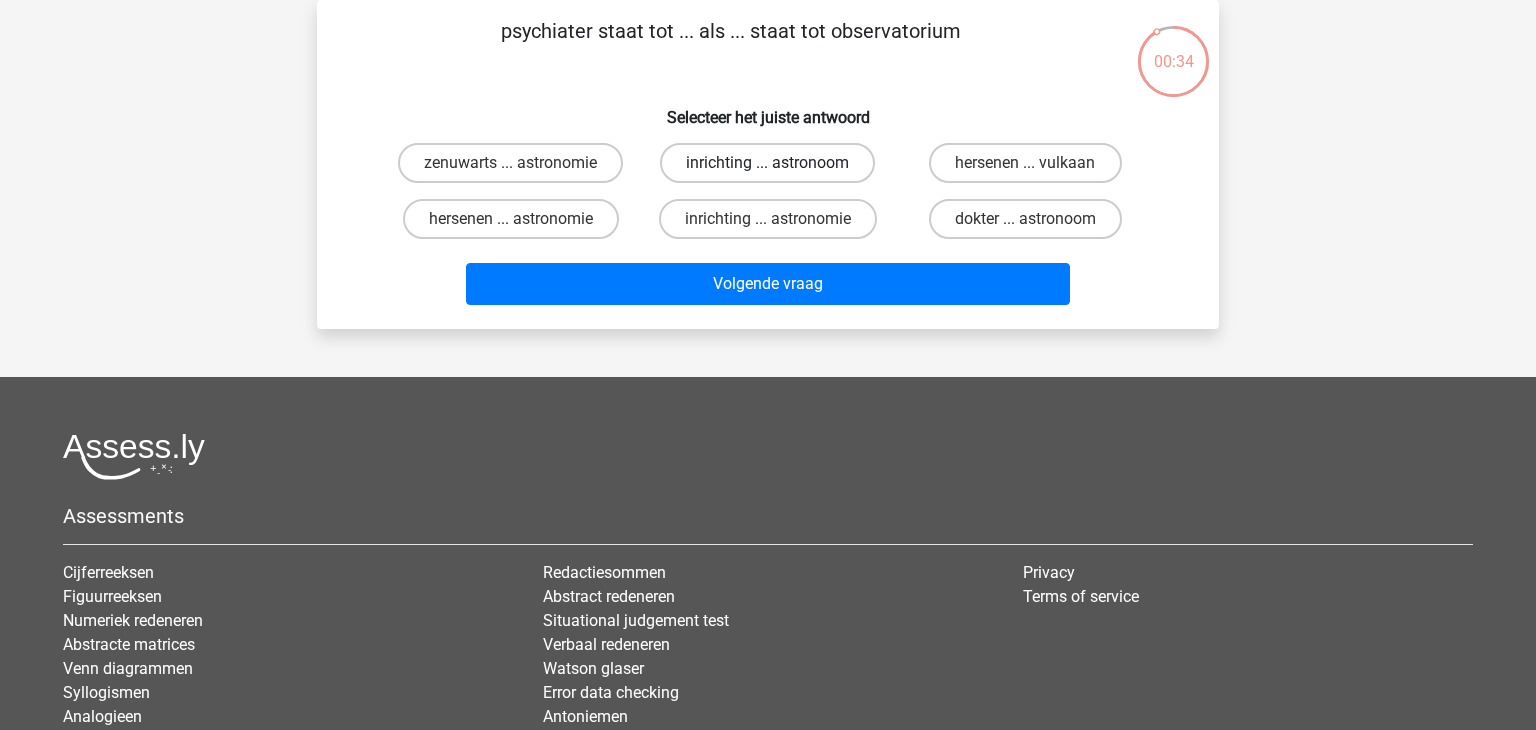 click on "inrichting ... astronoom" at bounding box center [767, 163] 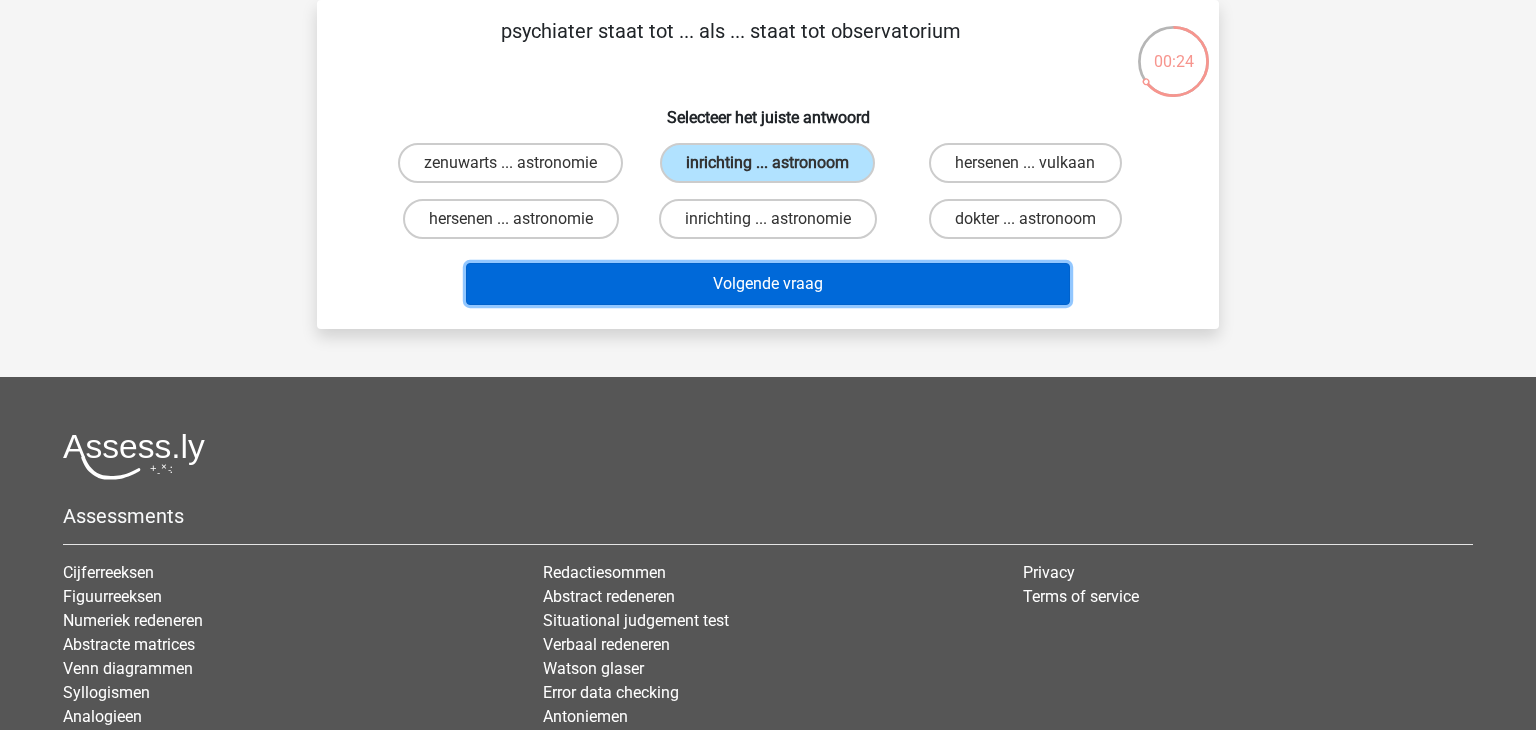 click on "Volgende vraag" at bounding box center (768, 284) 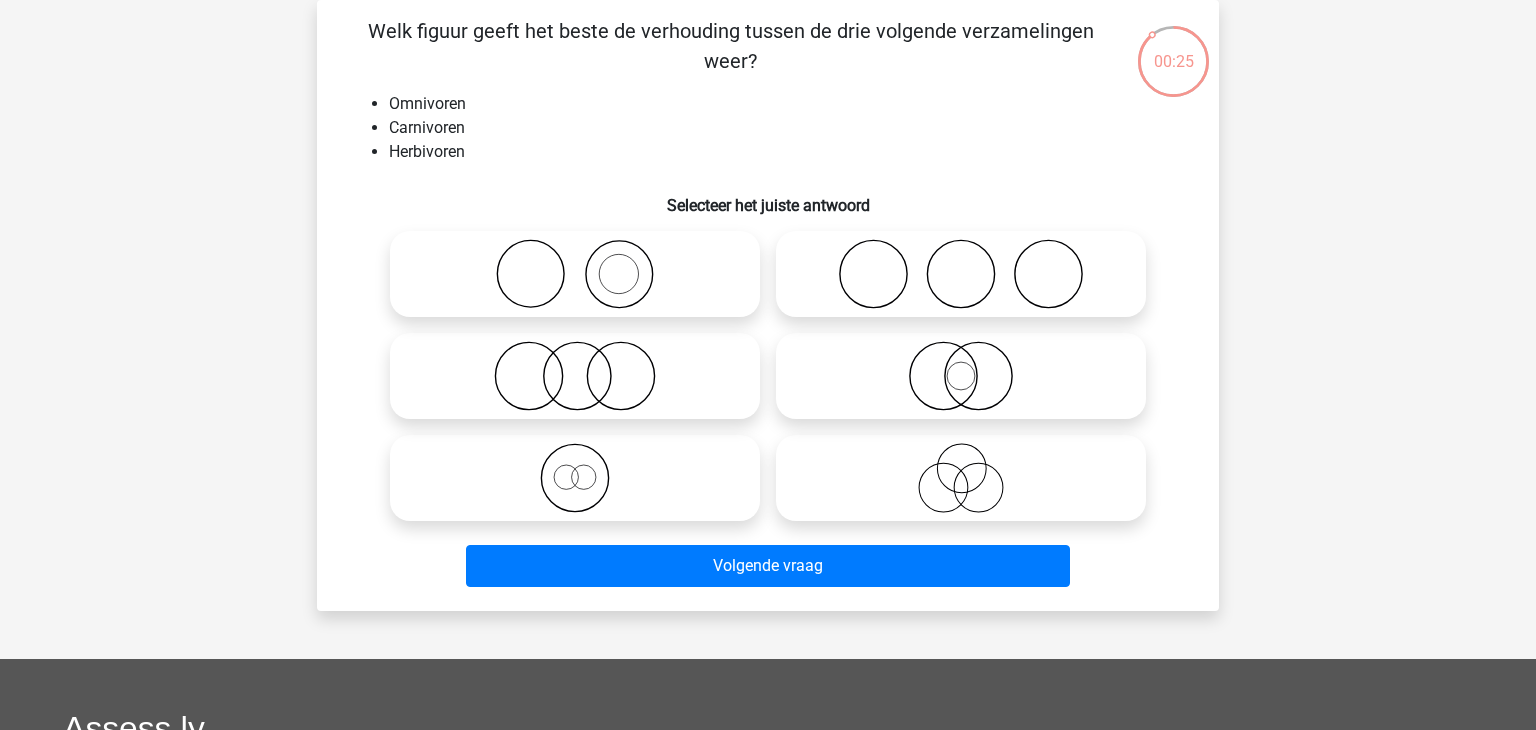 click 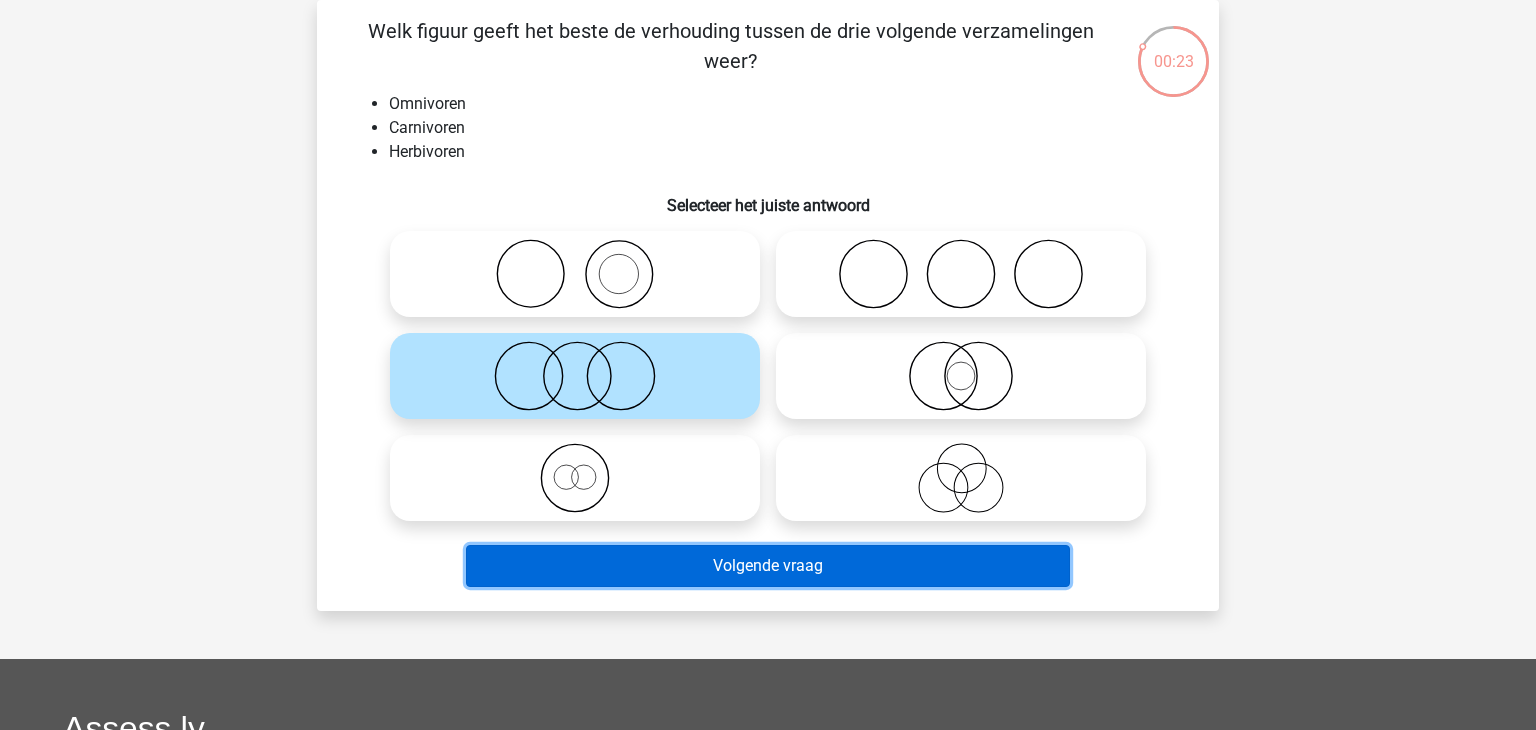 click on "Volgende vraag" at bounding box center (768, 566) 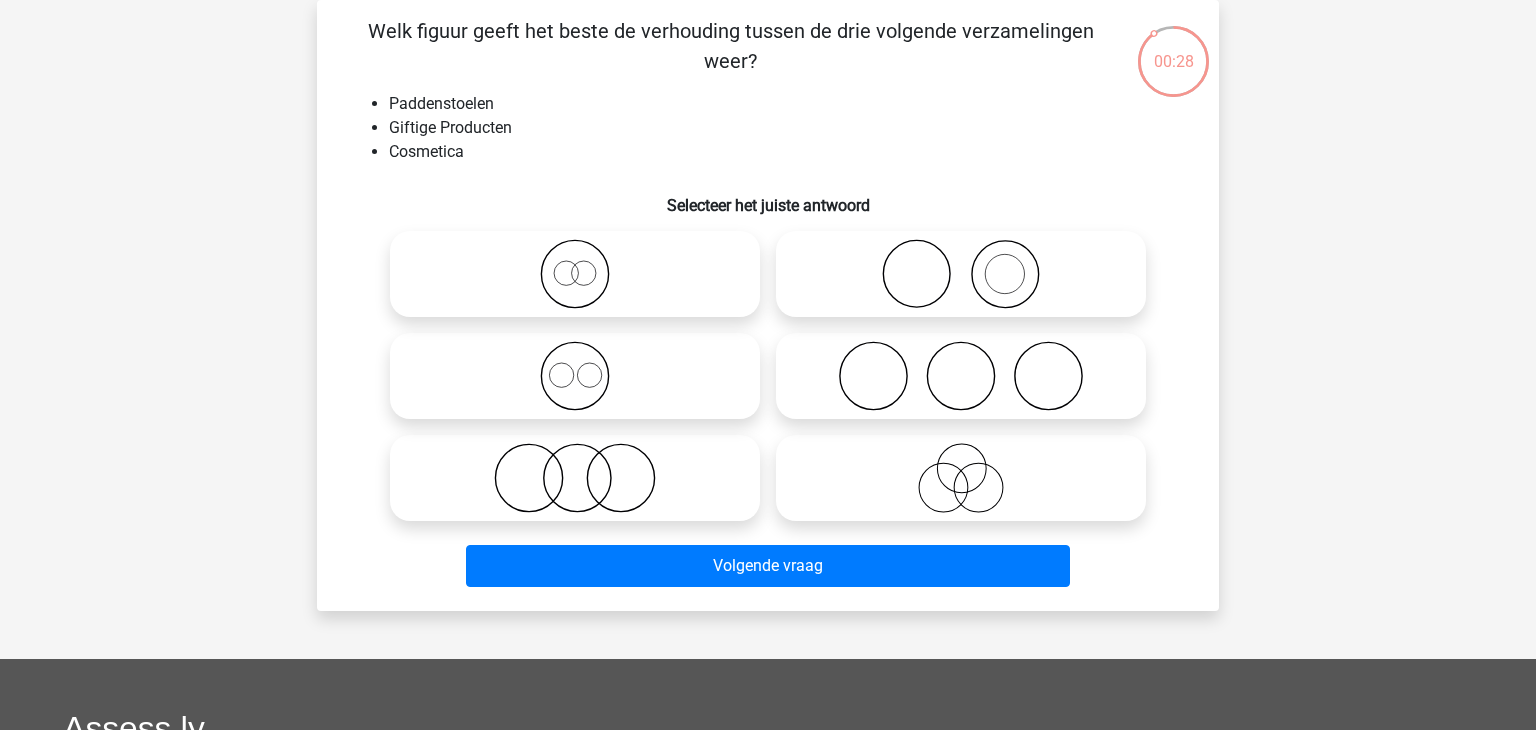 click 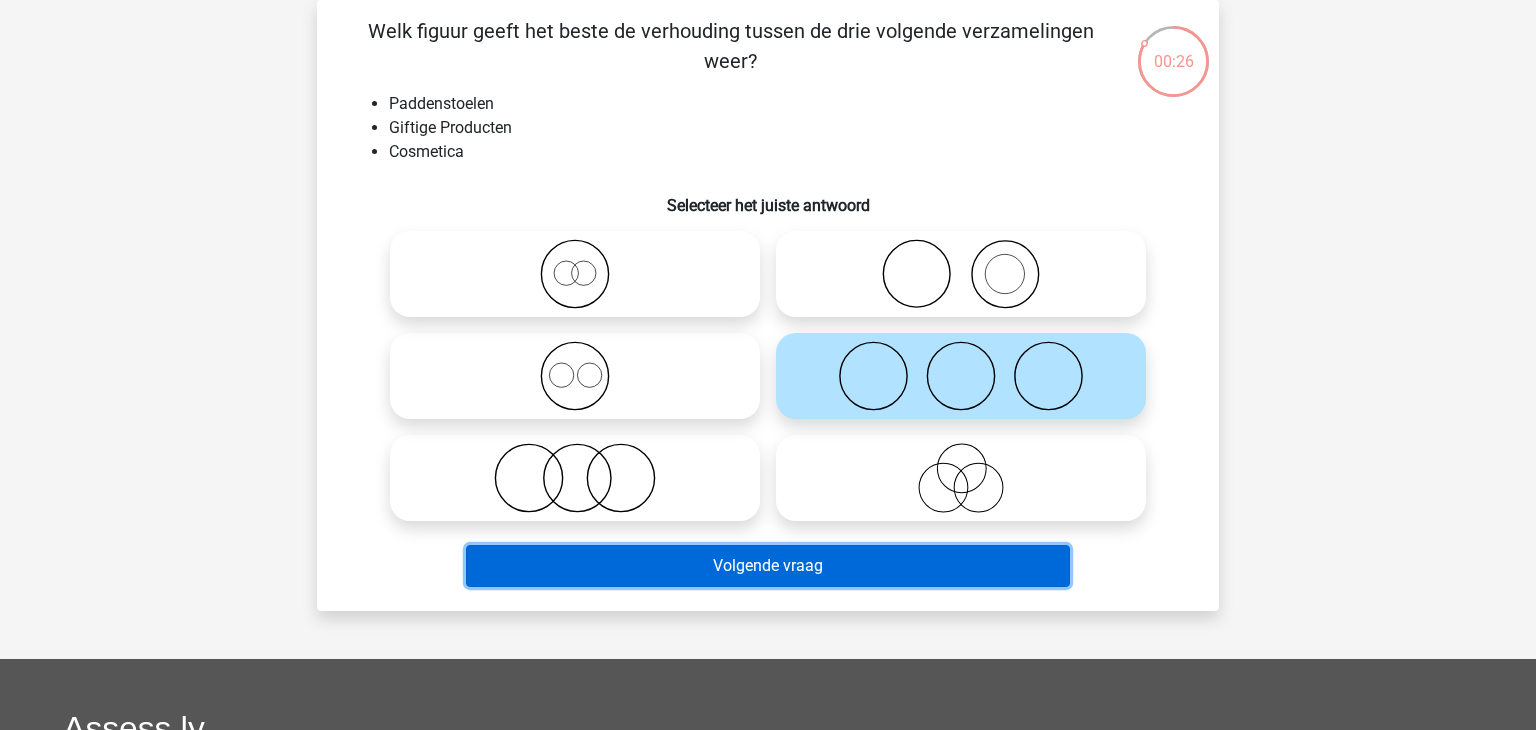 click on "Volgende vraag" at bounding box center (768, 566) 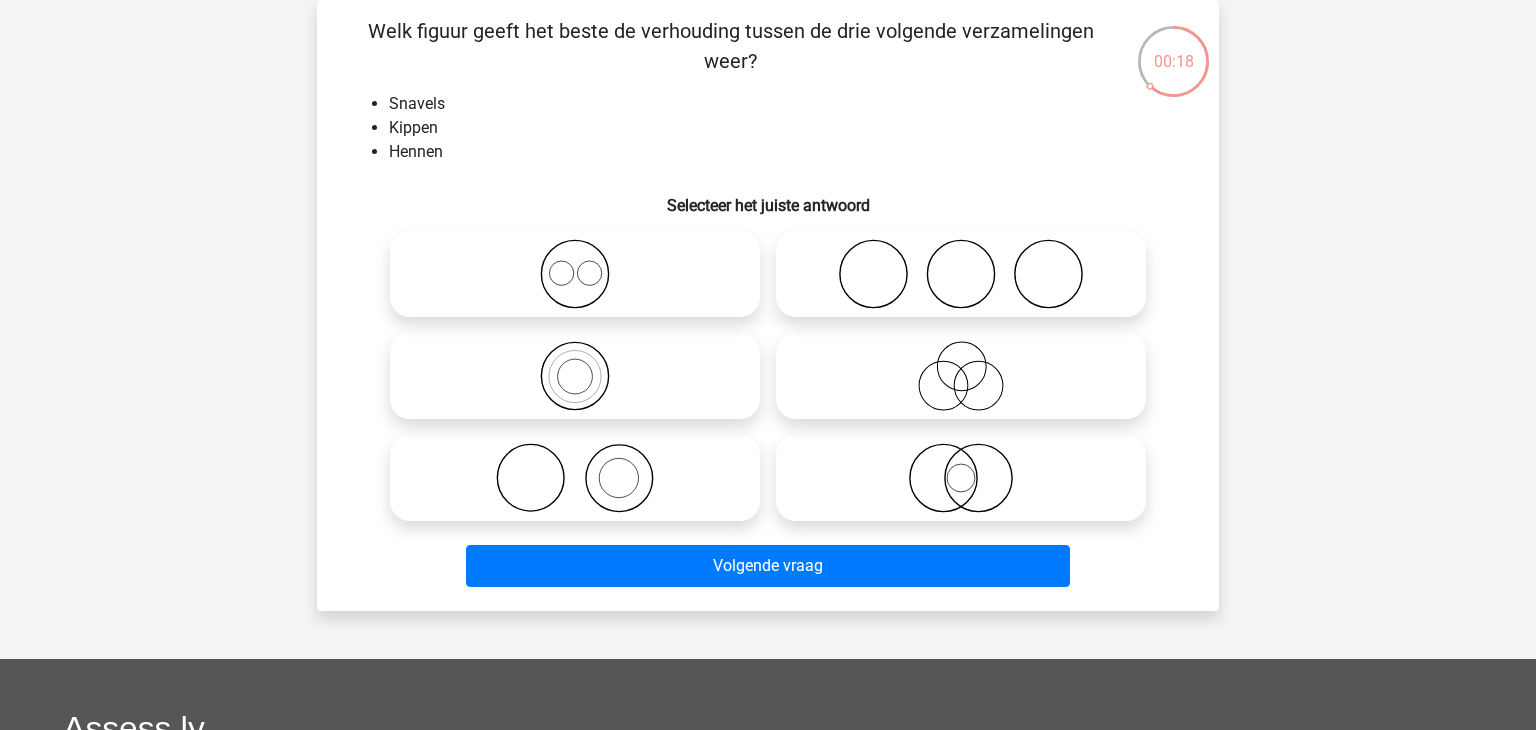 click 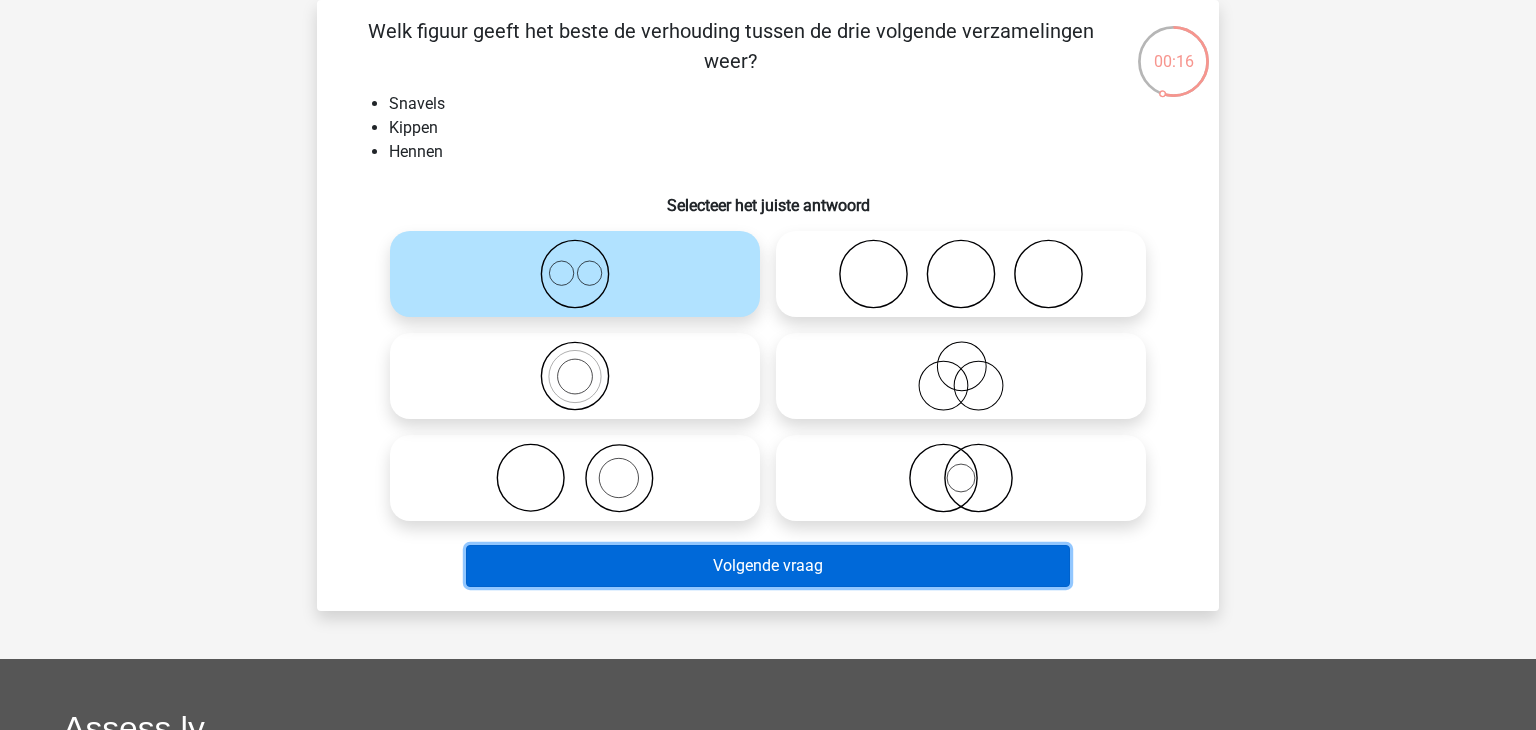 click on "Volgende vraag" at bounding box center [768, 566] 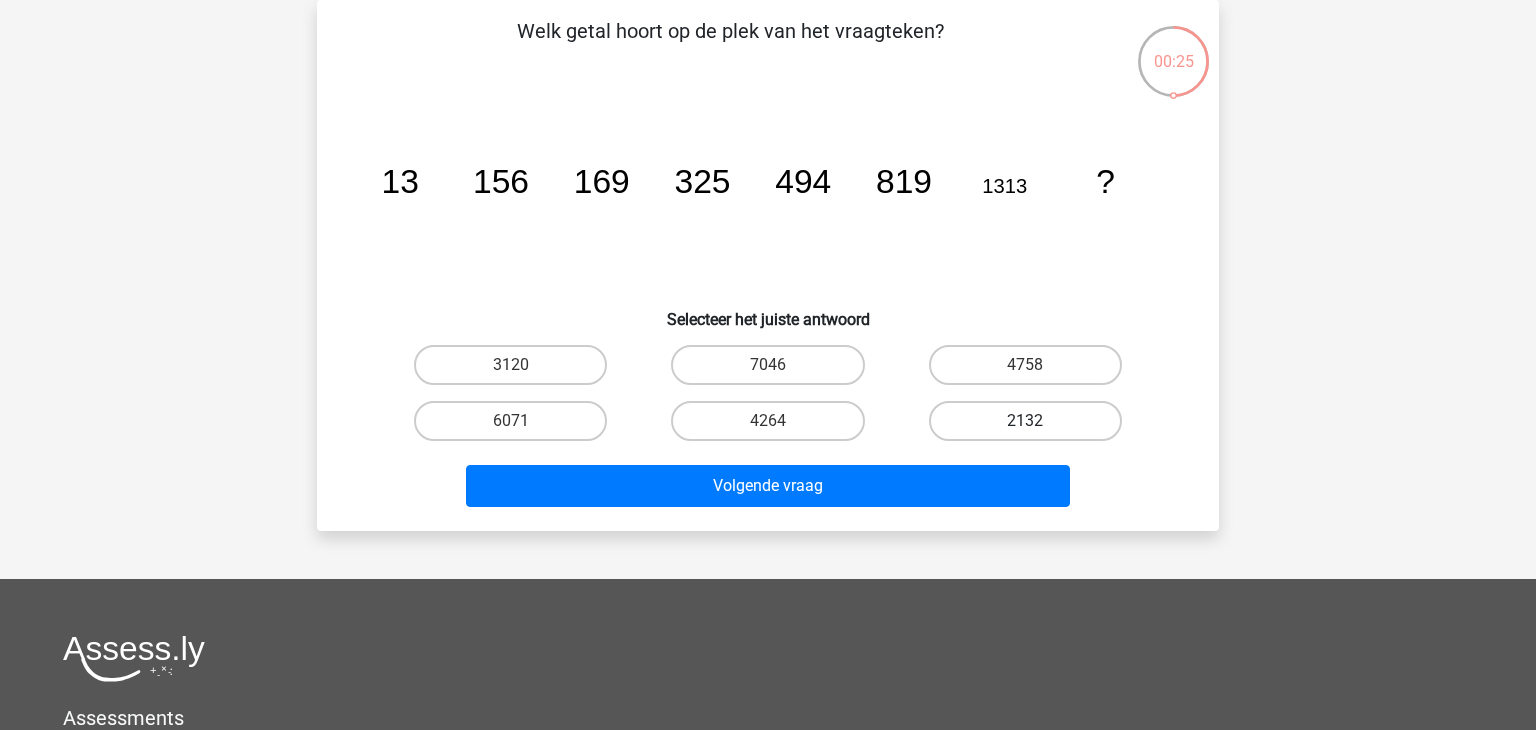 click on "2132" at bounding box center (1025, 421) 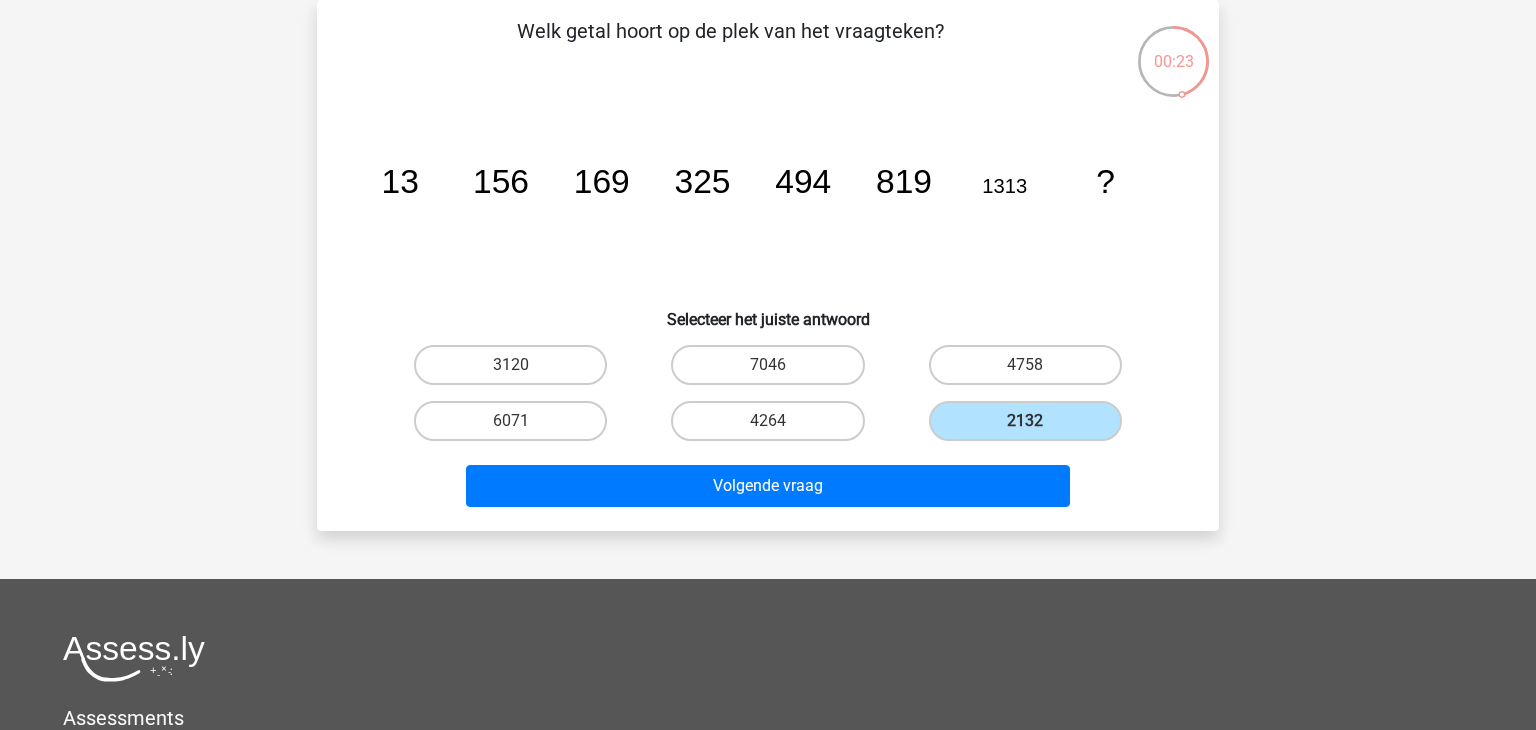 click on "Volgende vraag" at bounding box center (768, 482) 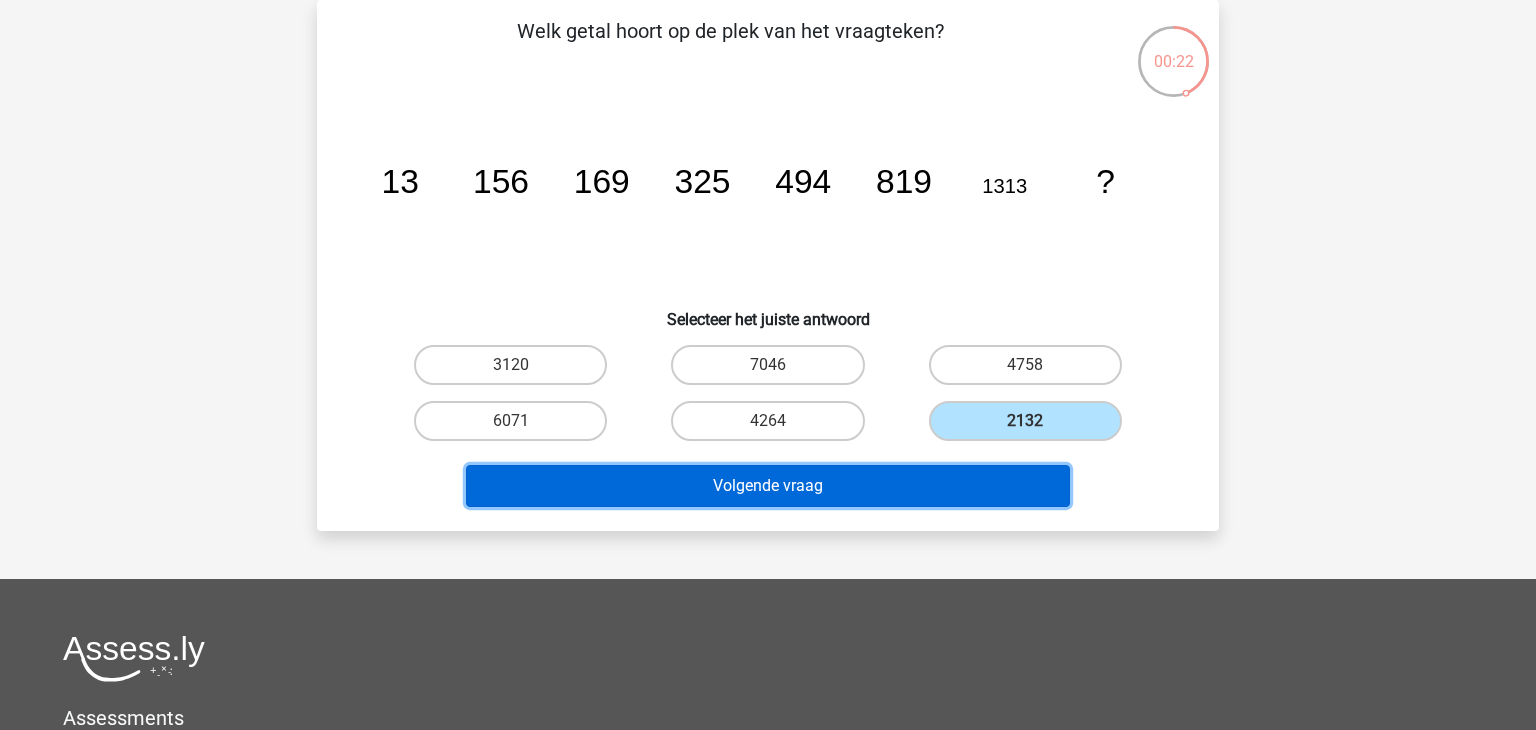 click on "Volgende vraag" at bounding box center (768, 486) 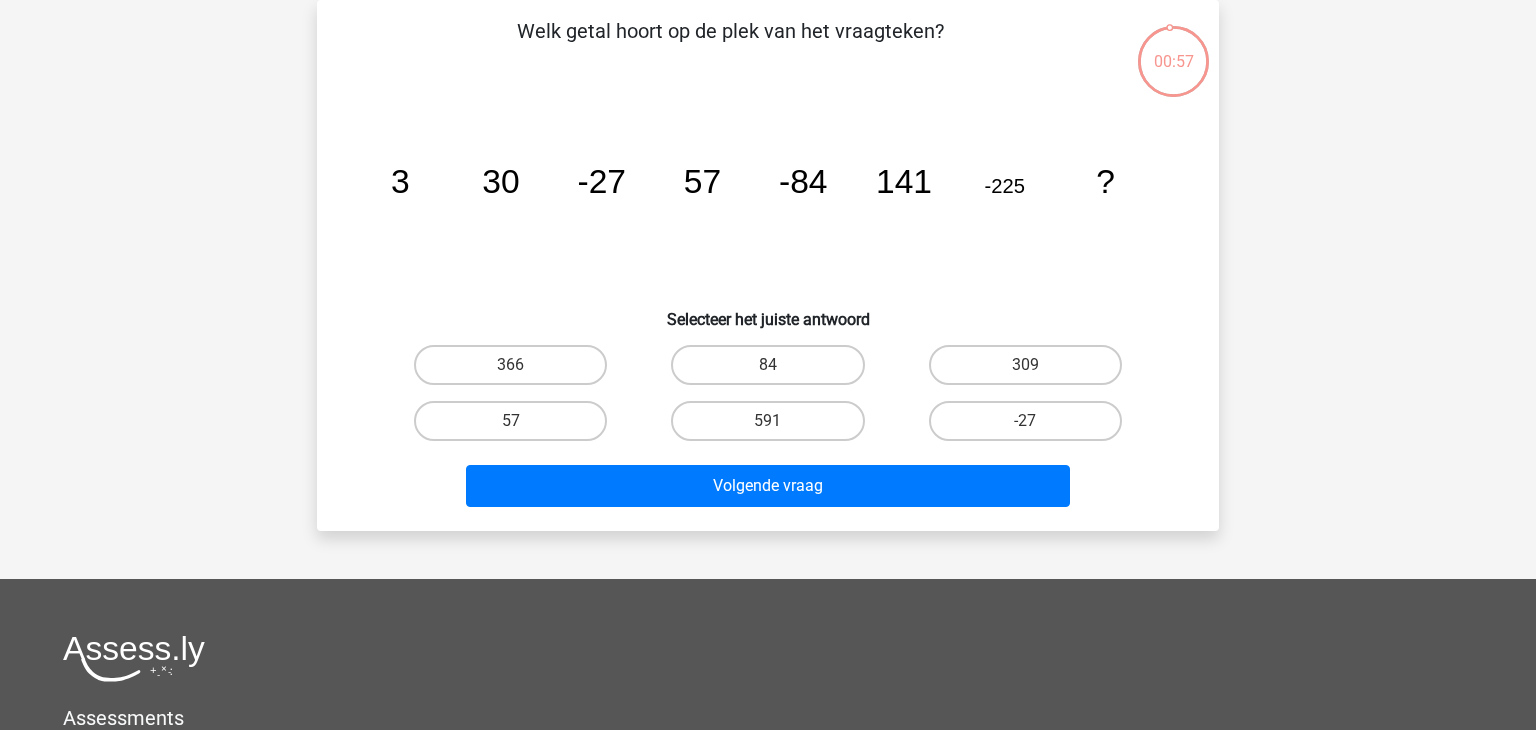 click on "image/svg+xml
3
30
-27
57
-84
141
-225
?" 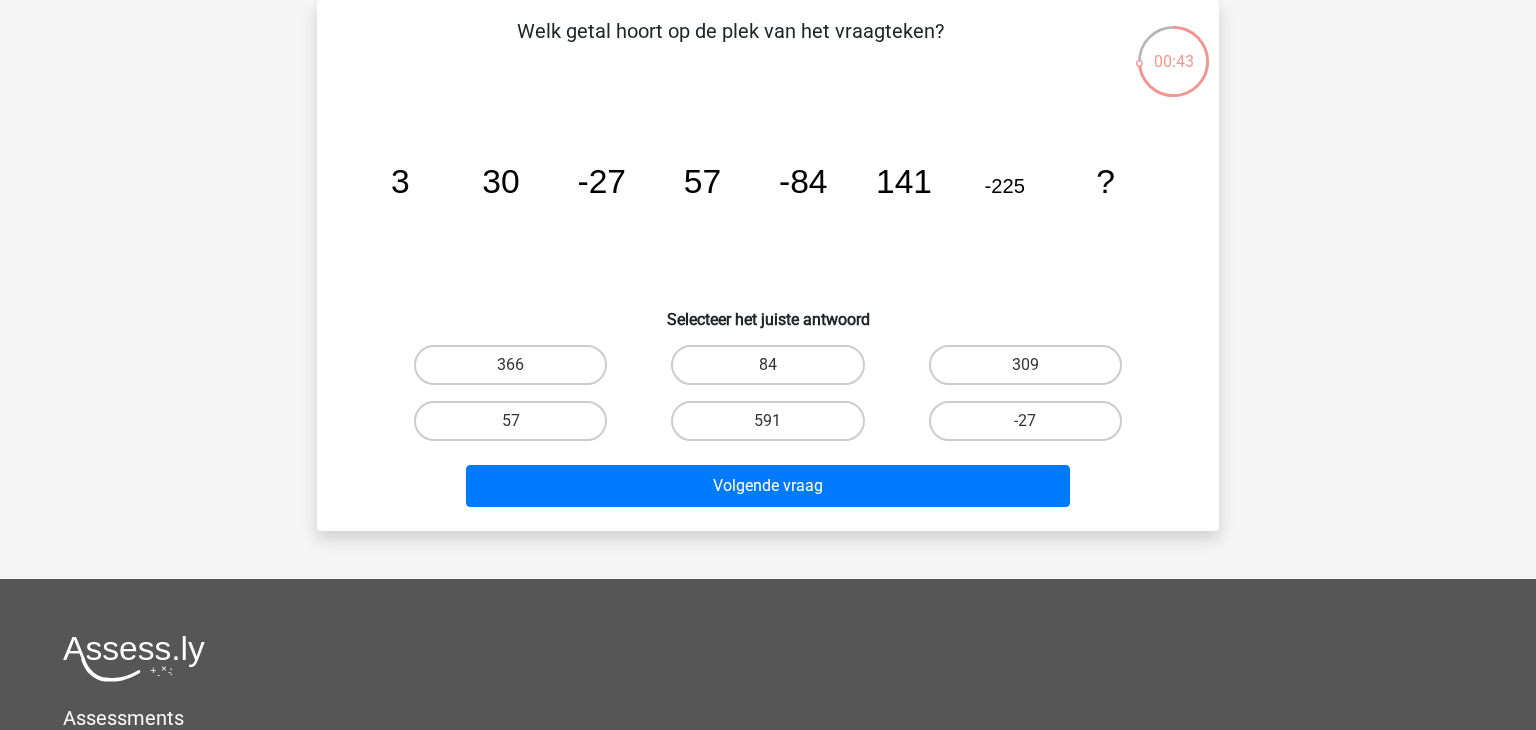 click on "-27" at bounding box center [1031, 427] 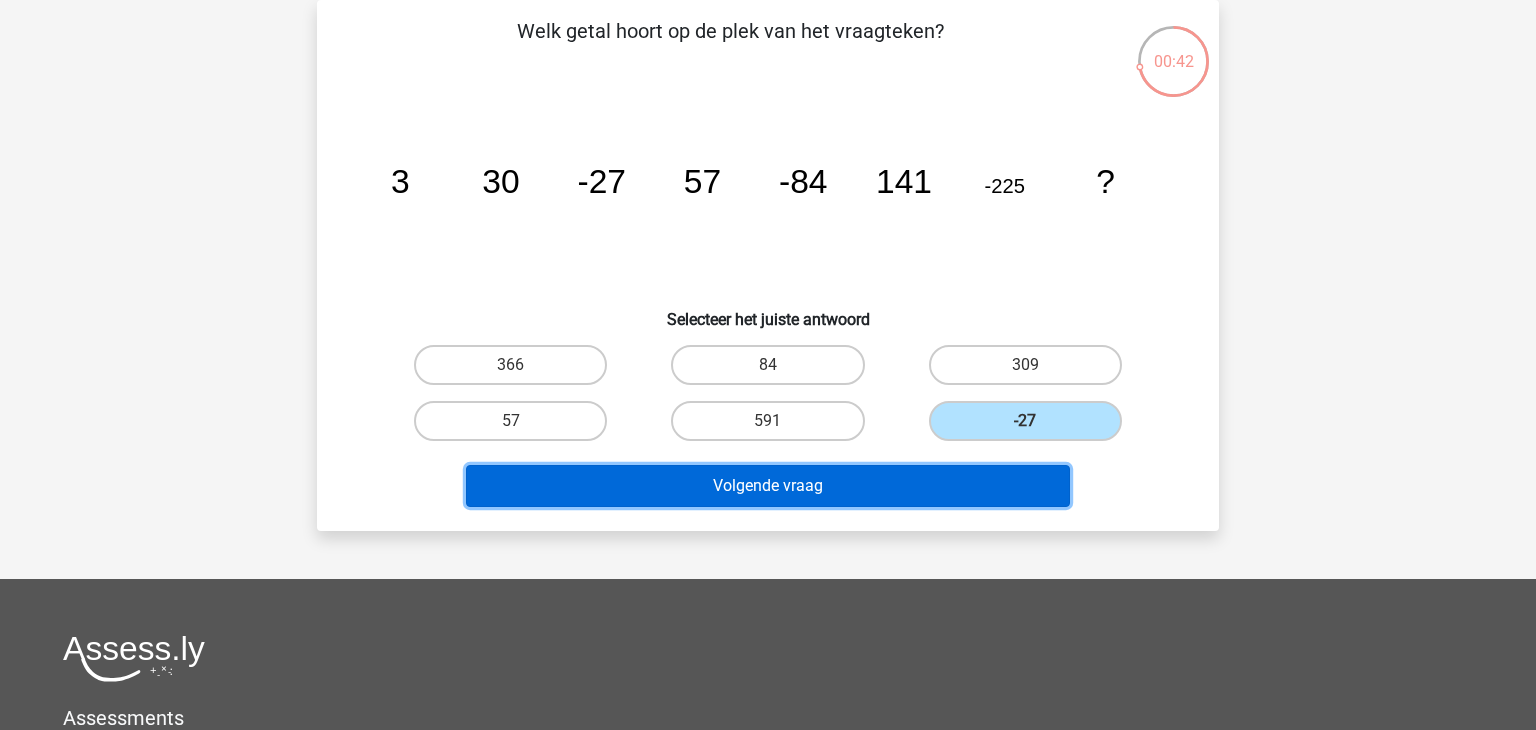 click on "Volgende vraag" at bounding box center [768, 486] 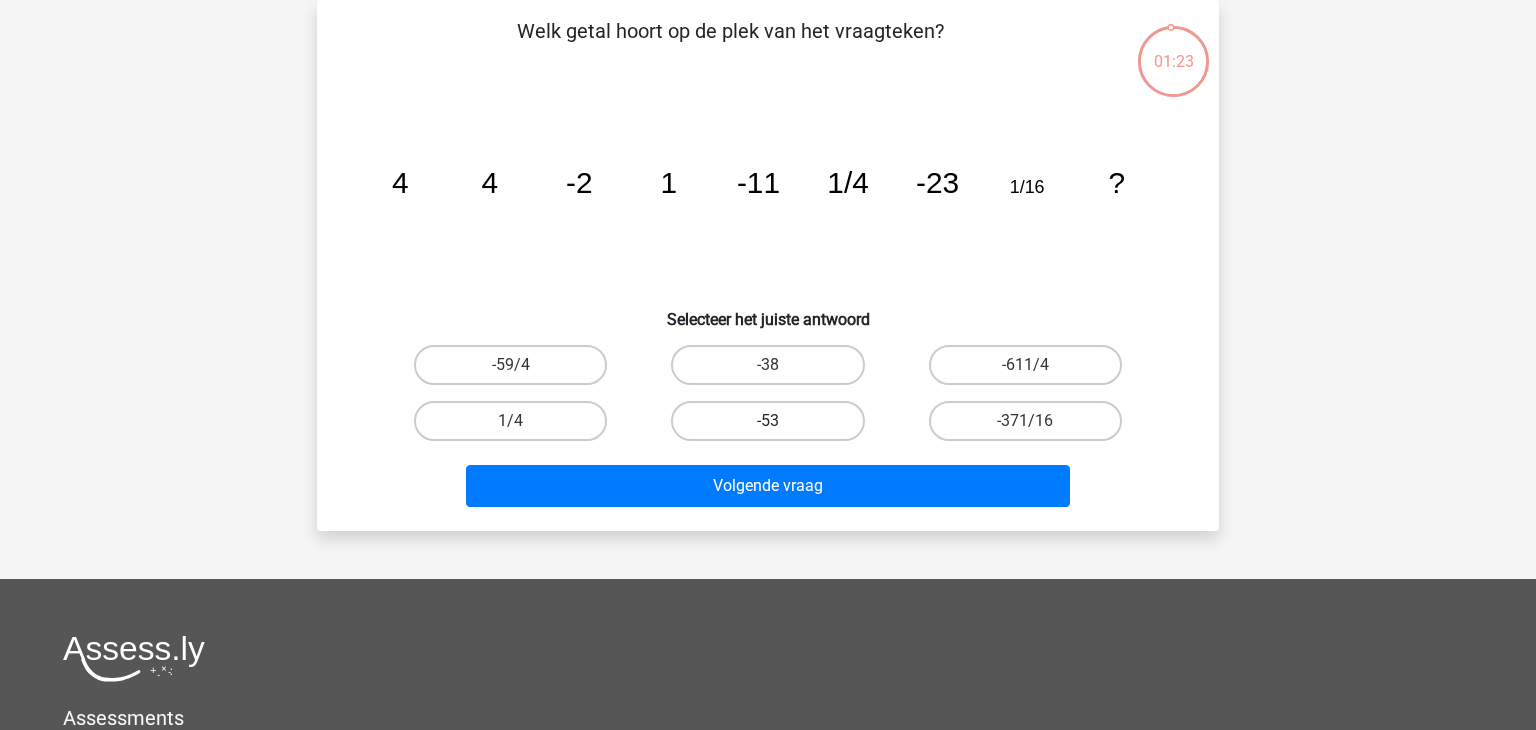 click on "-53" at bounding box center [767, 421] 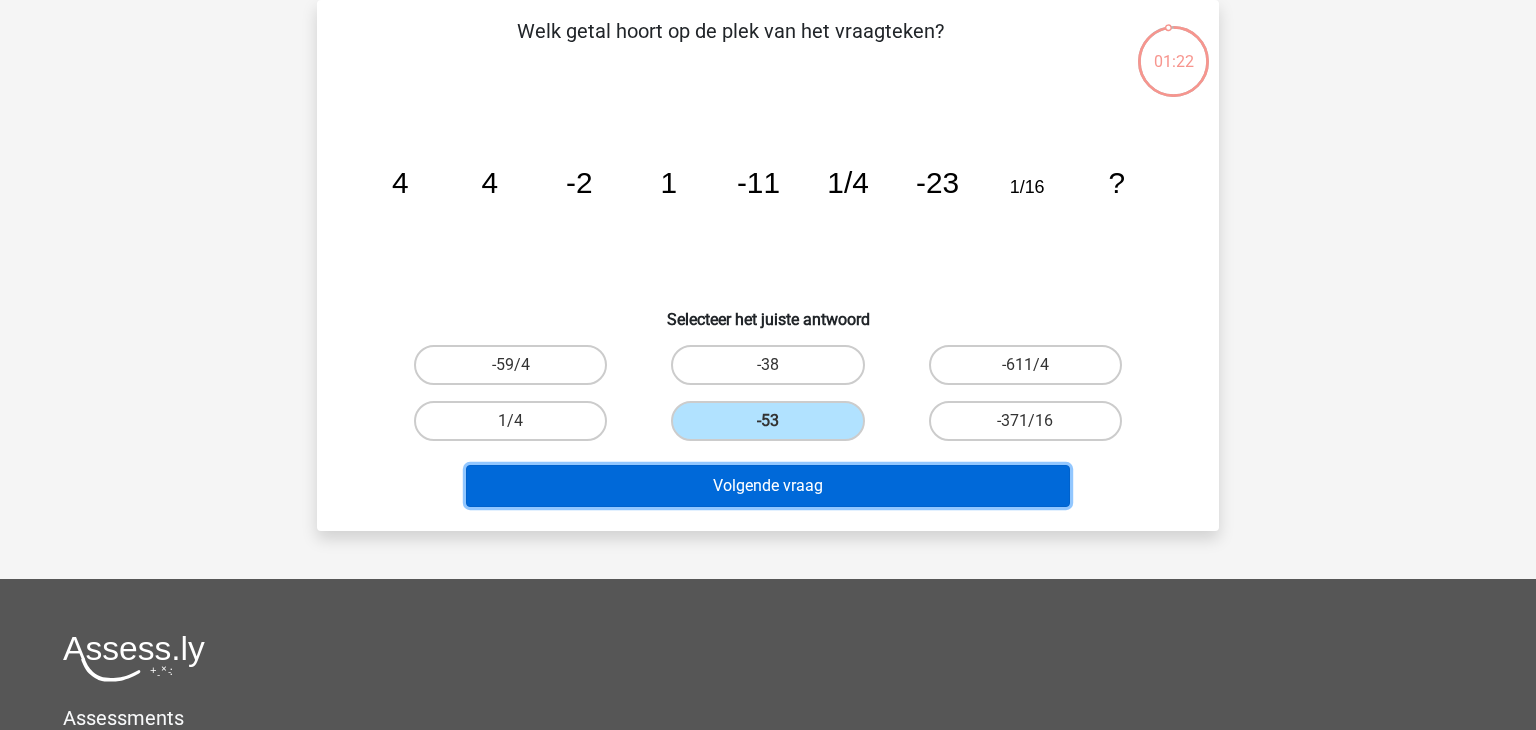 click on "Volgende vraag" at bounding box center [768, 486] 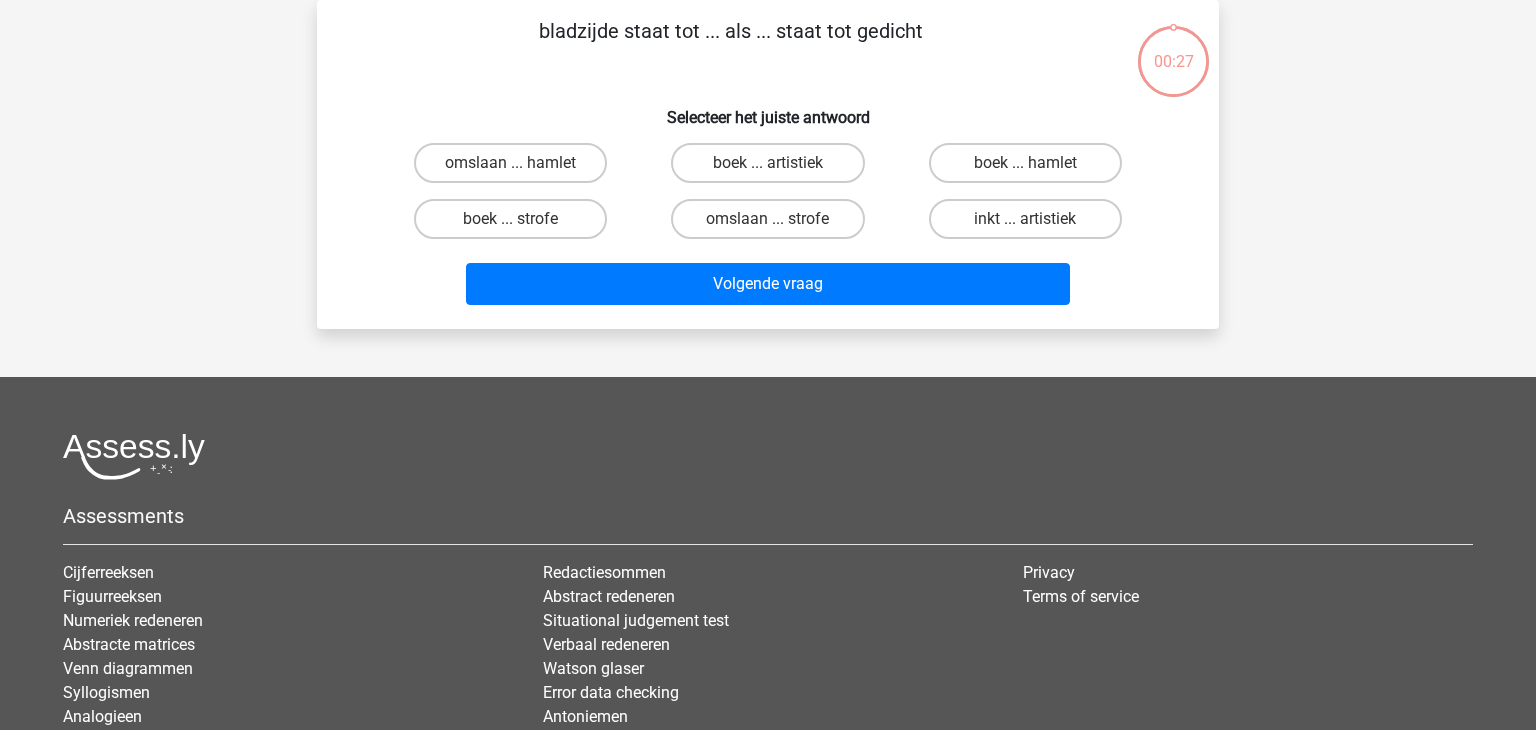 click at bounding box center (768, 456) 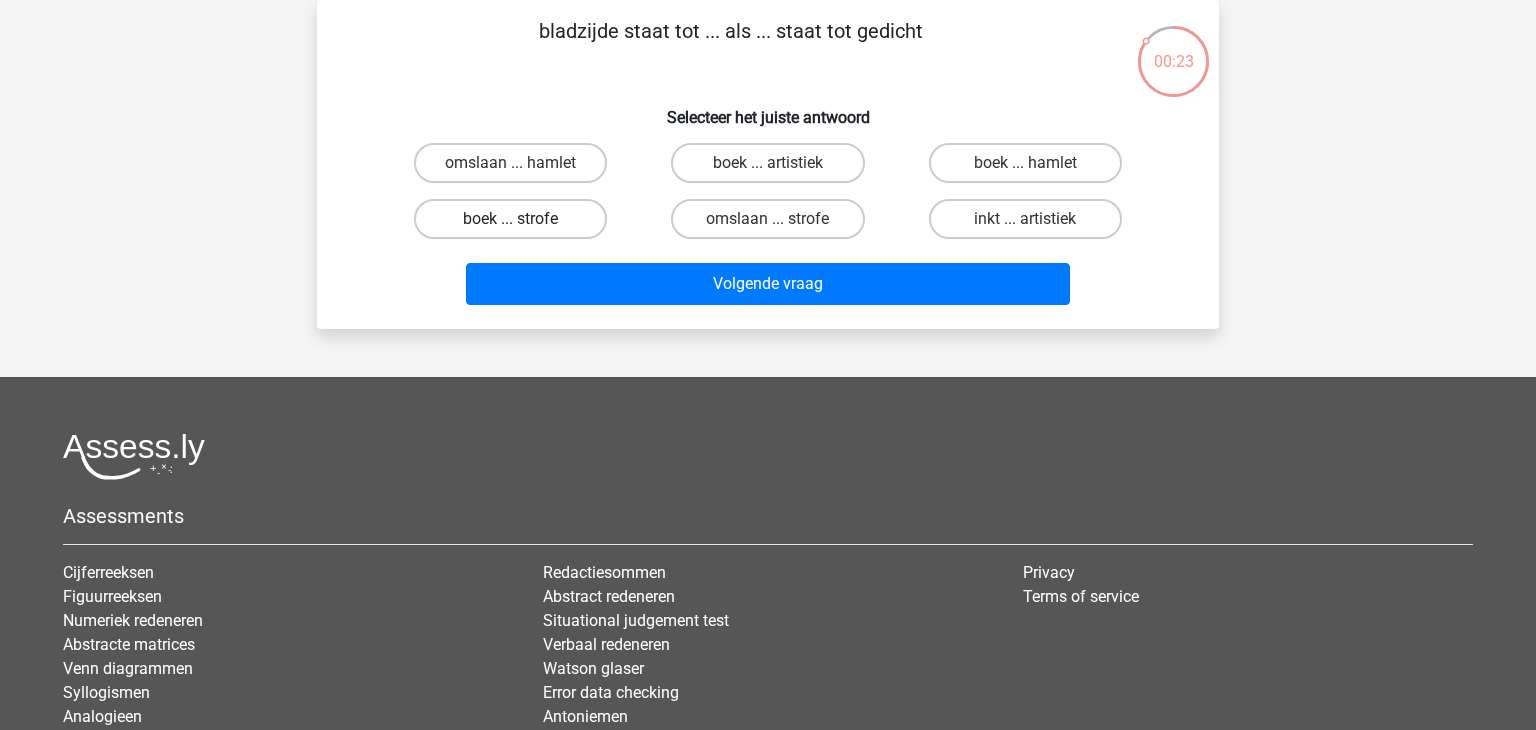 click on "boek ... strofe" at bounding box center [510, 219] 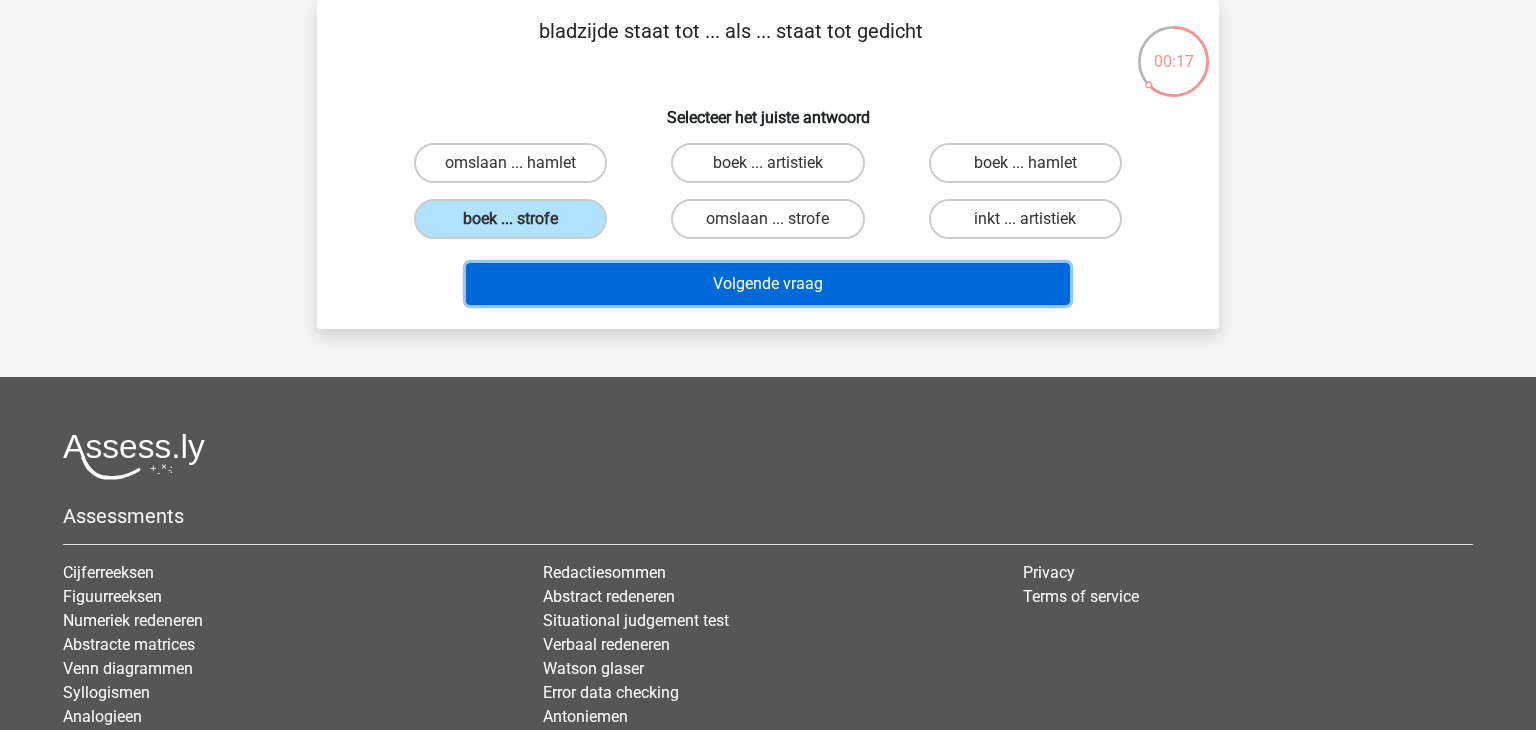click on "Volgende vraag" at bounding box center [768, 284] 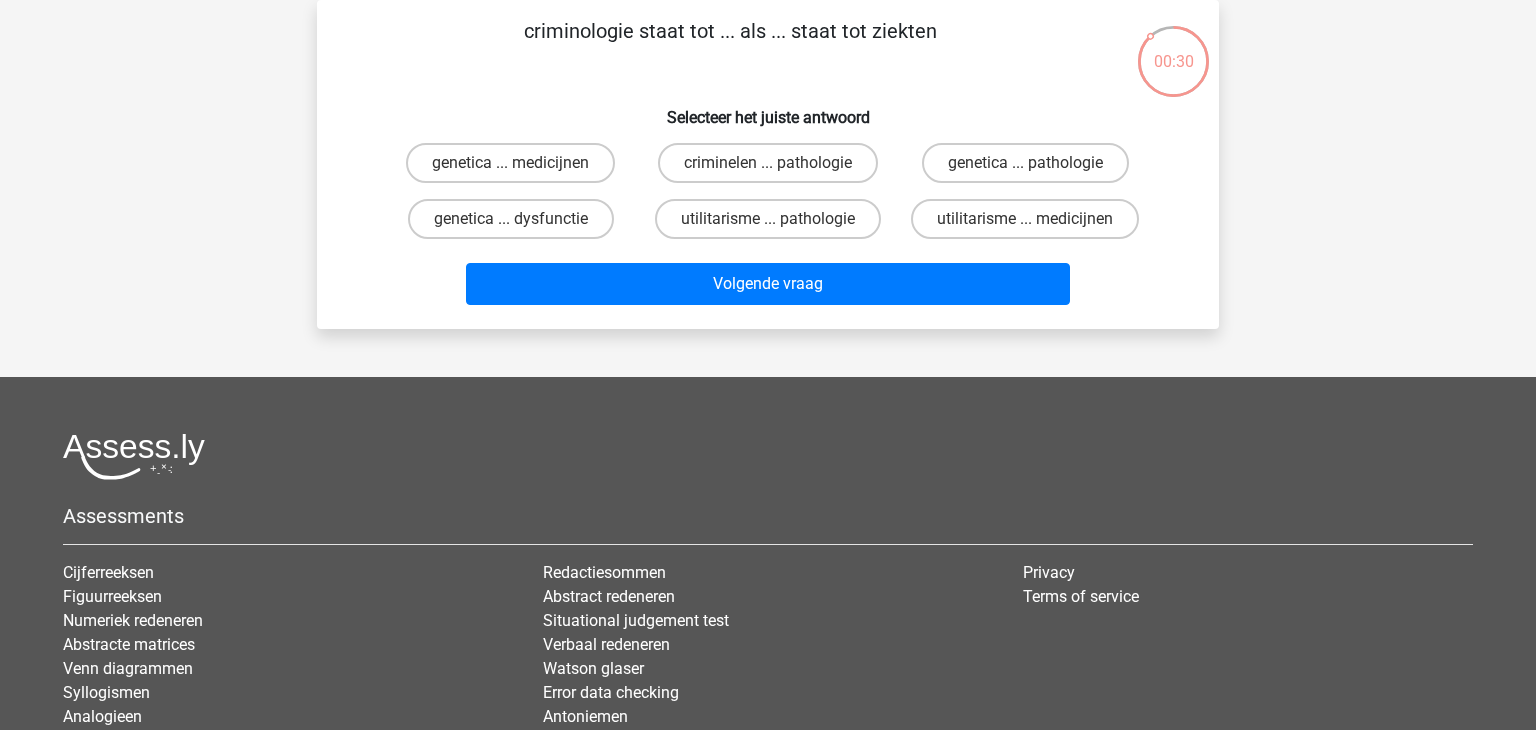 click on "criminelen ... pathologie" at bounding box center [774, 169] 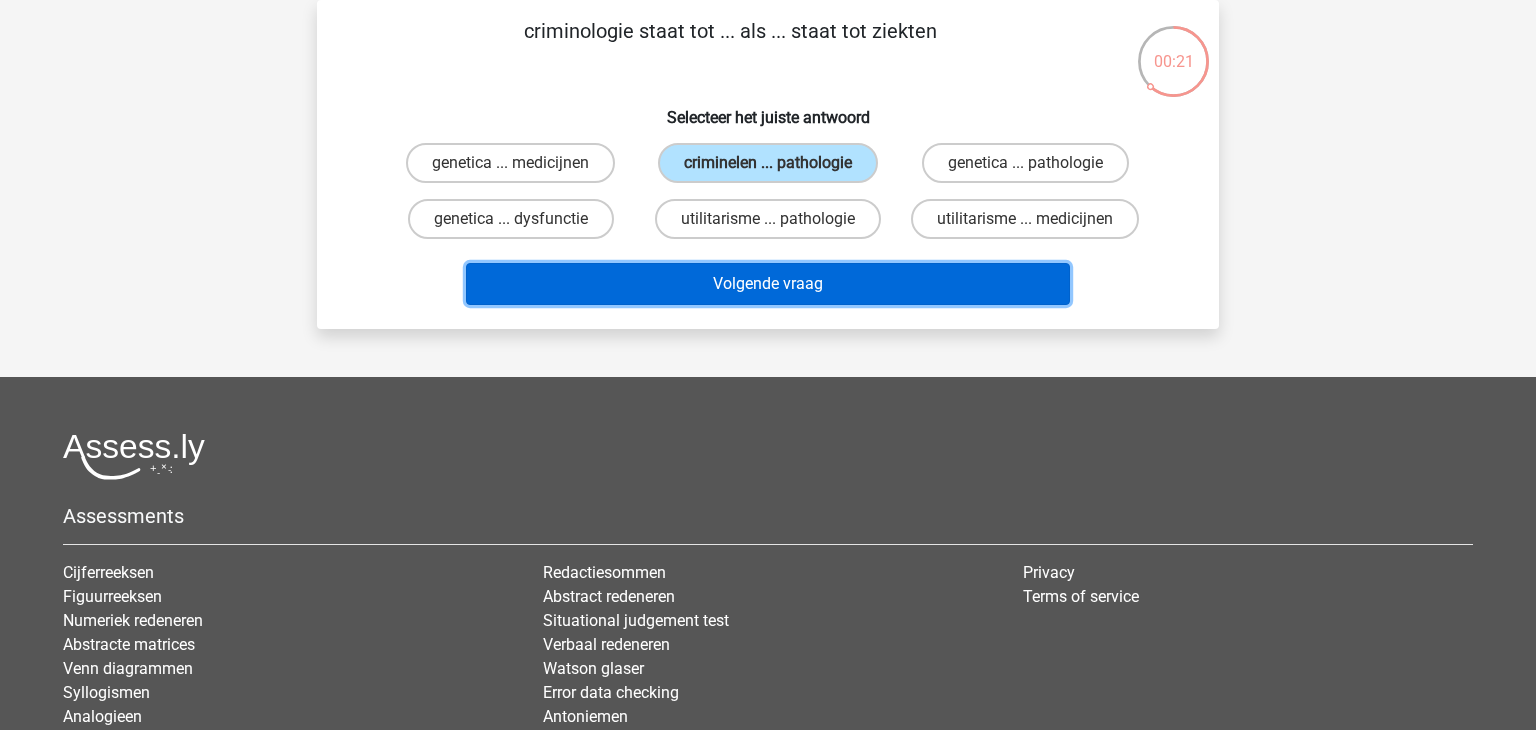 click on "Volgende vraag" at bounding box center [768, 284] 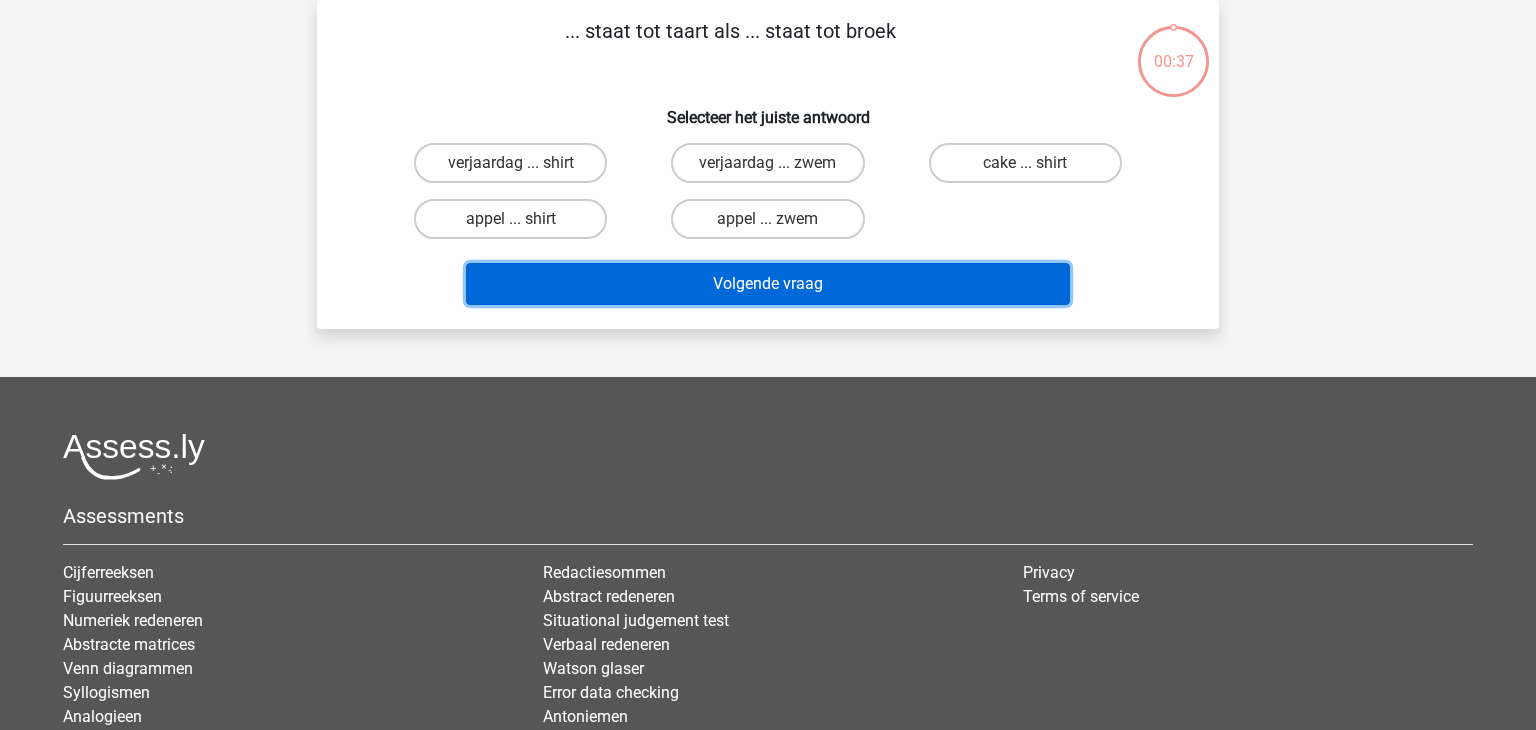 click on "Volgende vraag" at bounding box center [768, 284] 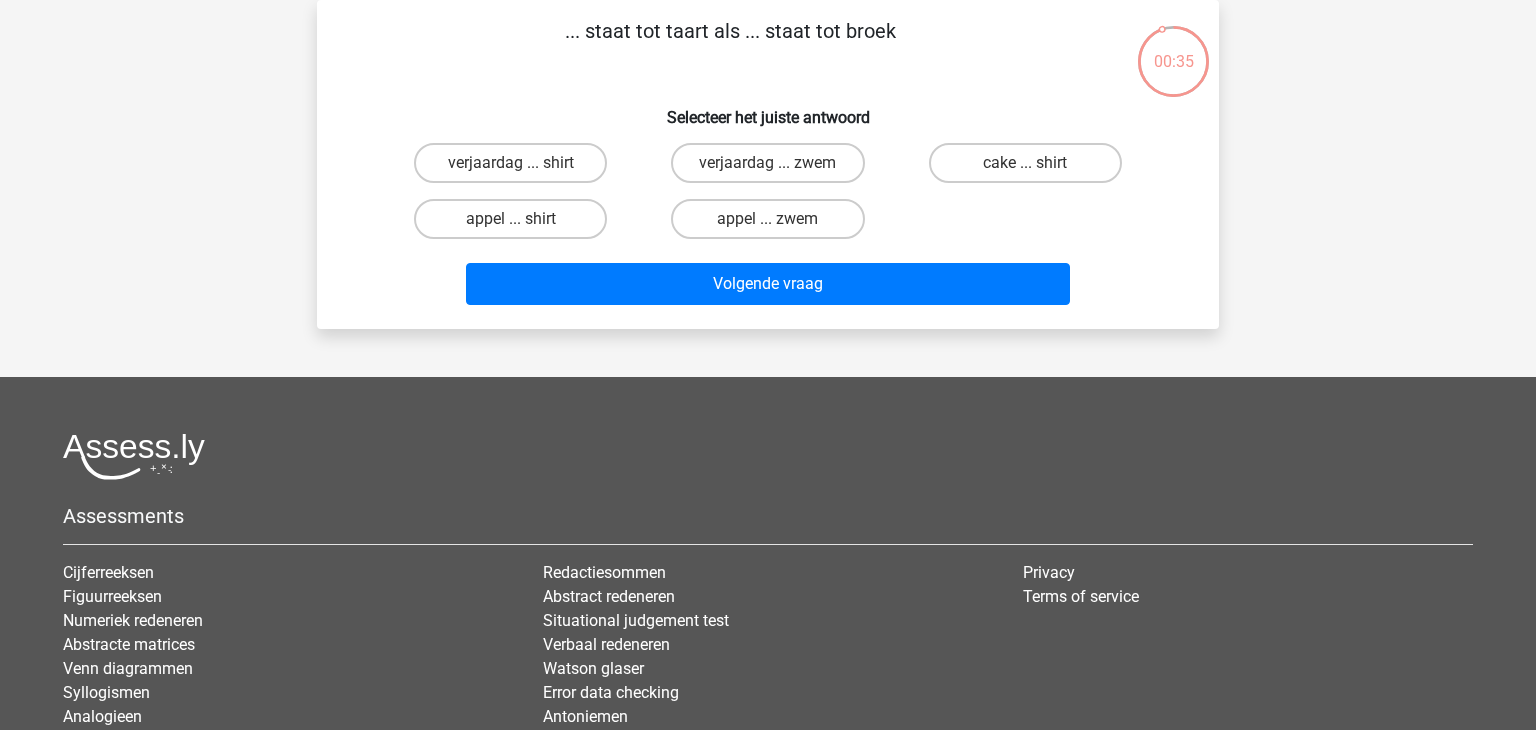 click on "... staat tot taart als ... staat tot broek" at bounding box center [730, 46] 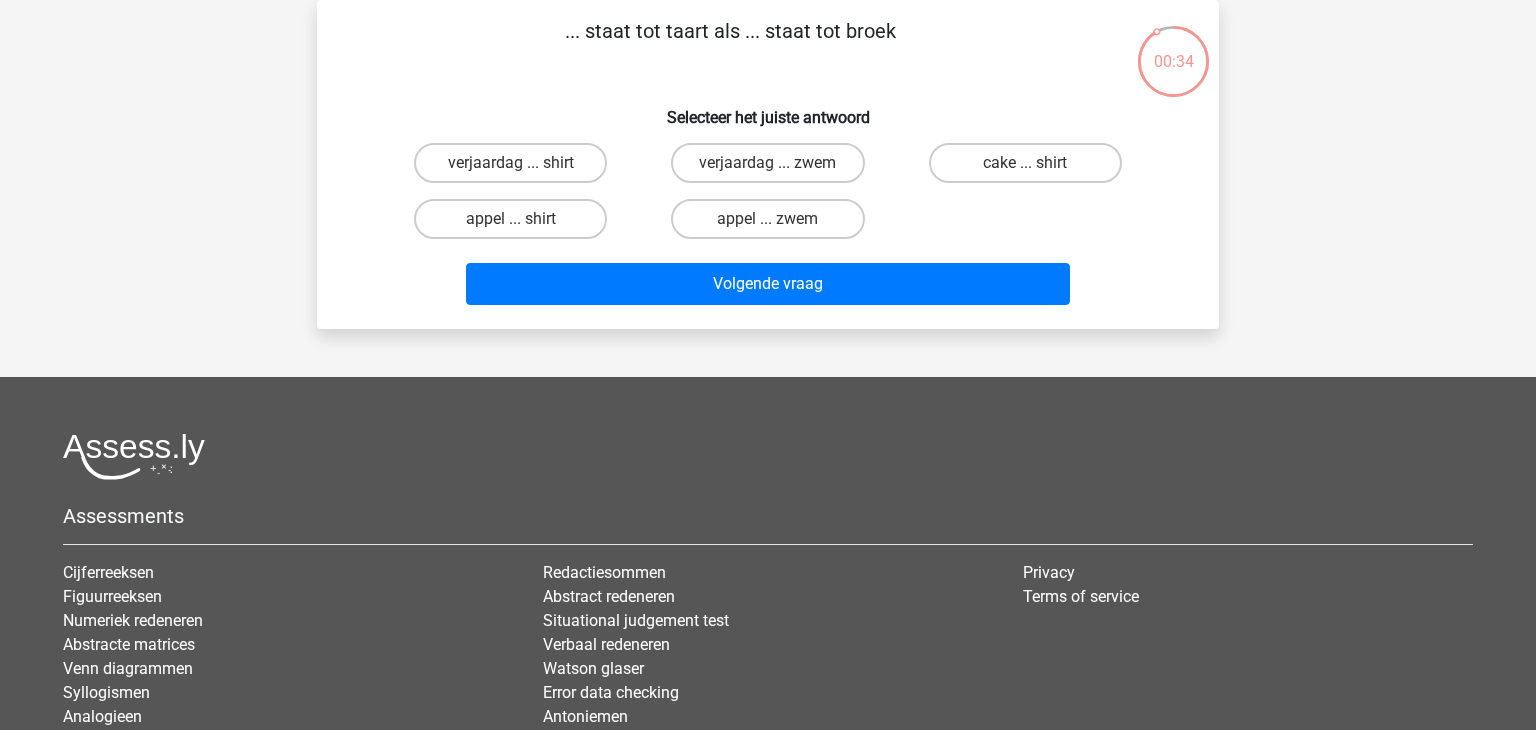 click on "... staat tot taart als ... staat tot broek" at bounding box center (730, 46) 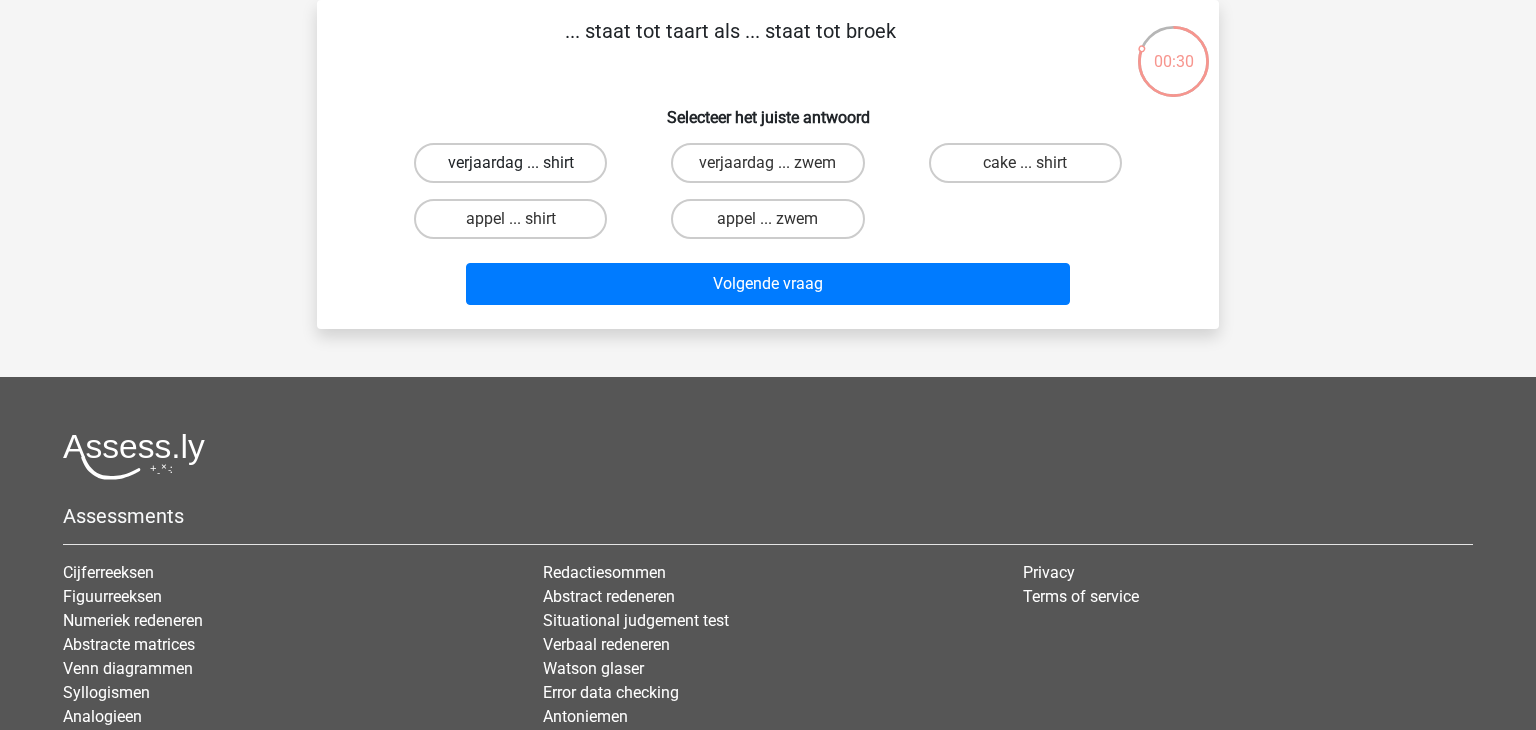 click on "verjaardag ... shirt" at bounding box center (510, 163) 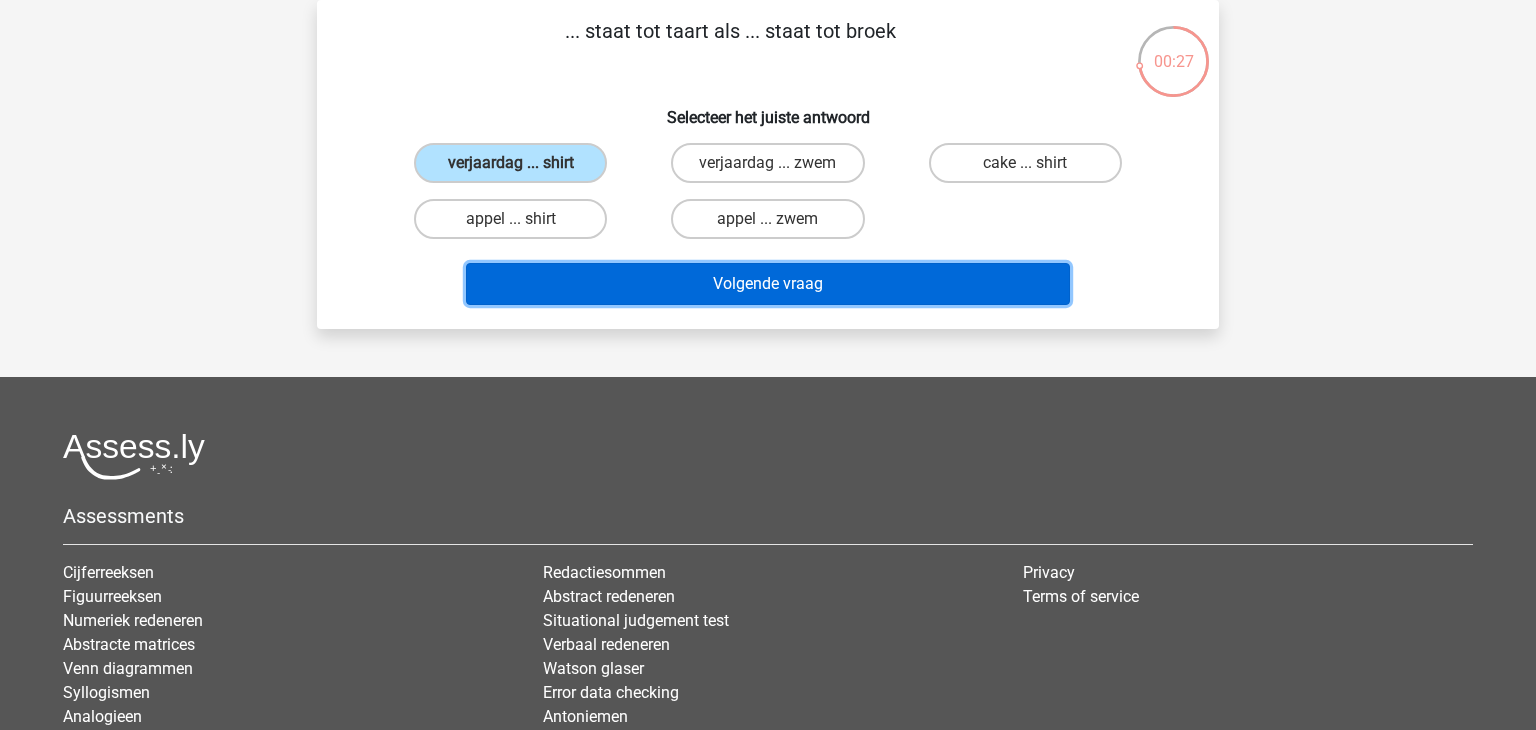 click on "Volgende vraag" at bounding box center (768, 284) 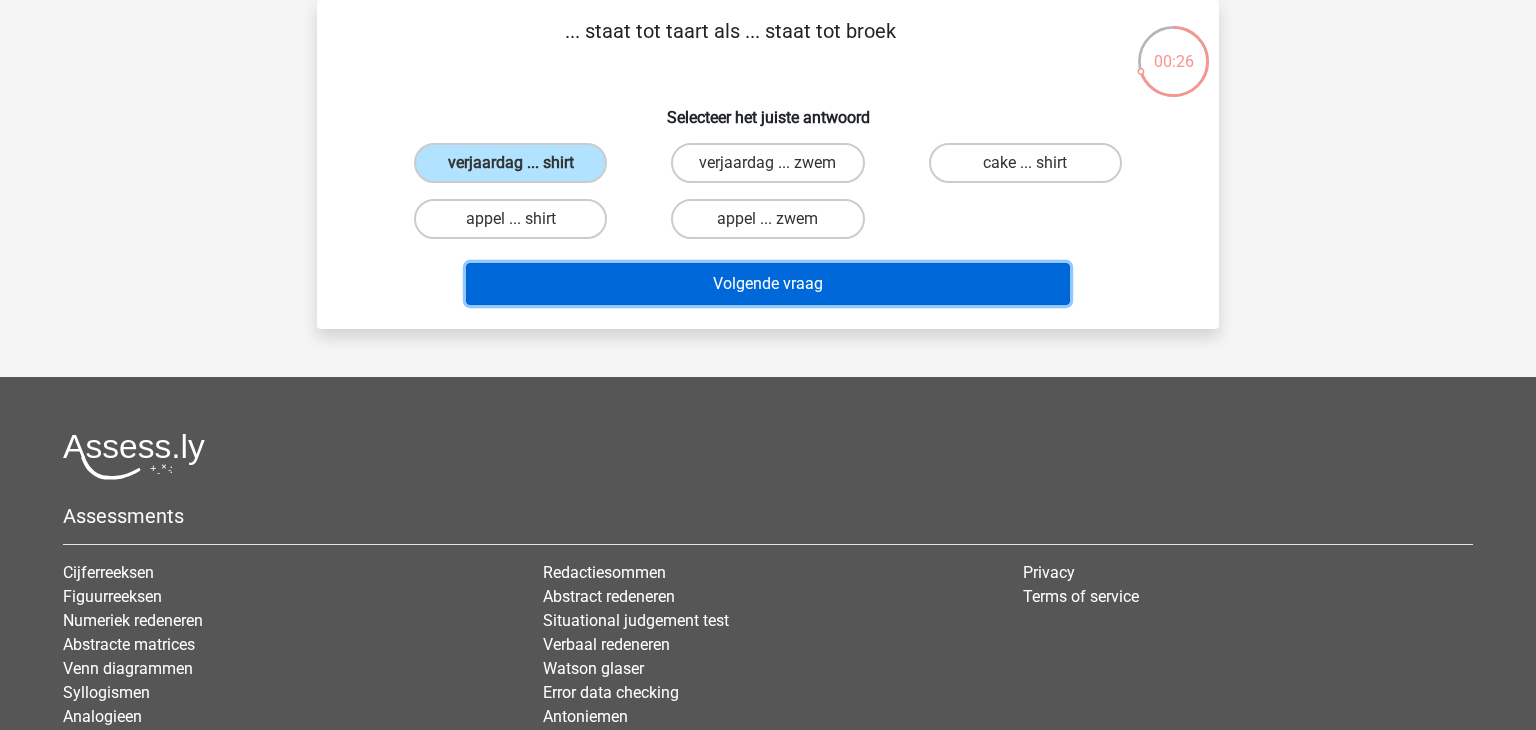 click on "Volgende vraag" at bounding box center [768, 284] 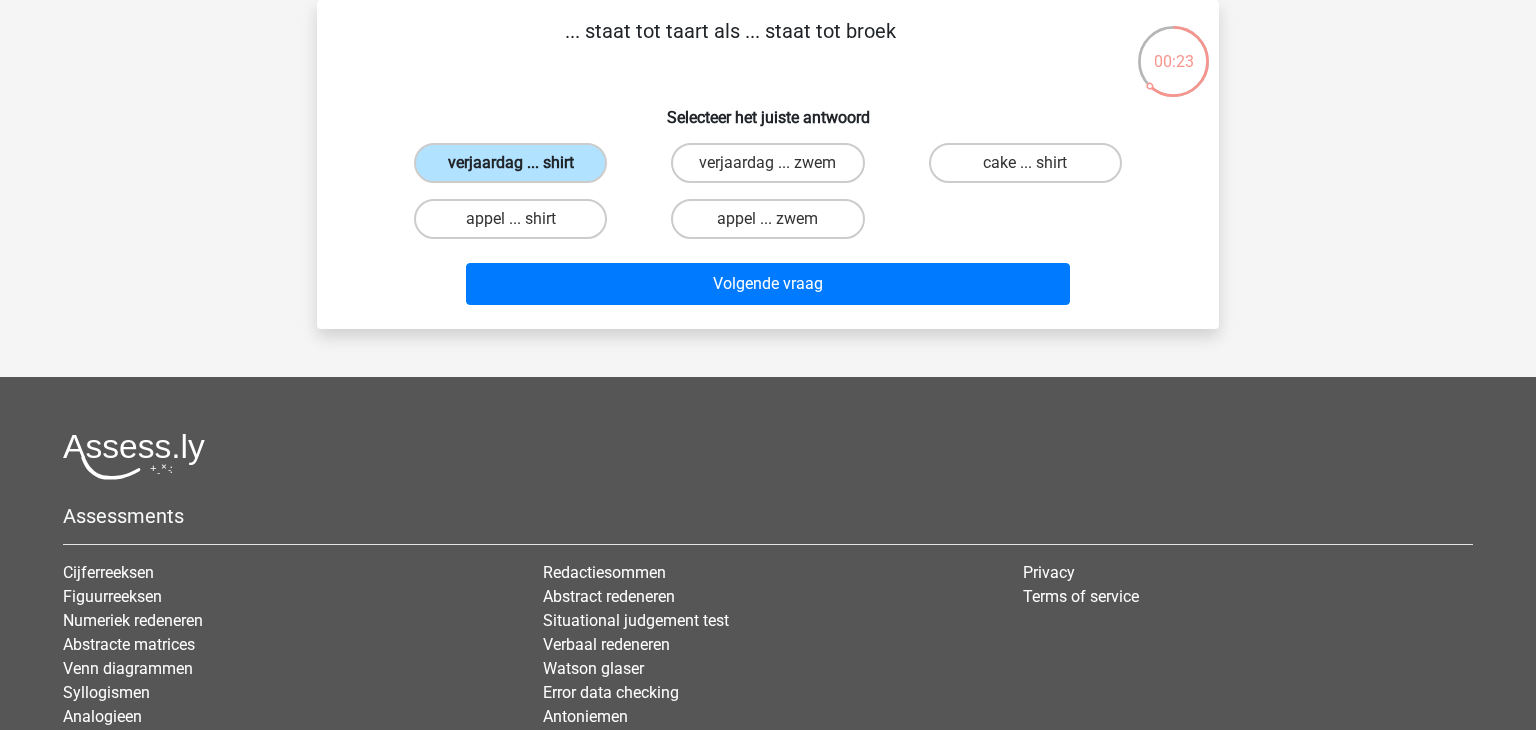 click on "verjaardag ... shirt" at bounding box center [510, 163] 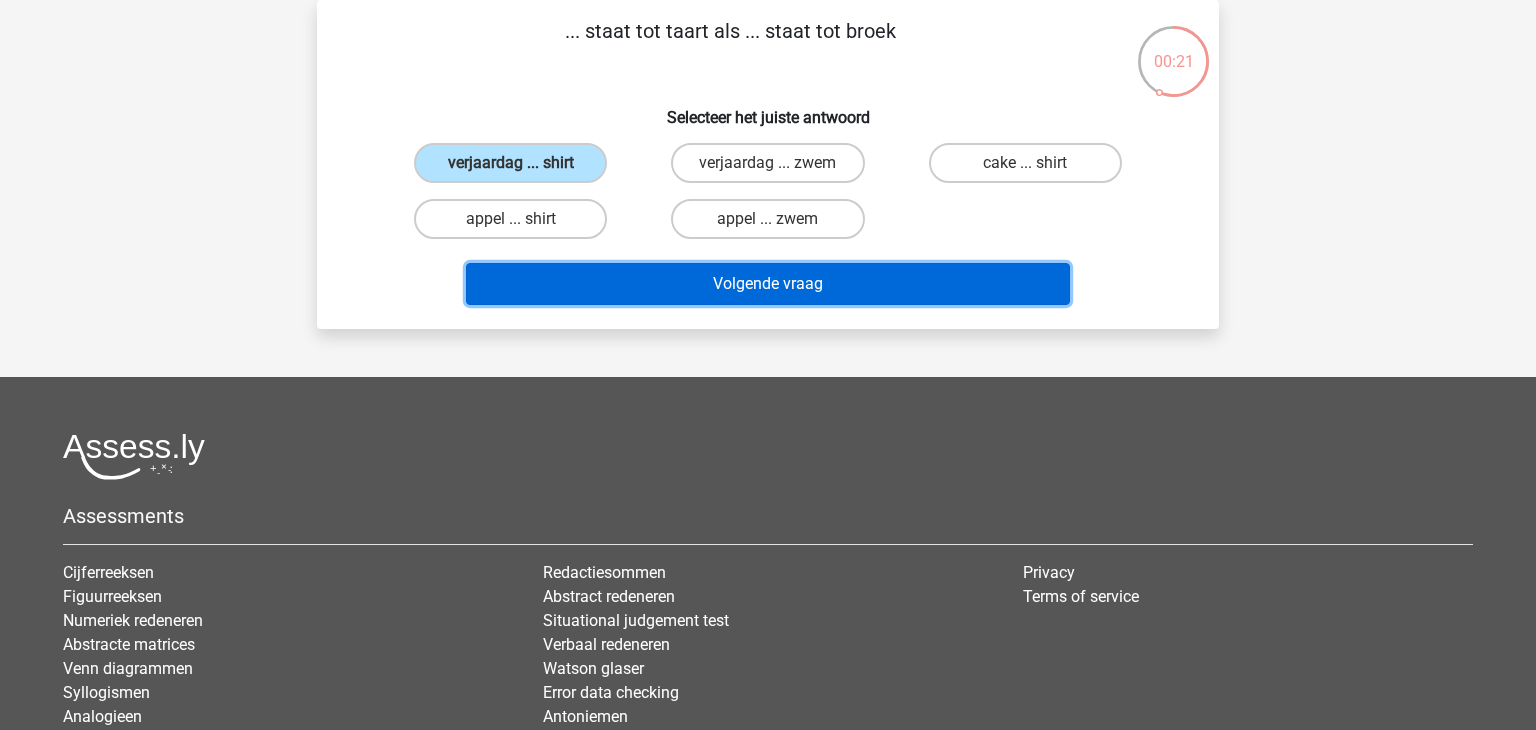 click on "Volgende vraag" at bounding box center (768, 284) 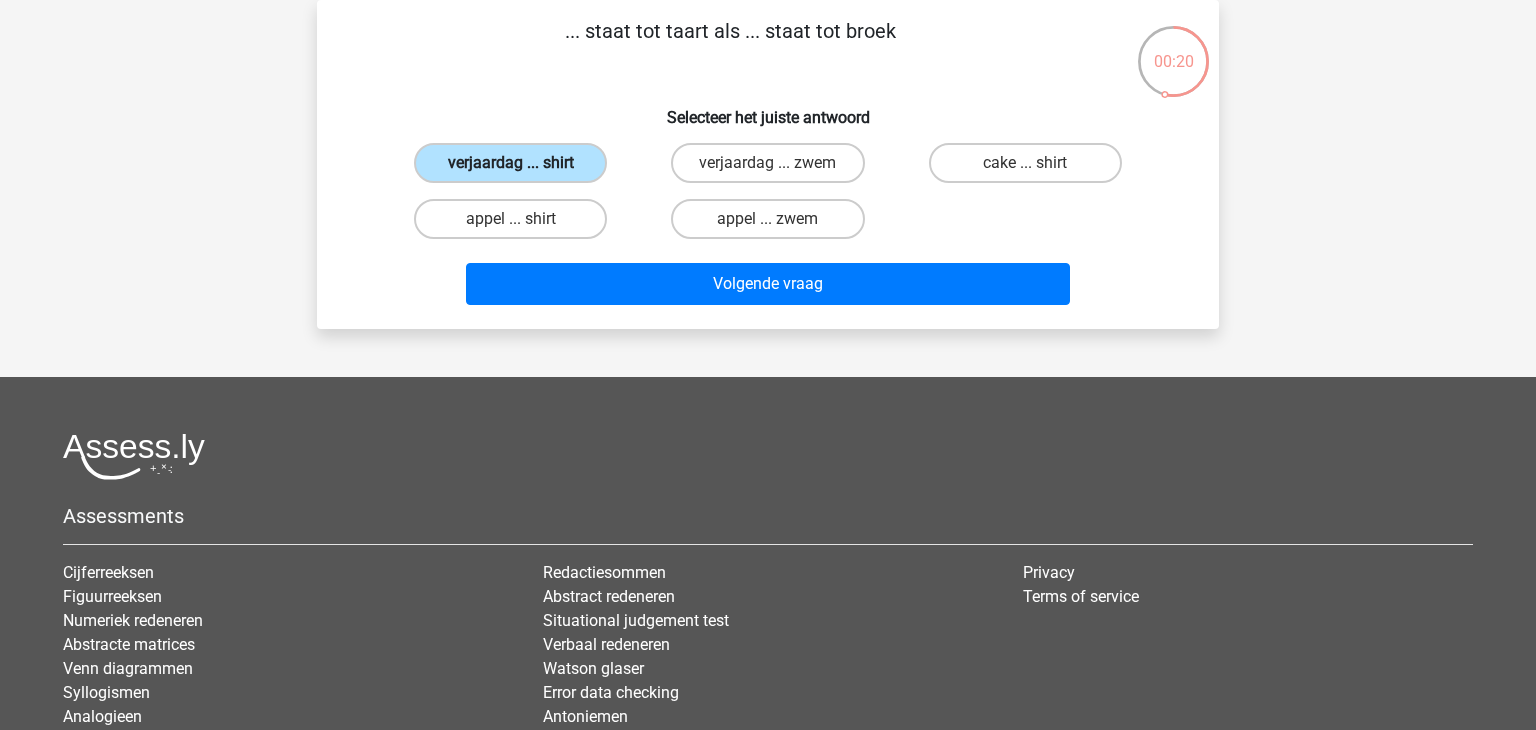 click on "verjaardag ... shirt" at bounding box center (510, 163) 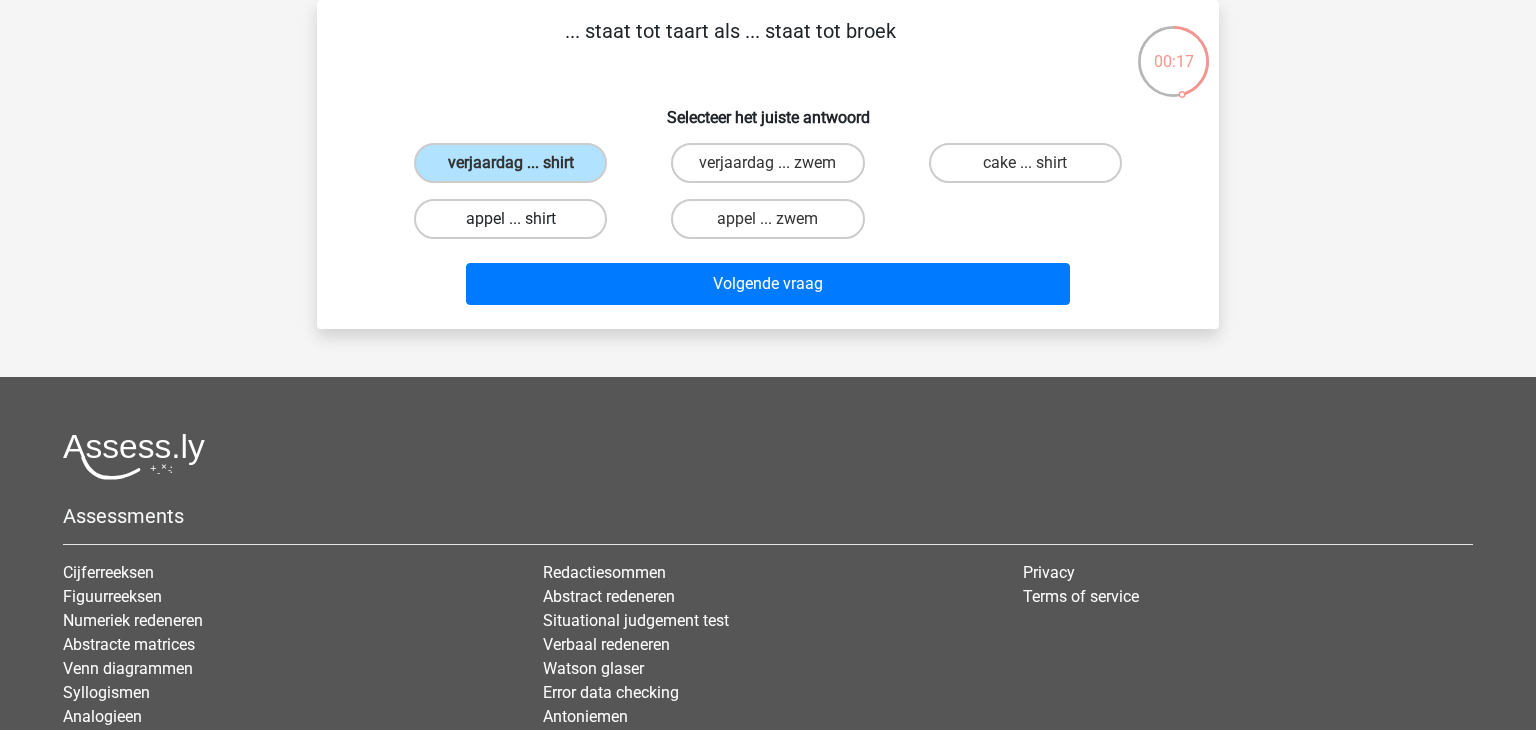 click on "appel ... shirt" at bounding box center (510, 219) 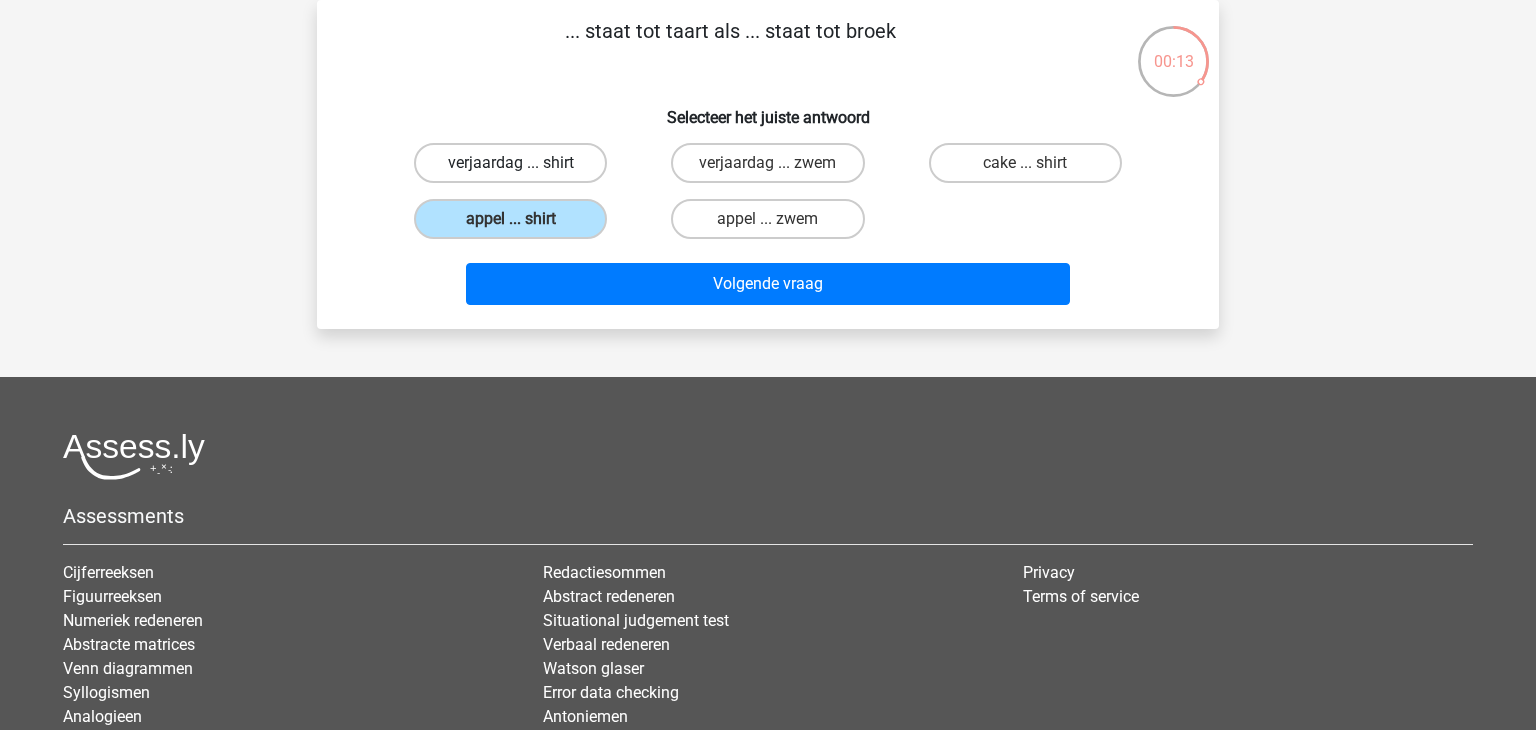 click on "verjaardag ... shirt" at bounding box center [510, 163] 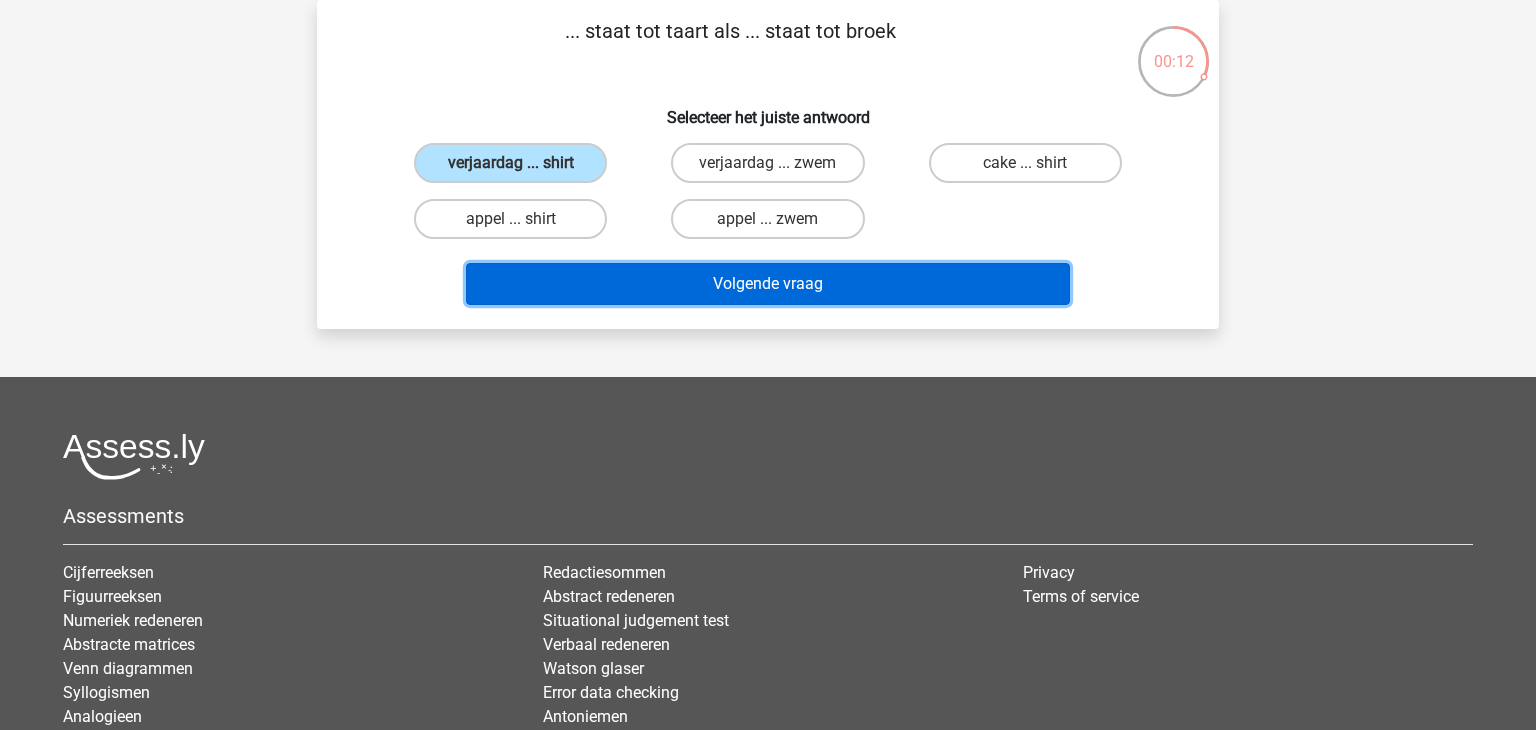 click on "Volgende vraag" at bounding box center (768, 284) 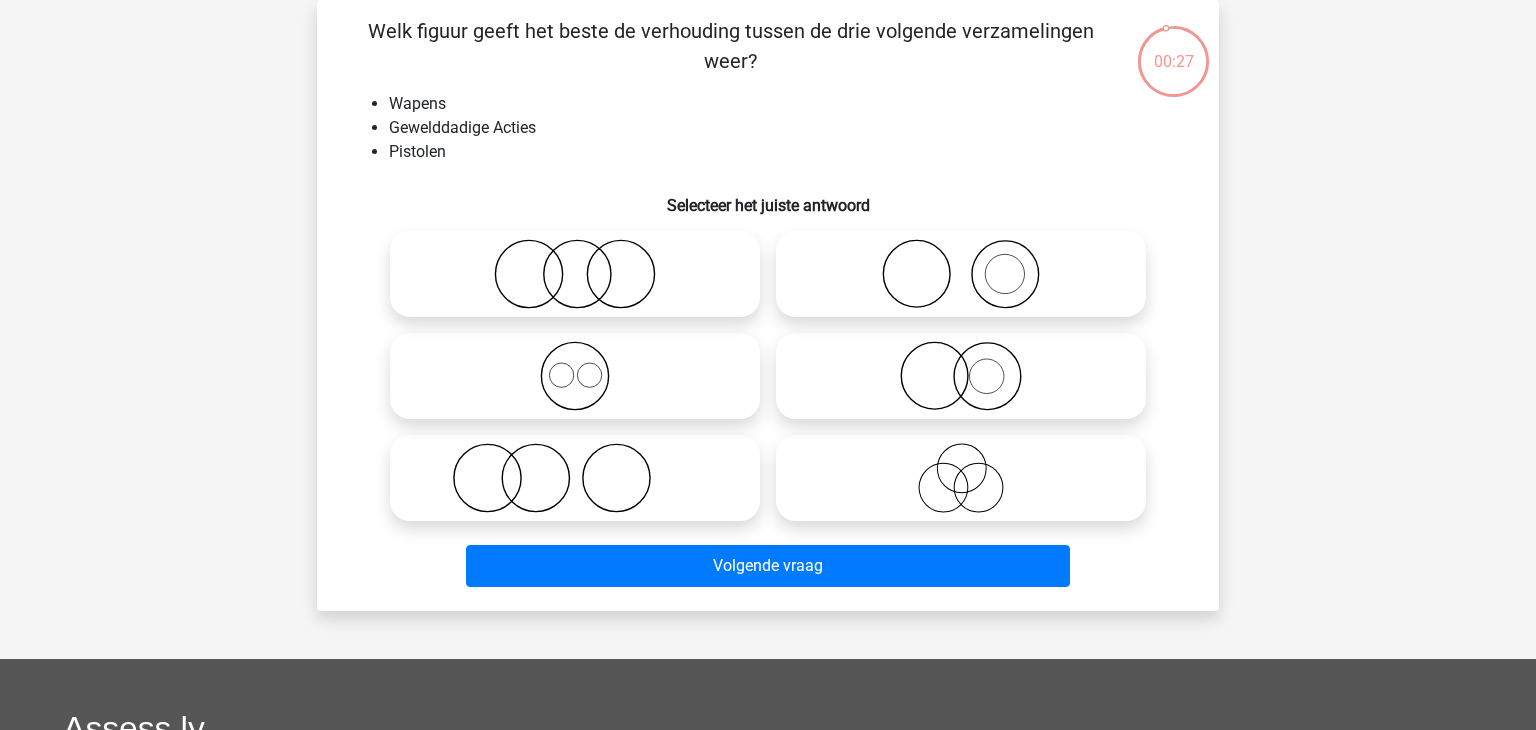 click 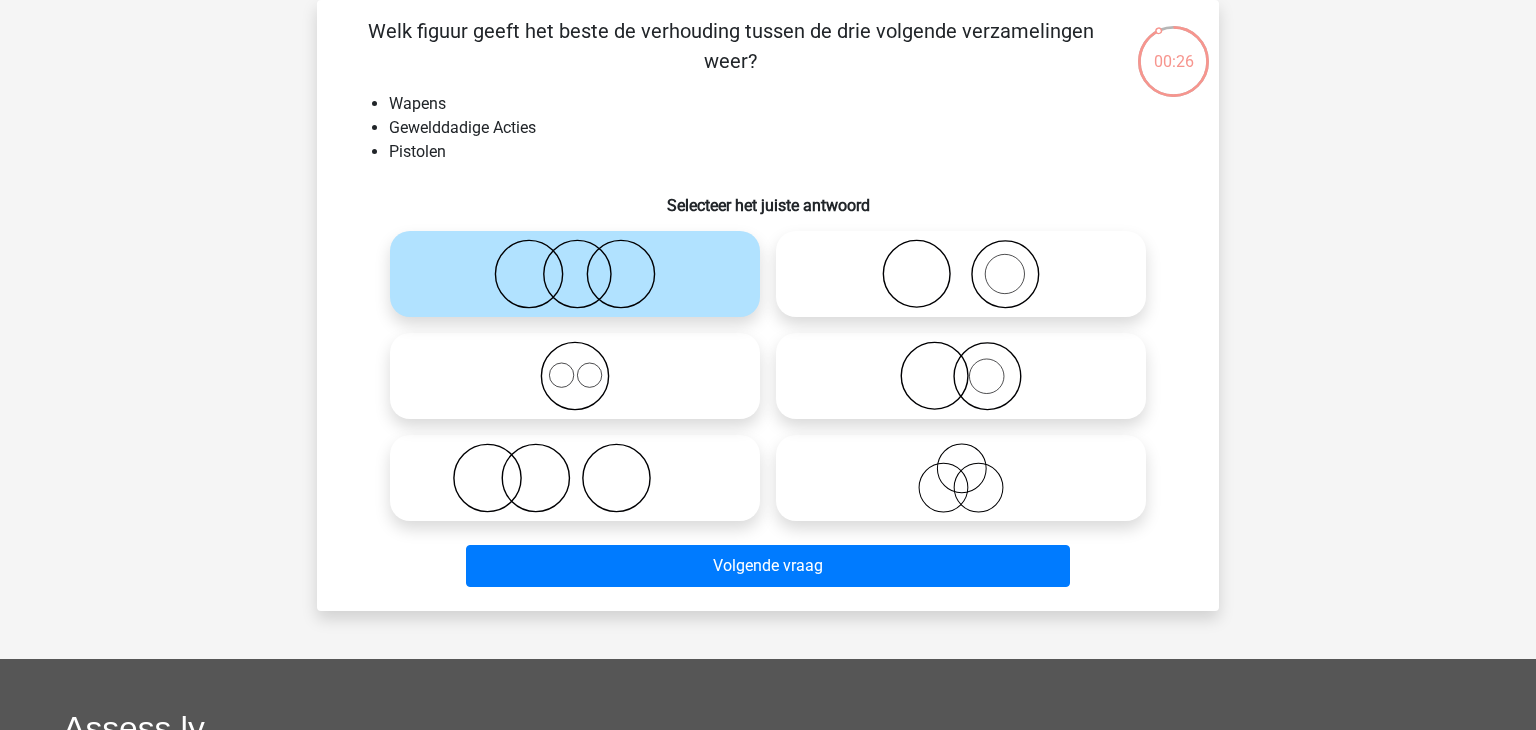 click 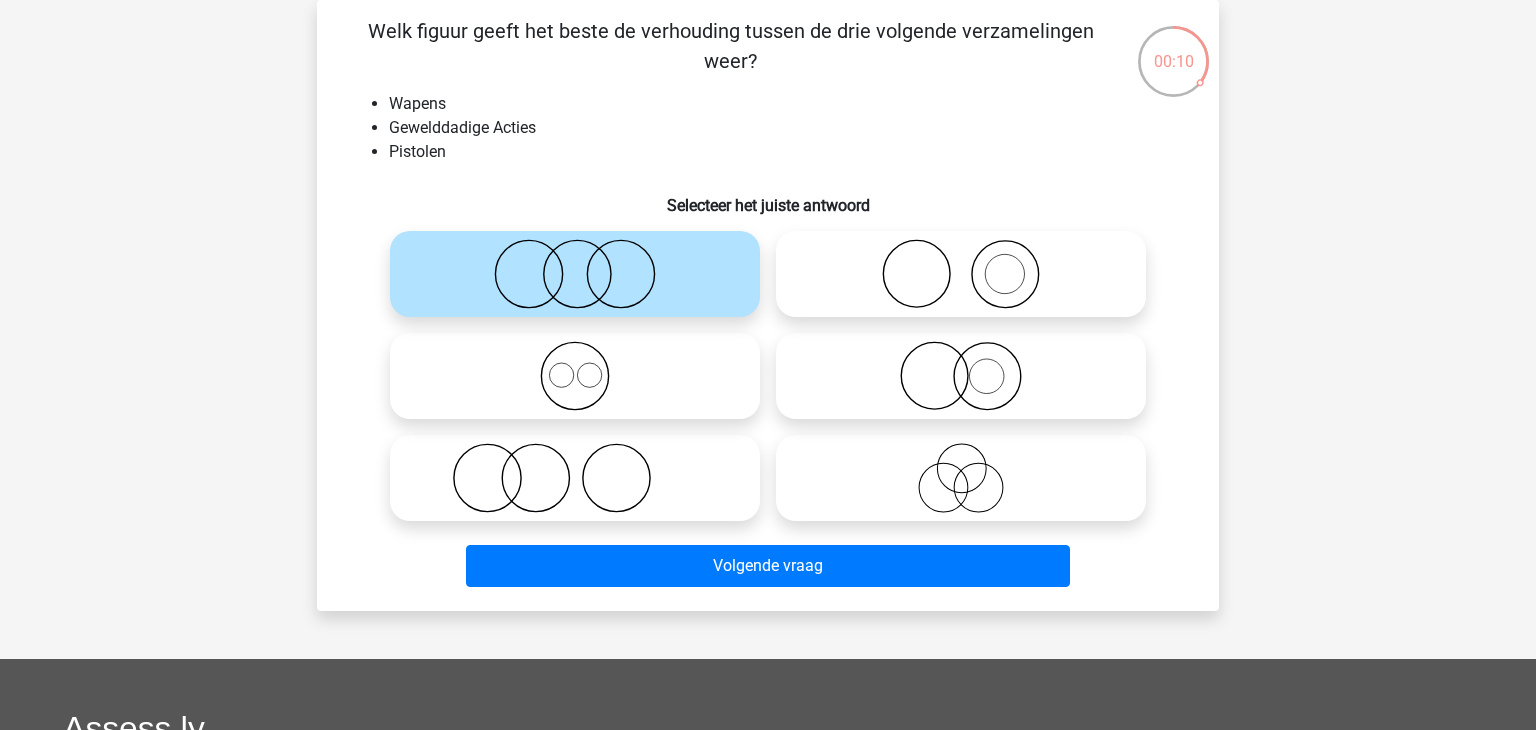 click 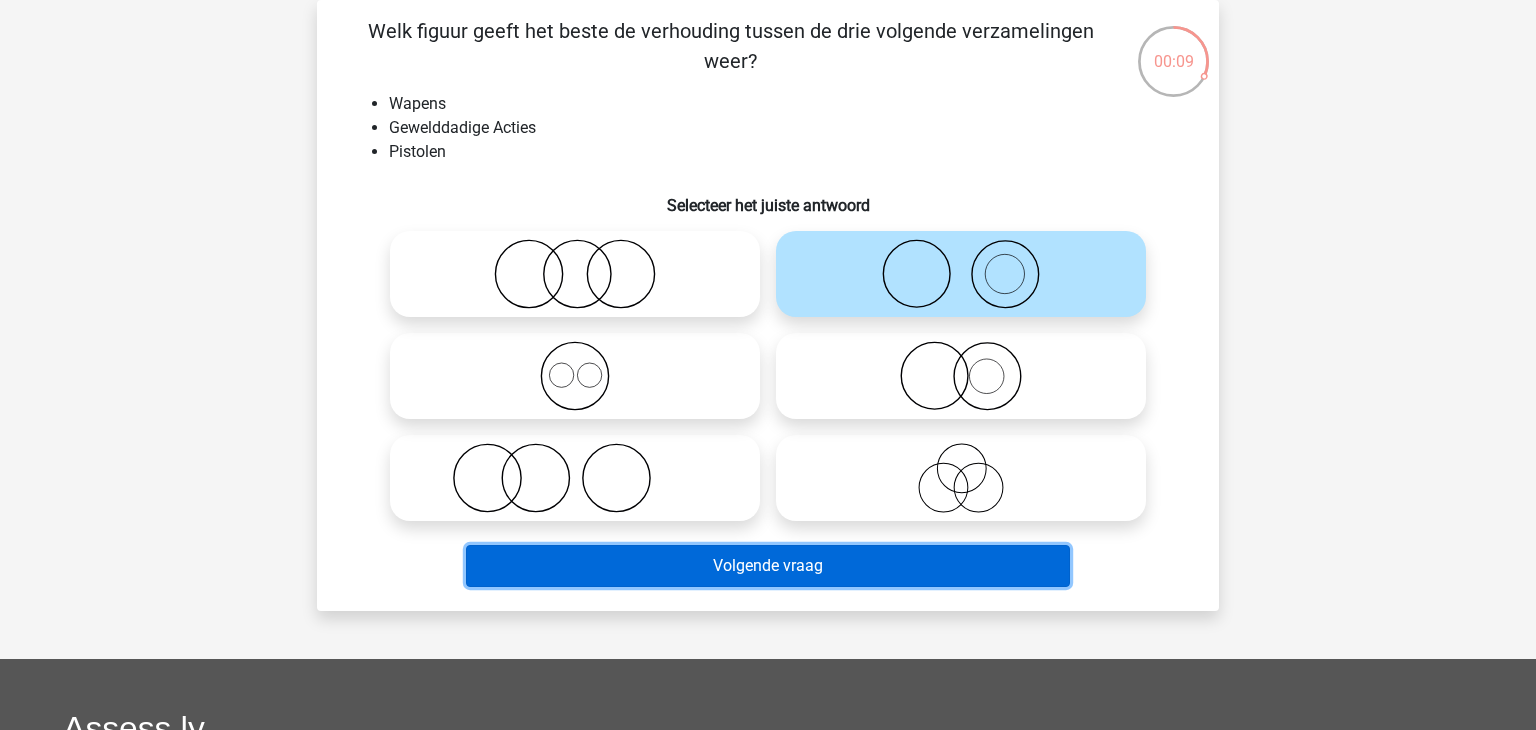 click on "Volgende vraag" at bounding box center (768, 566) 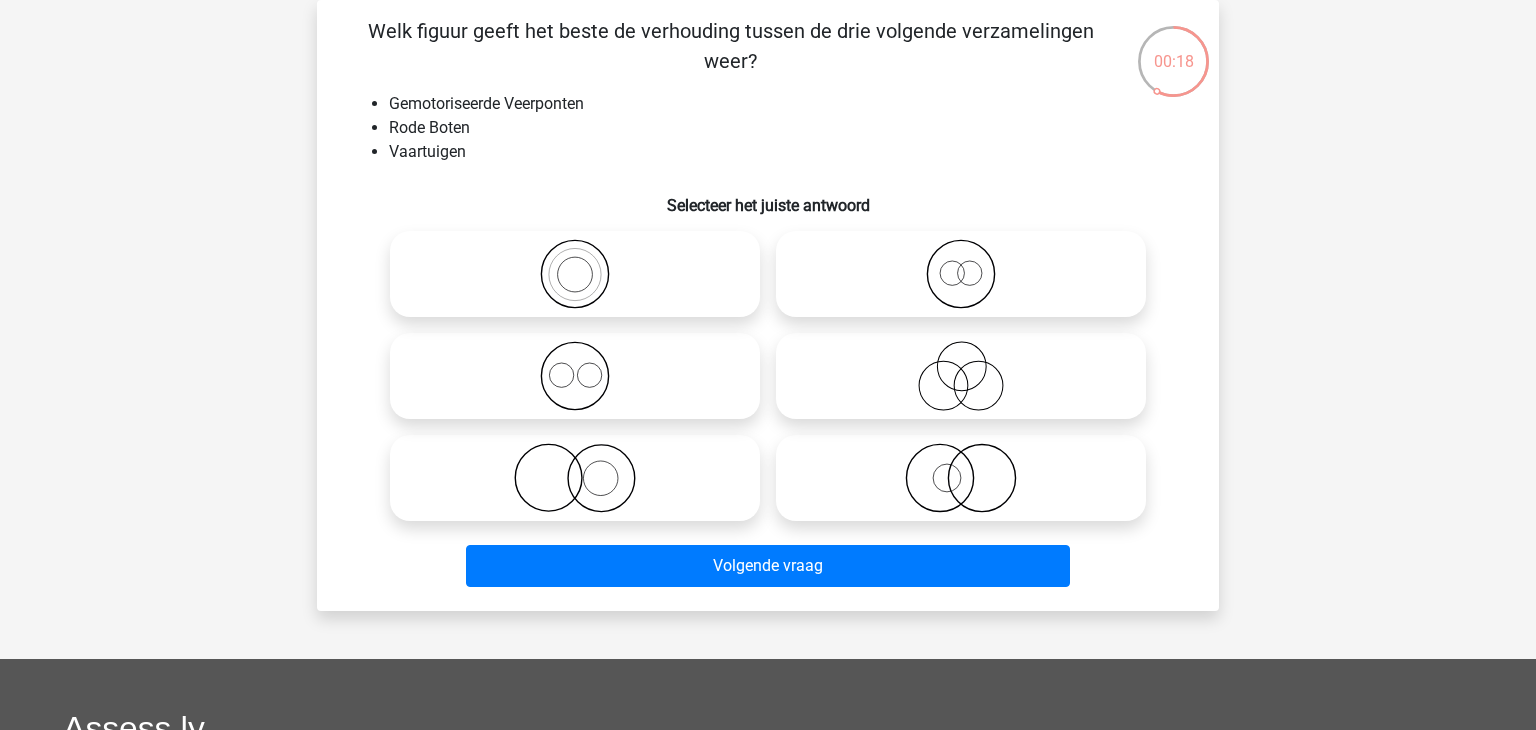 click 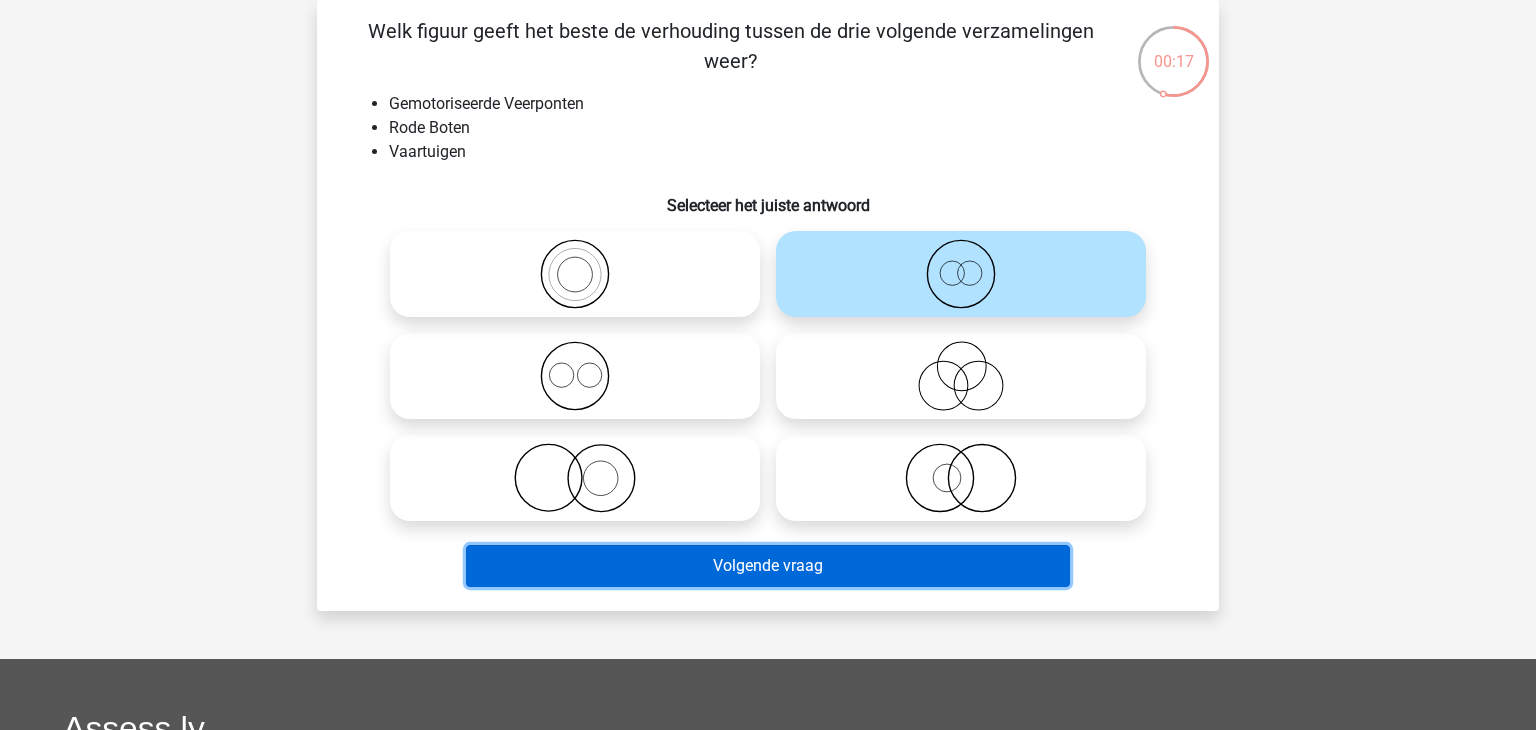 click on "Volgende vraag" at bounding box center (768, 566) 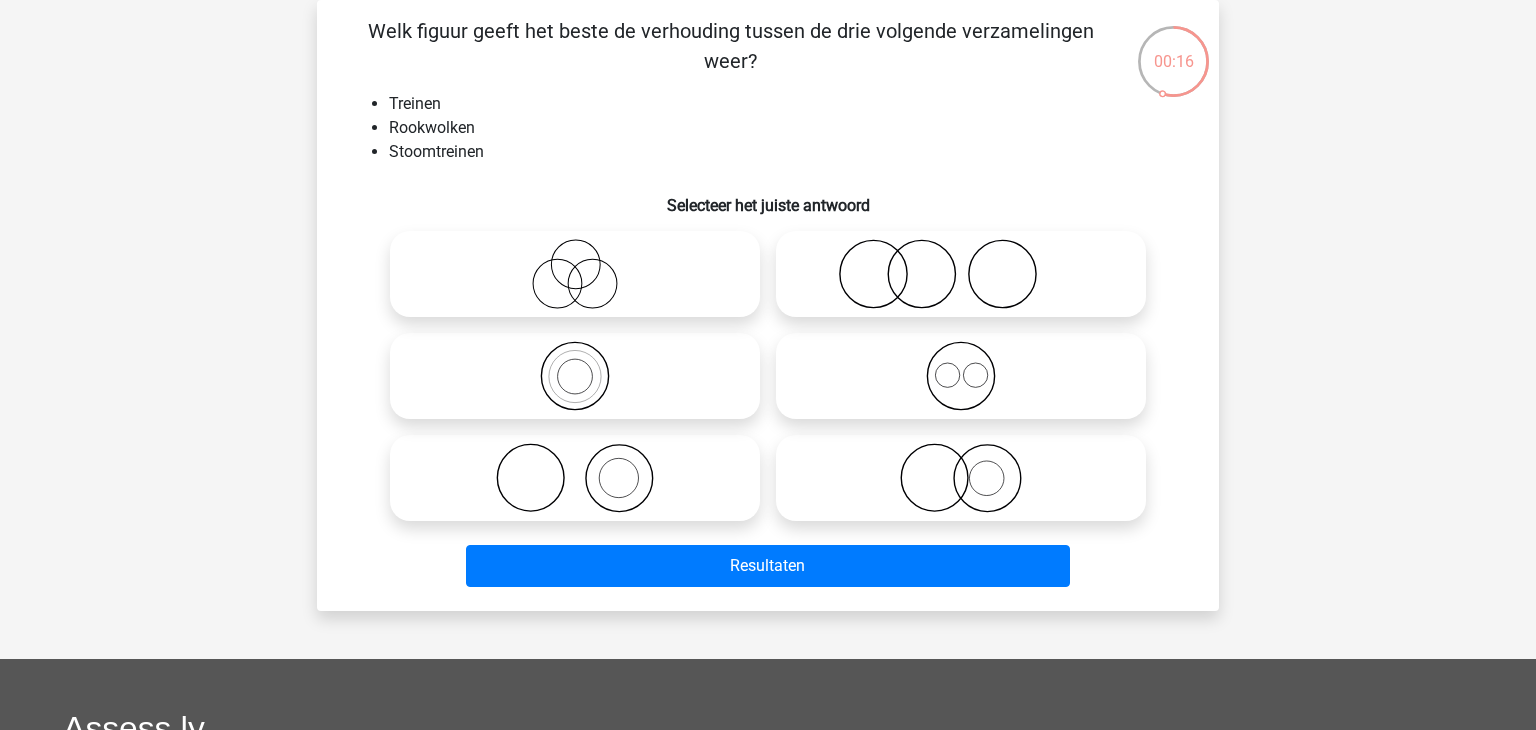 click 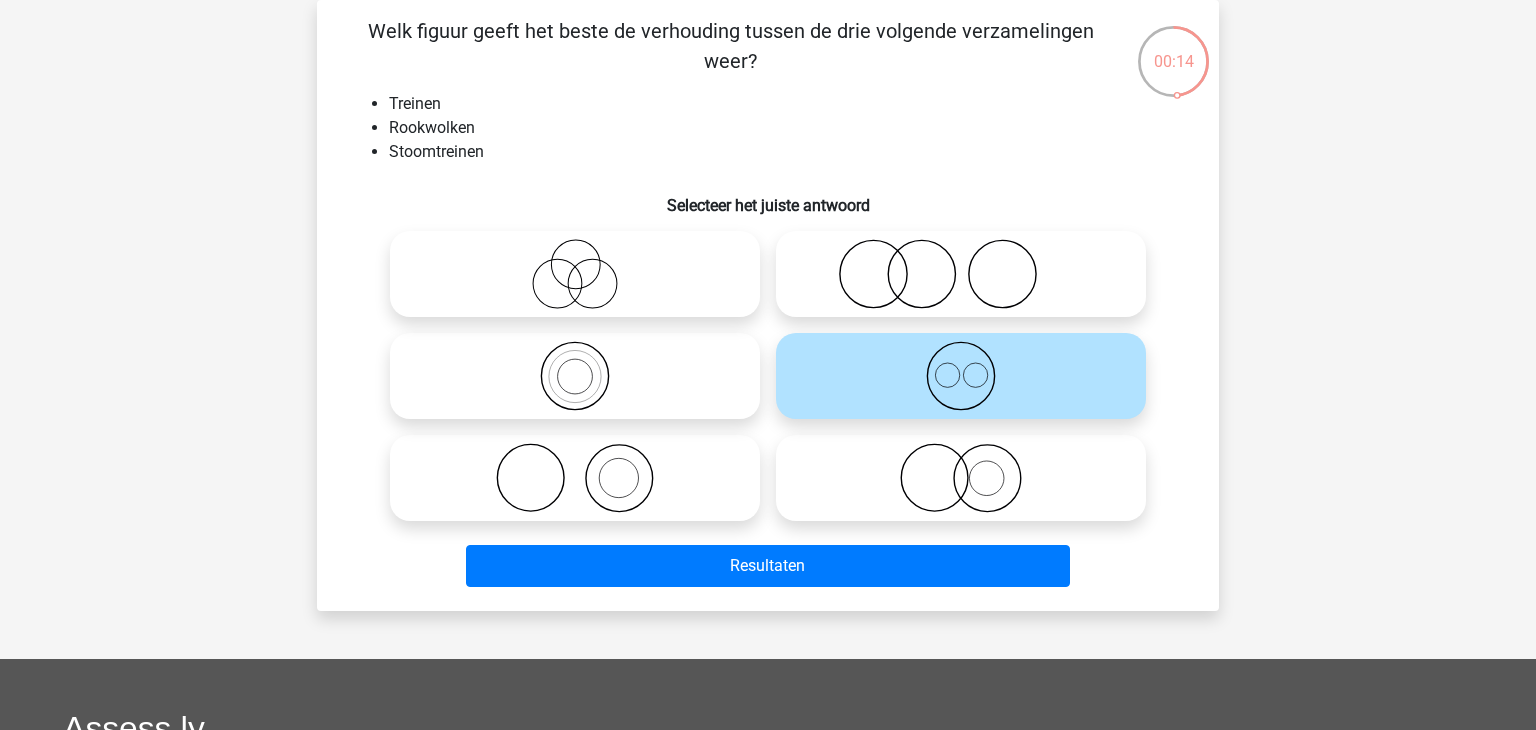 click 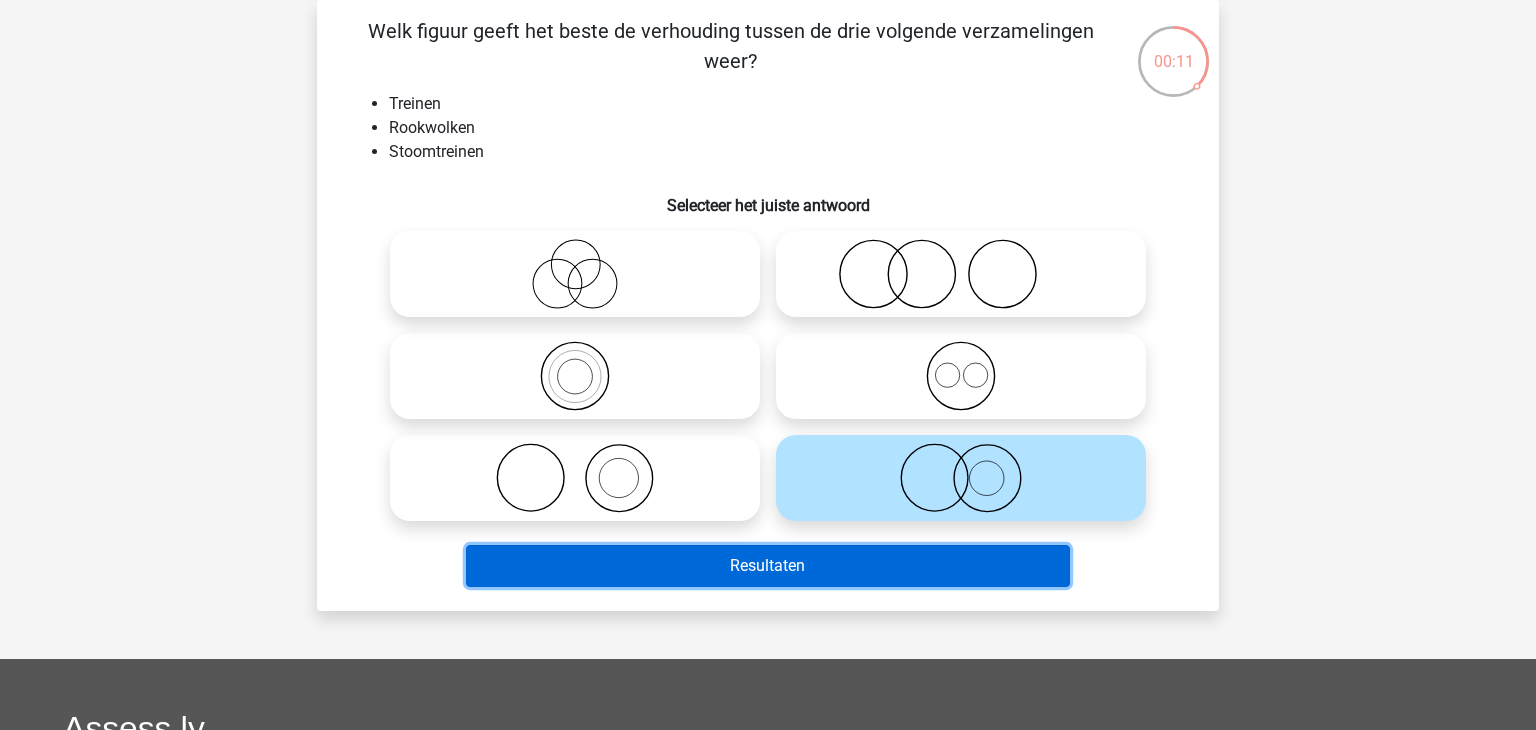 click on "Resultaten" at bounding box center [768, 566] 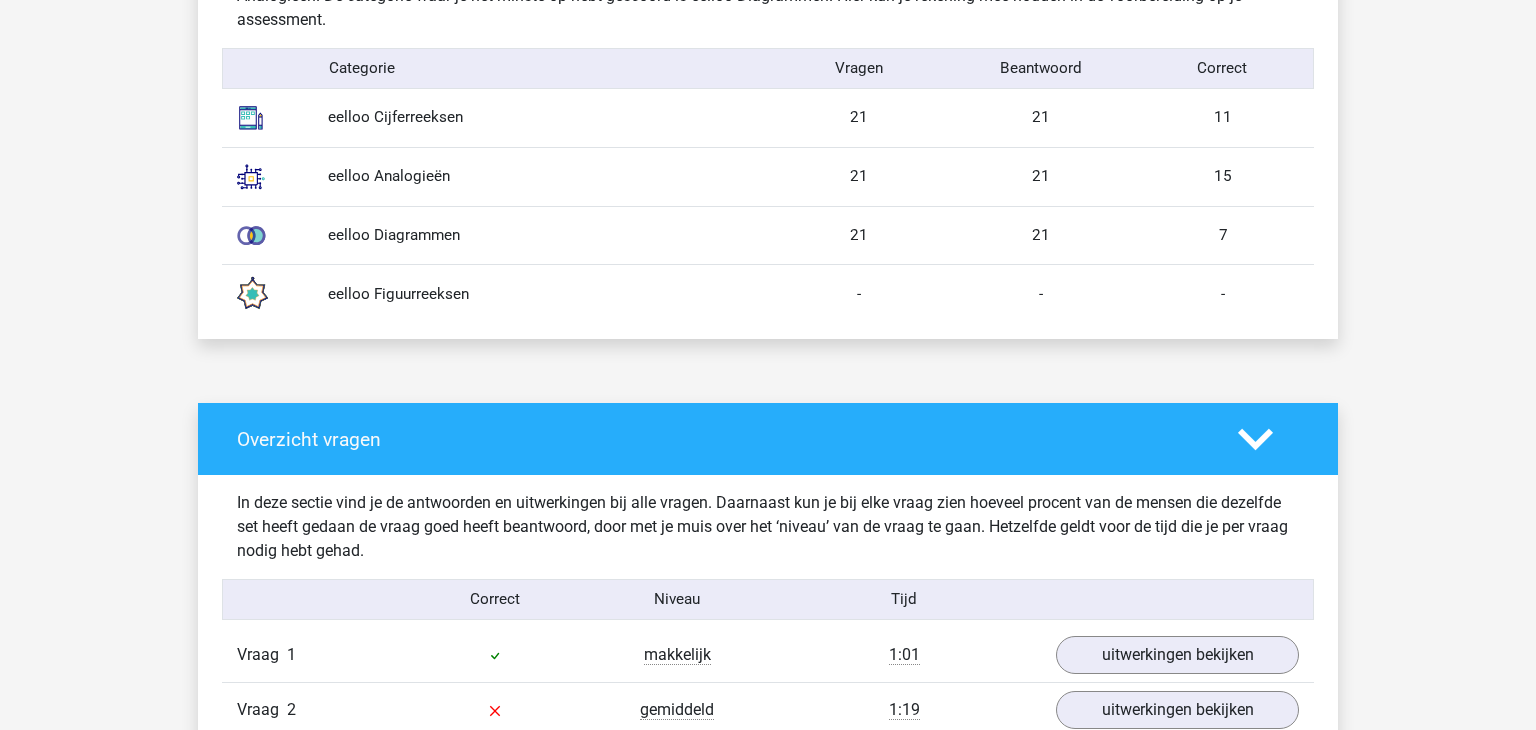 scroll, scrollTop: 1193, scrollLeft: 0, axis: vertical 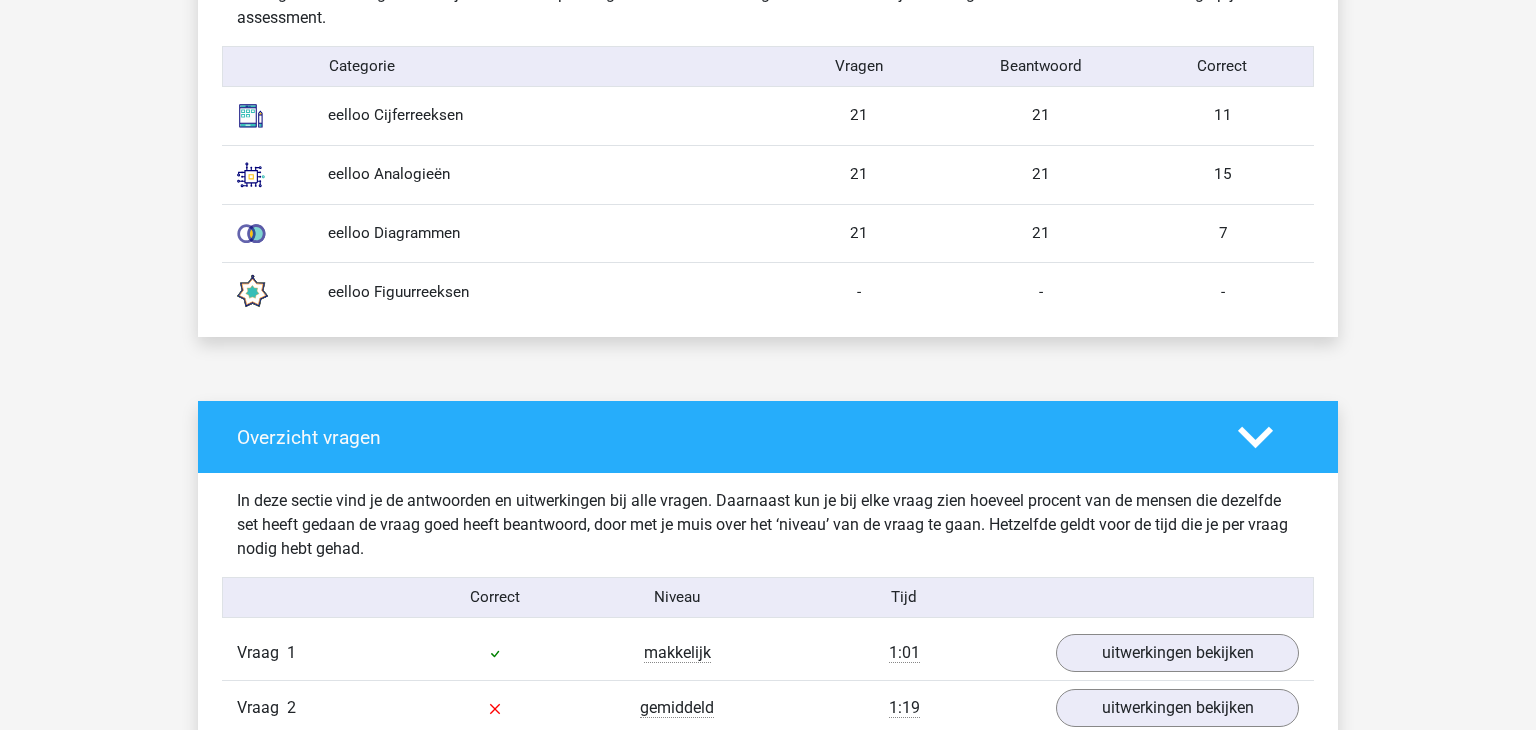 click on "eelloo Figuurreeksen" at bounding box center (540, 292) 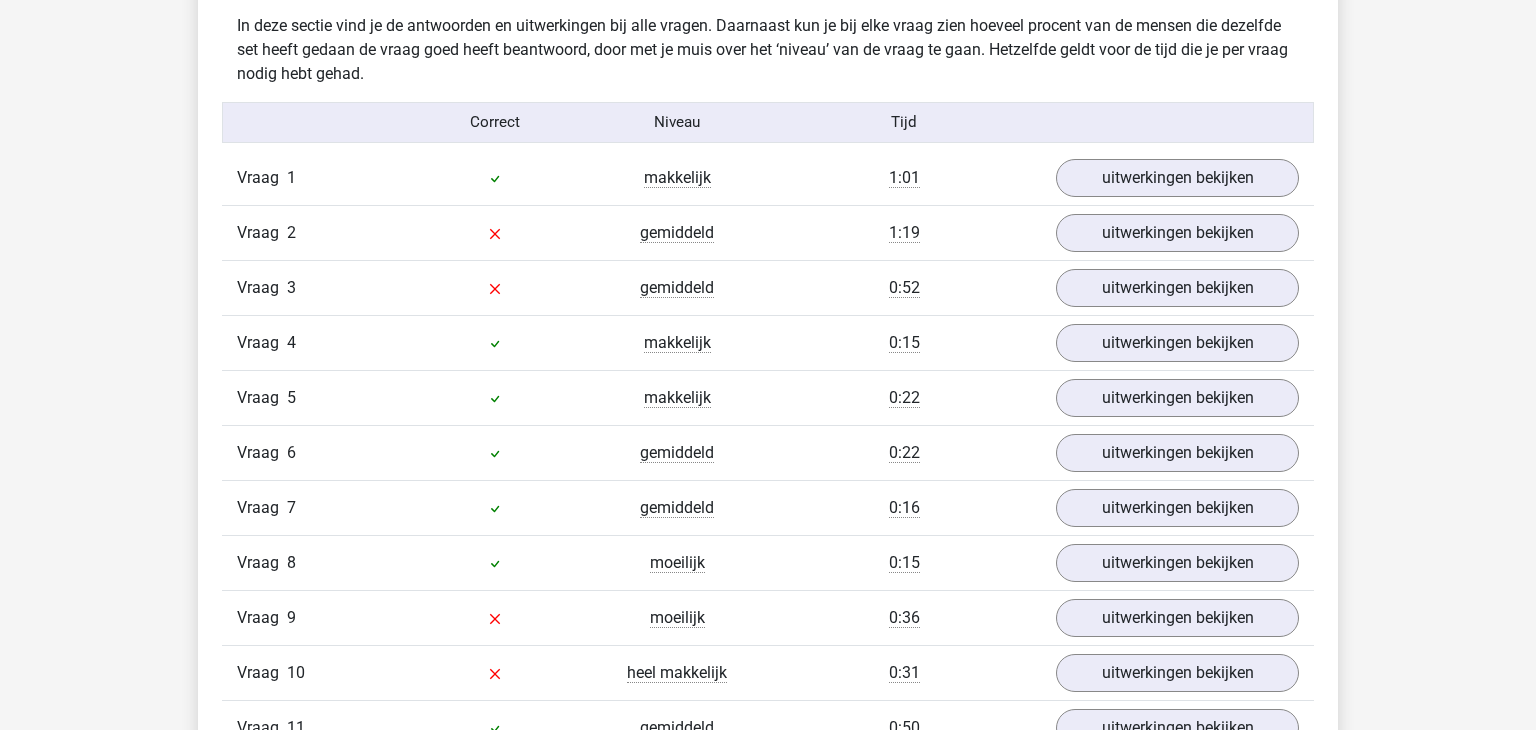scroll, scrollTop: 1672, scrollLeft: 0, axis: vertical 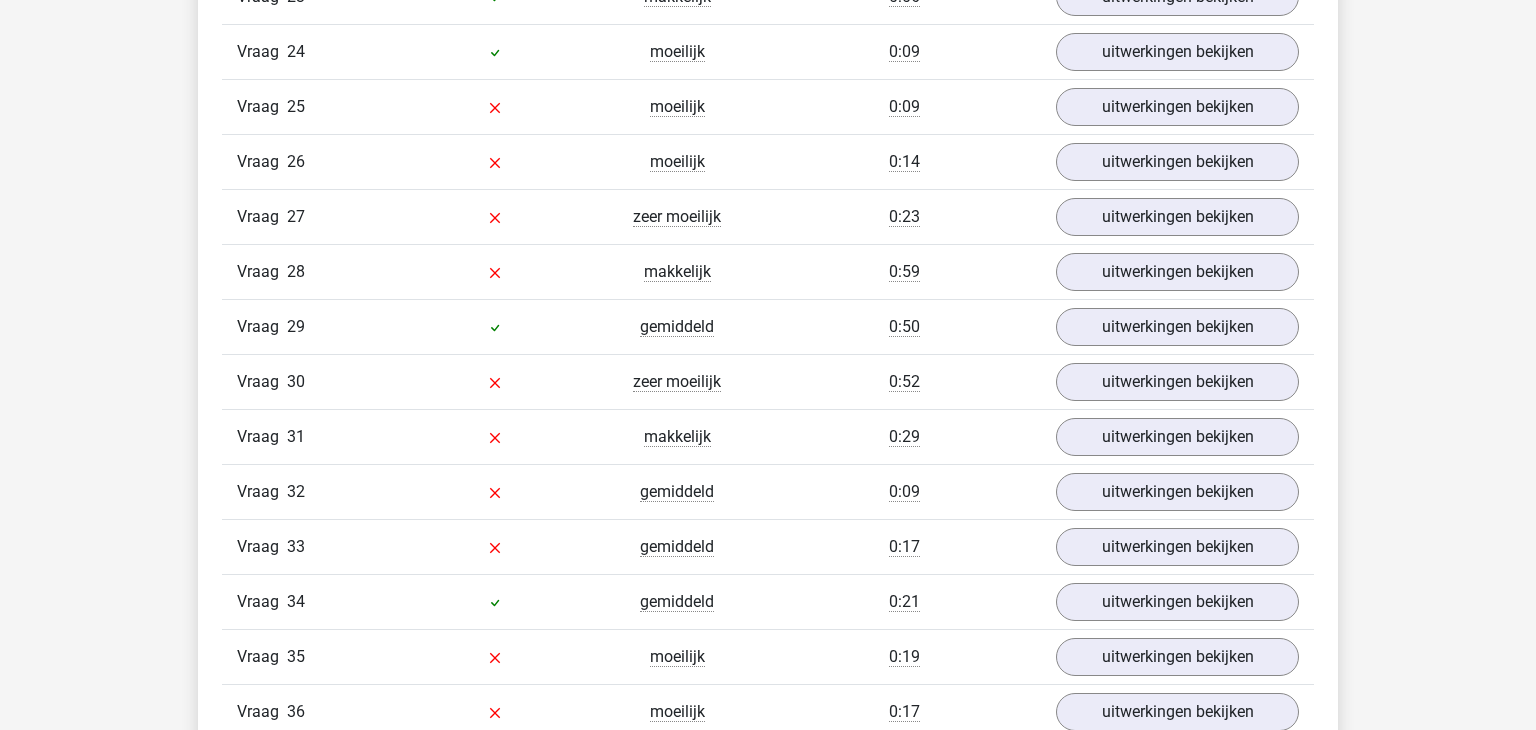 click at bounding box center [495, 382] 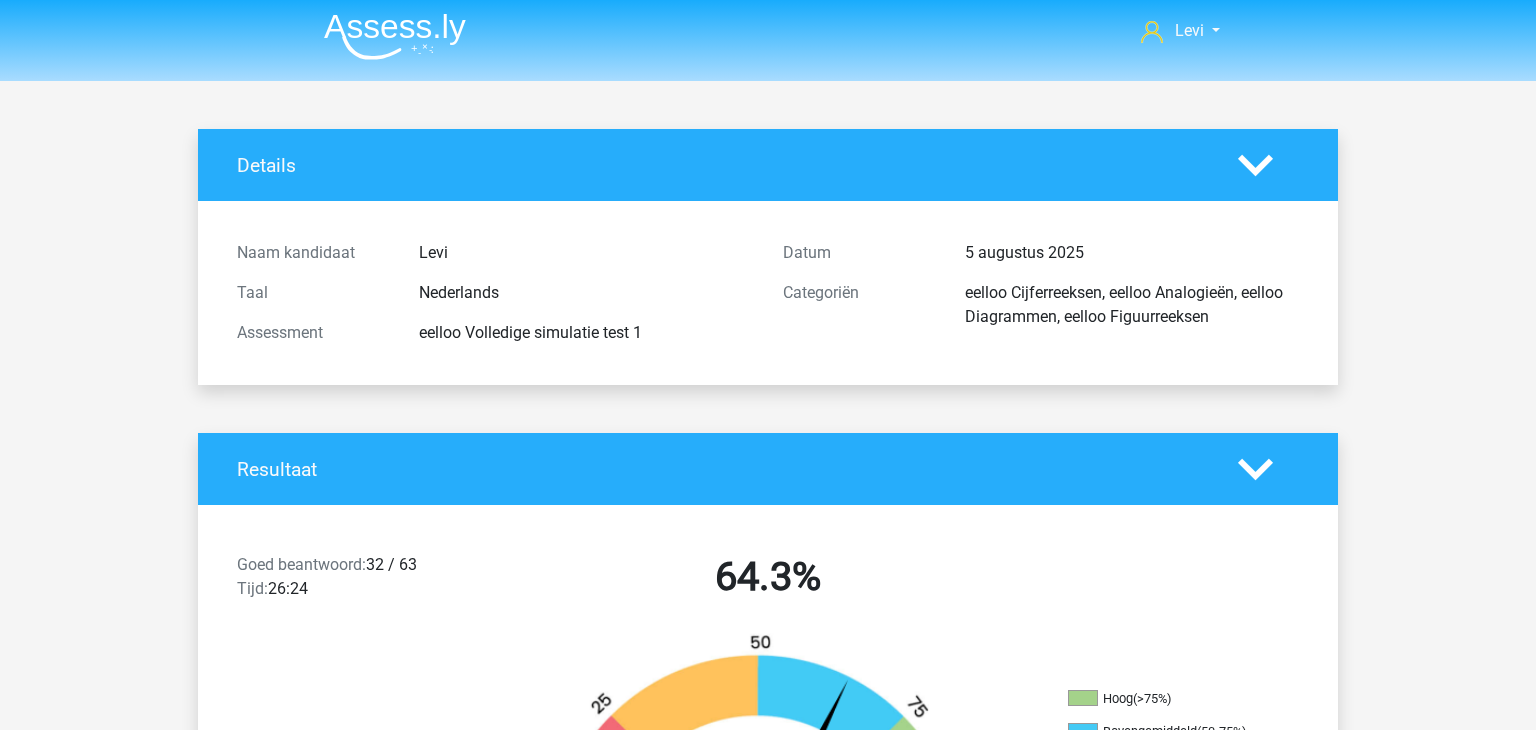 scroll, scrollTop: 0, scrollLeft: 0, axis: both 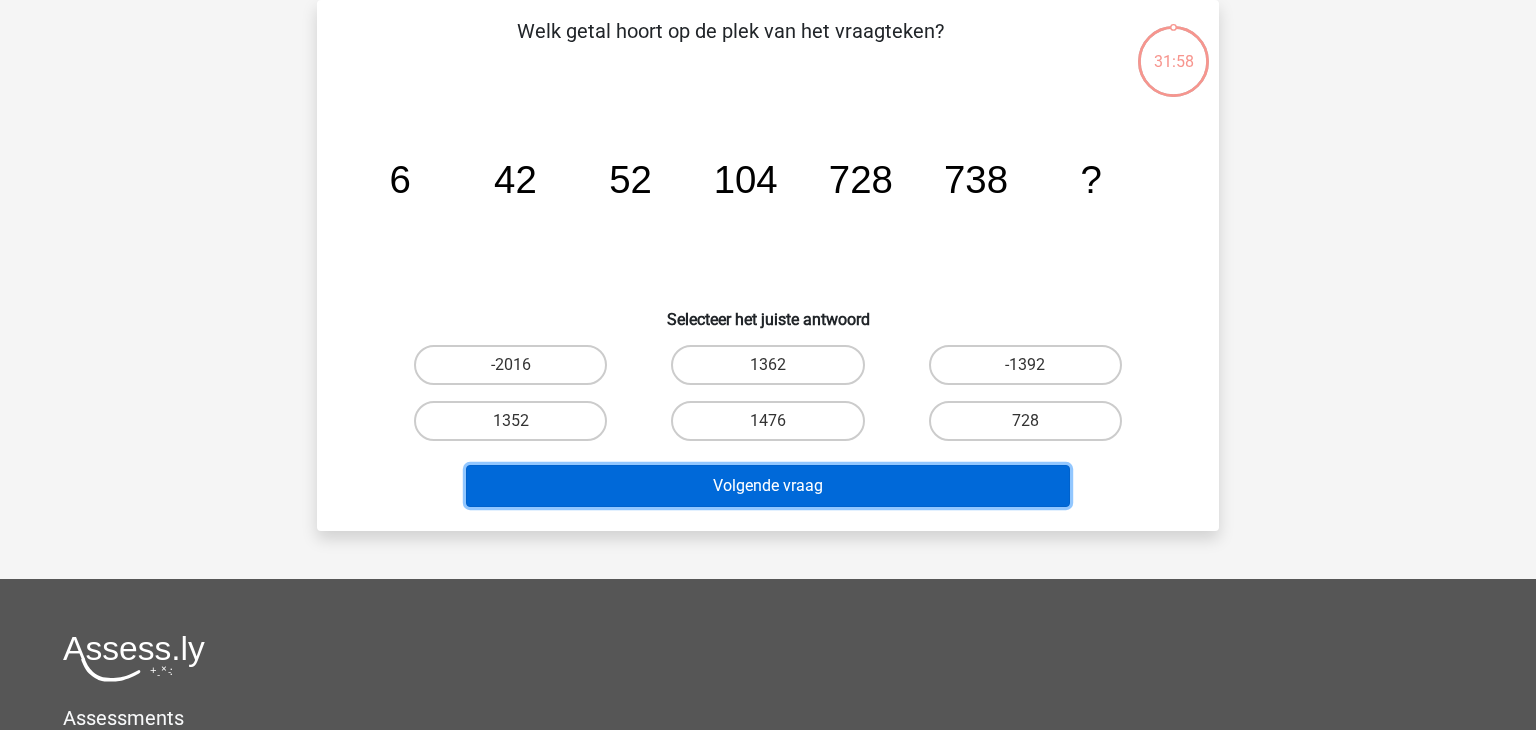 click on "Volgende vraag" at bounding box center (768, 486) 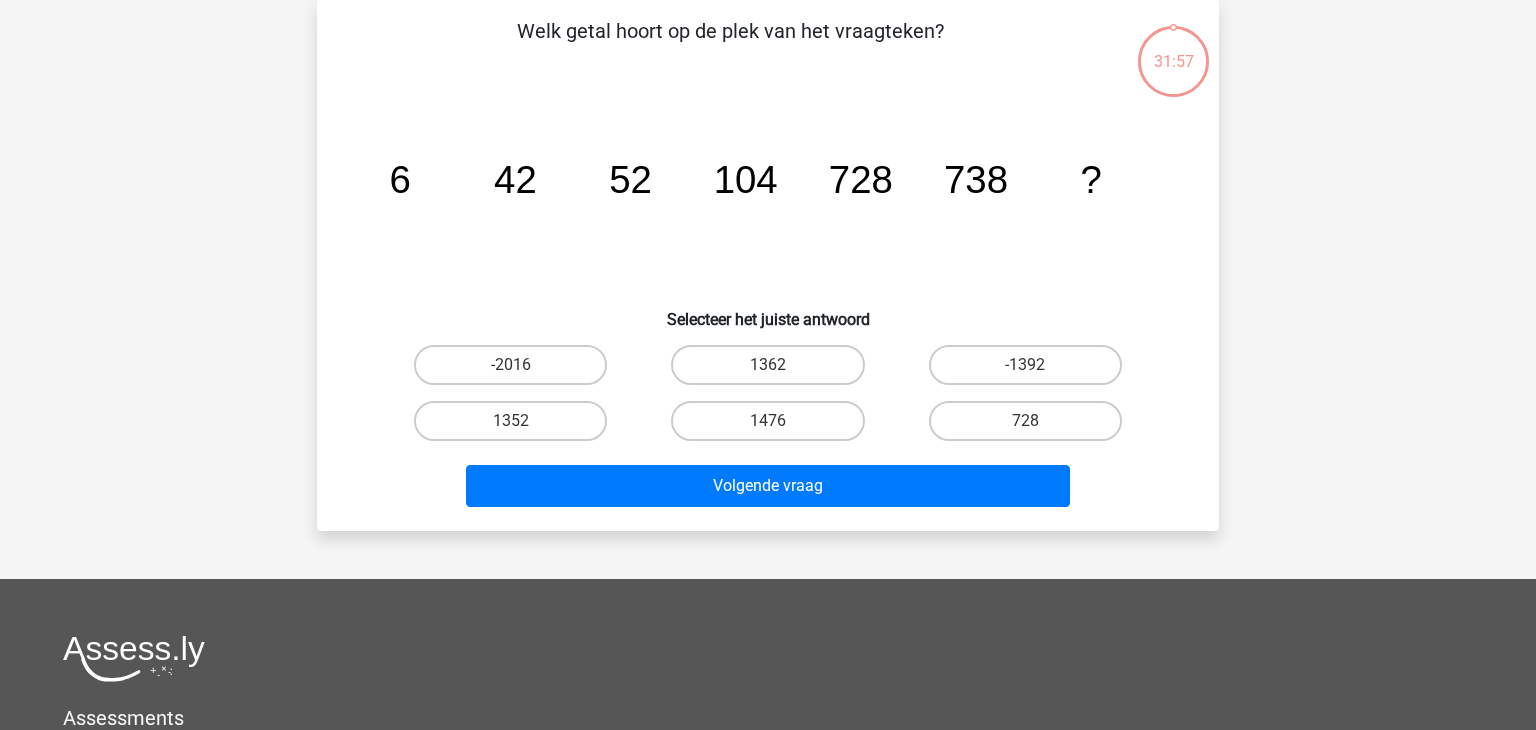 click on "-2016" at bounding box center (510, 365) 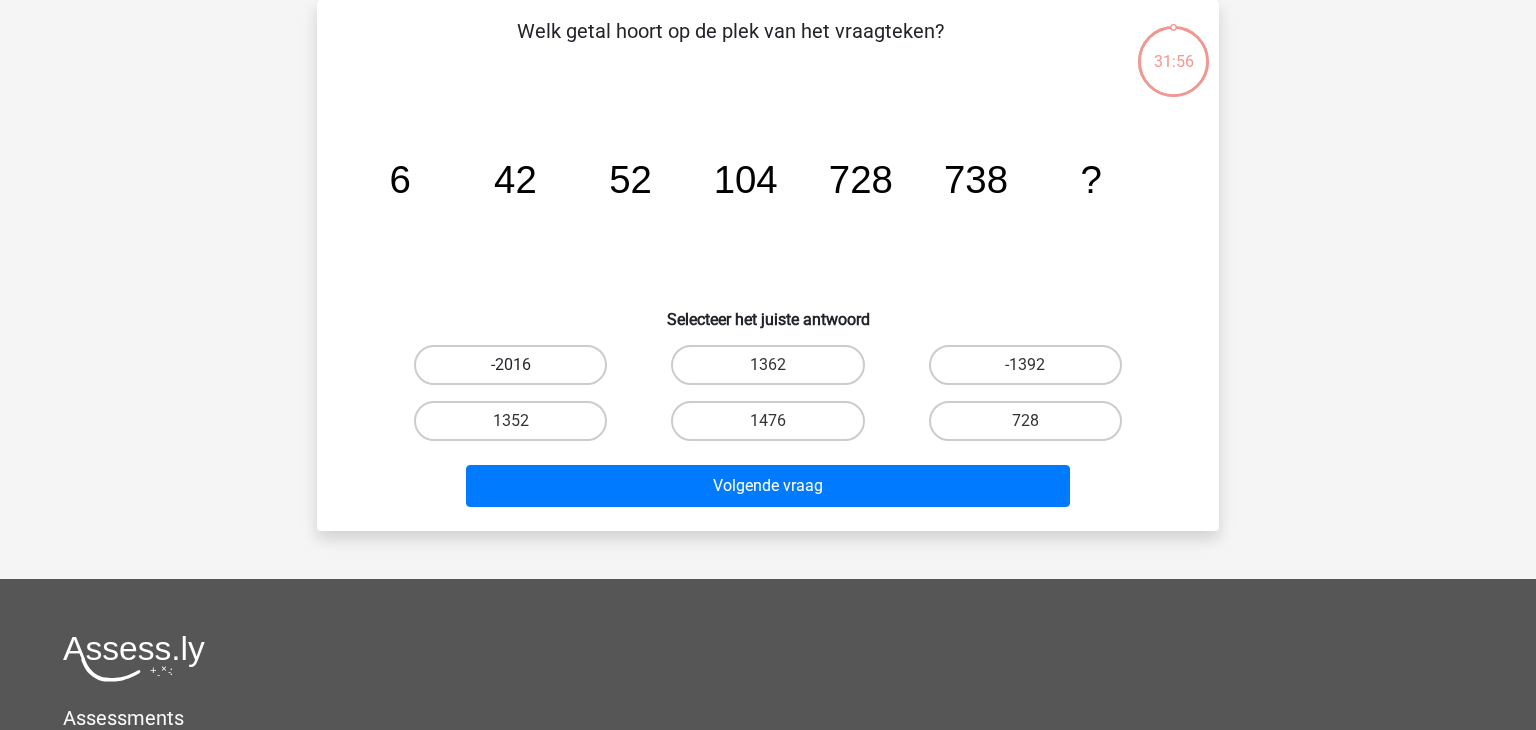click on "-2016" at bounding box center [510, 365] 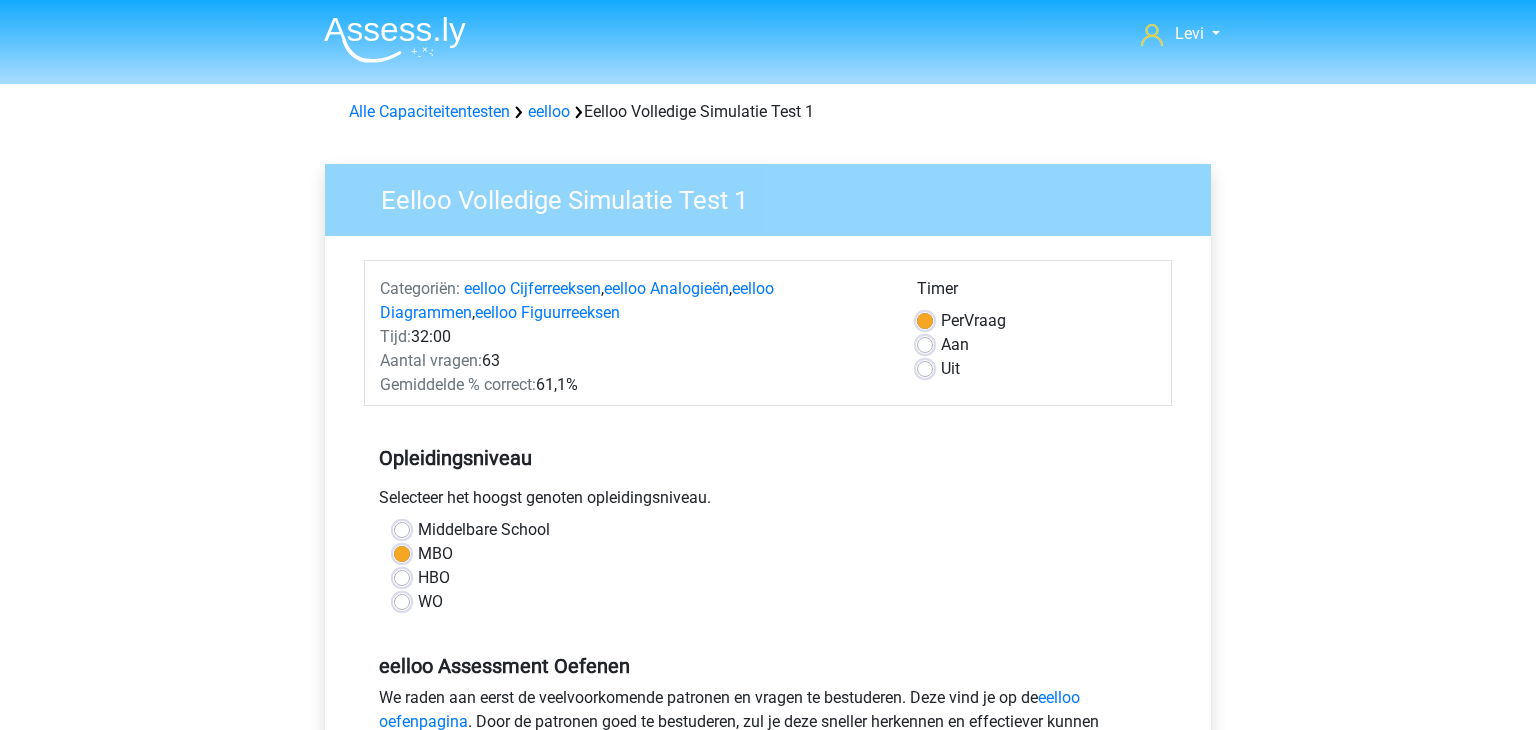 scroll, scrollTop: 720, scrollLeft: 0, axis: vertical 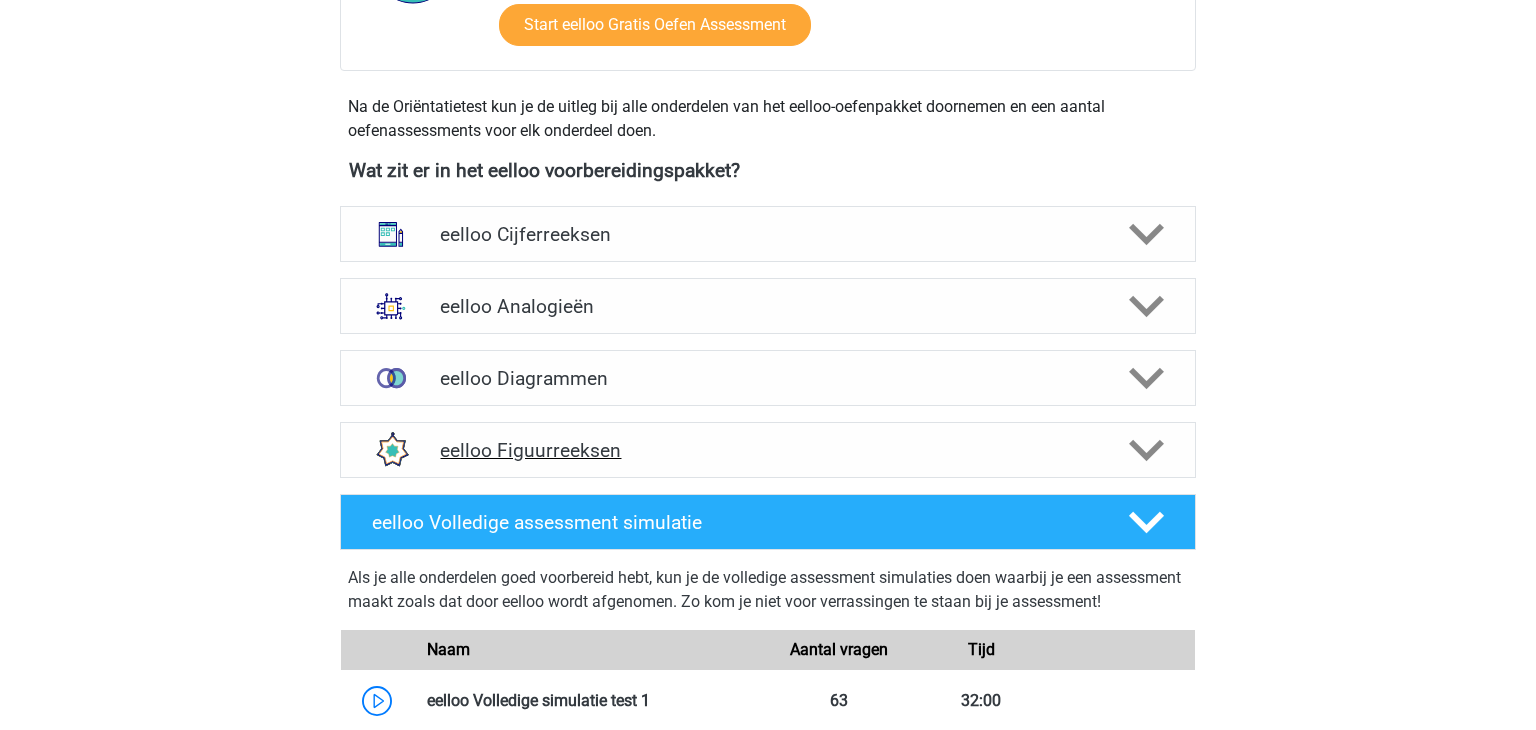 click on "eelloo Figuurreeksen" at bounding box center (768, 450) 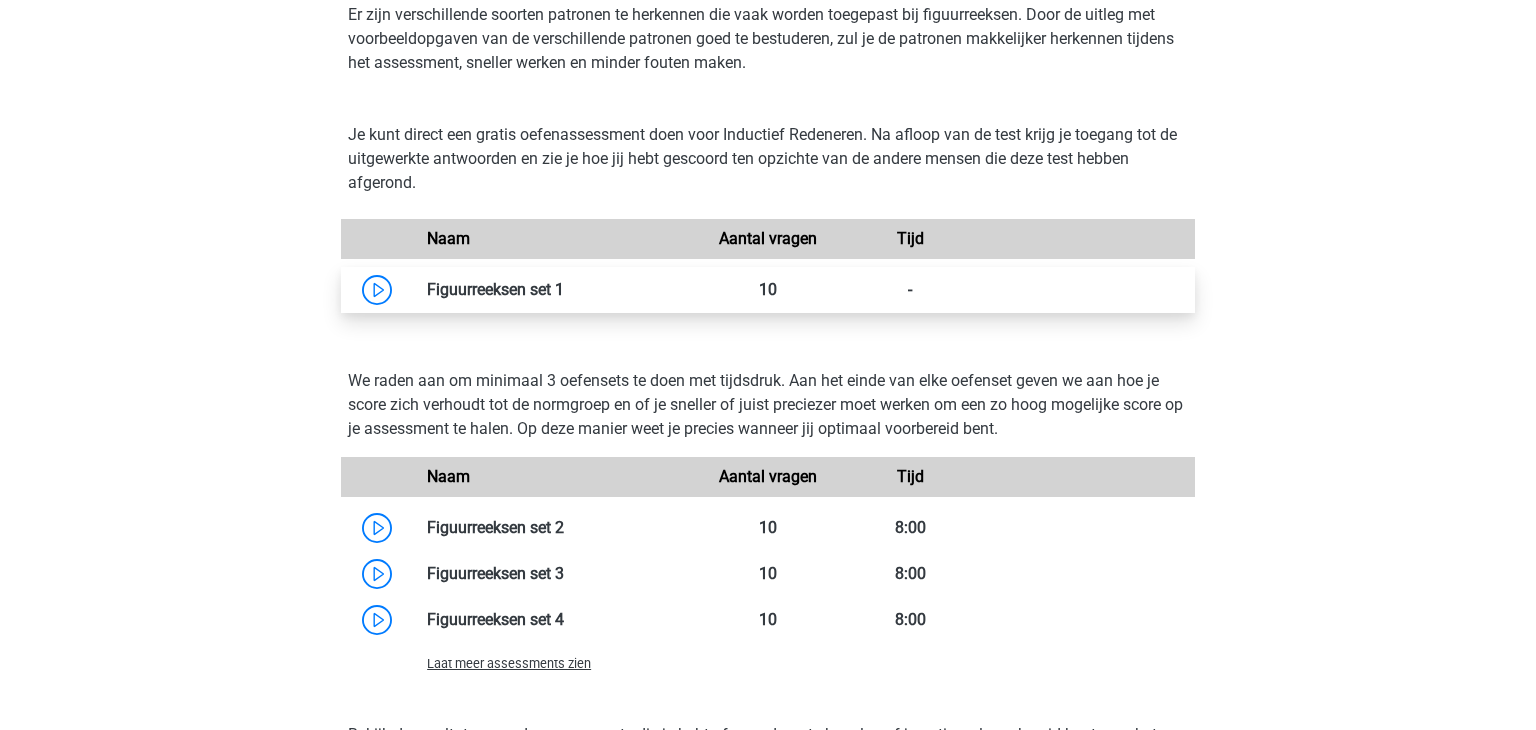 scroll, scrollTop: 1128, scrollLeft: 0, axis: vertical 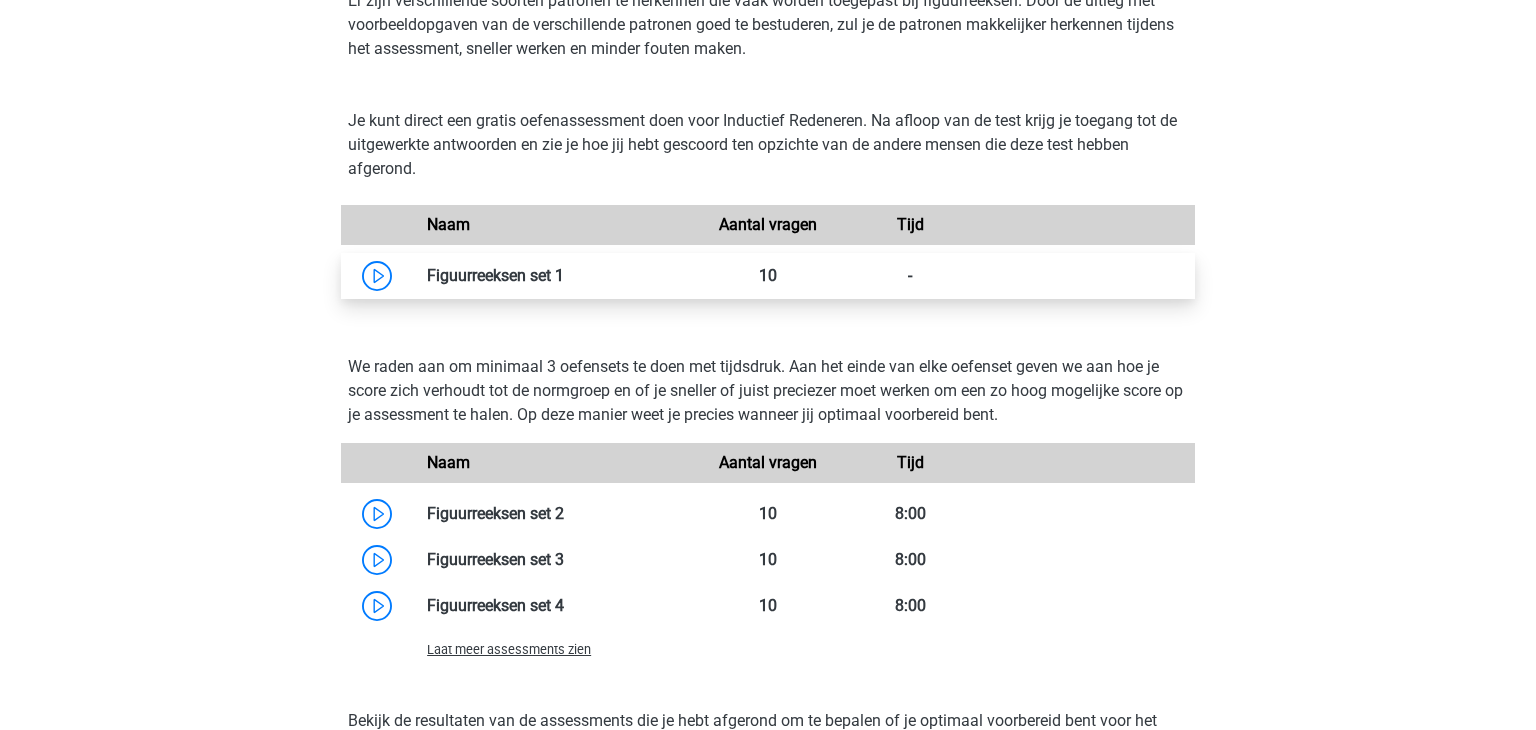 click at bounding box center [564, 275] 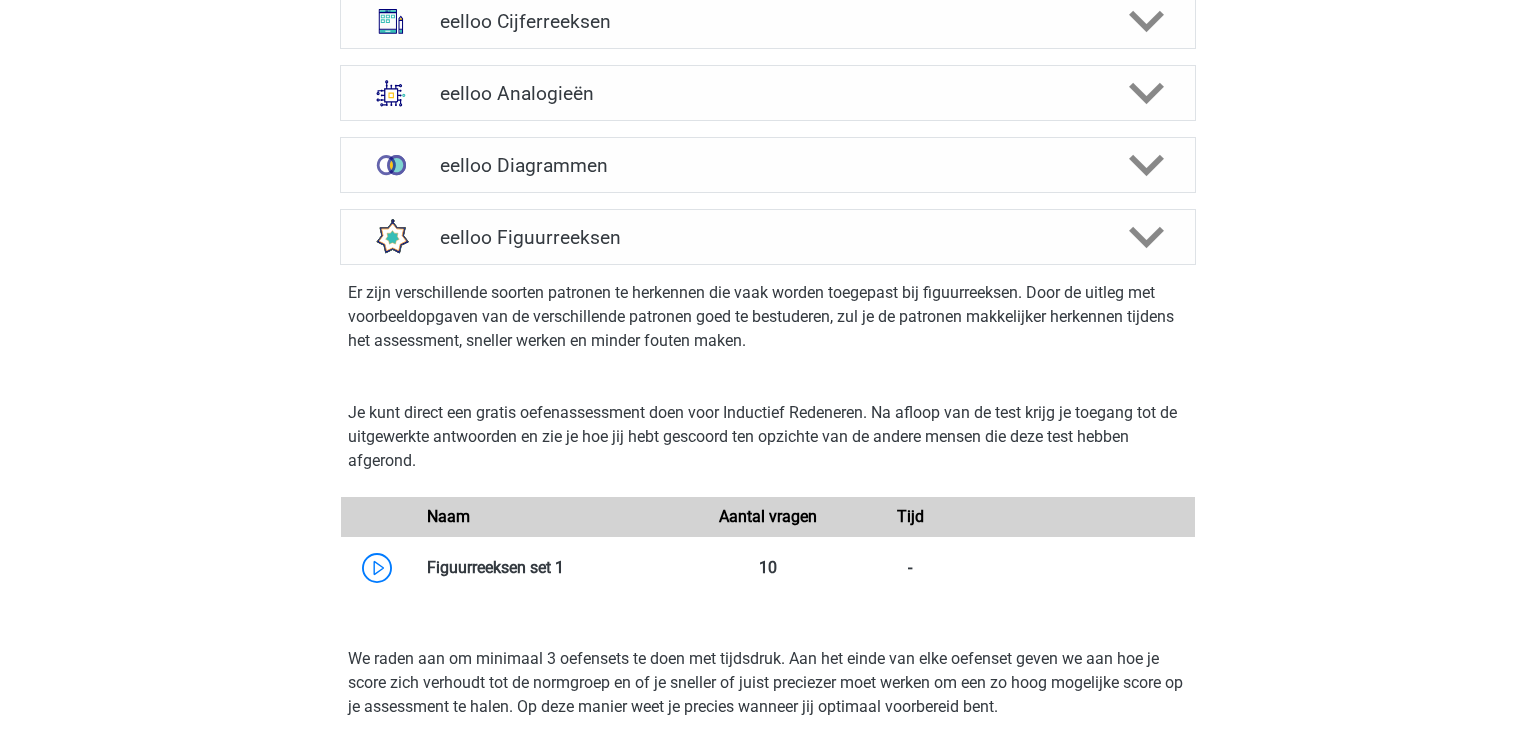 scroll, scrollTop: 826, scrollLeft: 0, axis: vertical 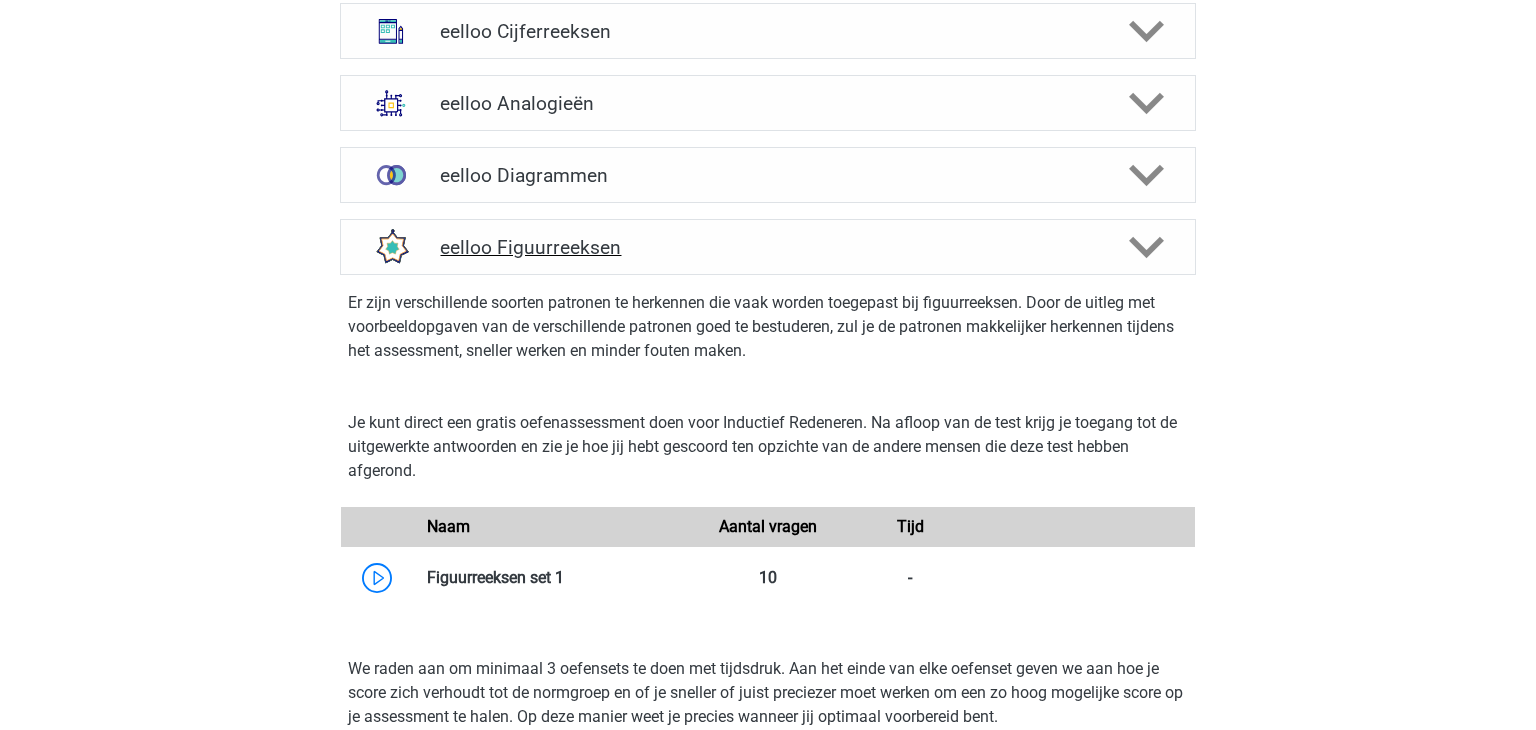 click on "eelloo Figuurreeksen" at bounding box center (767, 247) 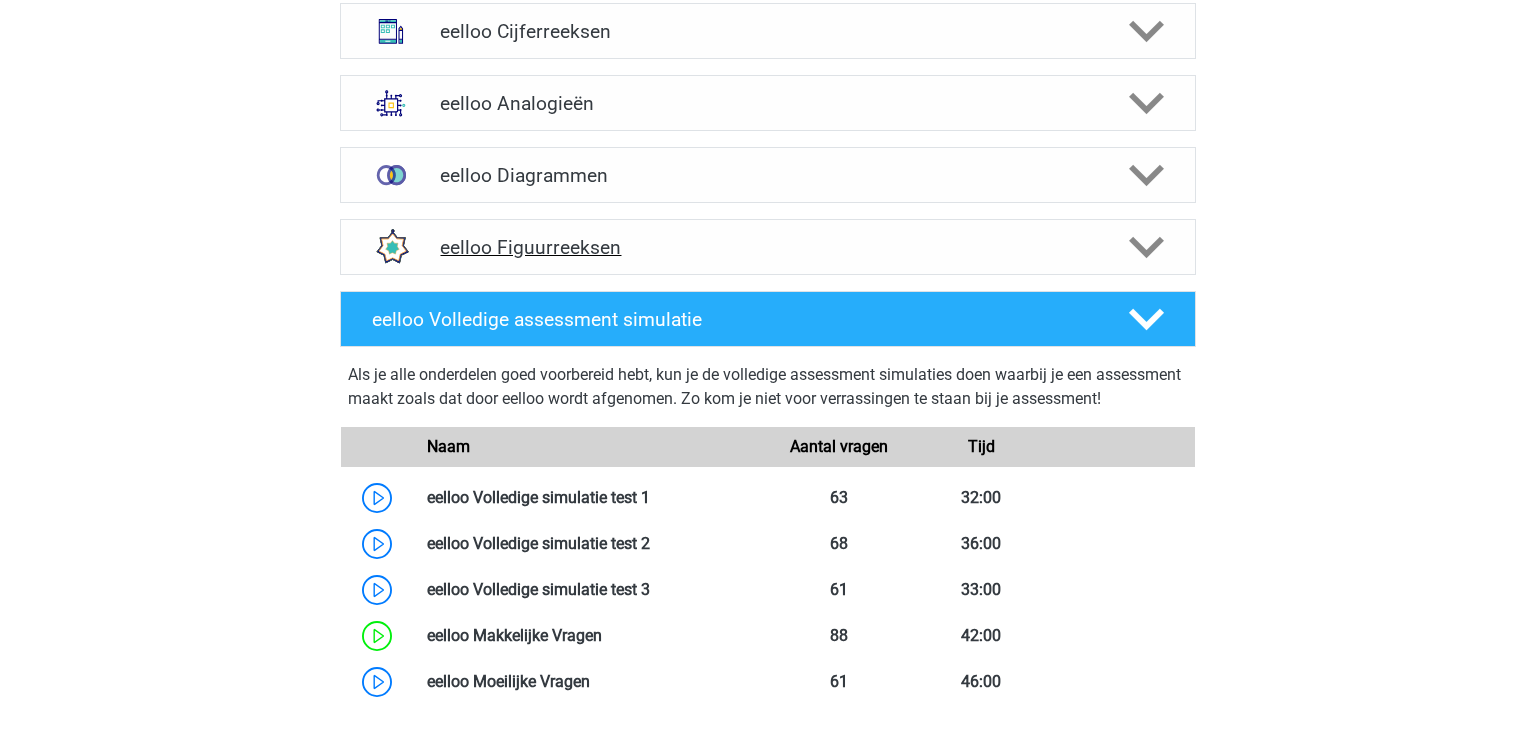 click on "eelloo Figuurreeksen" at bounding box center [767, 247] 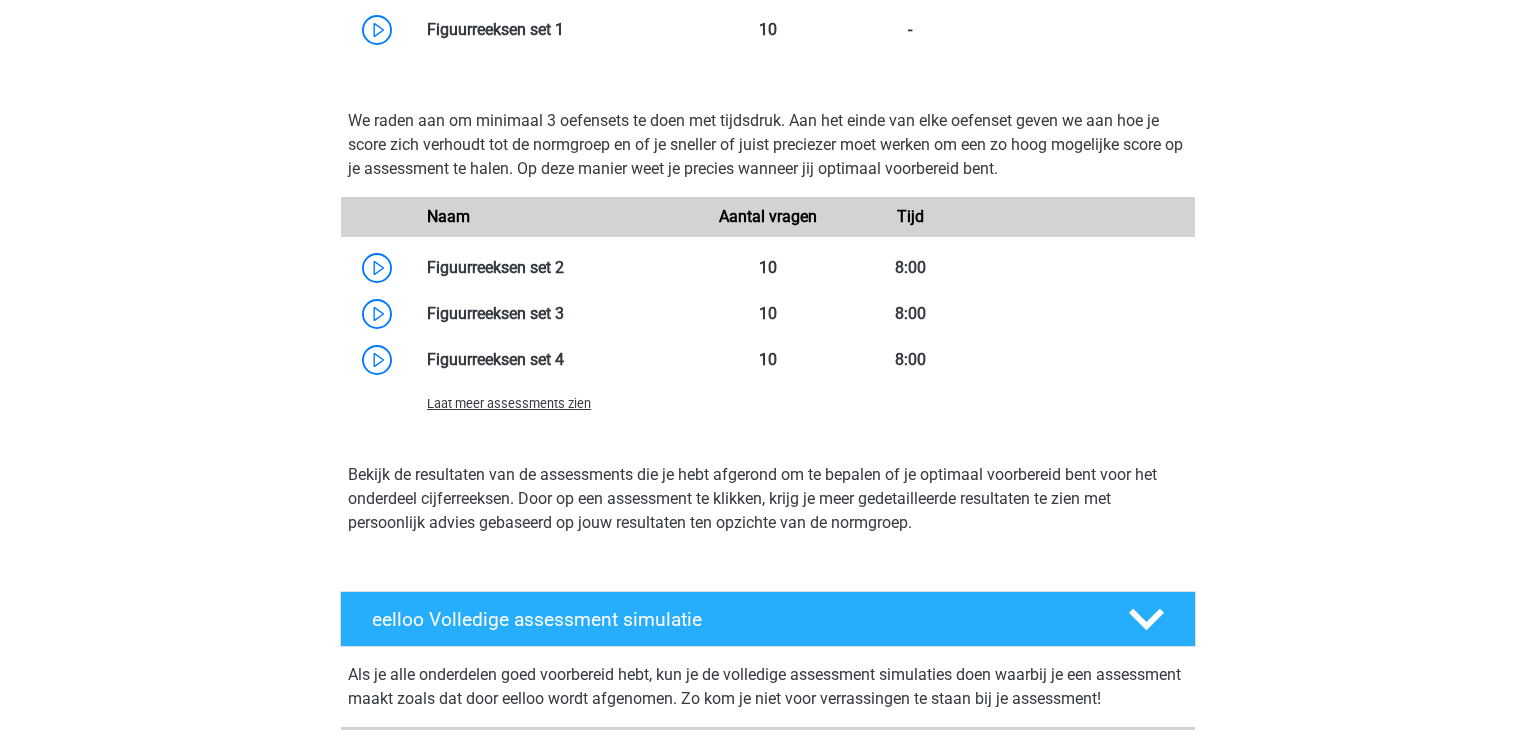 scroll, scrollTop: 1376, scrollLeft: 0, axis: vertical 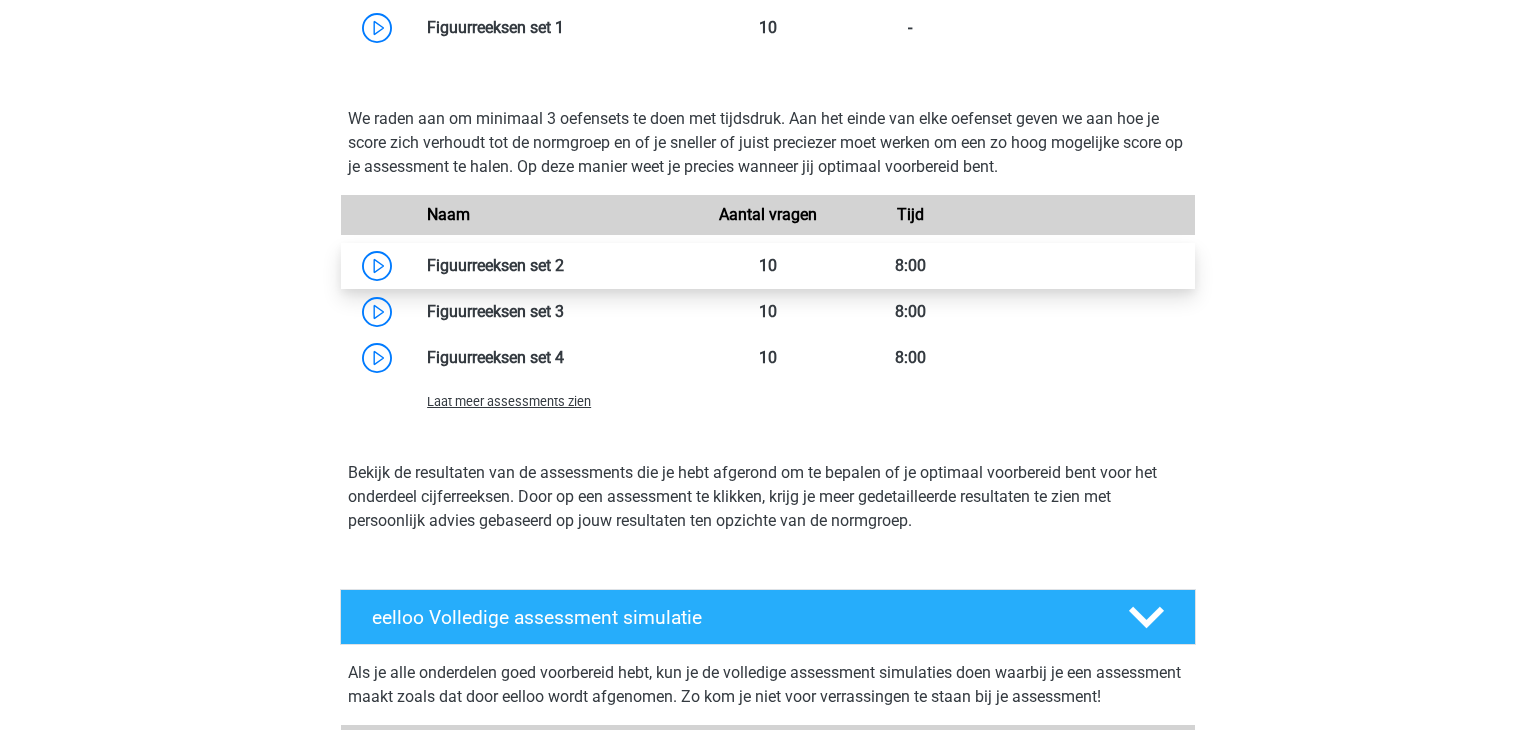click at bounding box center (564, 265) 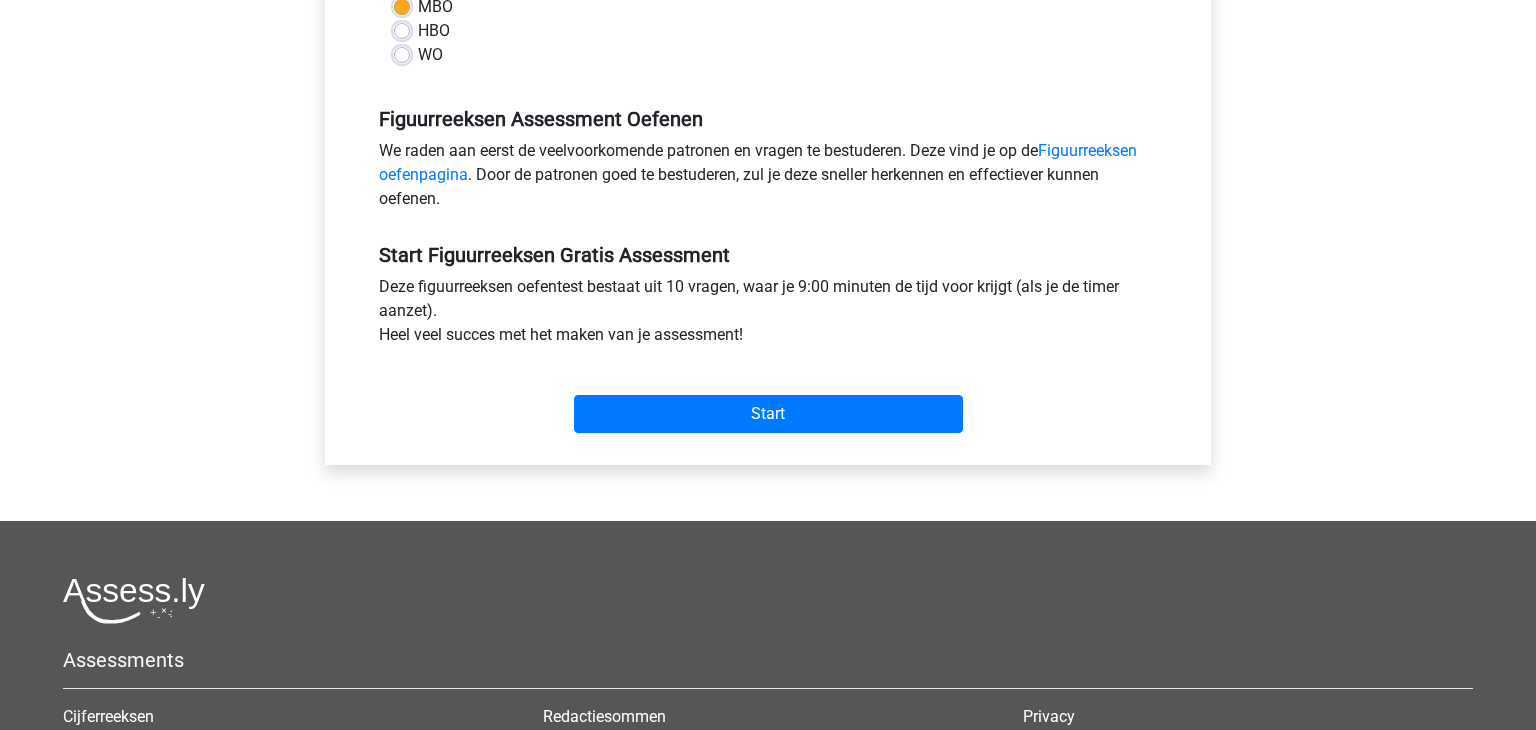scroll, scrollTop: 532, scrollLeft: 0, axis: vertical 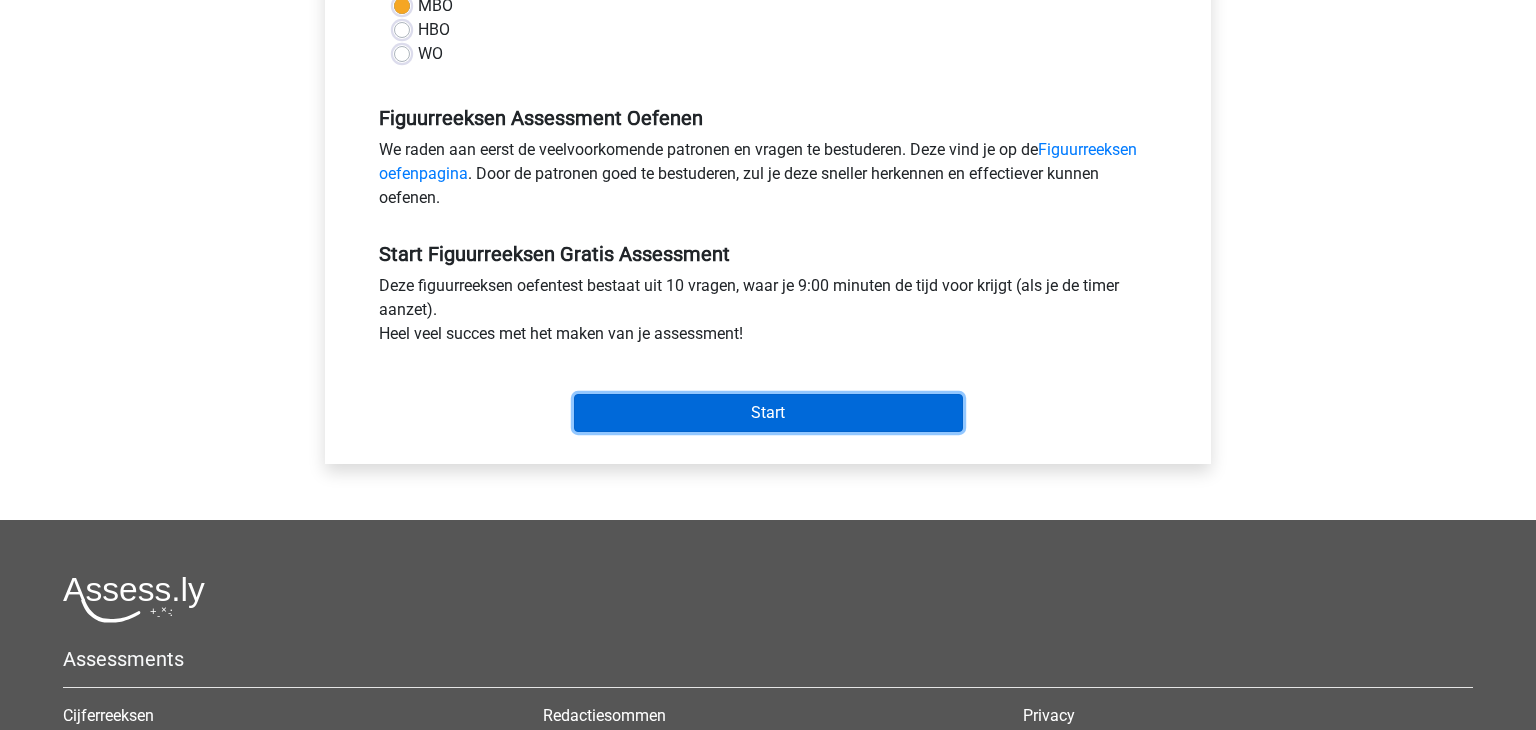 click on "Start" at bounding box center (768, 413) 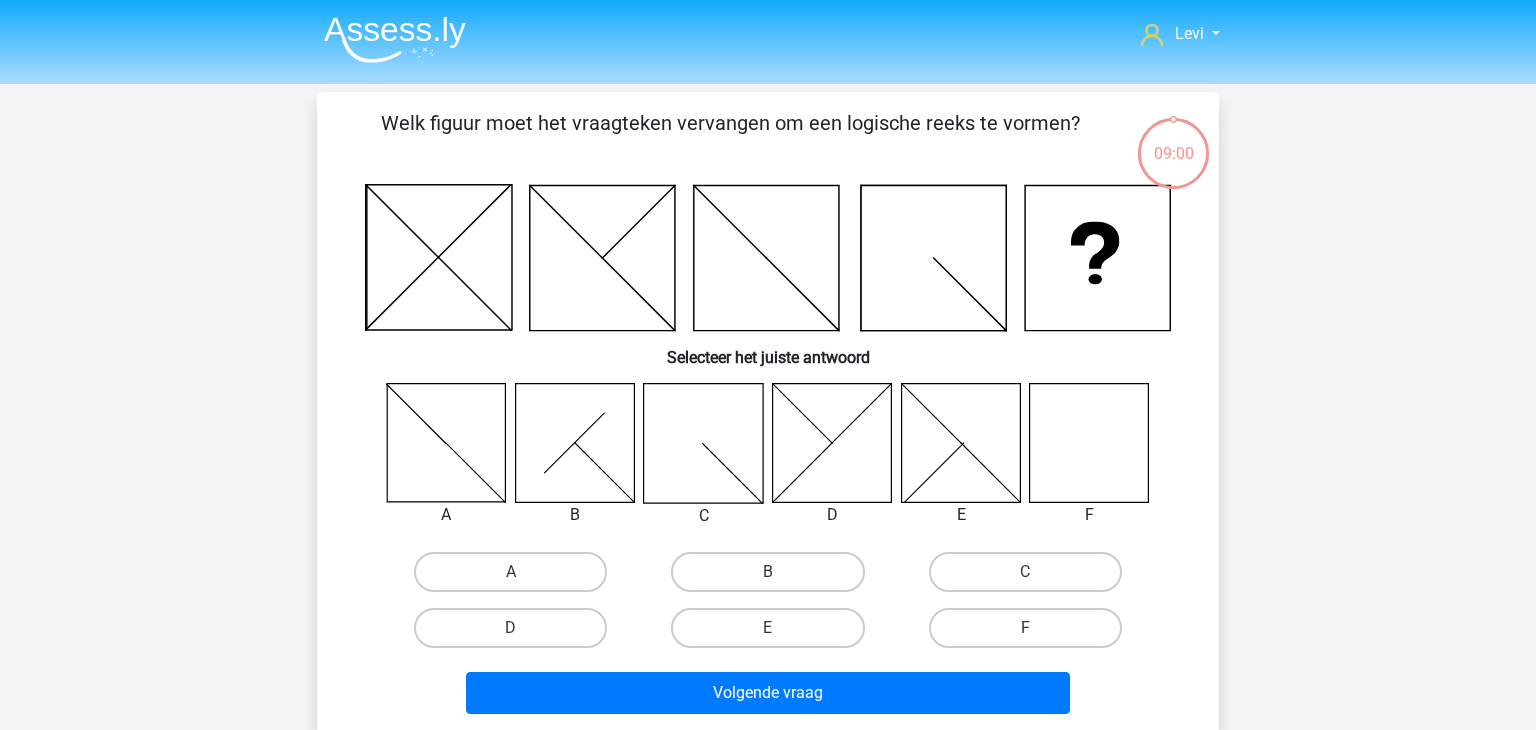 scroll, scrollTop: 0, scrollLeft: 0, axis: both 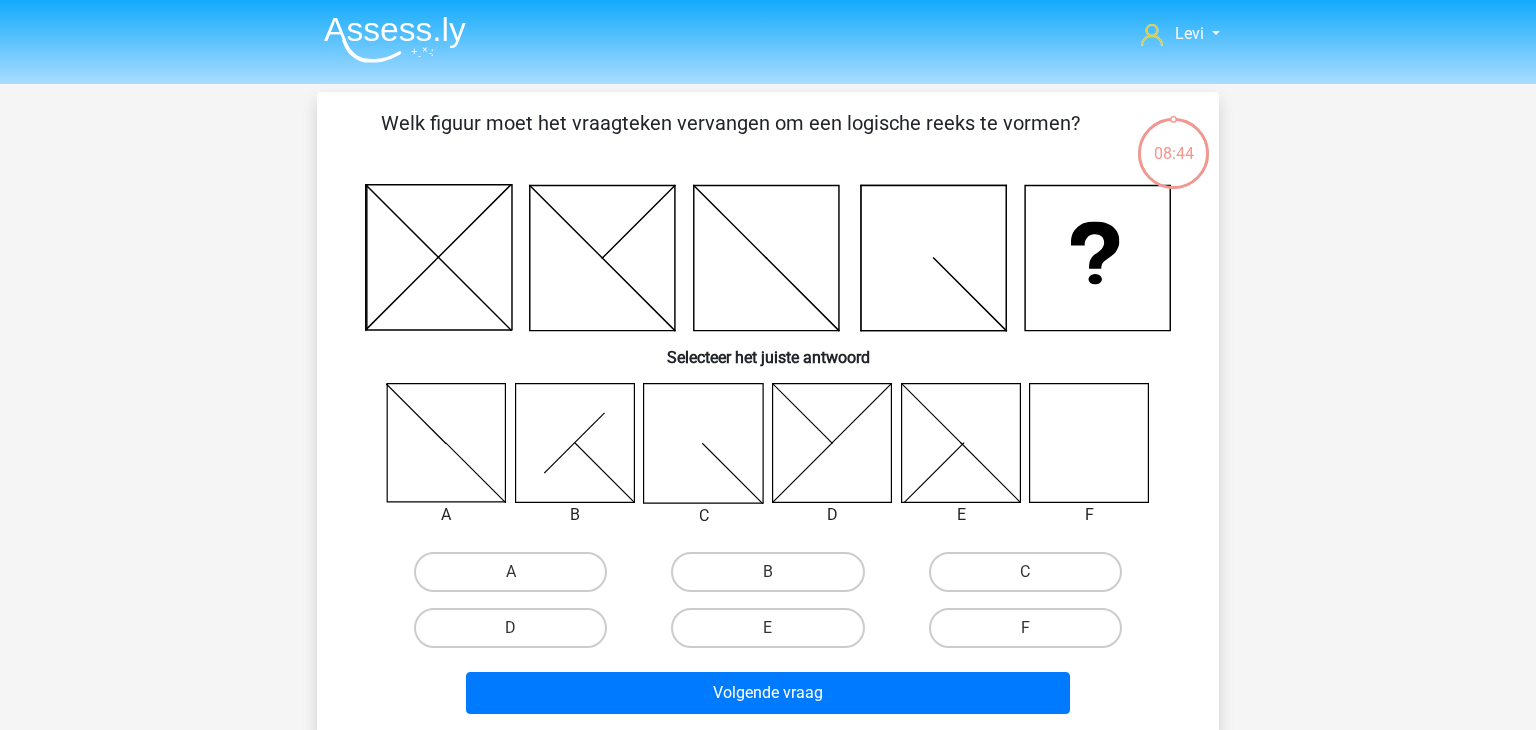 click 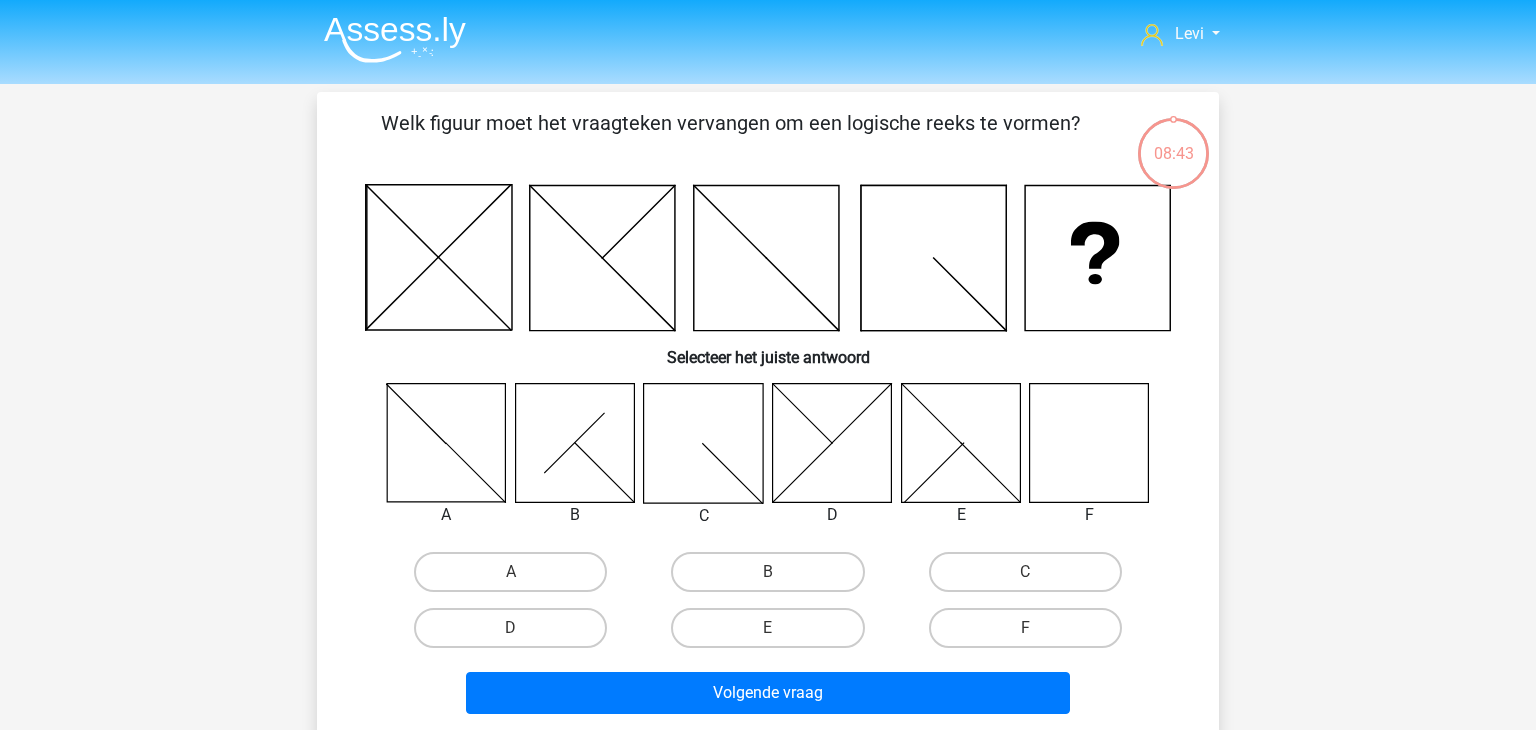 click 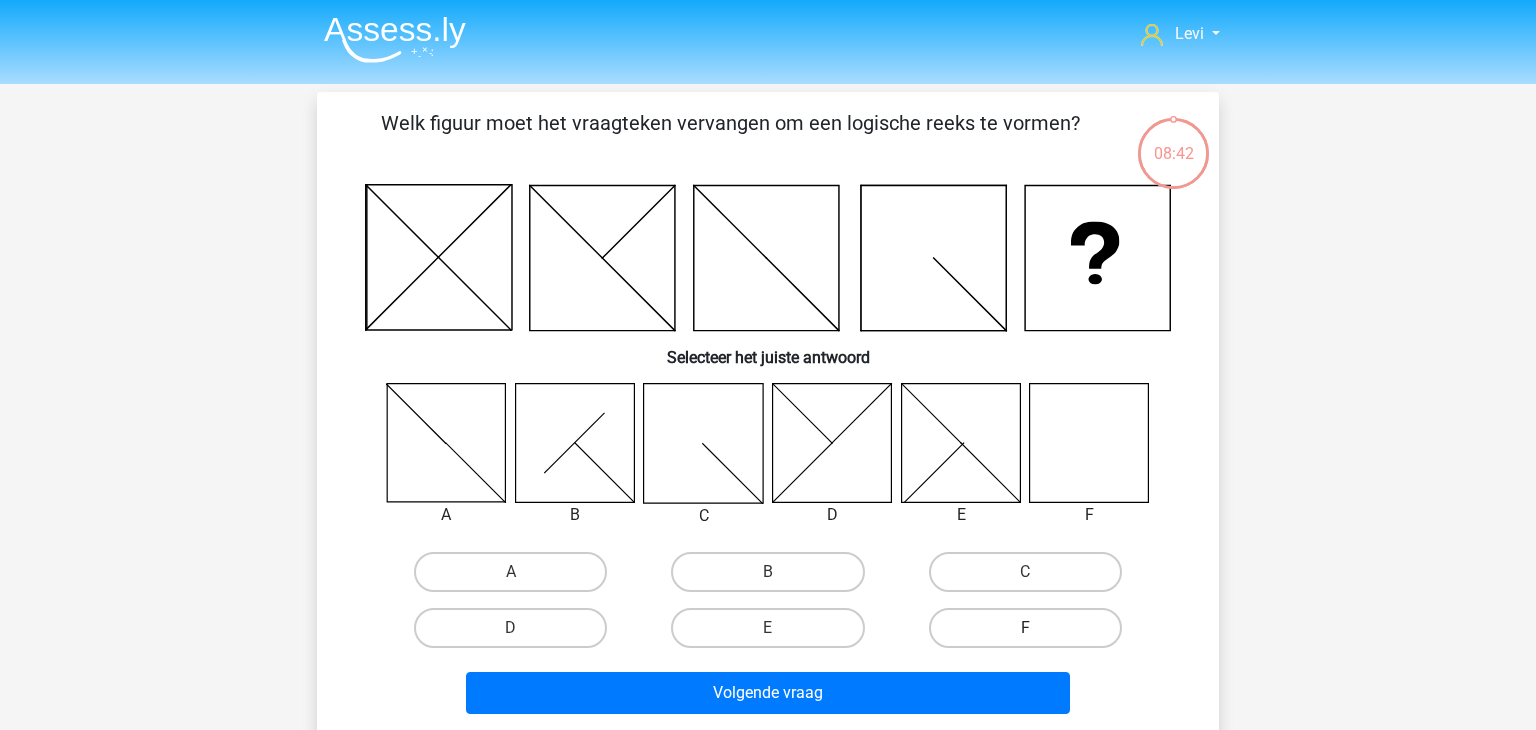 click on "F" at bounding box center (1025, 628) 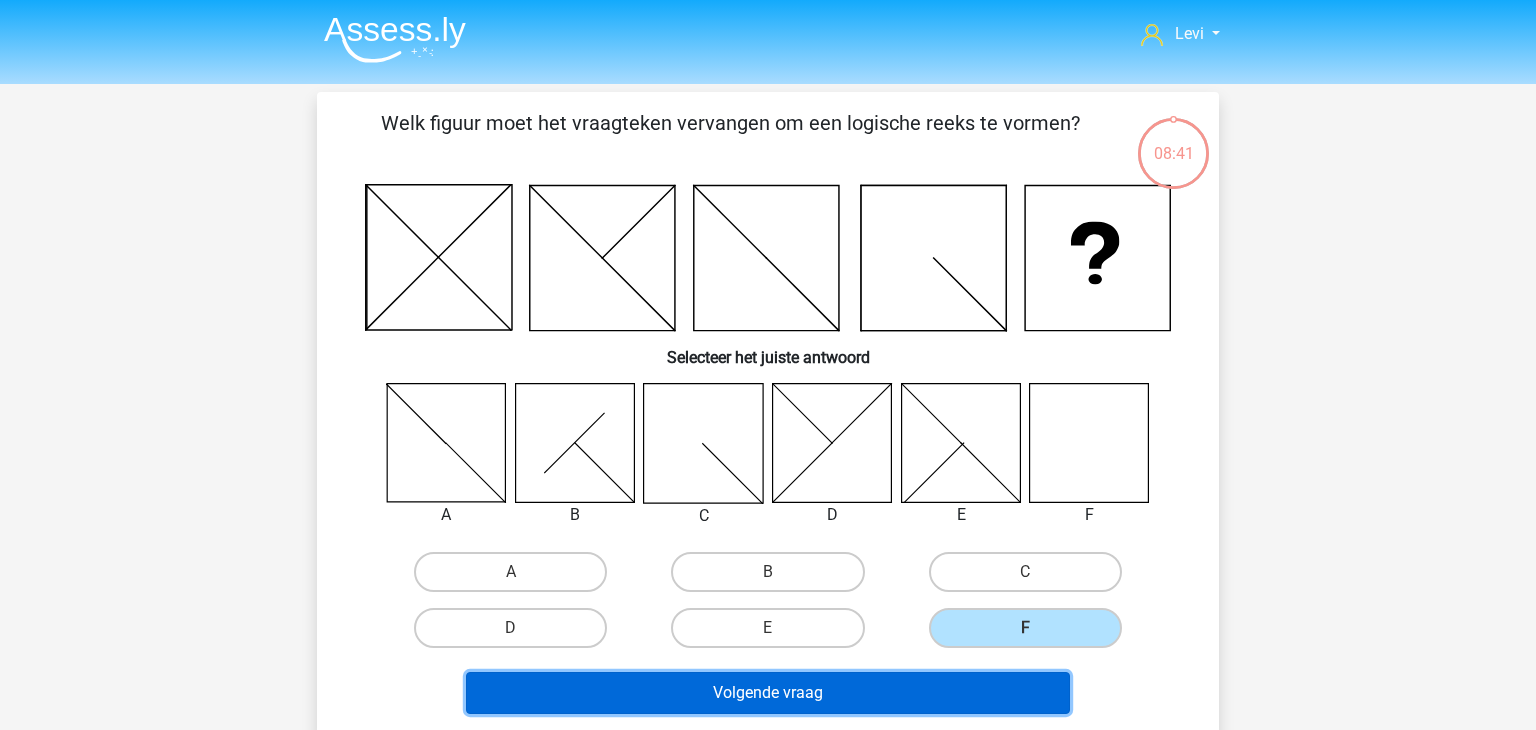 click on "Volgende vraag" at bounding box center (768, 693) 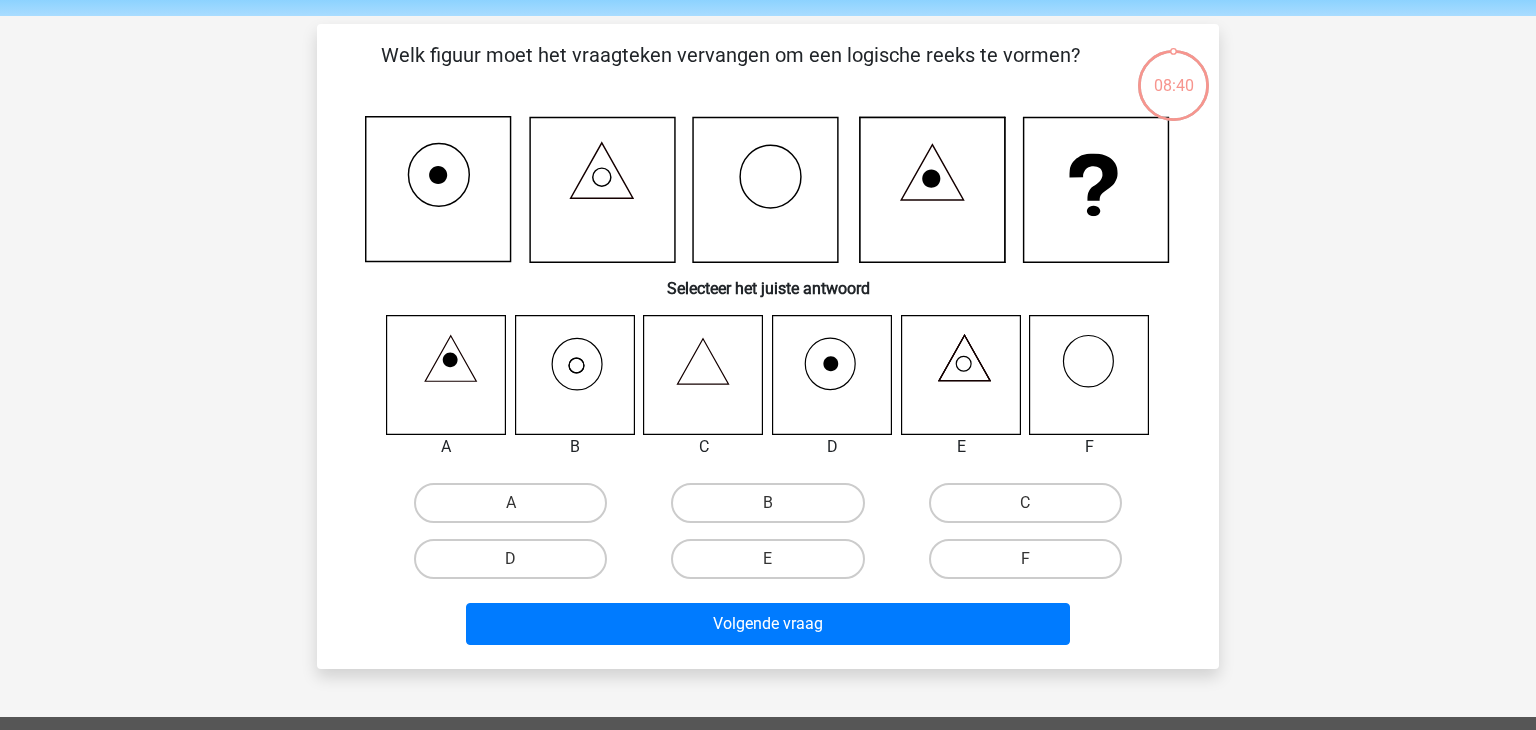 scroll, scrollTop: 92, scrollLeft: 0, axis: vertical 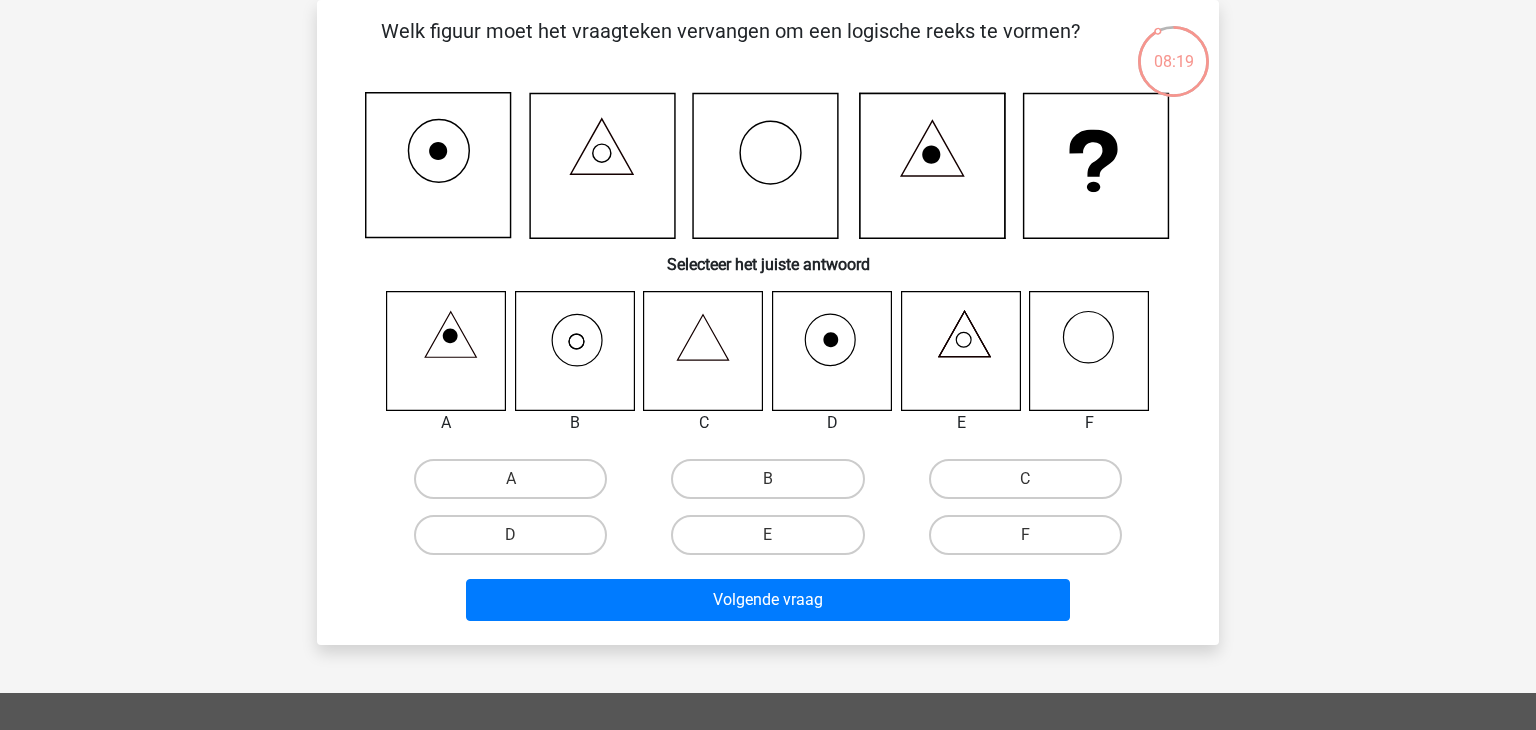 click at bounding box center (703, 351) 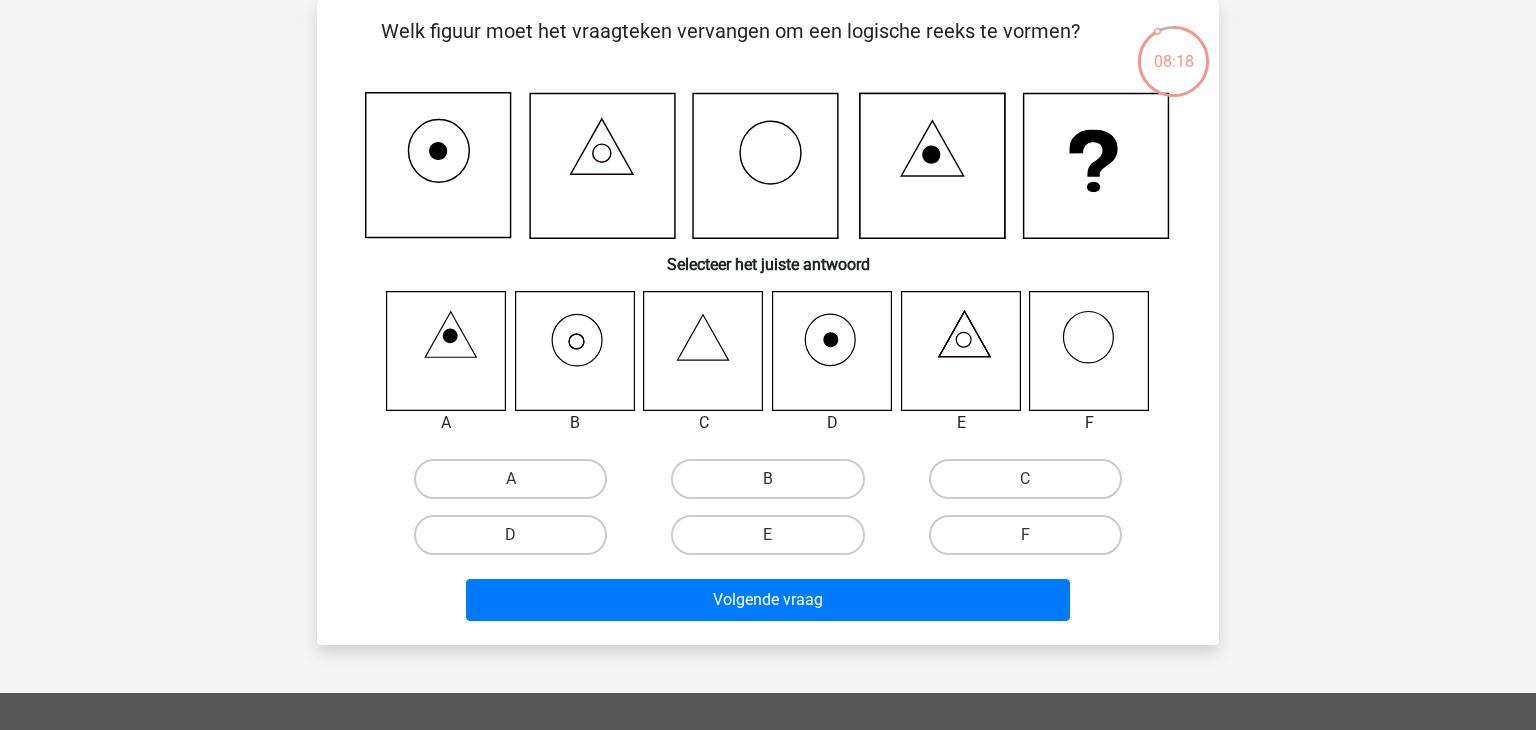 click 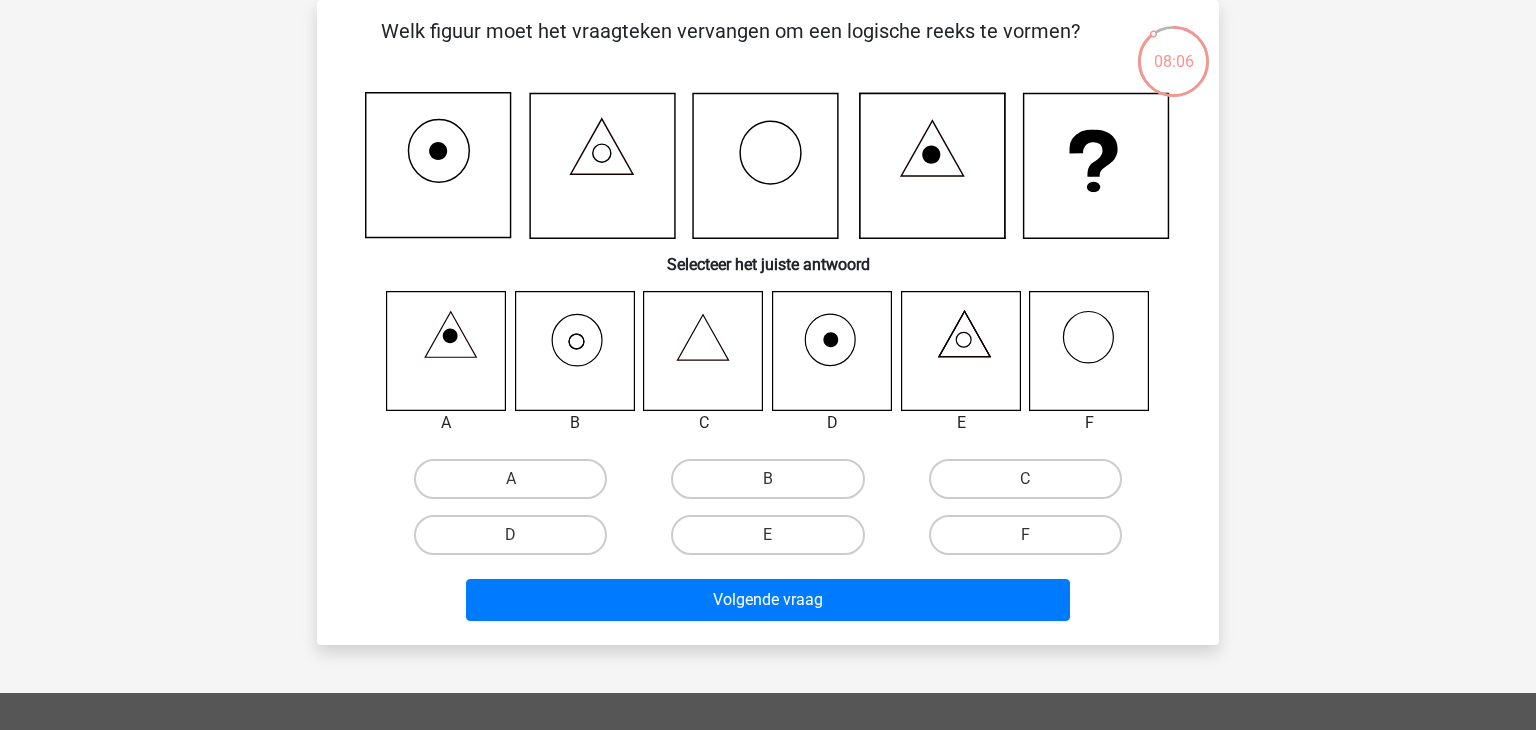 click 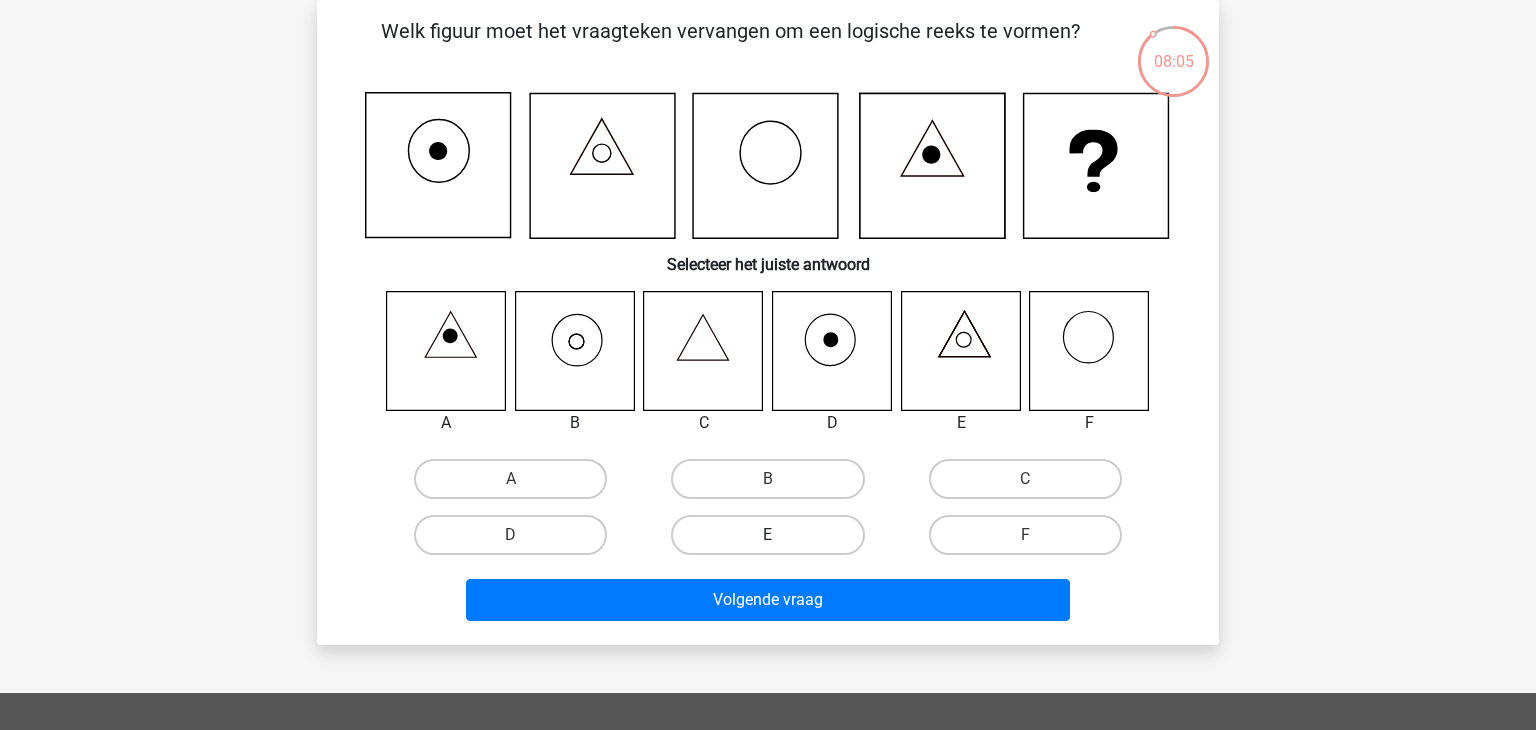 click on "E" at bounding box center (767, 535) 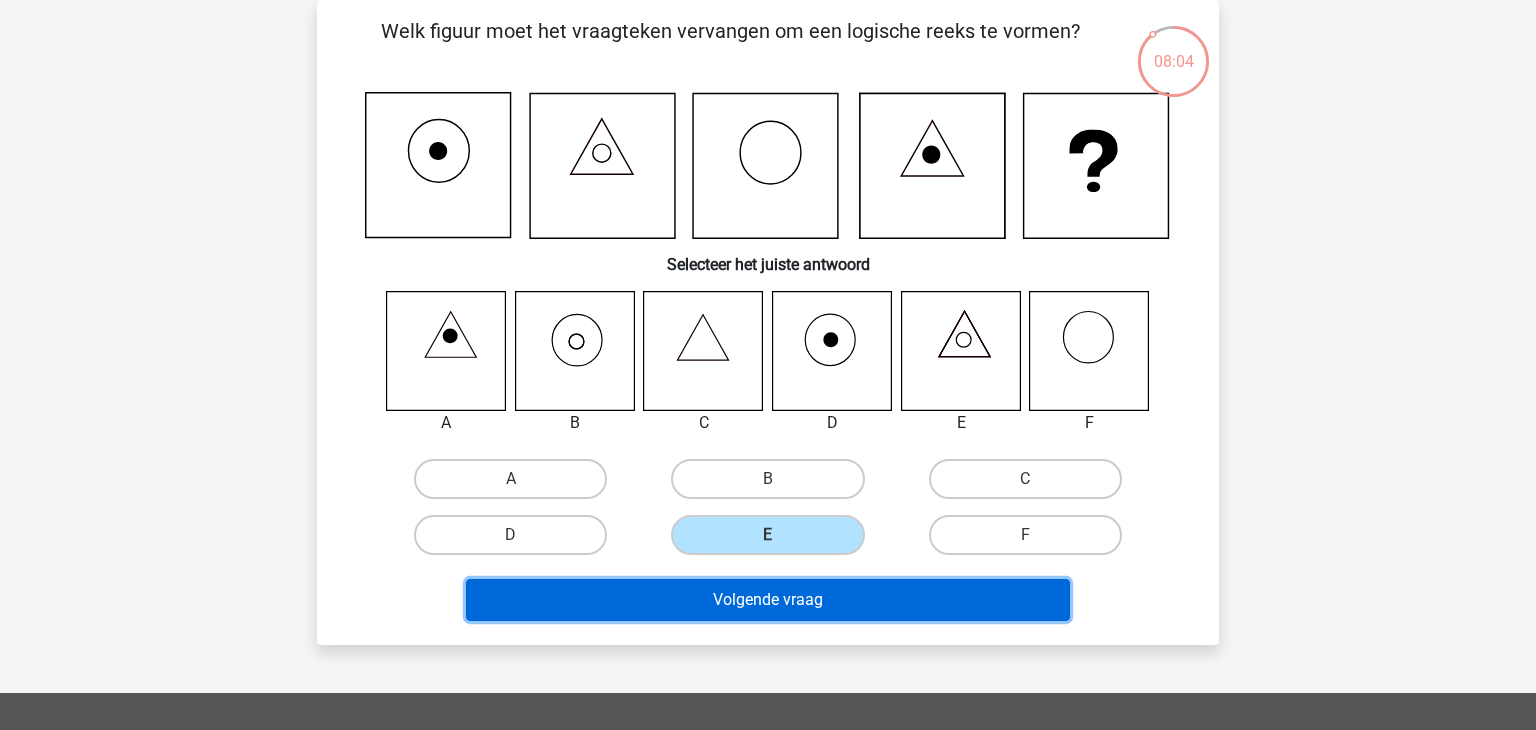 click on "Volgende vraag" at bounding box center (768, 600) 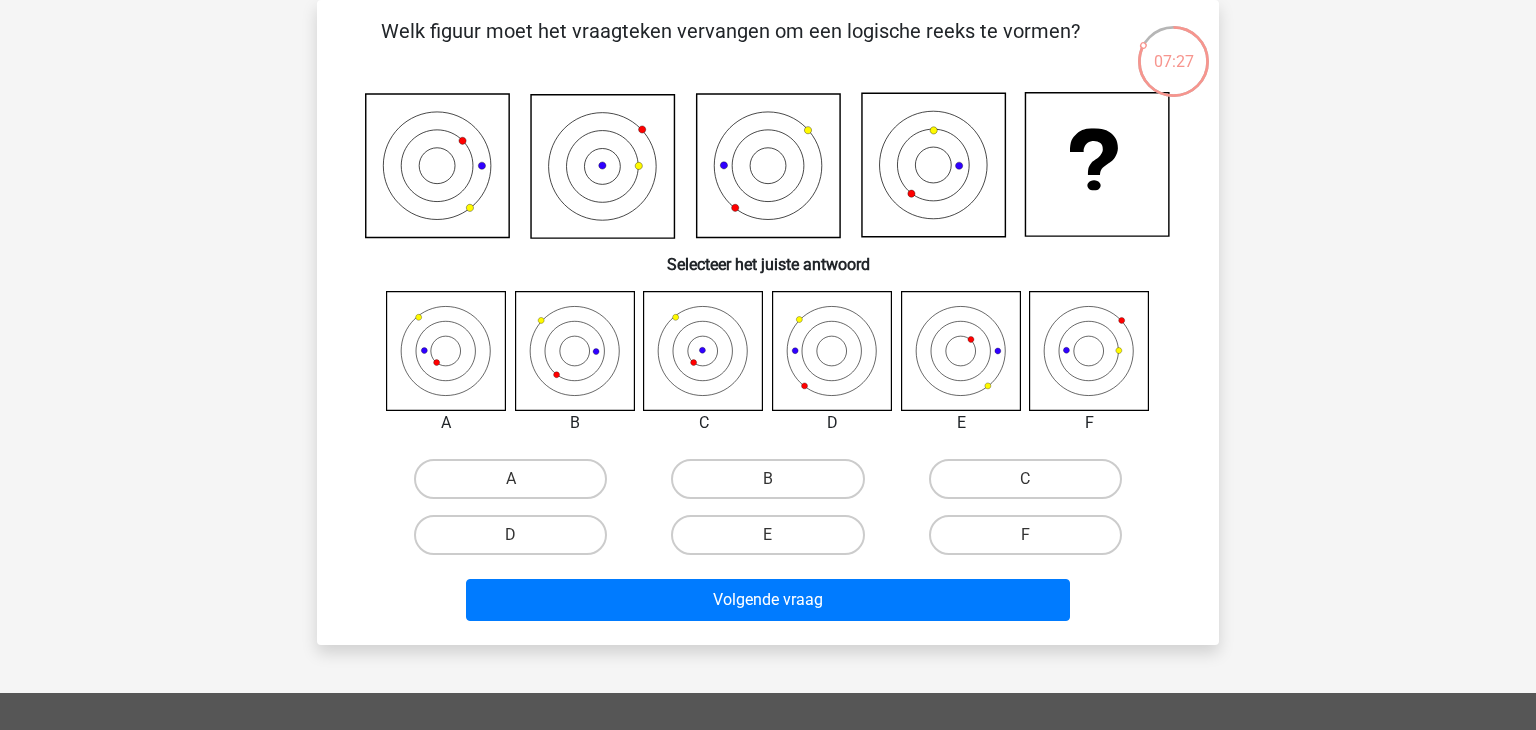 click 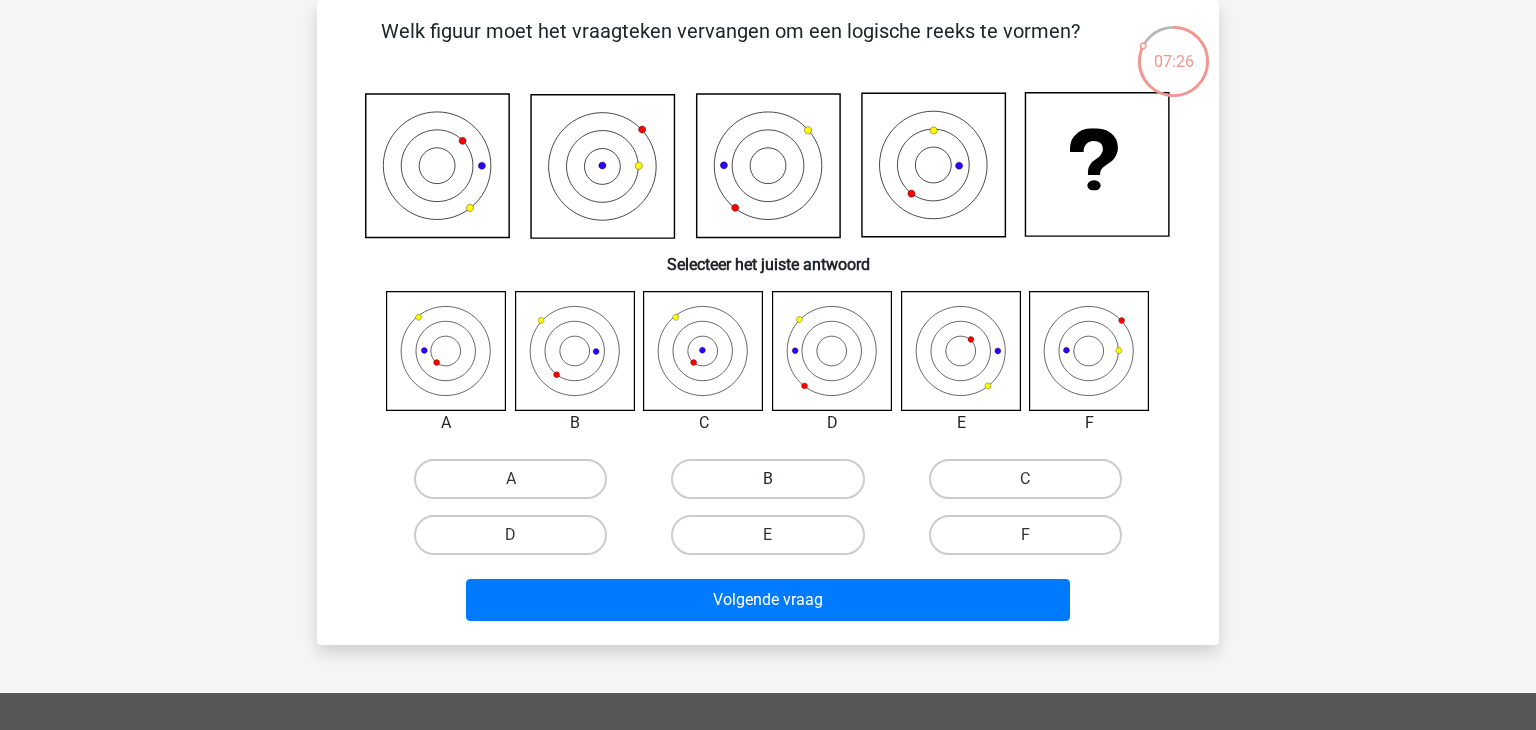 click on "B" at bounding box center [767, 479] 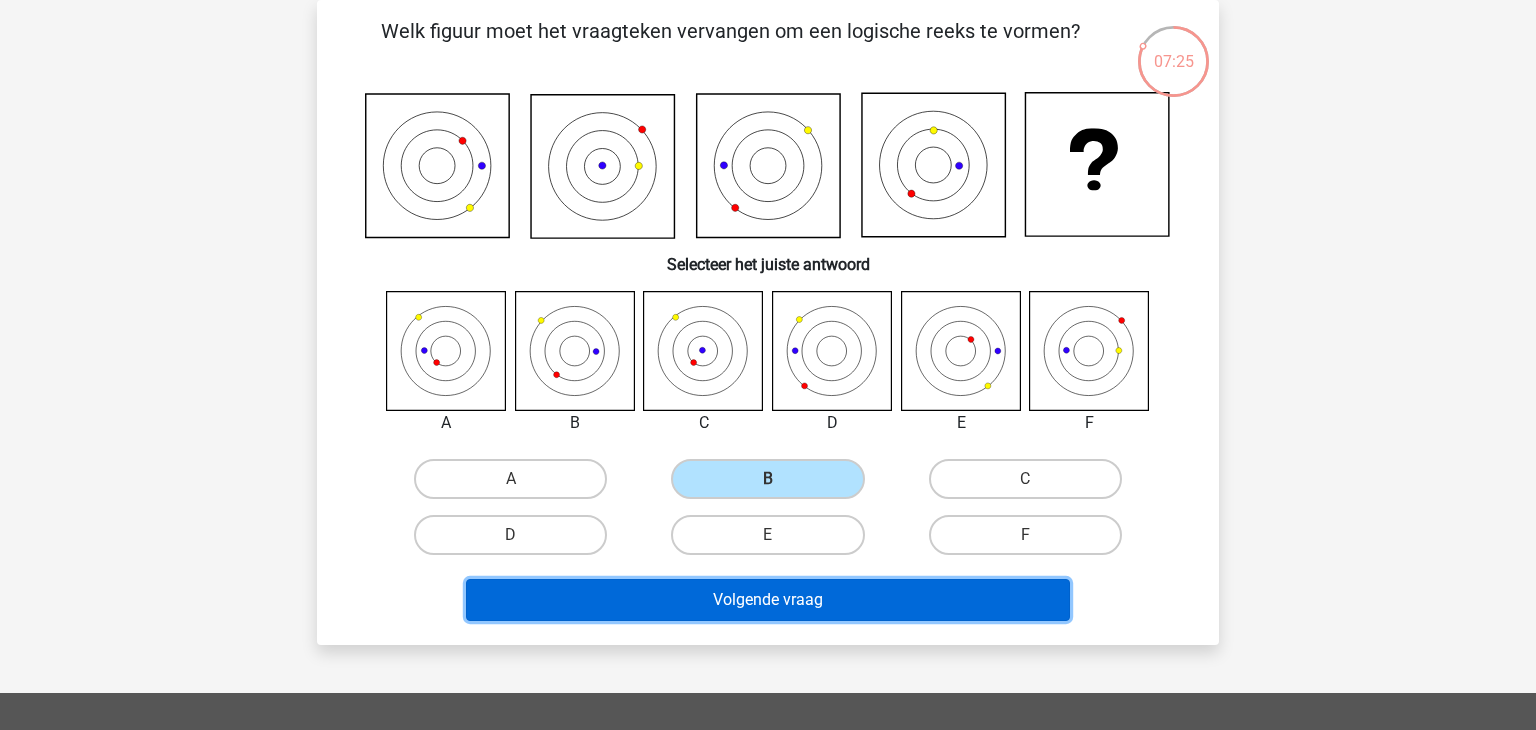 click on "Volgende vraag" at bounding box center [768, 600] 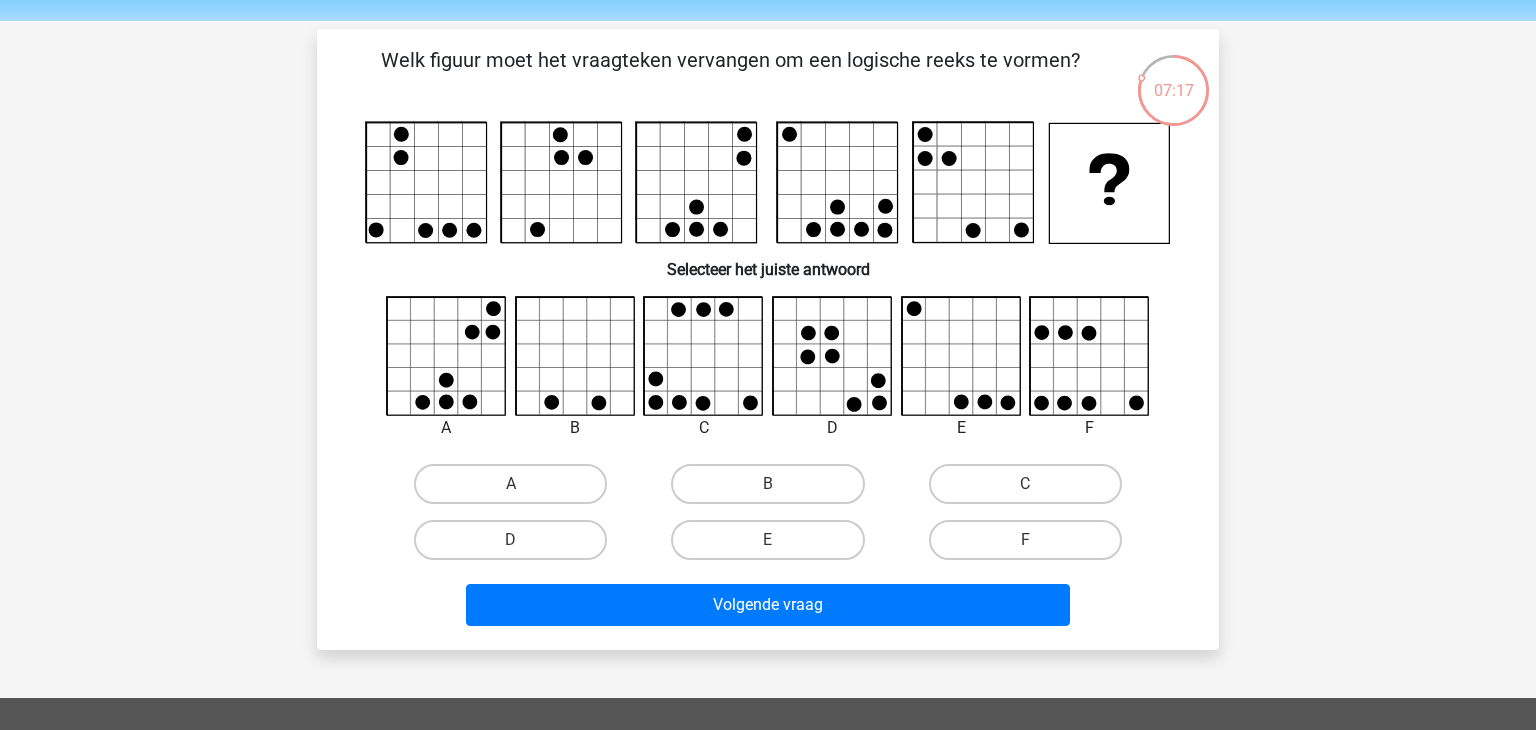 scroll, scrollTop: 68, scrollLeft: 0, axis: vertical 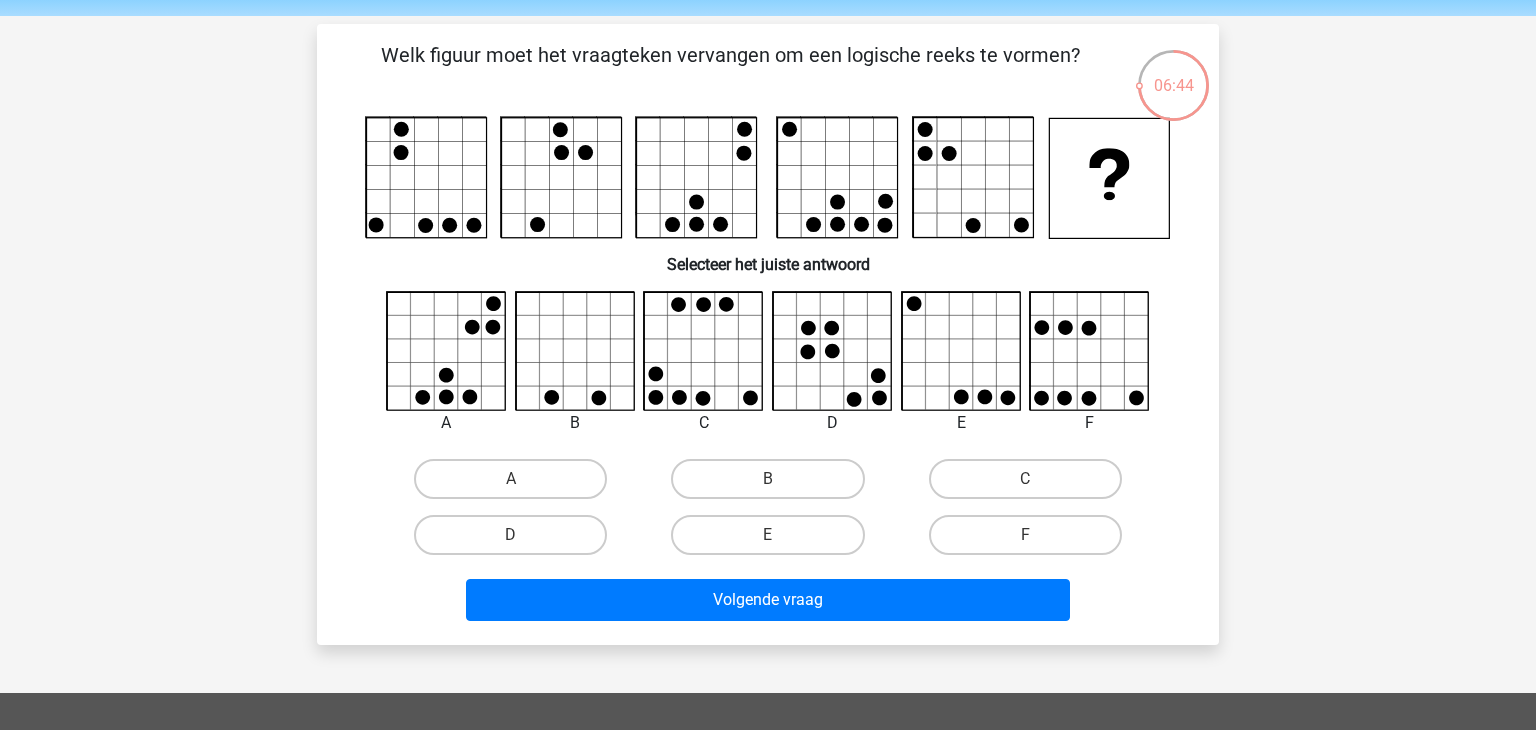 click 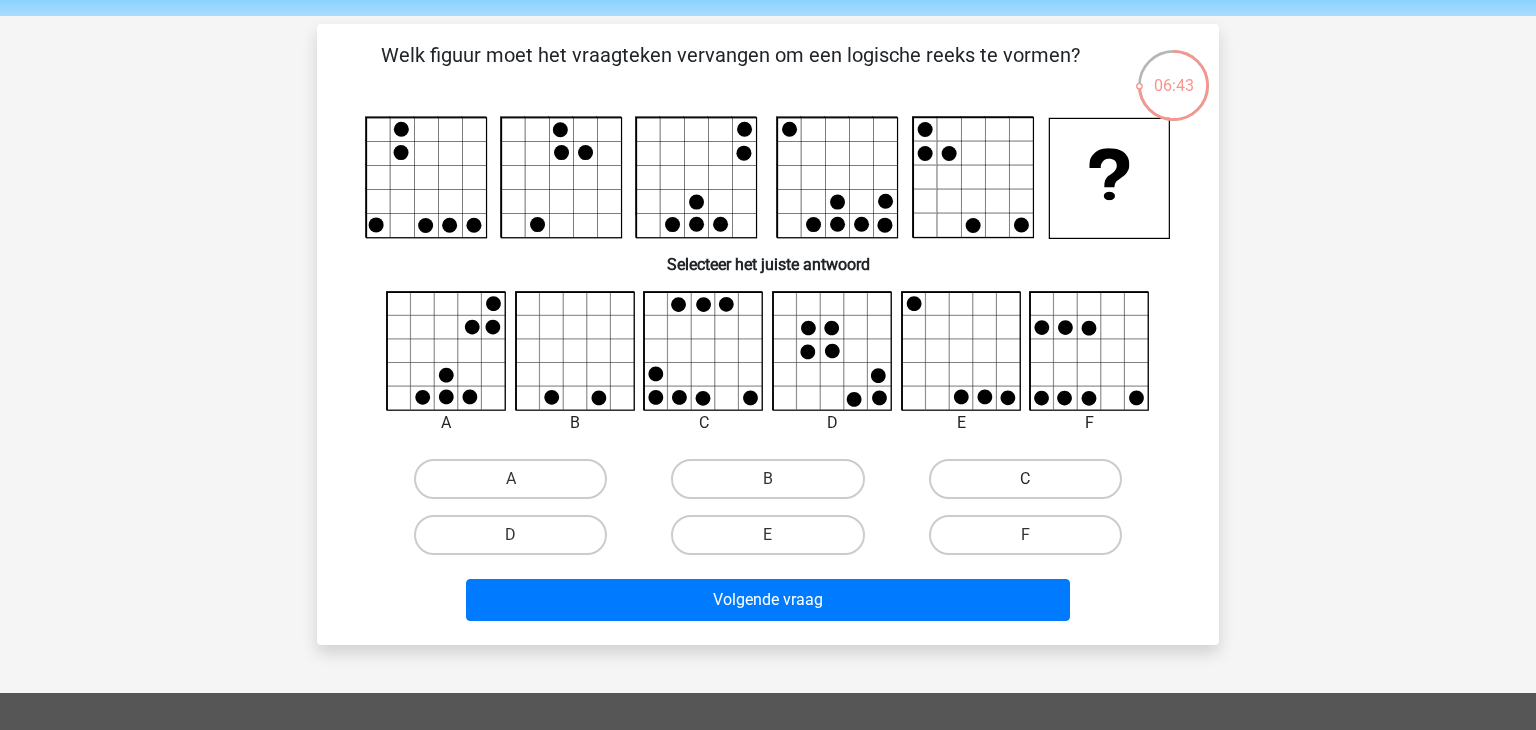 click on "C" at bounding box center [1025, 479] 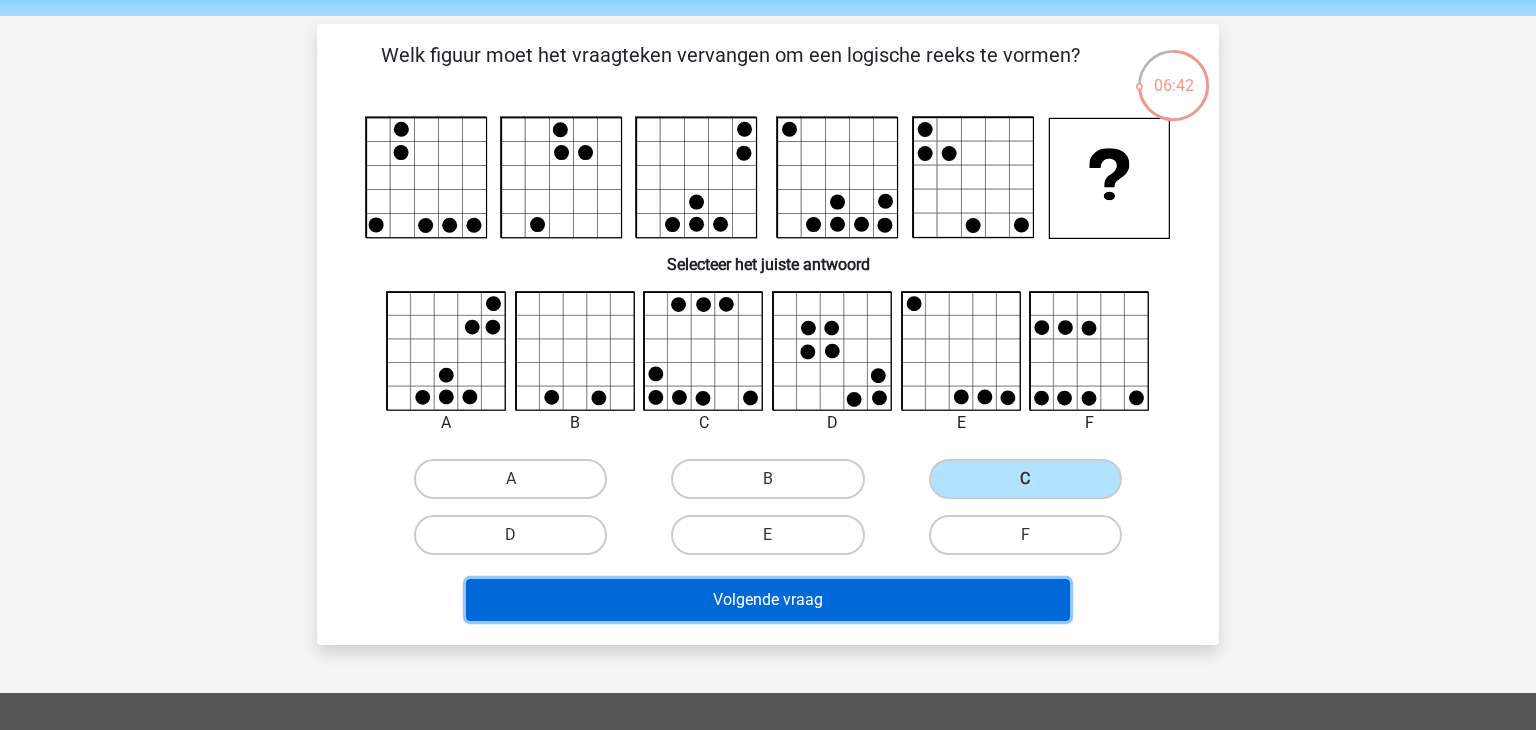 click on "Volgende vraag" at bounding box center (768, 600) 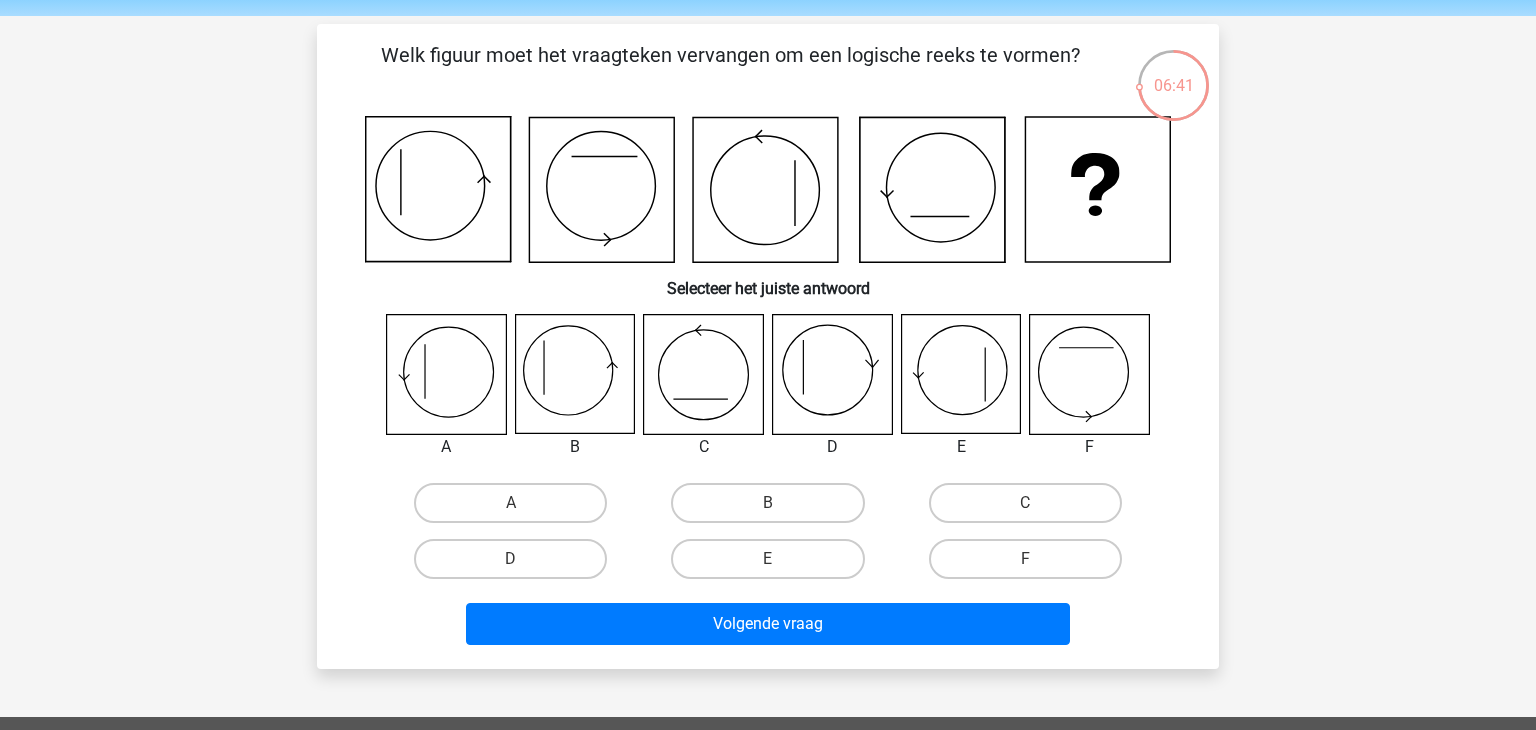 scroll, scrollTop: 92, scrollLeft: 0, axis: vertical 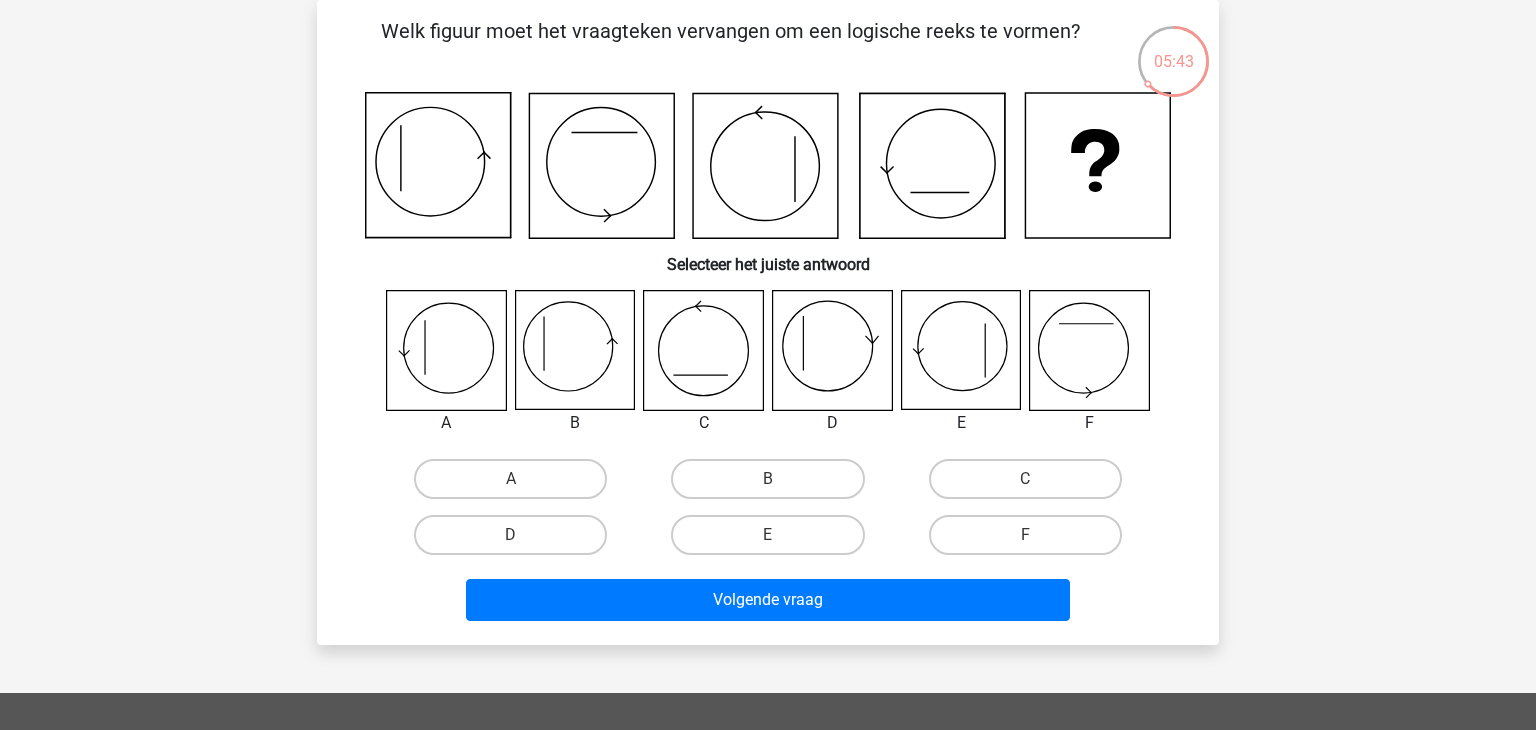 click 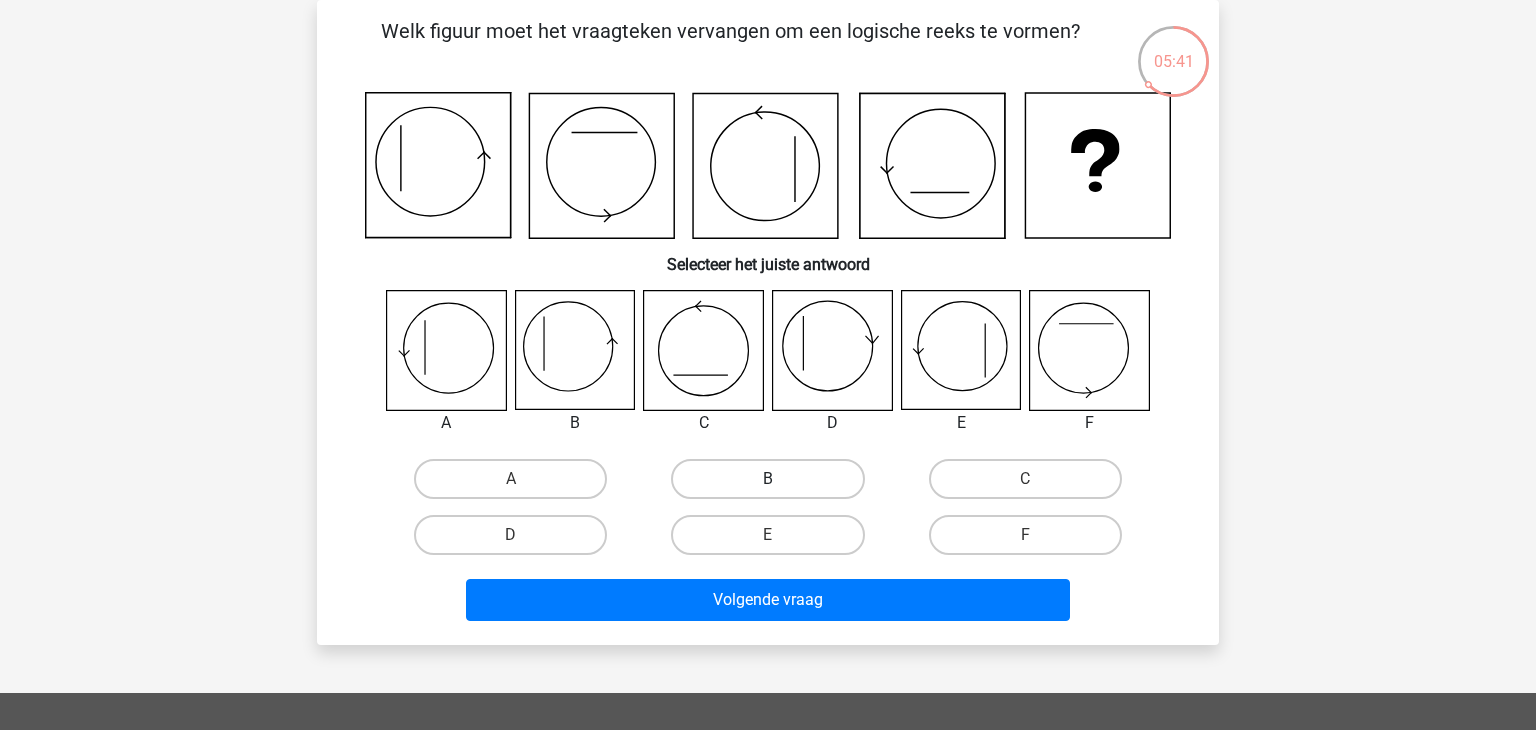 click on "B" at bounding box center [767, 479] 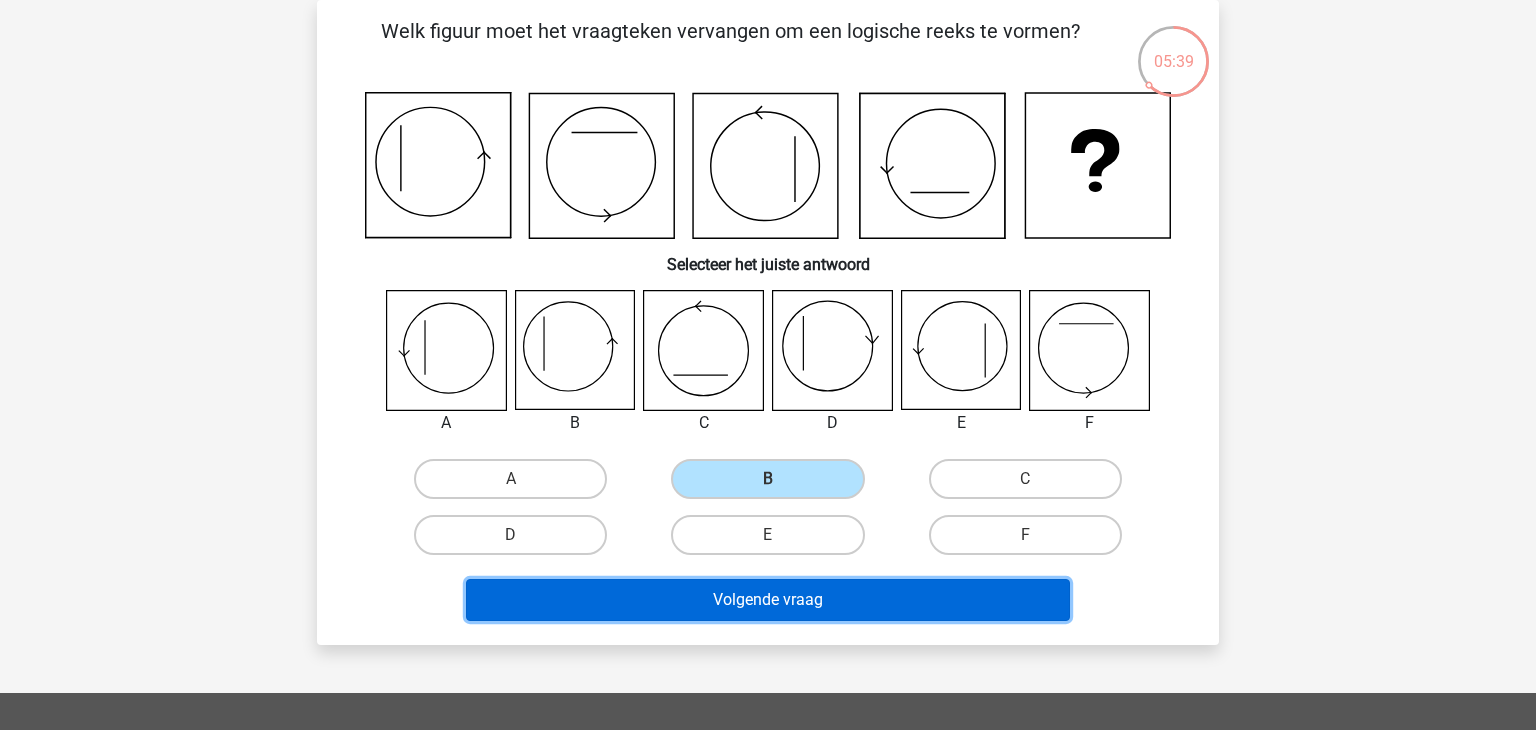click on "Volgende vraag" at bounding box center (768, 600) 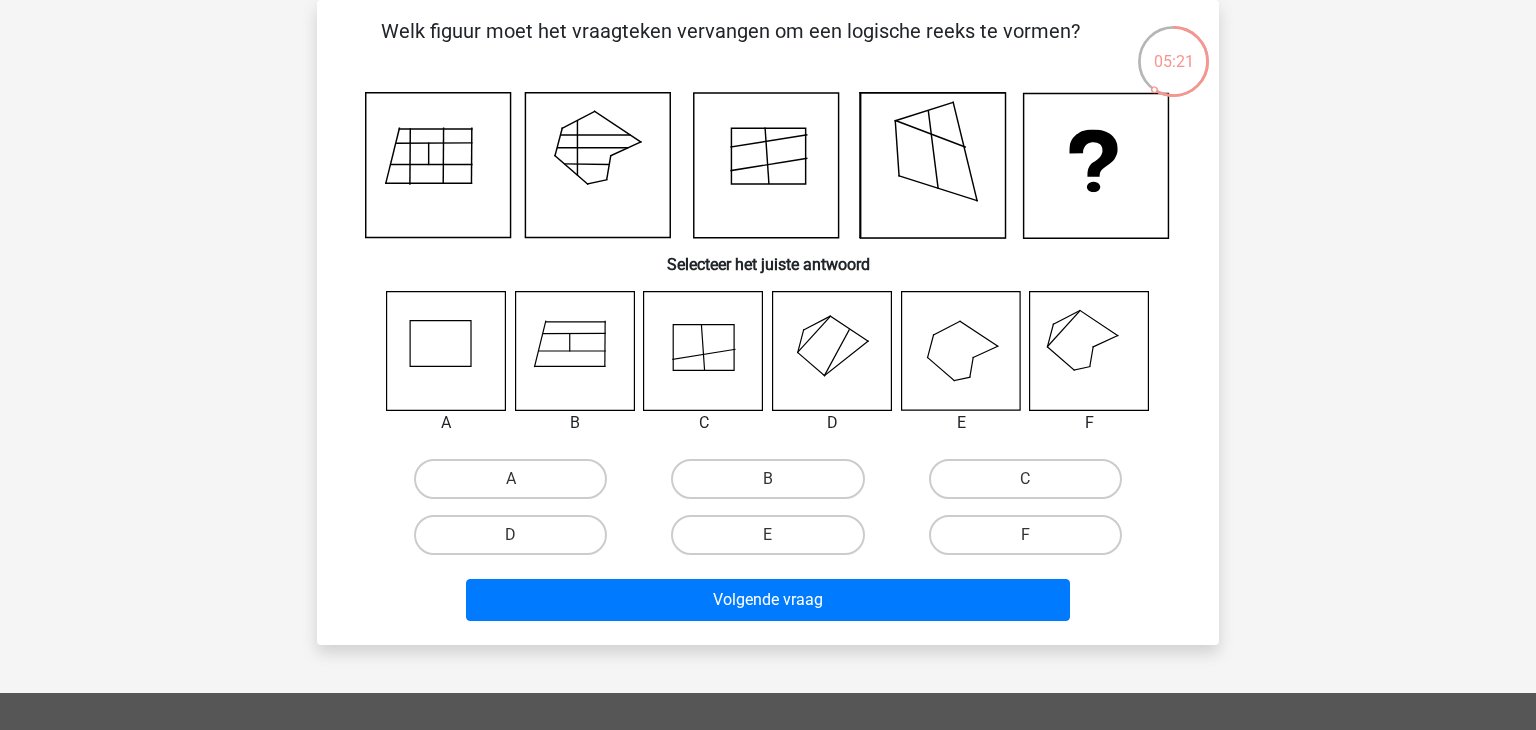 click 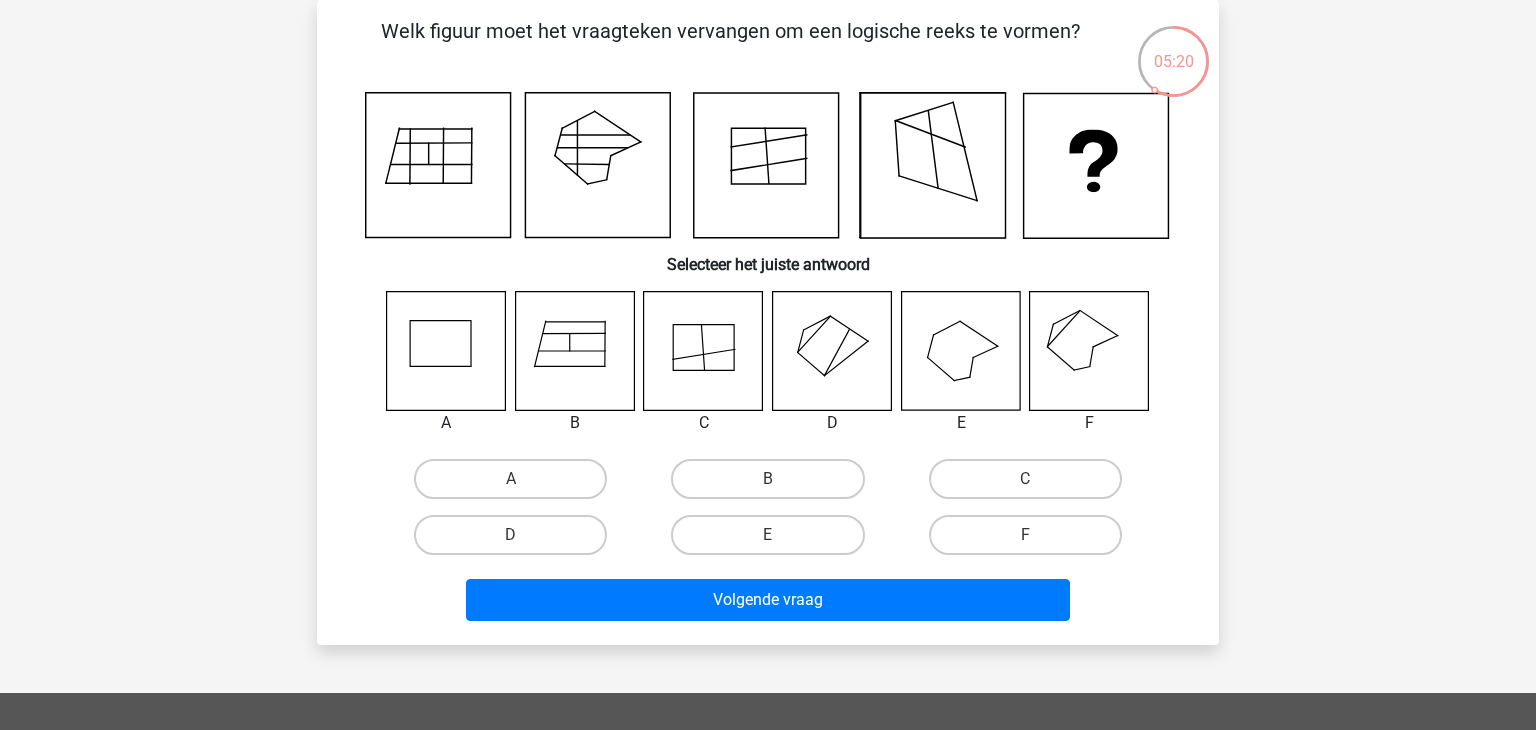 click 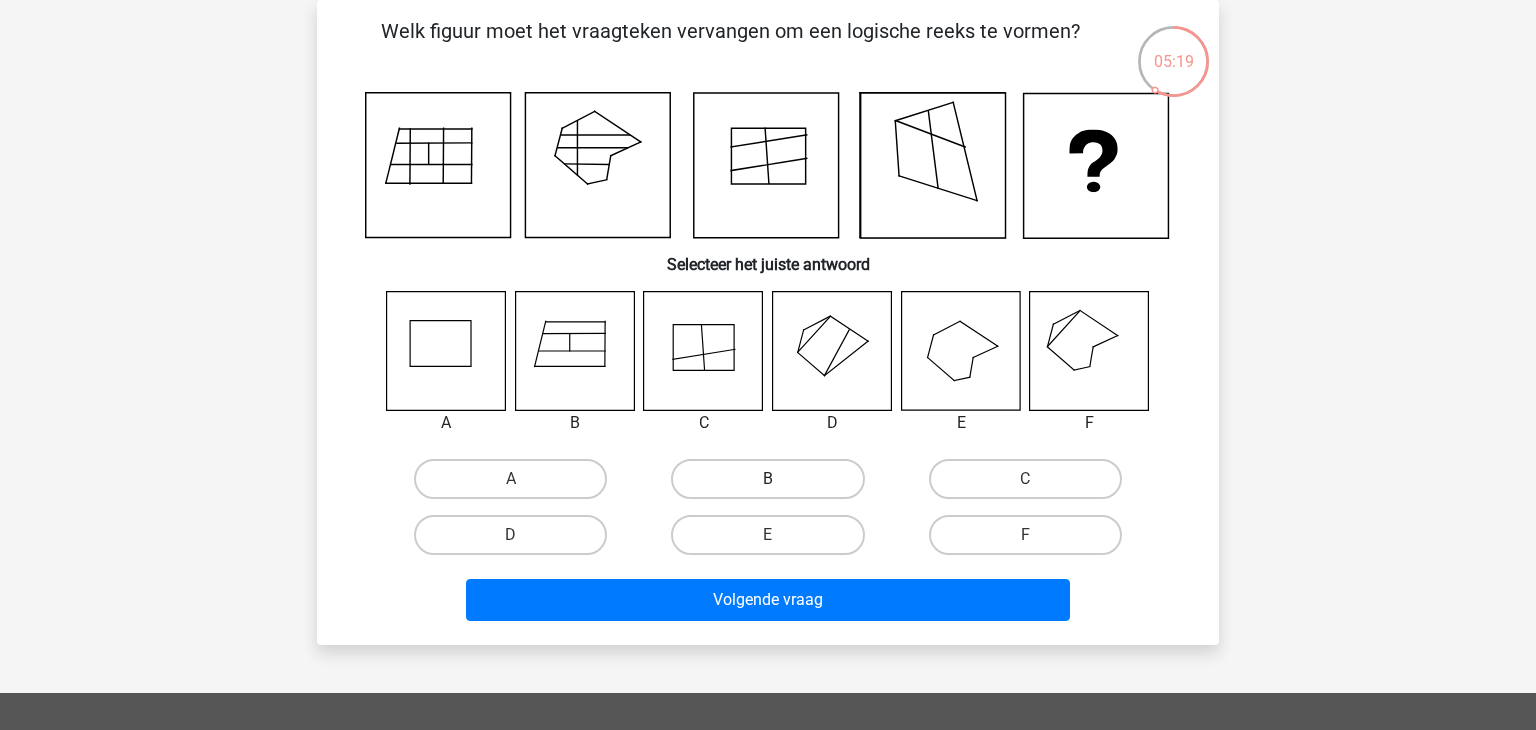 click on "B" at bounding box center (767, 479) 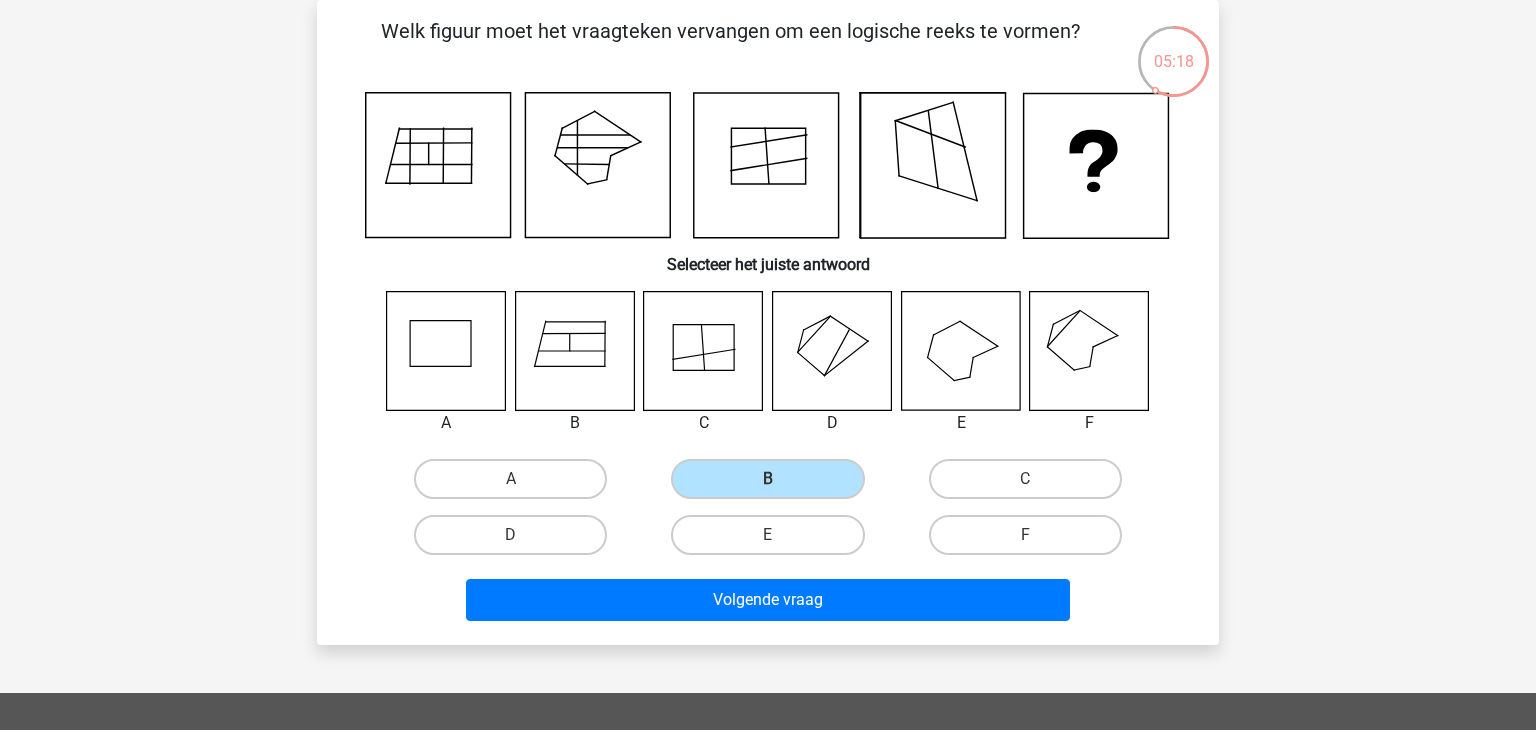 click on "Volgende vraag" at bounding box center (768, 604) 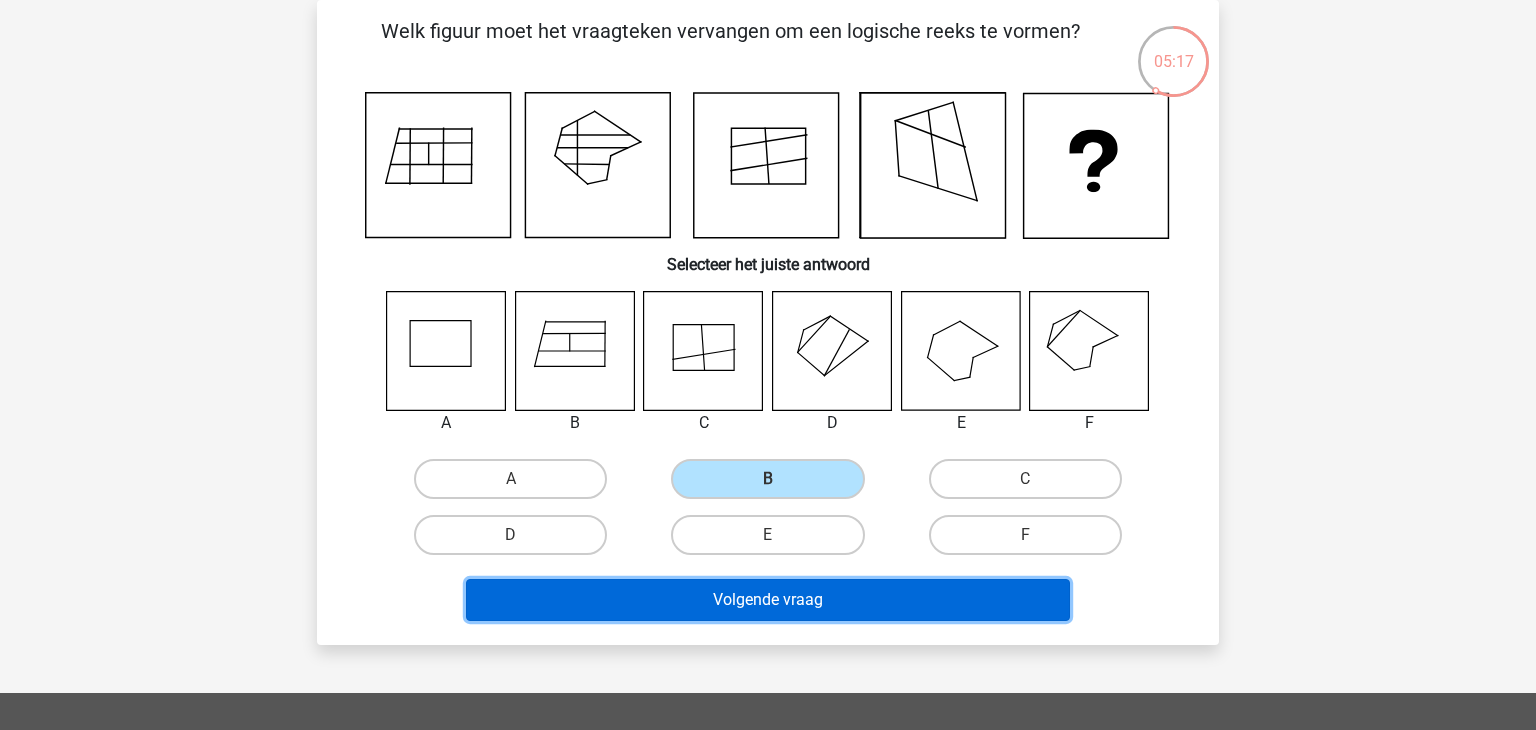 click on "Volgende vraag" at bounding box center [768, 600] 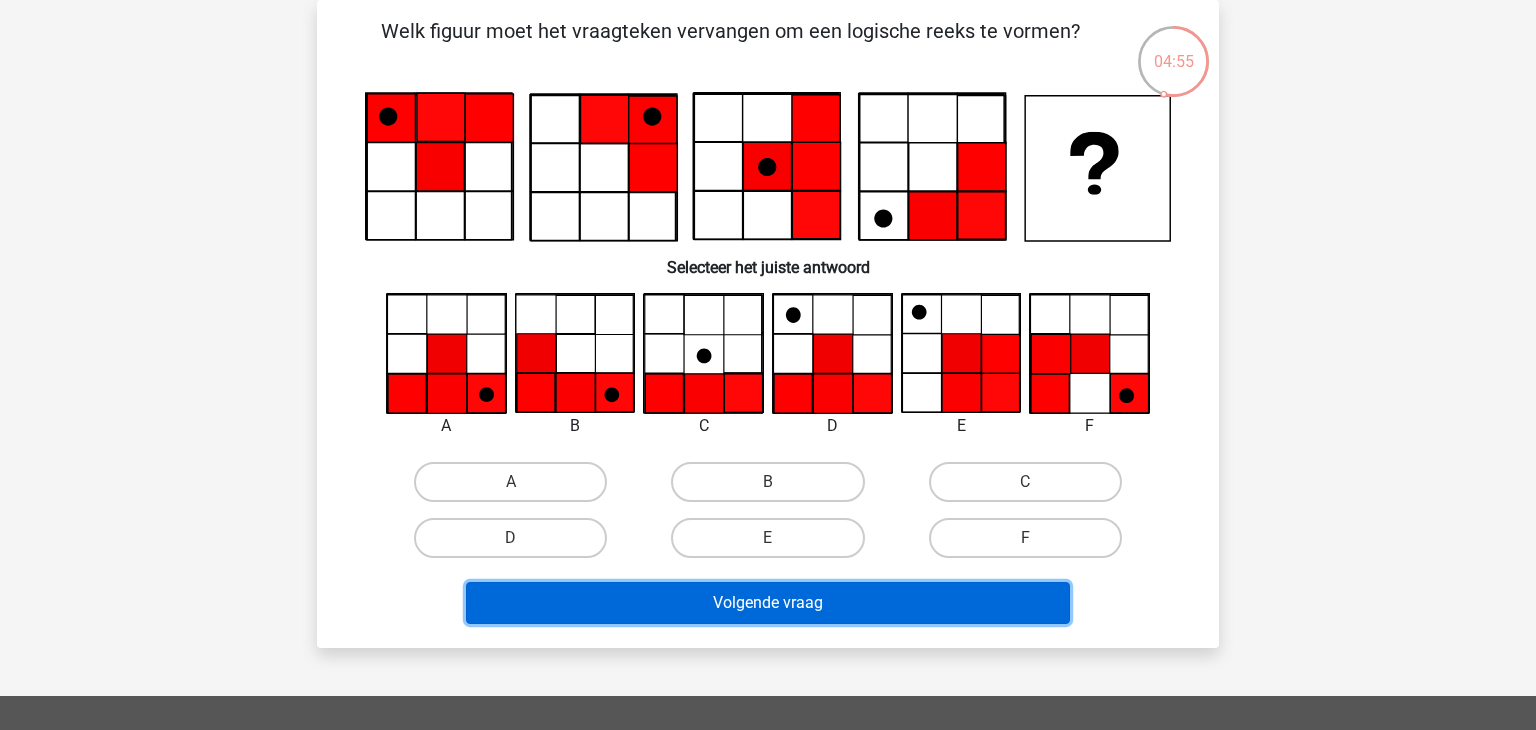 click on "Volgende vraag" at bounding box center (768, 603) 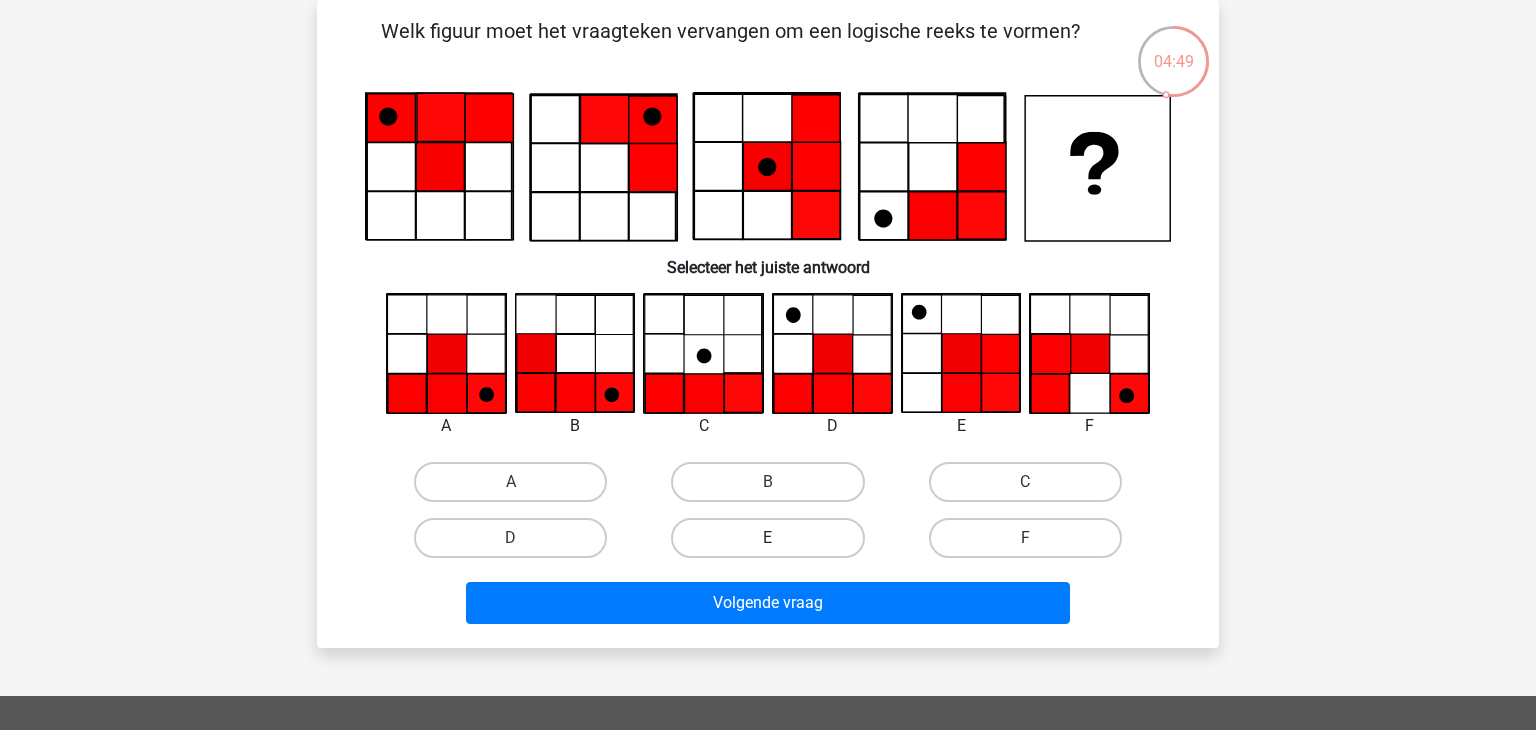 click on "E" at bounding box center [767, 538] 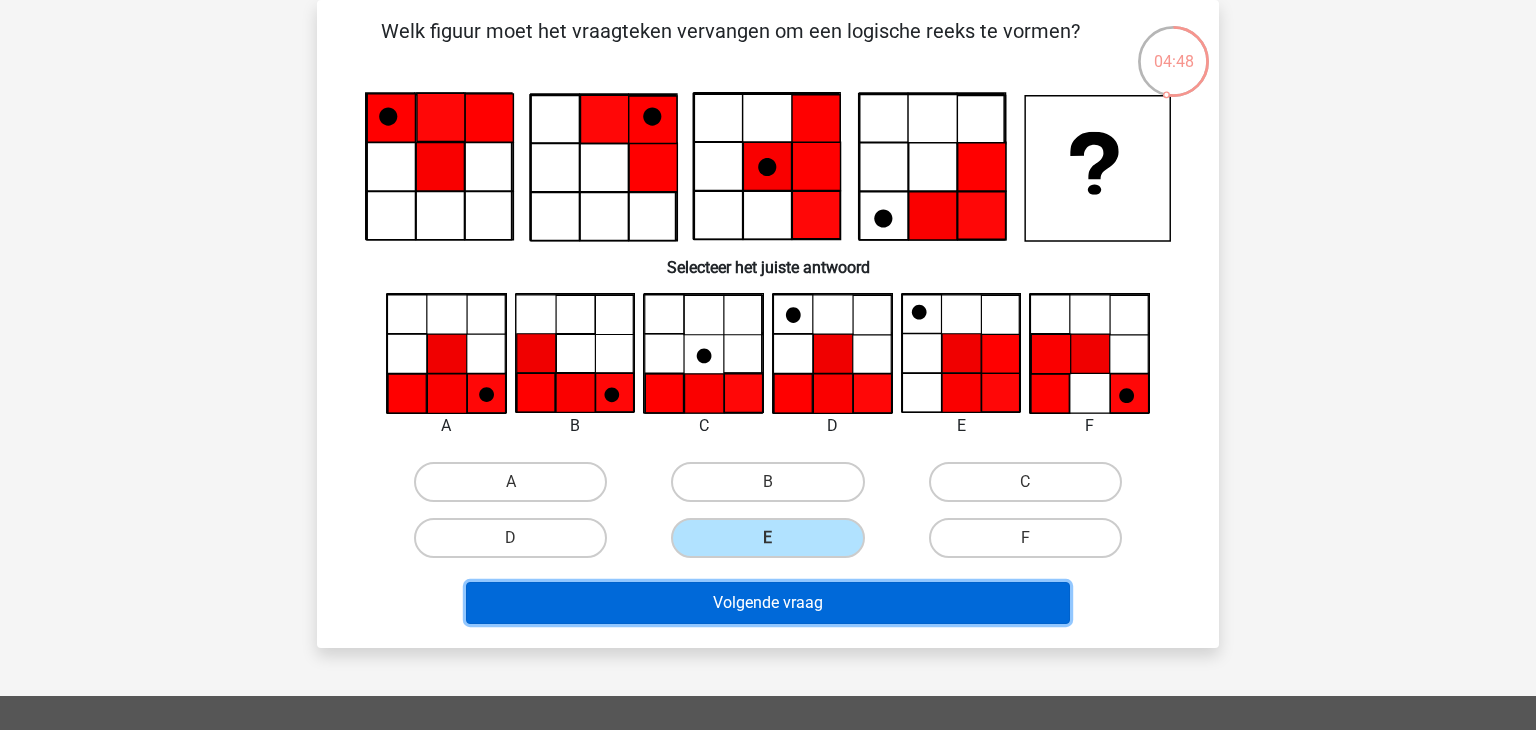 click on "Volgende vraag" at bounding box center (768, 603) 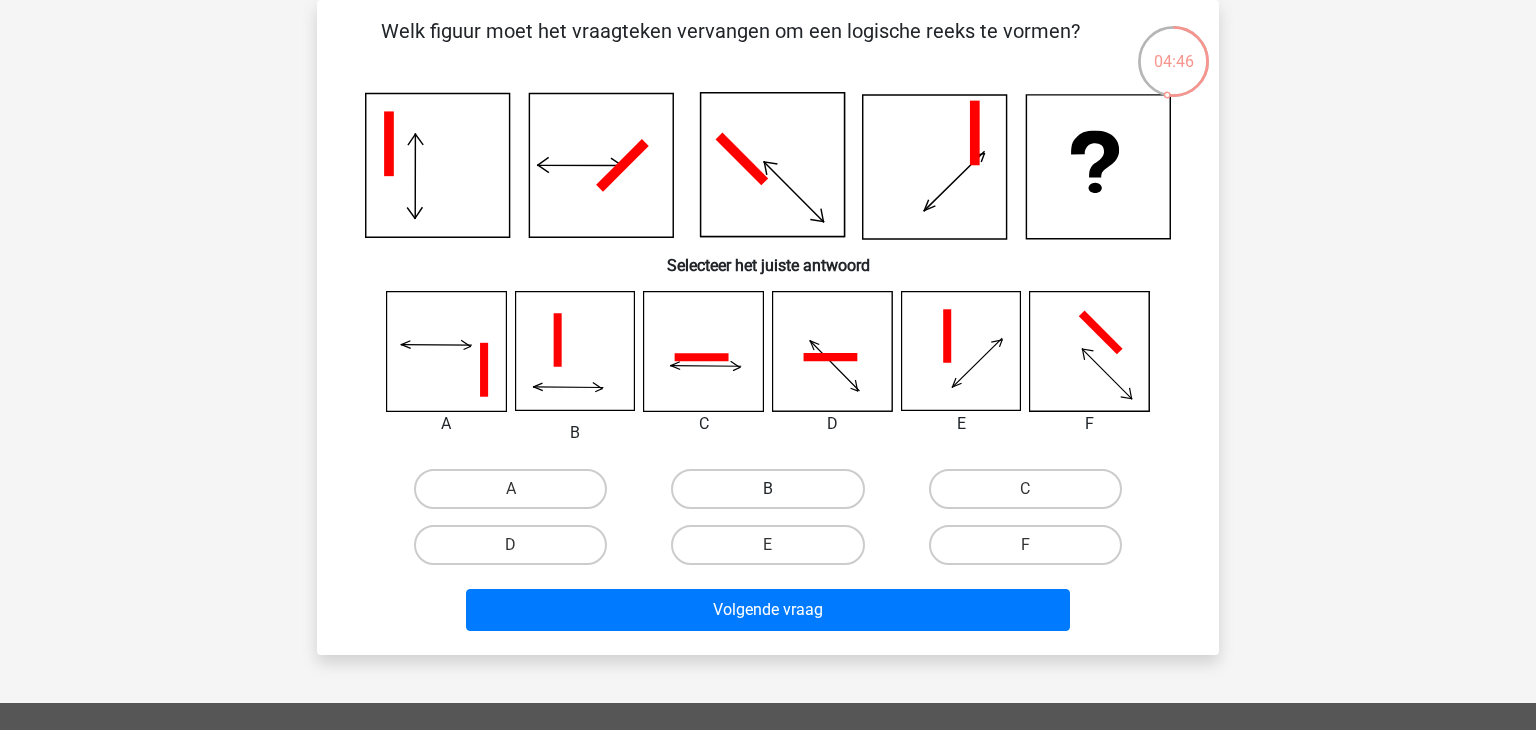 click on "B" at bounding box center (767, 489) 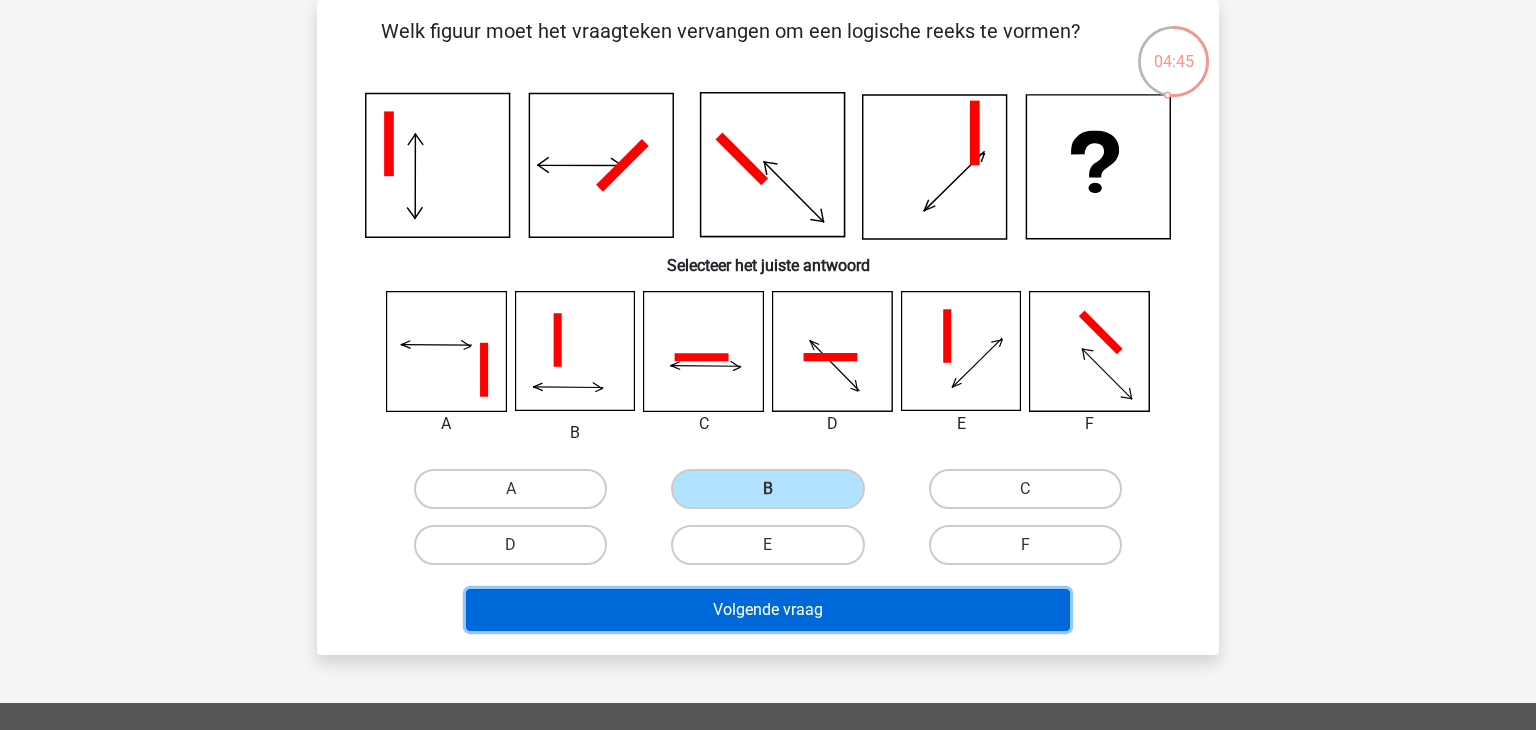 click on "Volgende vraag" at bounding box center [768, 610] 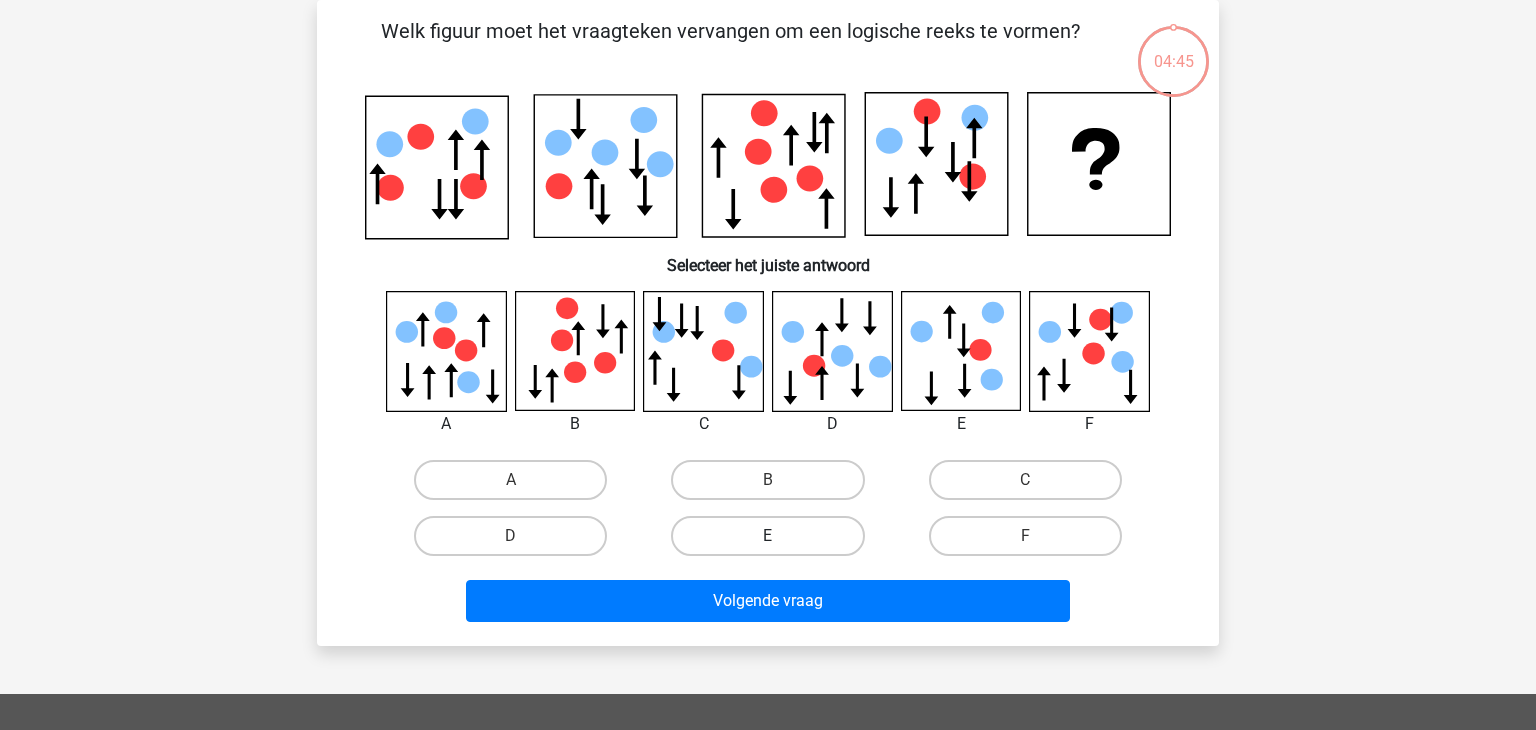 click on "E" at bounding box center (767, 536) 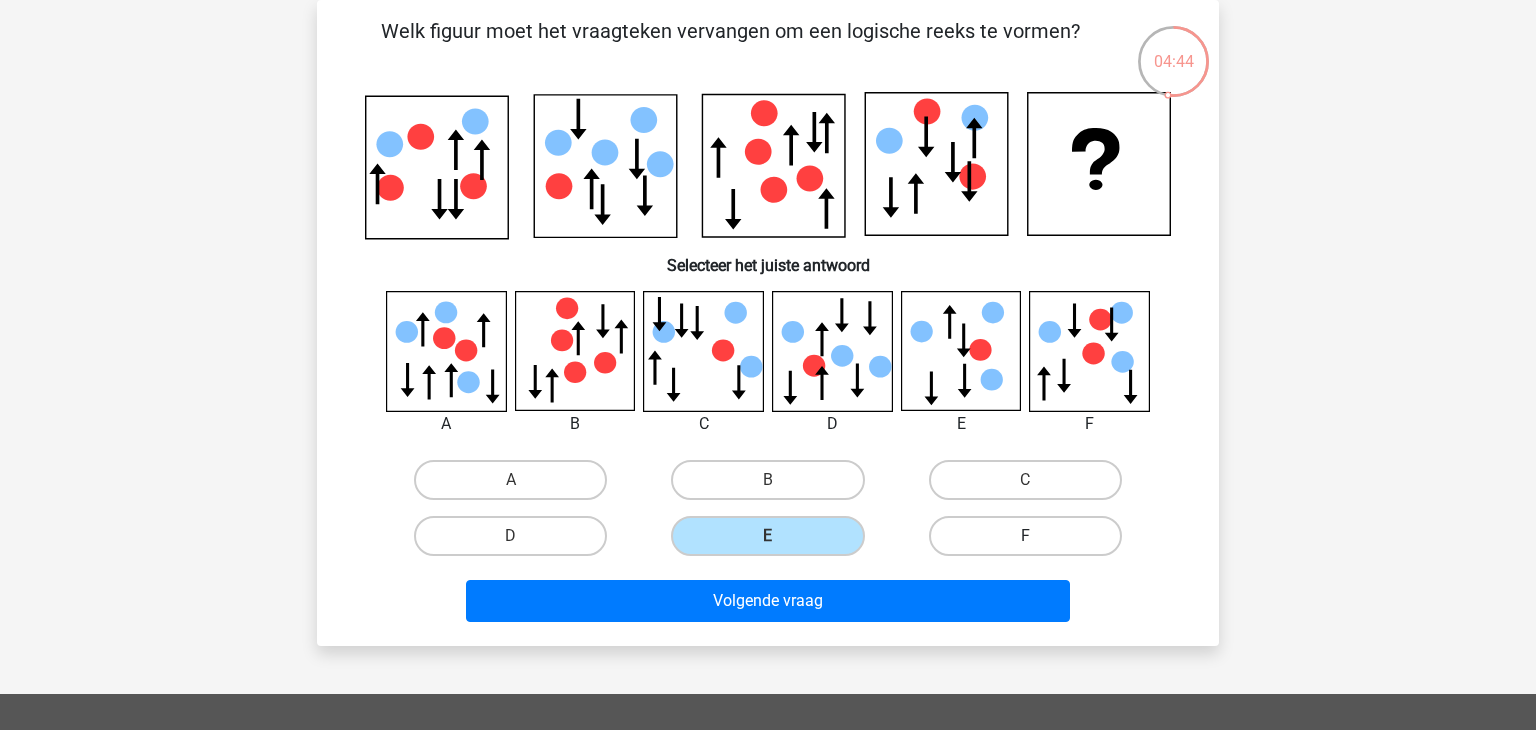 click on "F" at bounding box center (1025, 536) 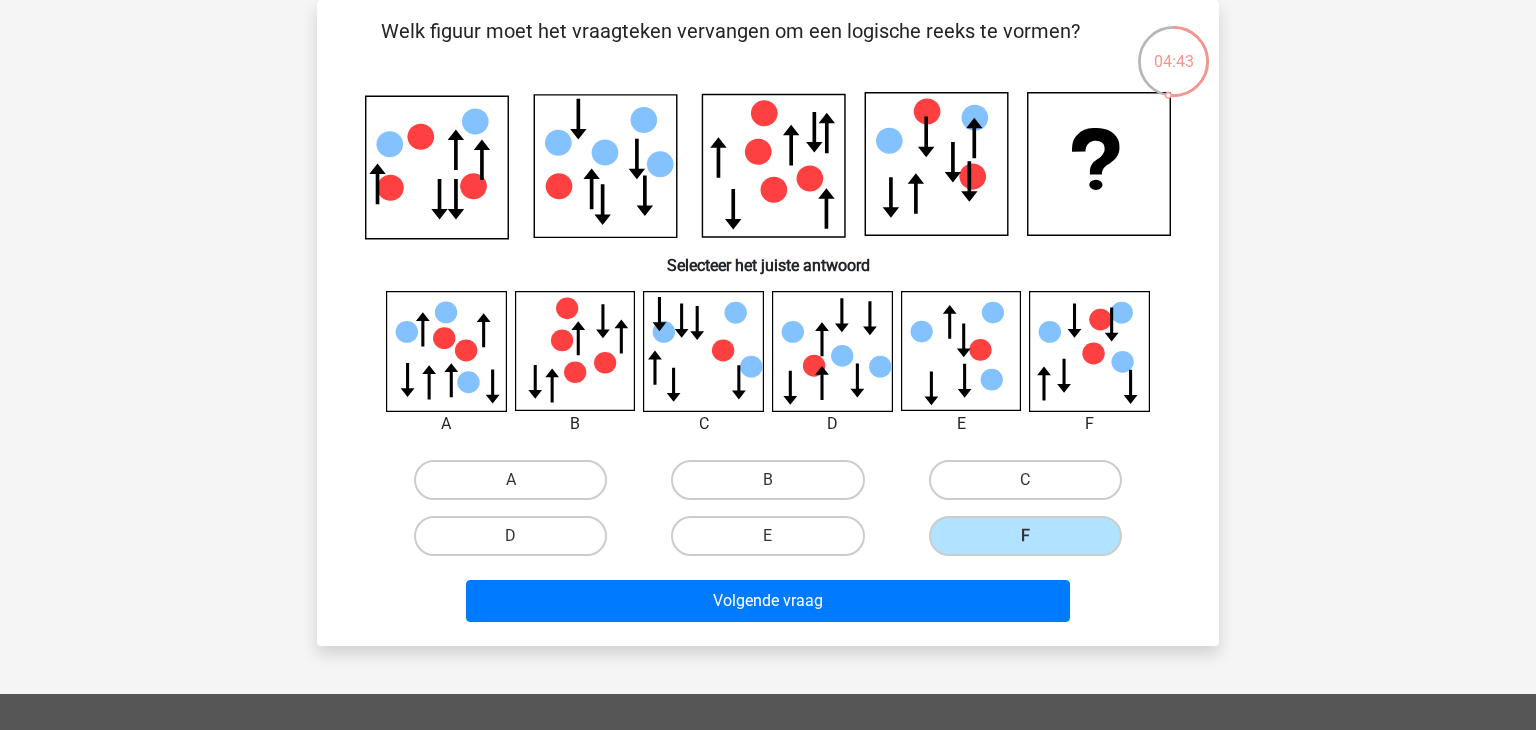 click on "Welk figuur moet het vraagteken vervangen om een logische reeks te vormen?" at bounding box center [768, 322] 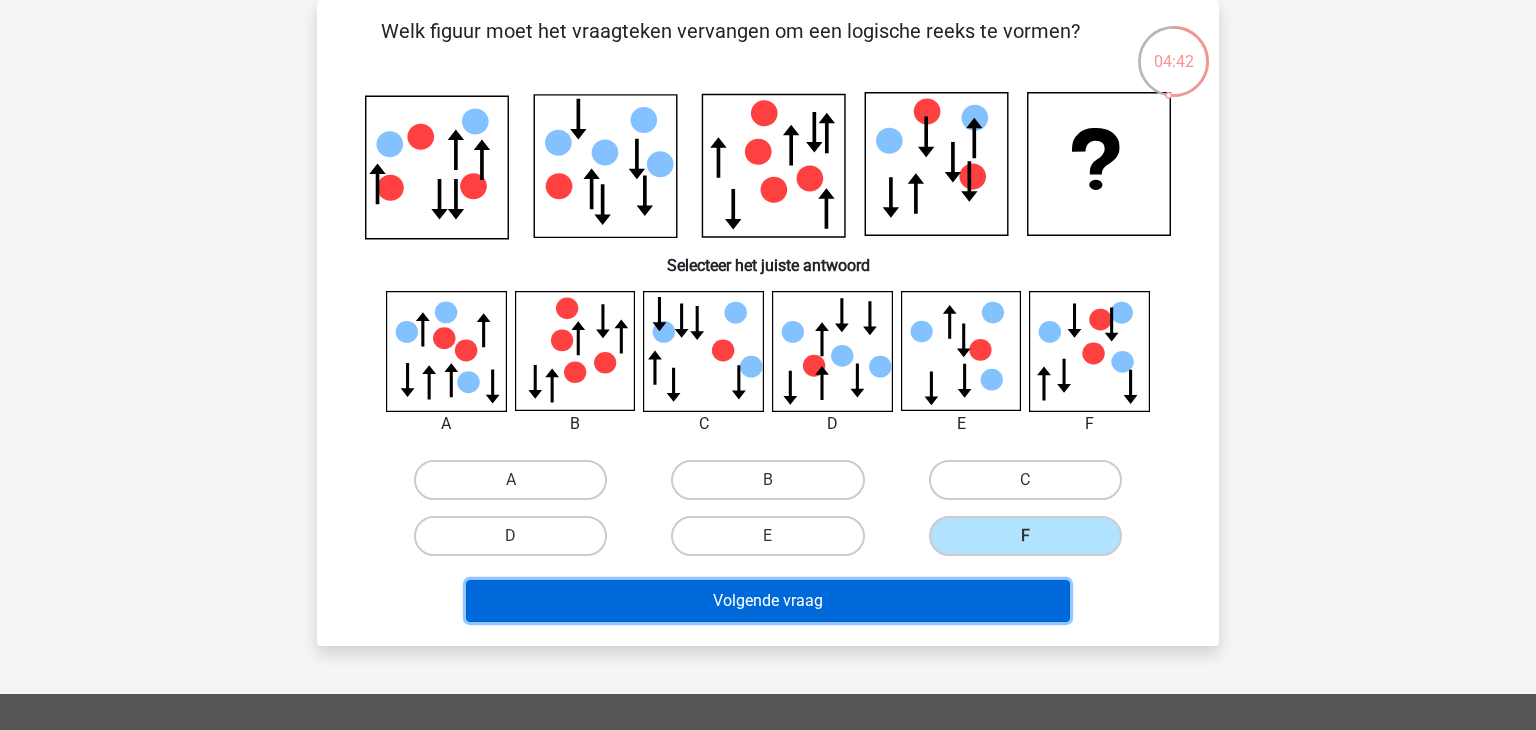 click on "Volgende vraag" at bounding box center [768, 601] 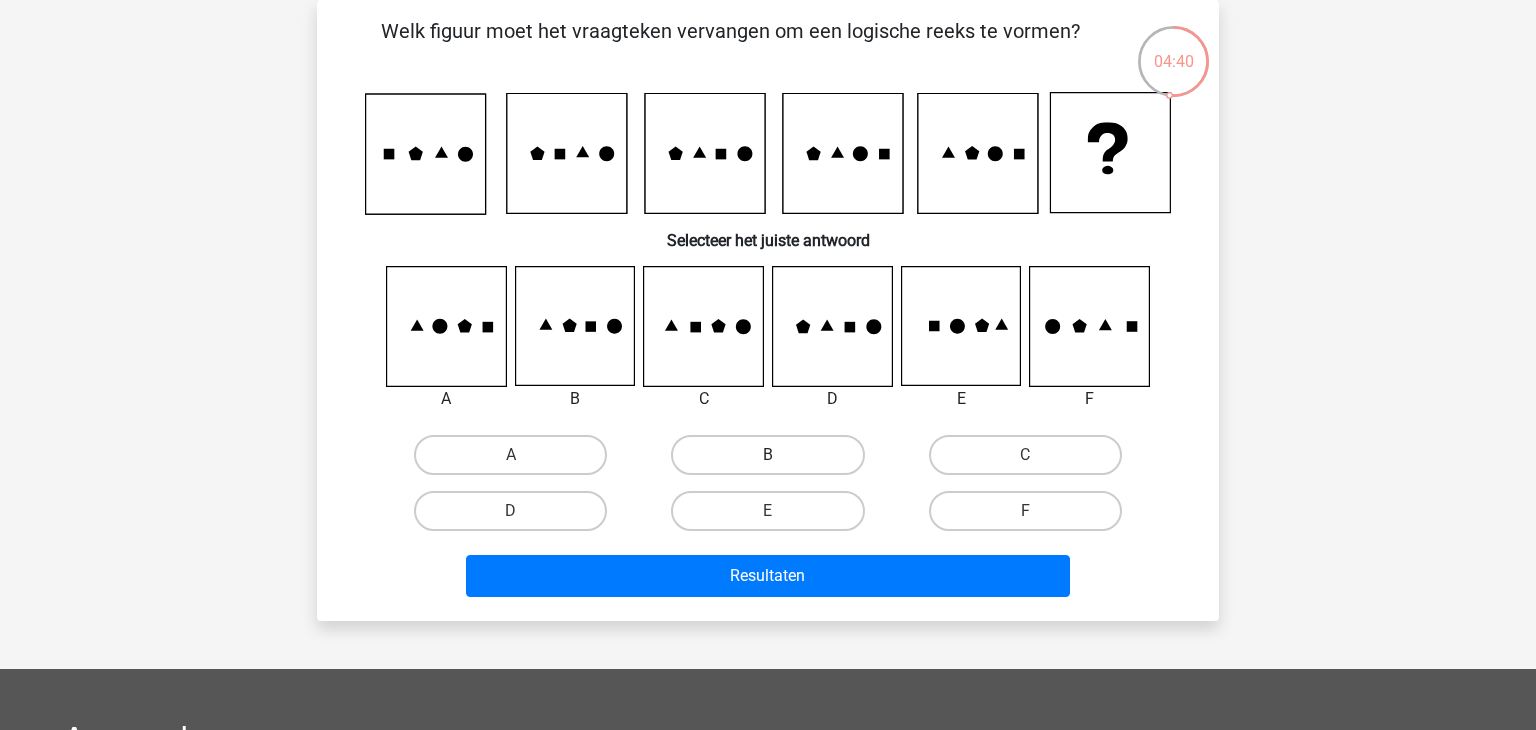 click on "B" at bounding box center (767, 455) 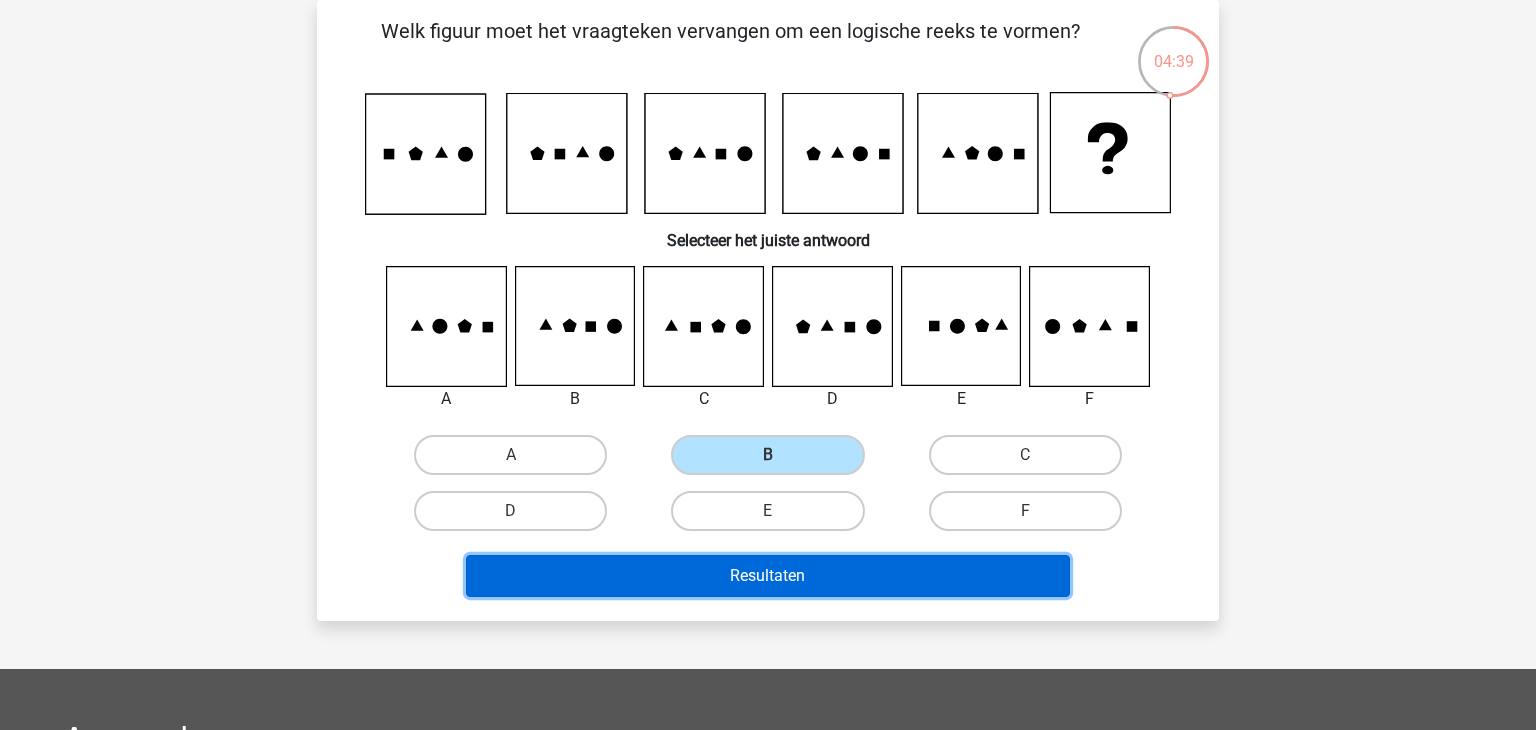 click on "Resultaten" at bounding box center (768, 576) 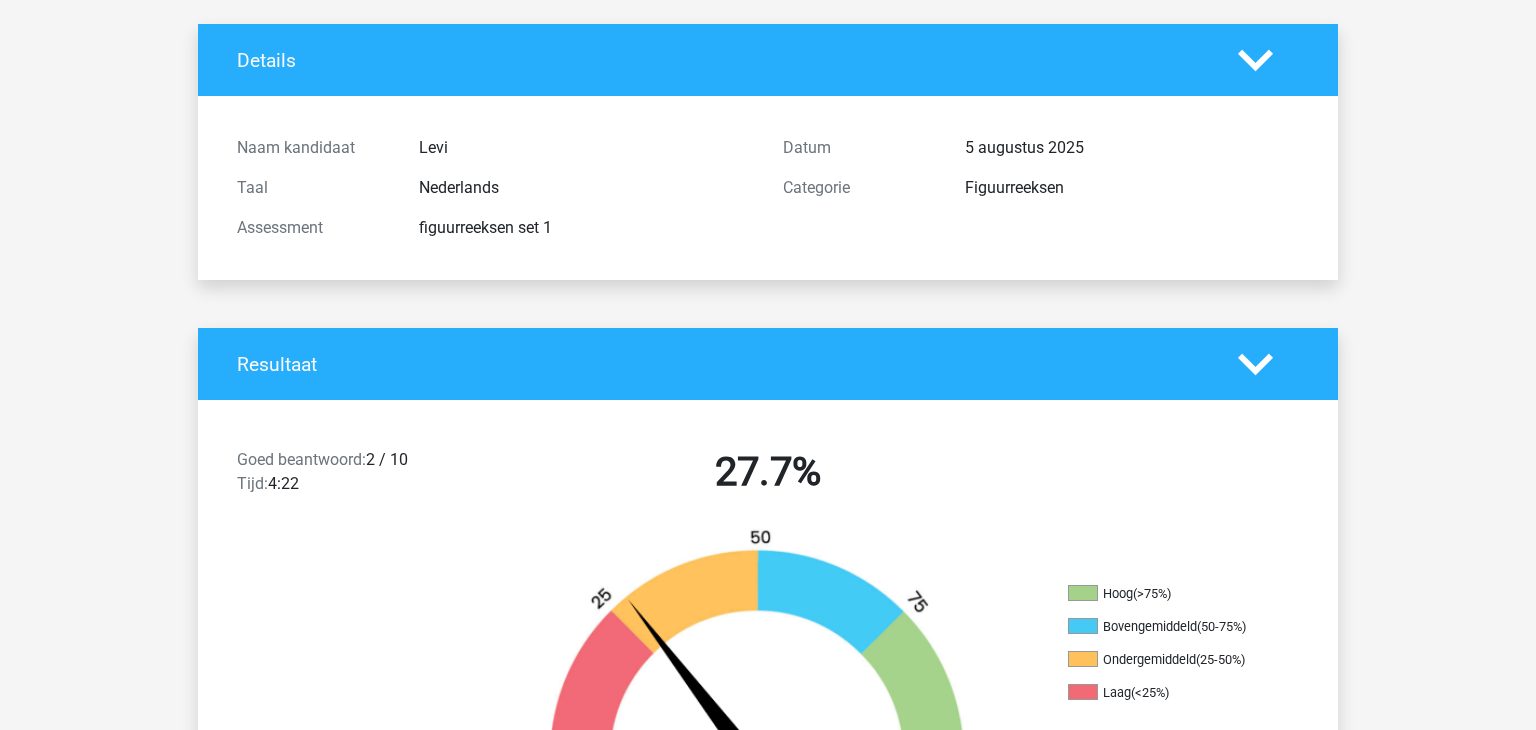 scroll, scrollTop: 0, scrollLeft: 0, axis: both 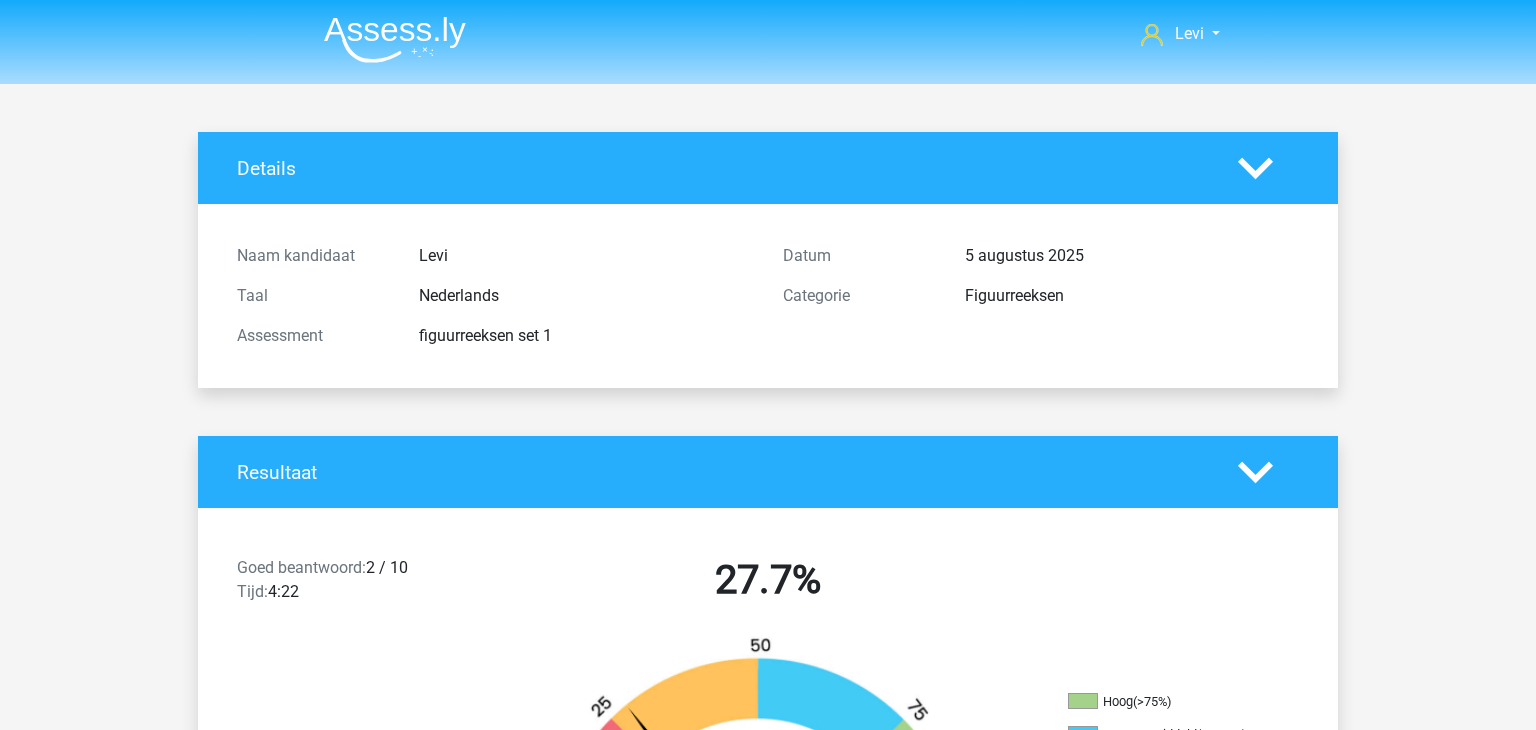 click on "Naam kandidaat
[FIRST]
Taal
Nederlands
Assessment
figuurreeksen set 1
Datum
5 [MONTH] 2025
Categorie
Figuurreeksen" at bounding box center (768, 296) 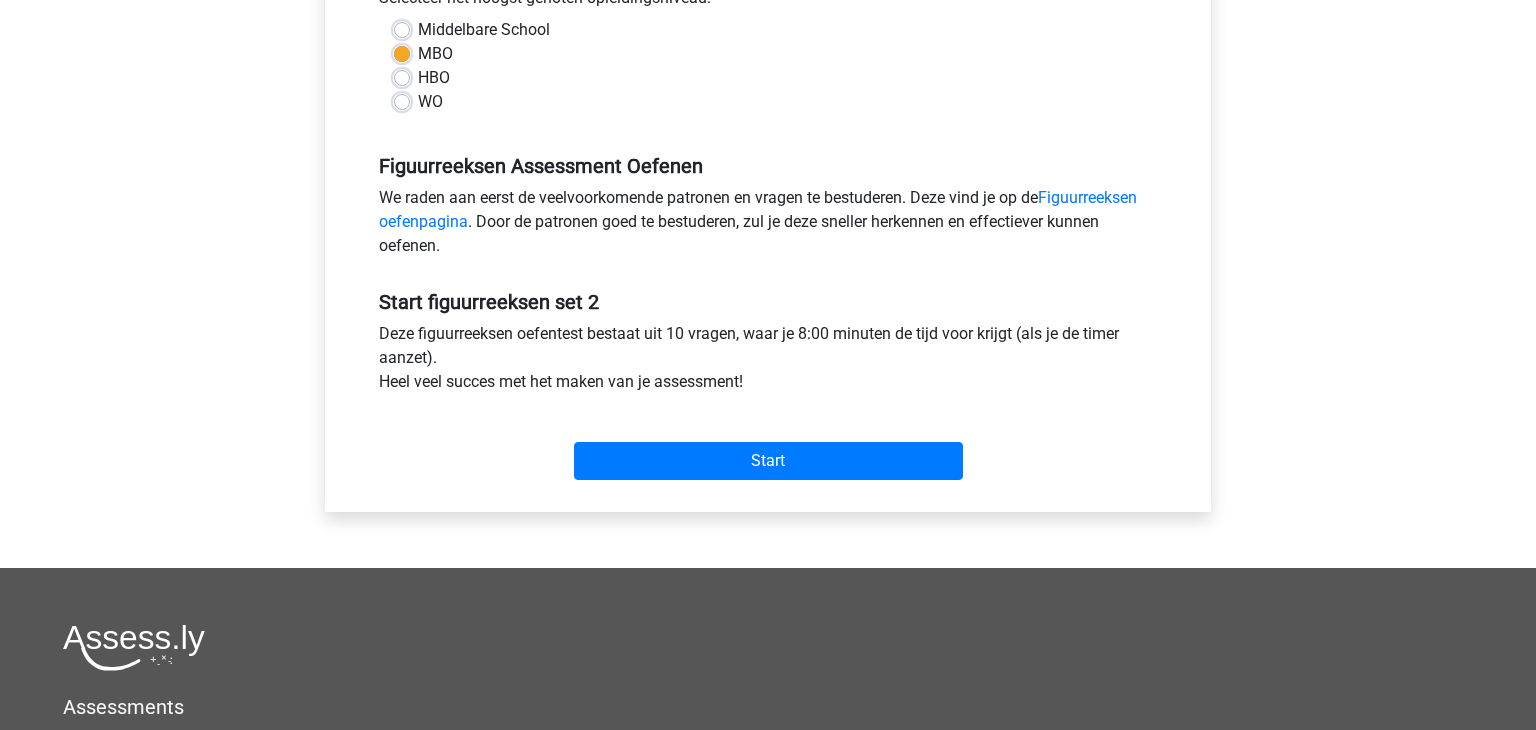 scroll, scrollTop: 497, scrollLeft: 0, axis: vertical 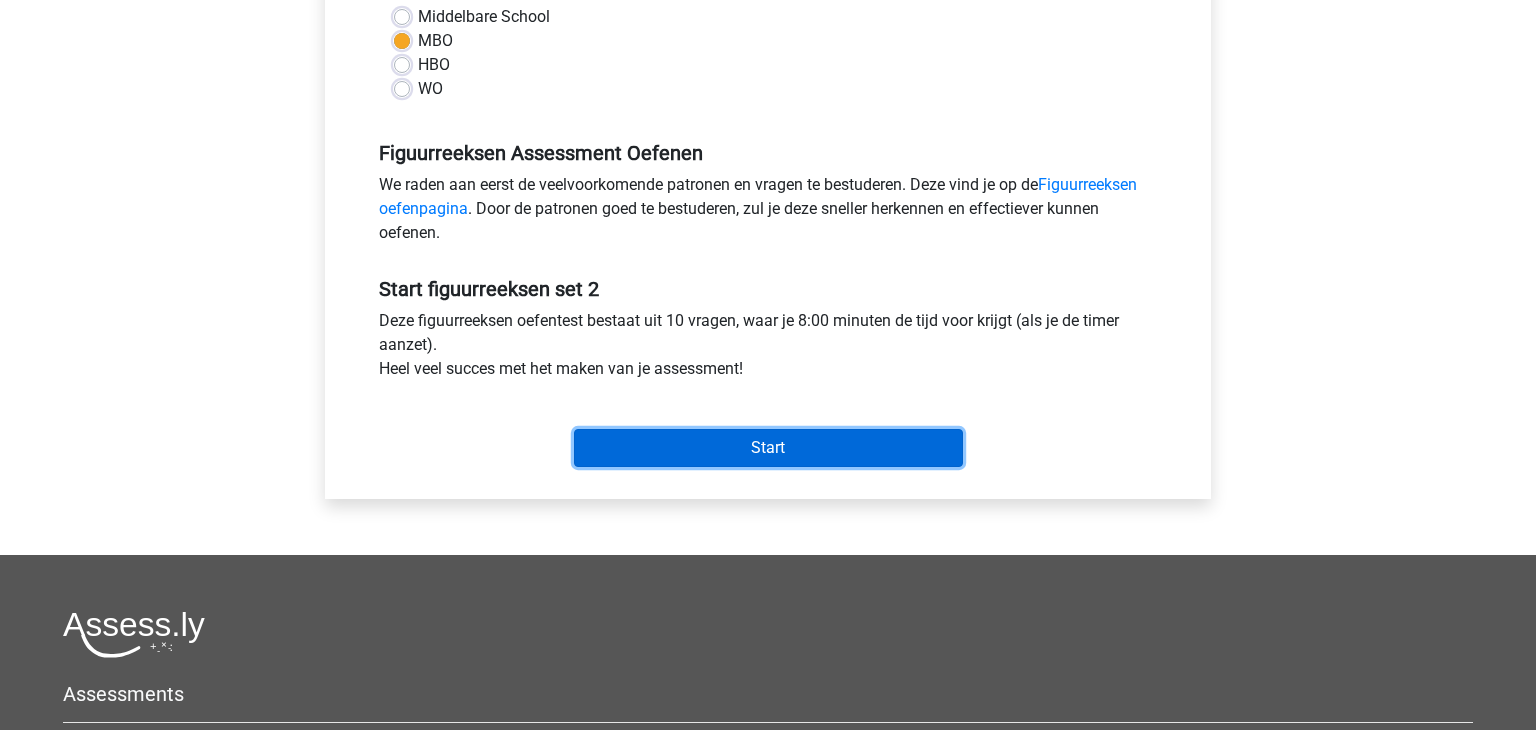 click on "Start" at bounding box center (768, 448) 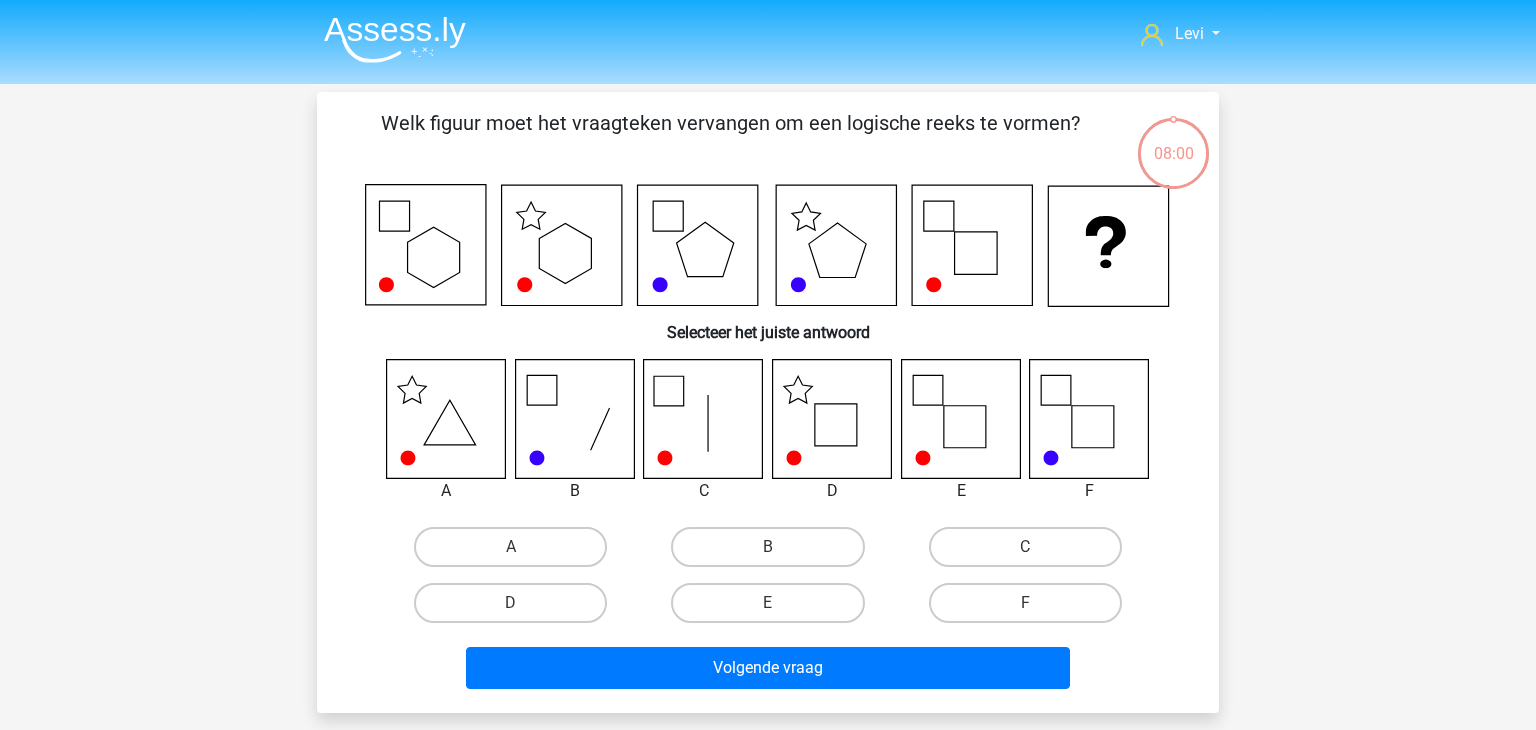 scroll, scrollTop: 0, scrollLeft: 0, axis: both 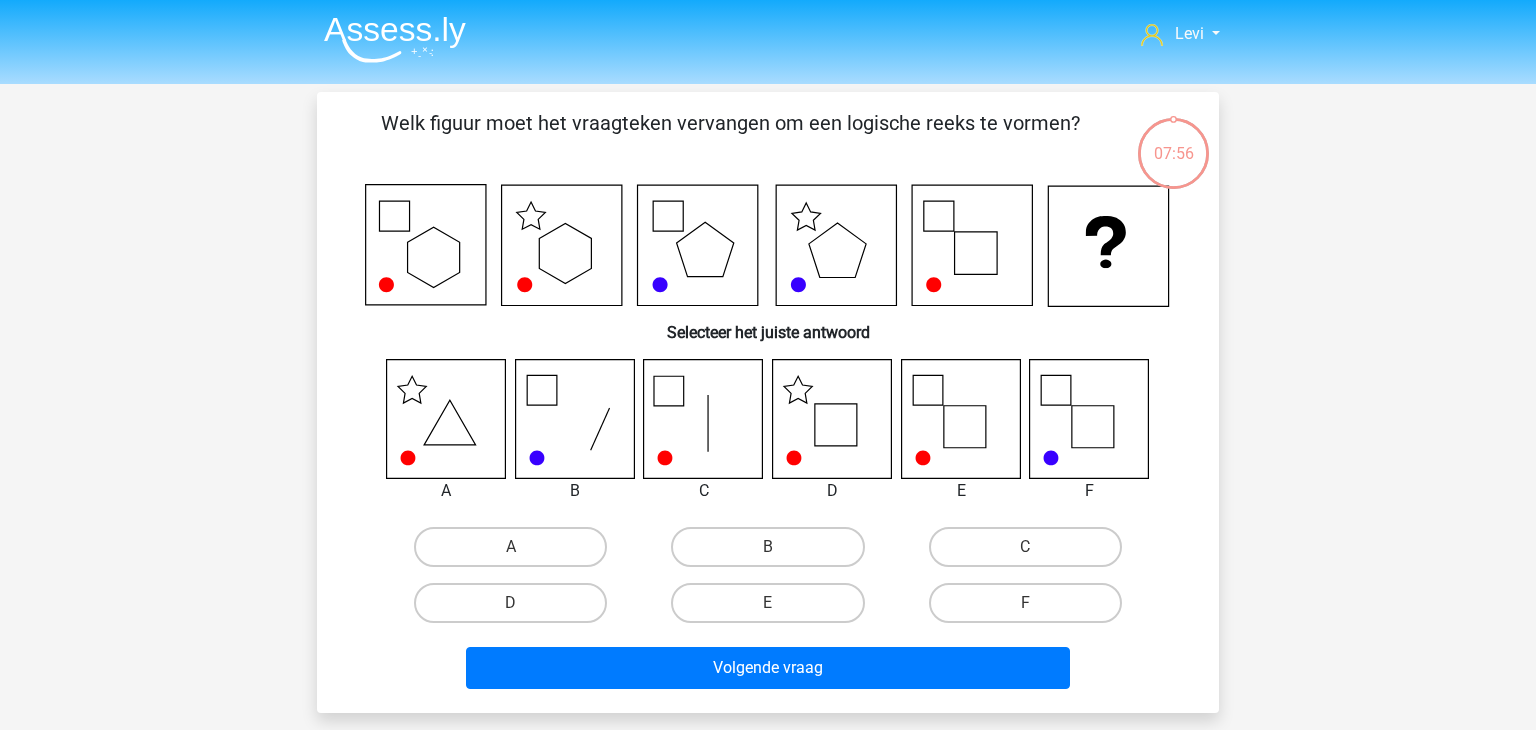 click 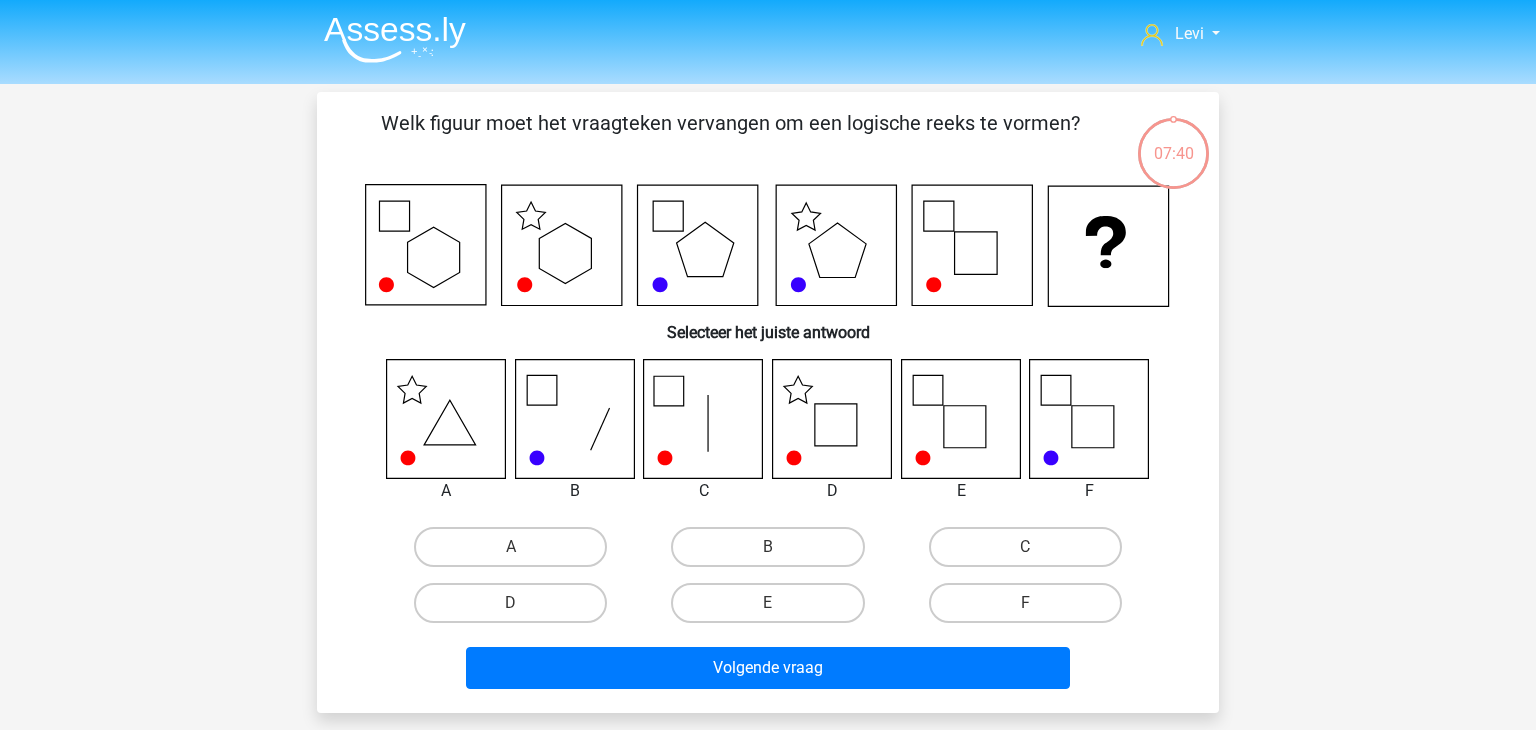 click 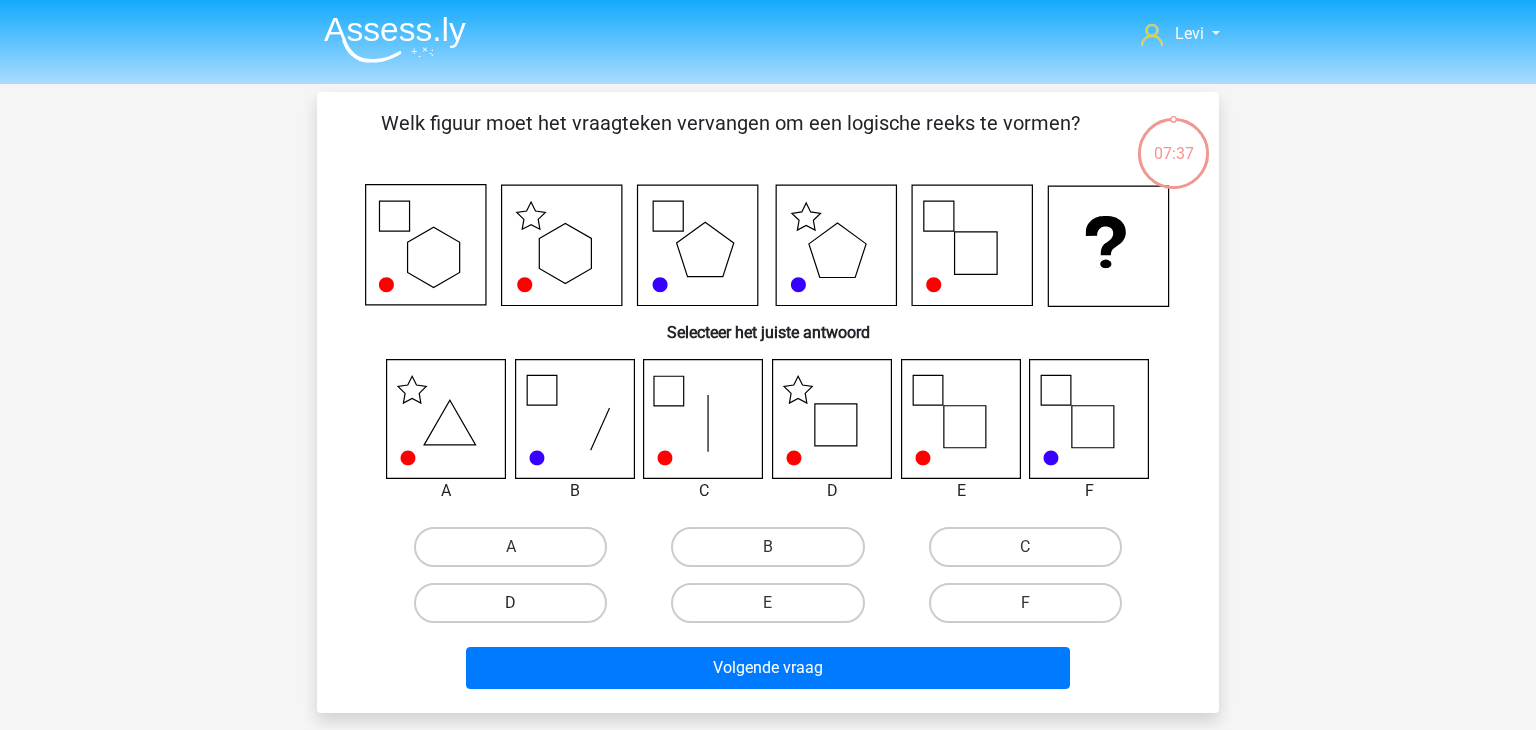 click on "D" at bounding box center [510, 603] 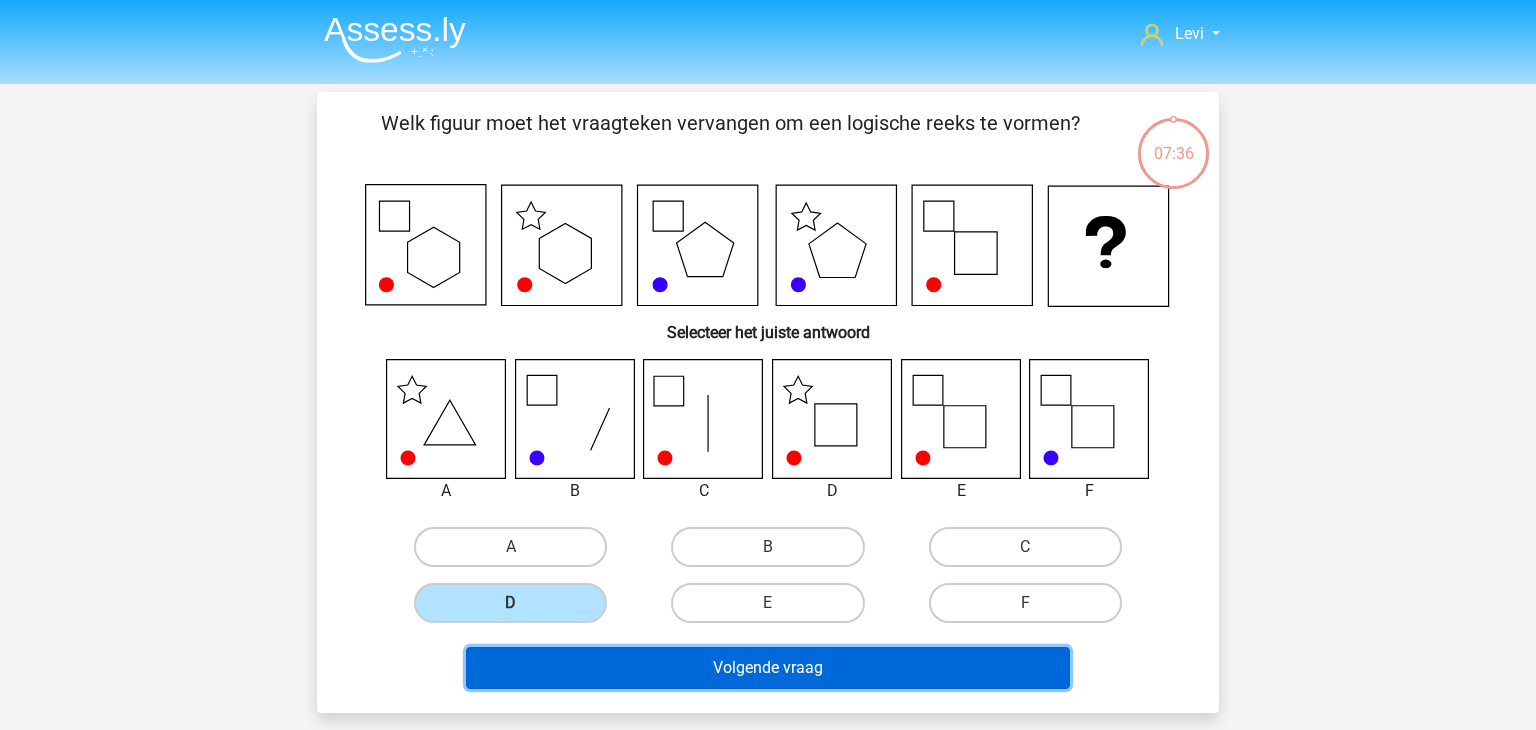 click on "Volgende vraag" at bounding box center [768, 668] 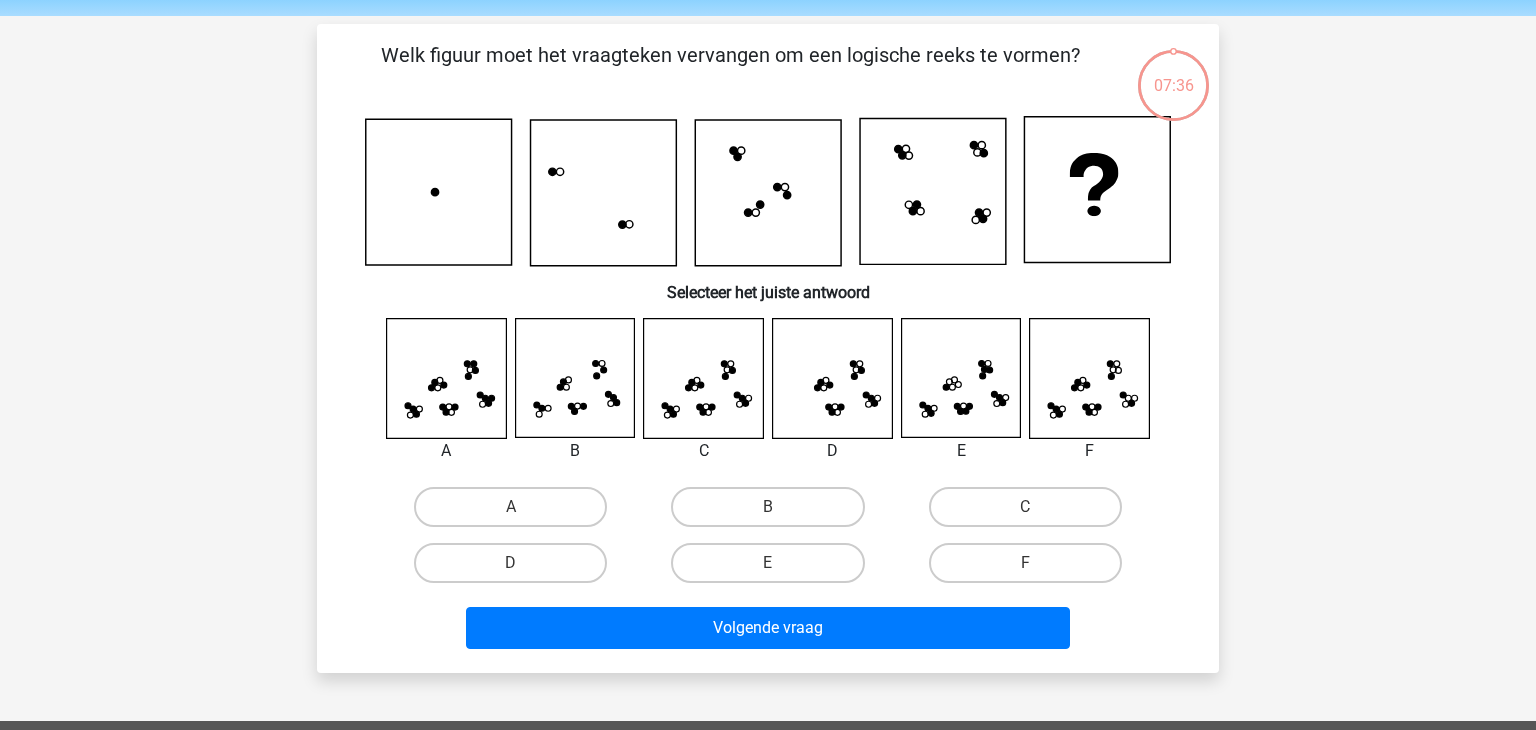 scroll, scrollTop: 92, scrollLeft: 0, axis: vertical 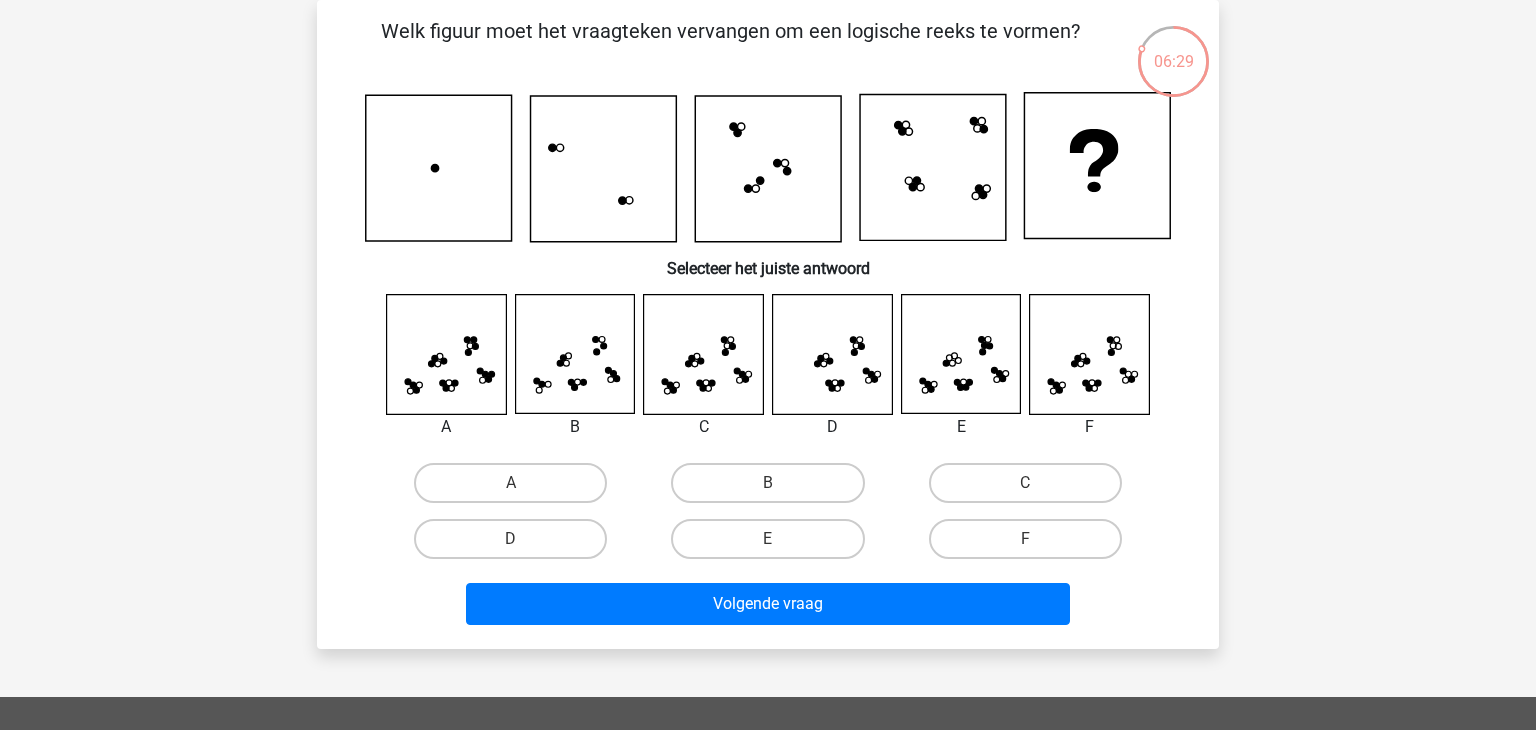click 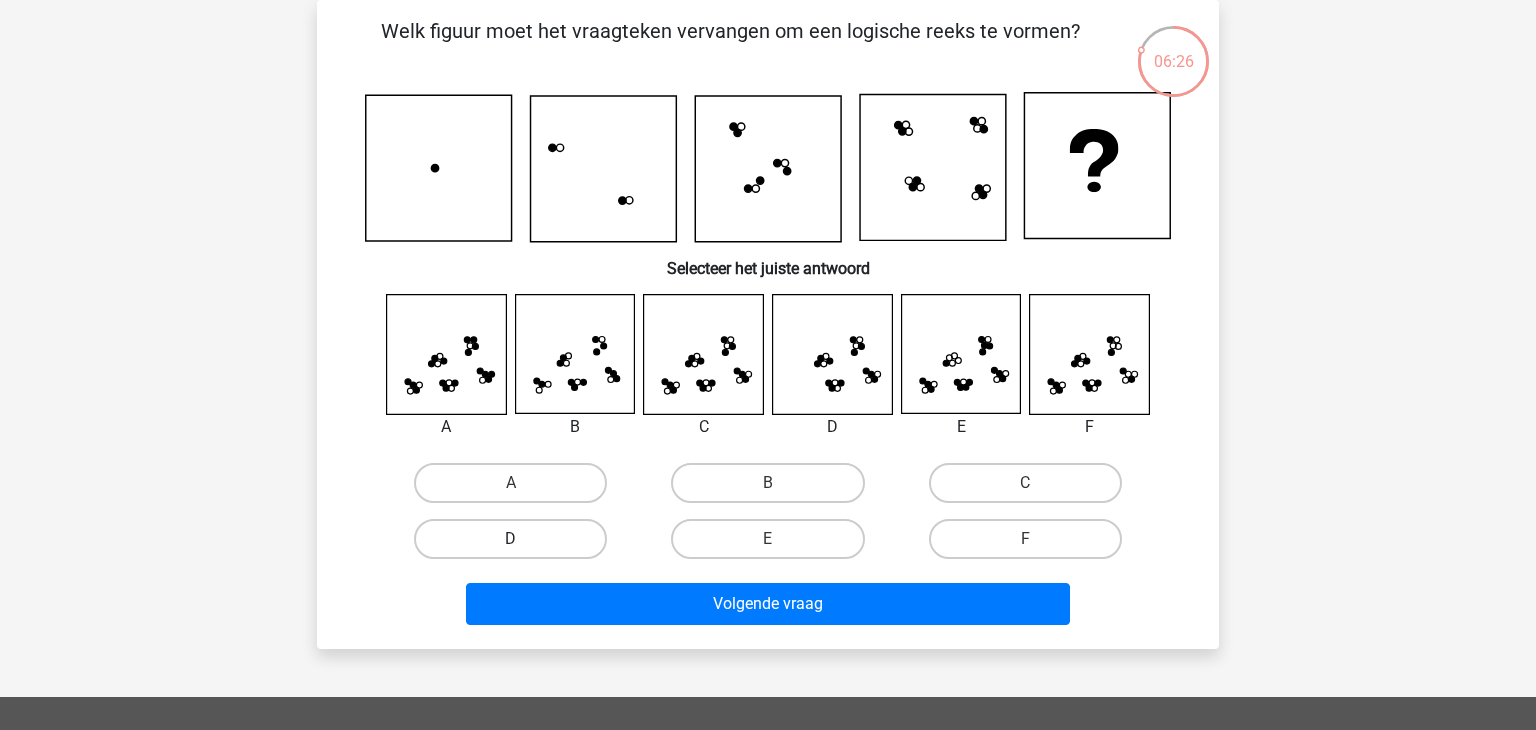 click on "D" at bounding box center (510, 539) 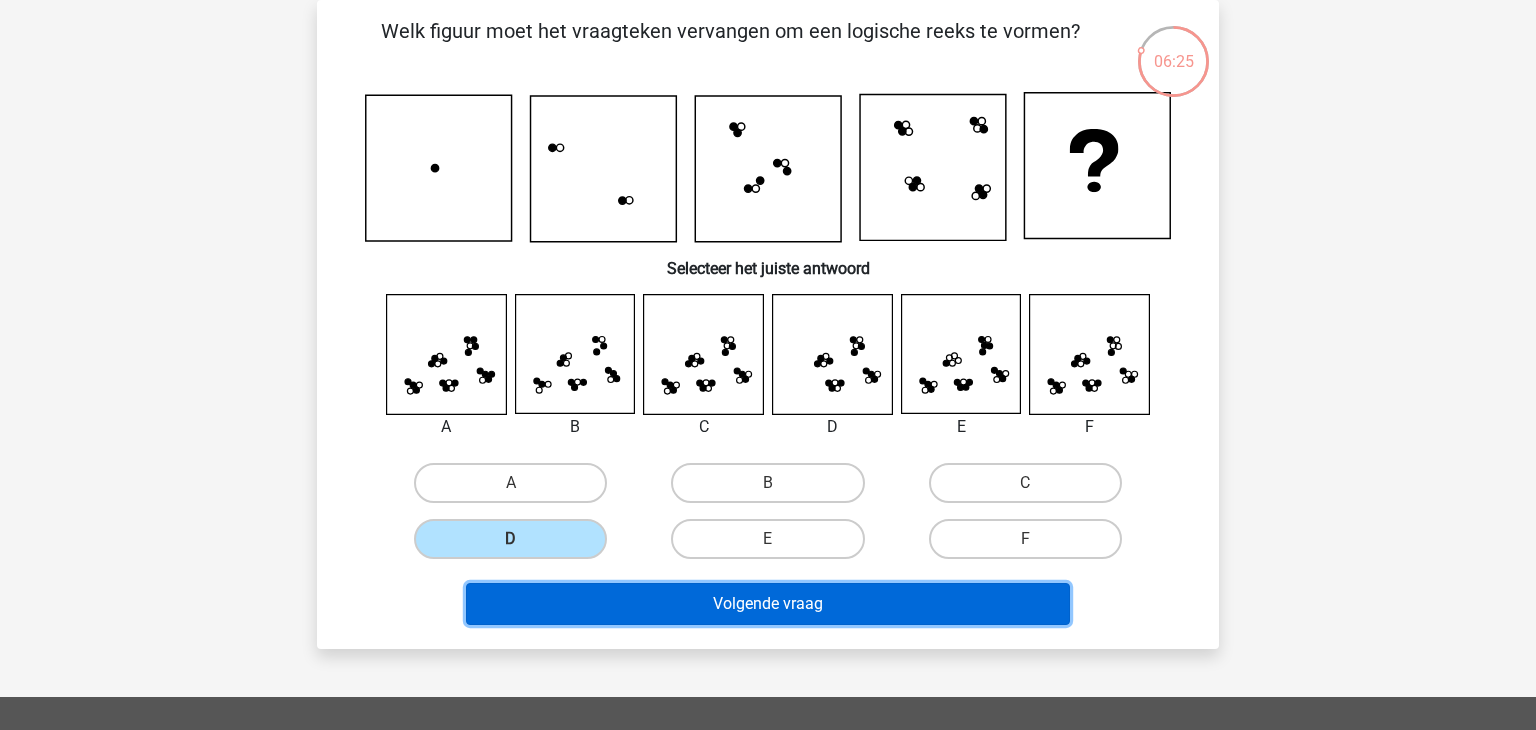 click on "Volgende vraag" at bounding box center [768, 604] 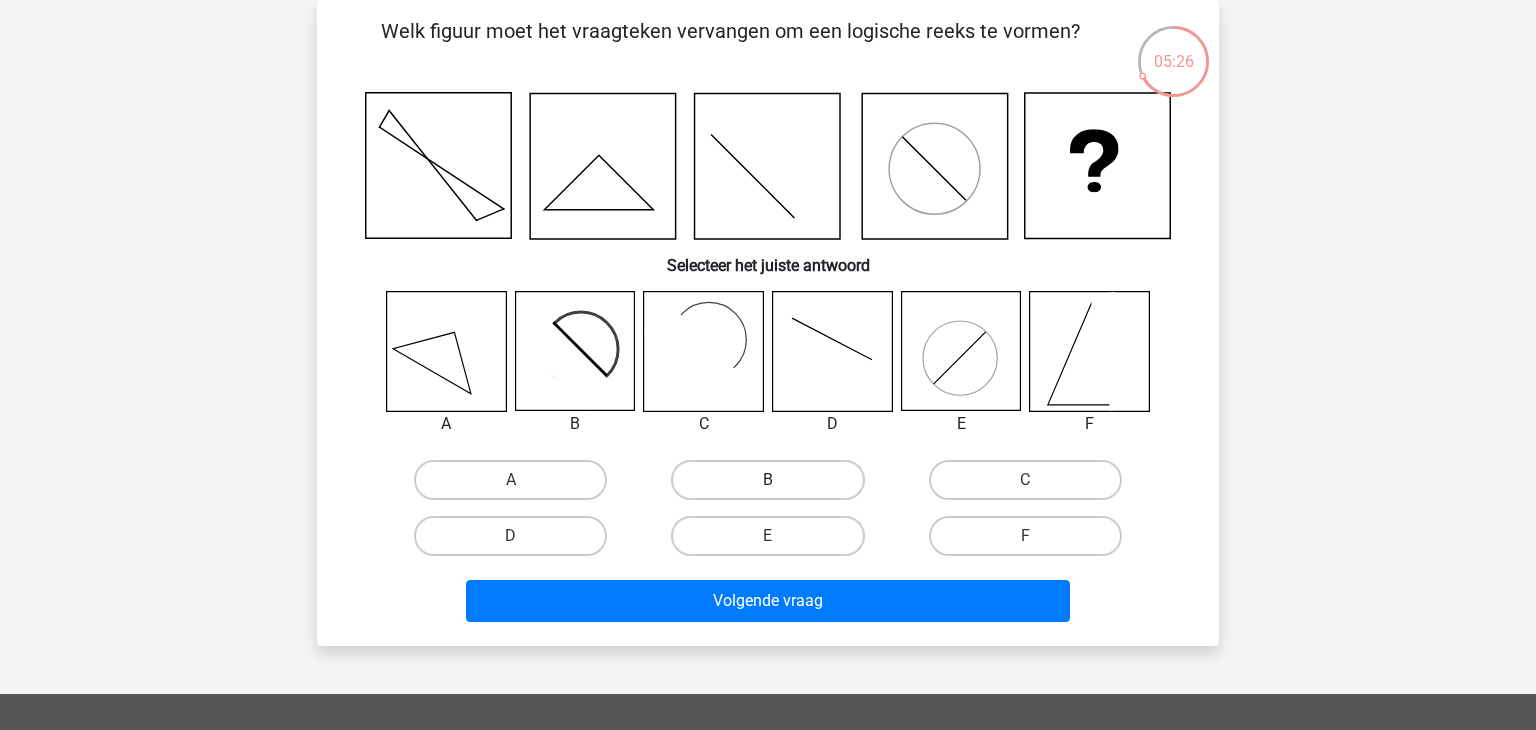 click on "B" at bounding box center [767, 480] 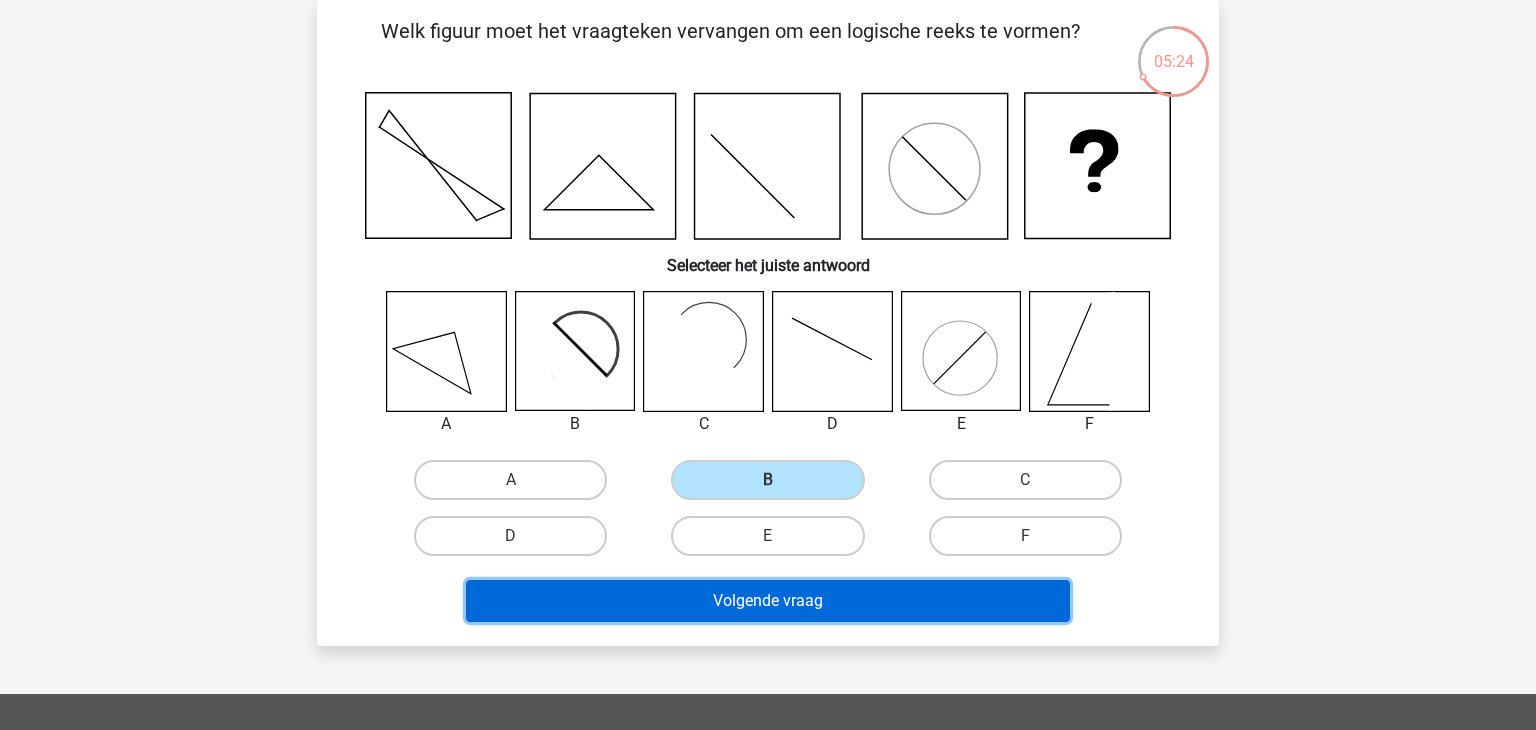 click on "Volgende vraag" at bounding box center (768, 601) 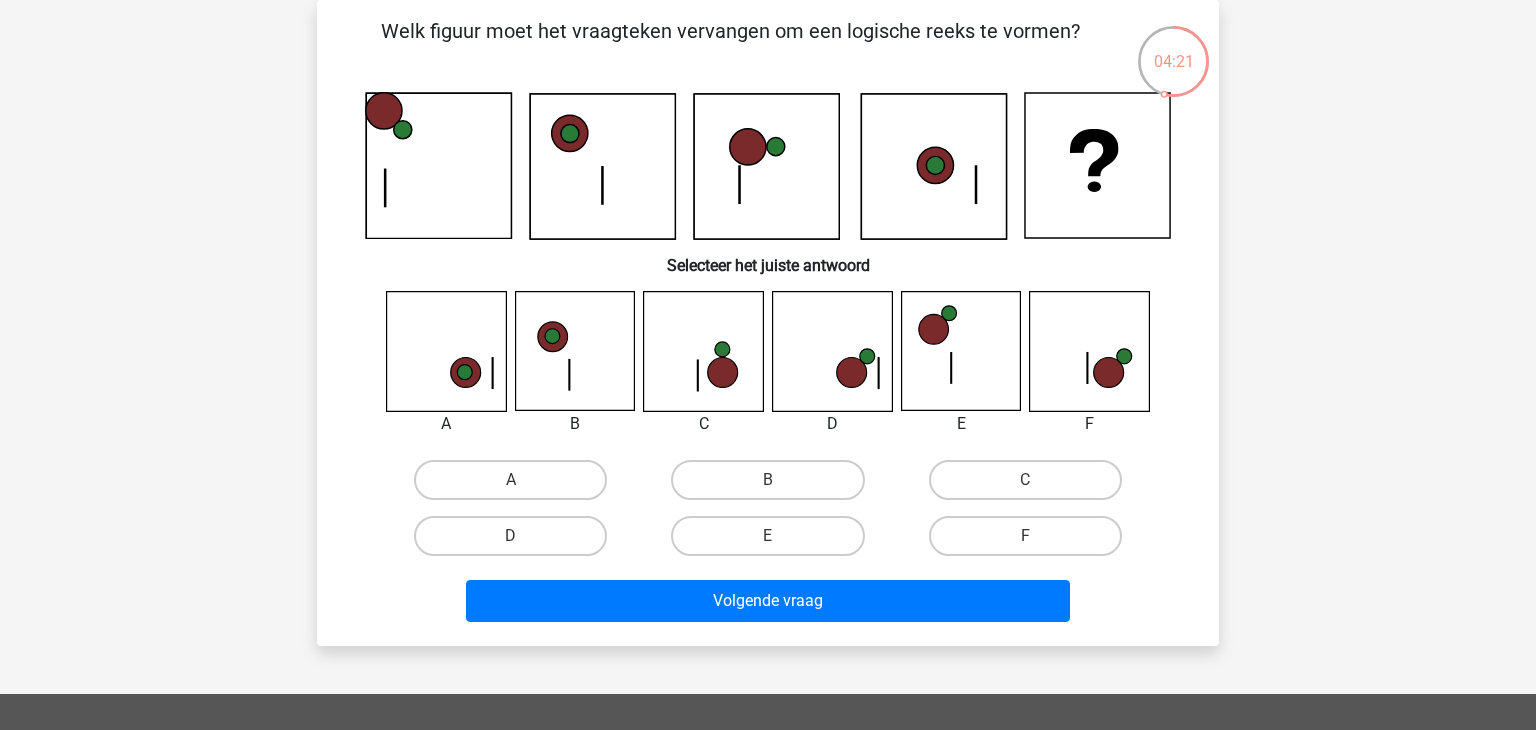 click 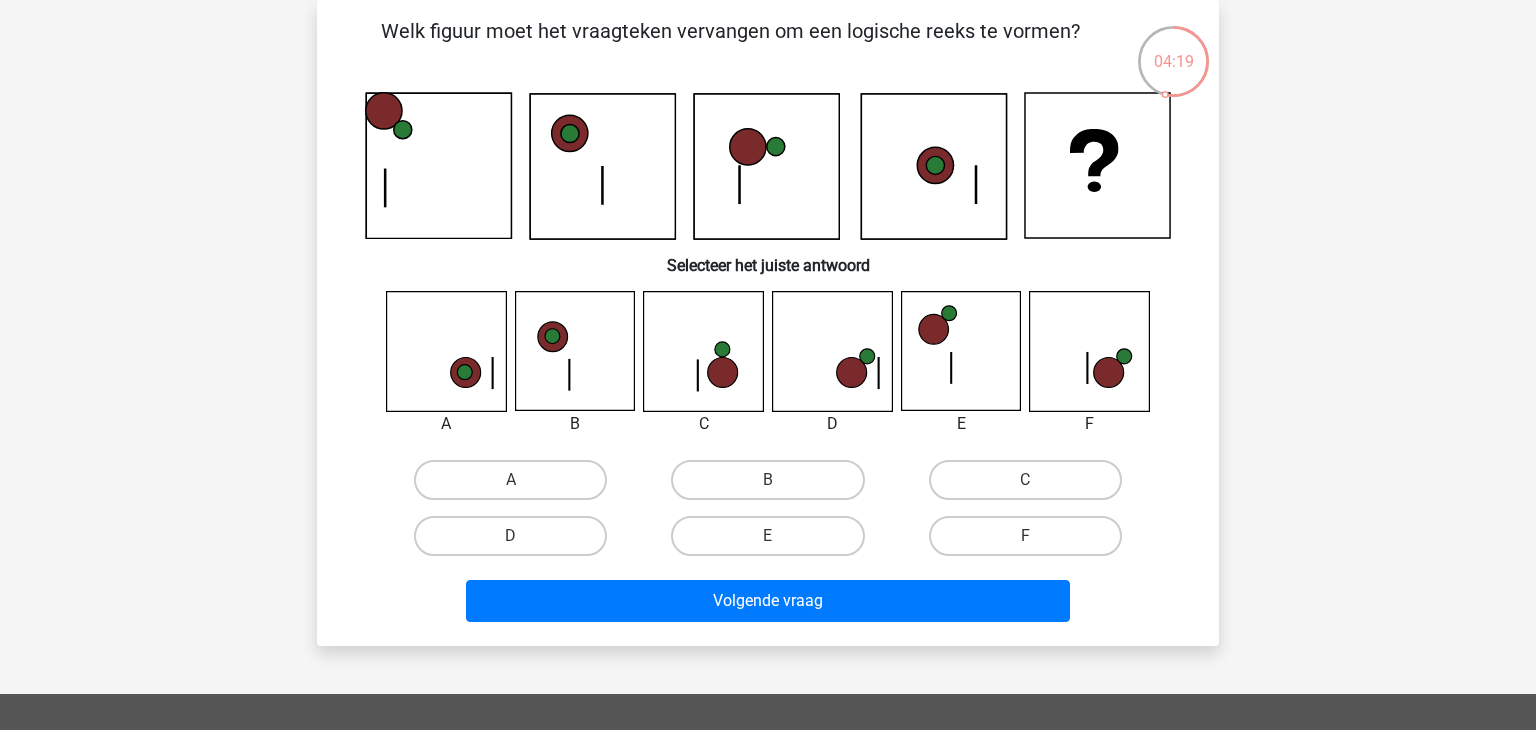 click on "E" at bounding box center (774, 542) 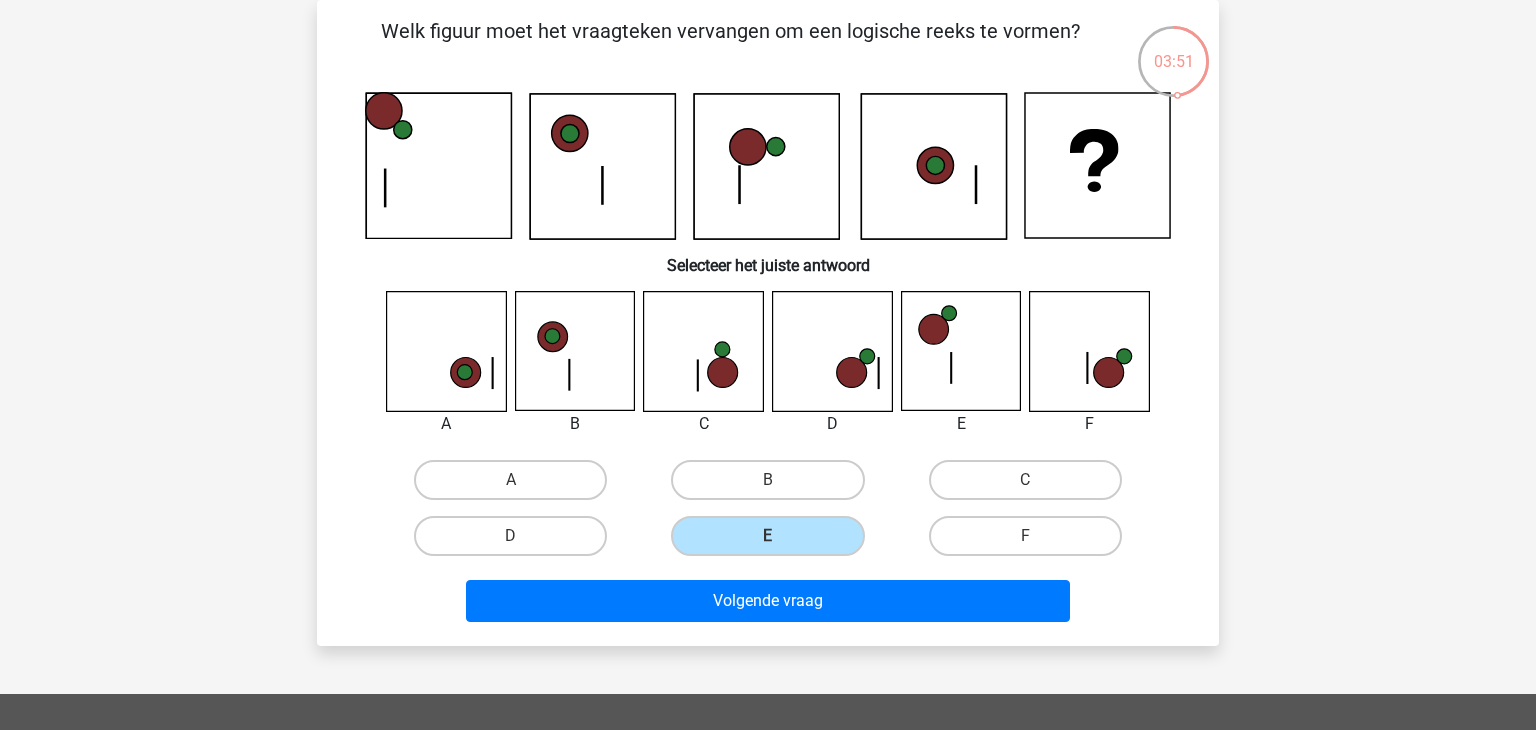 click 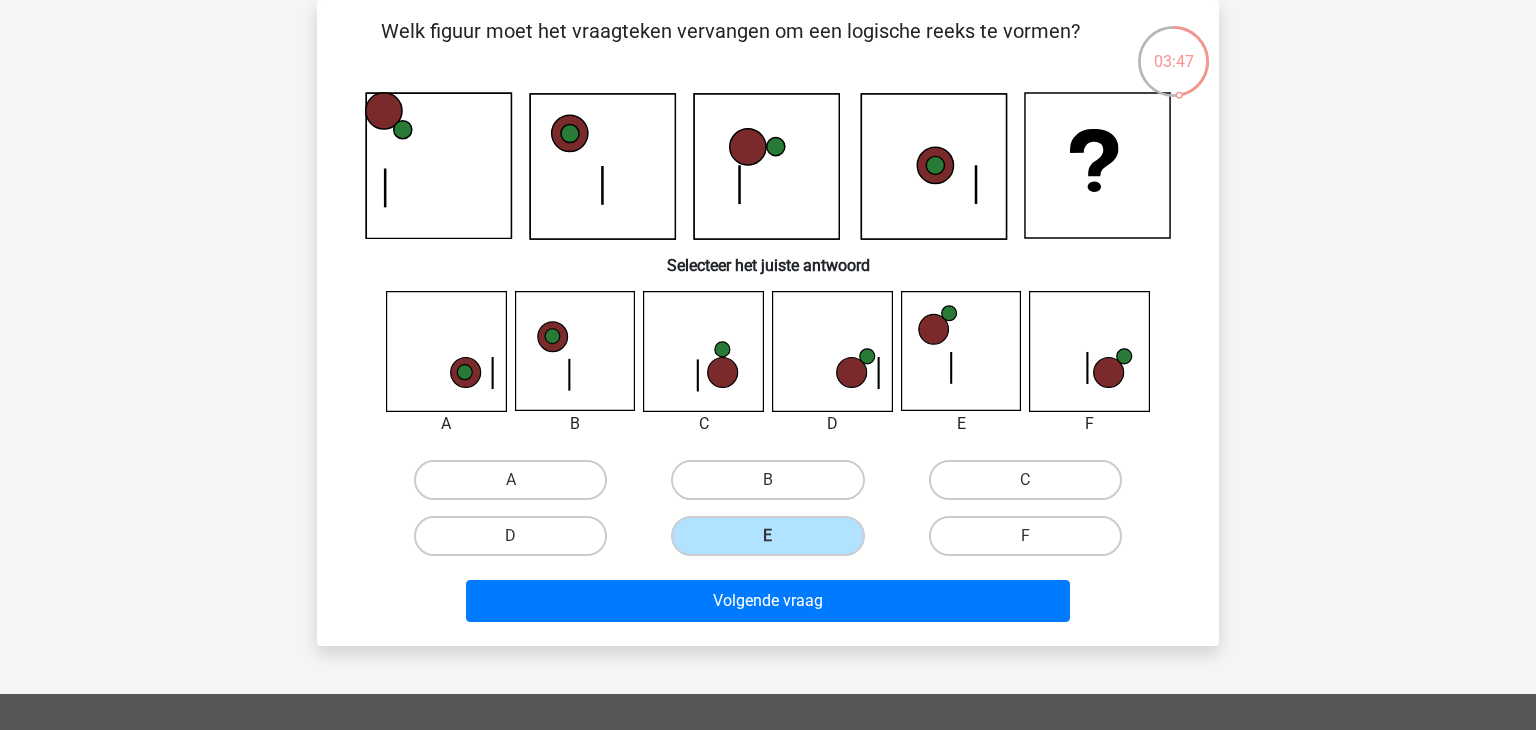 click 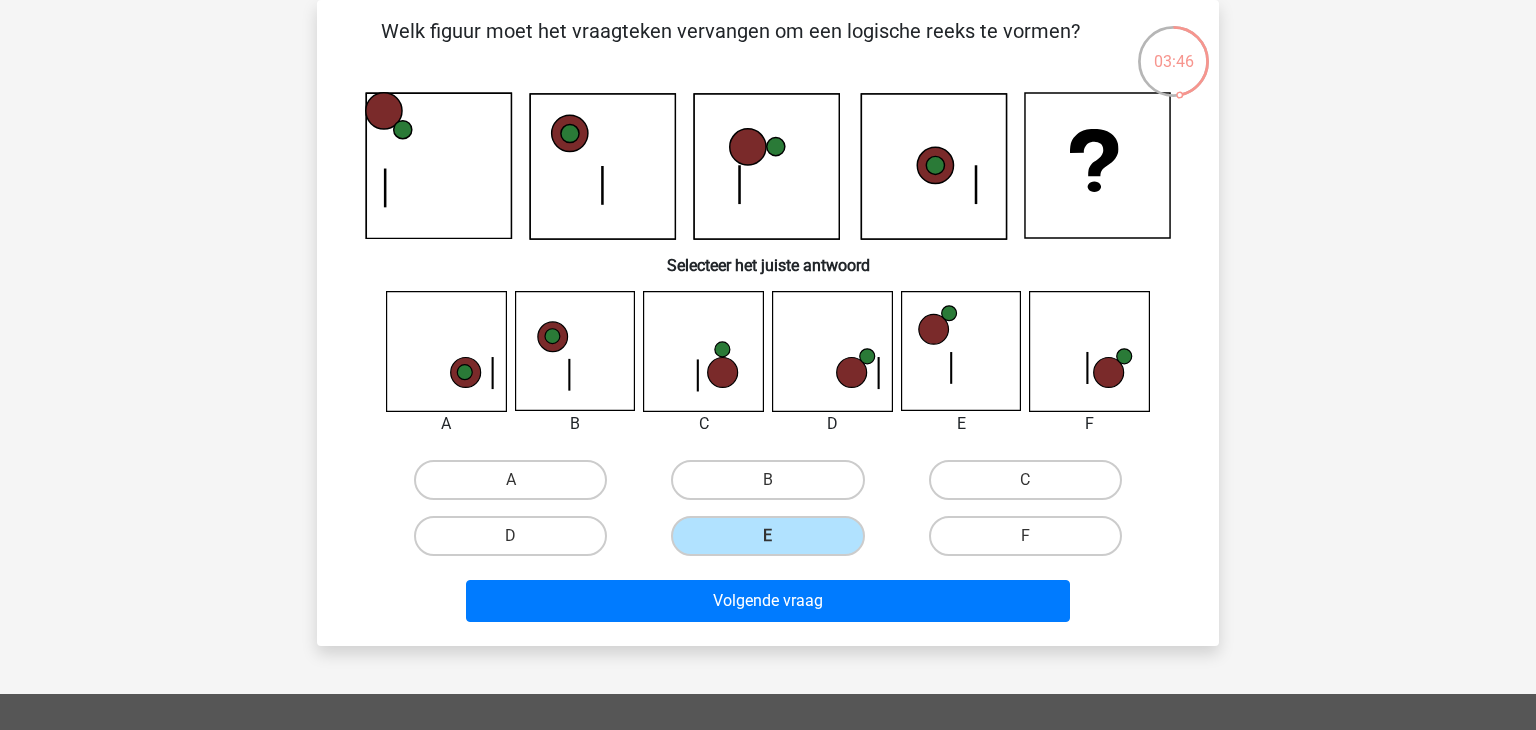 click 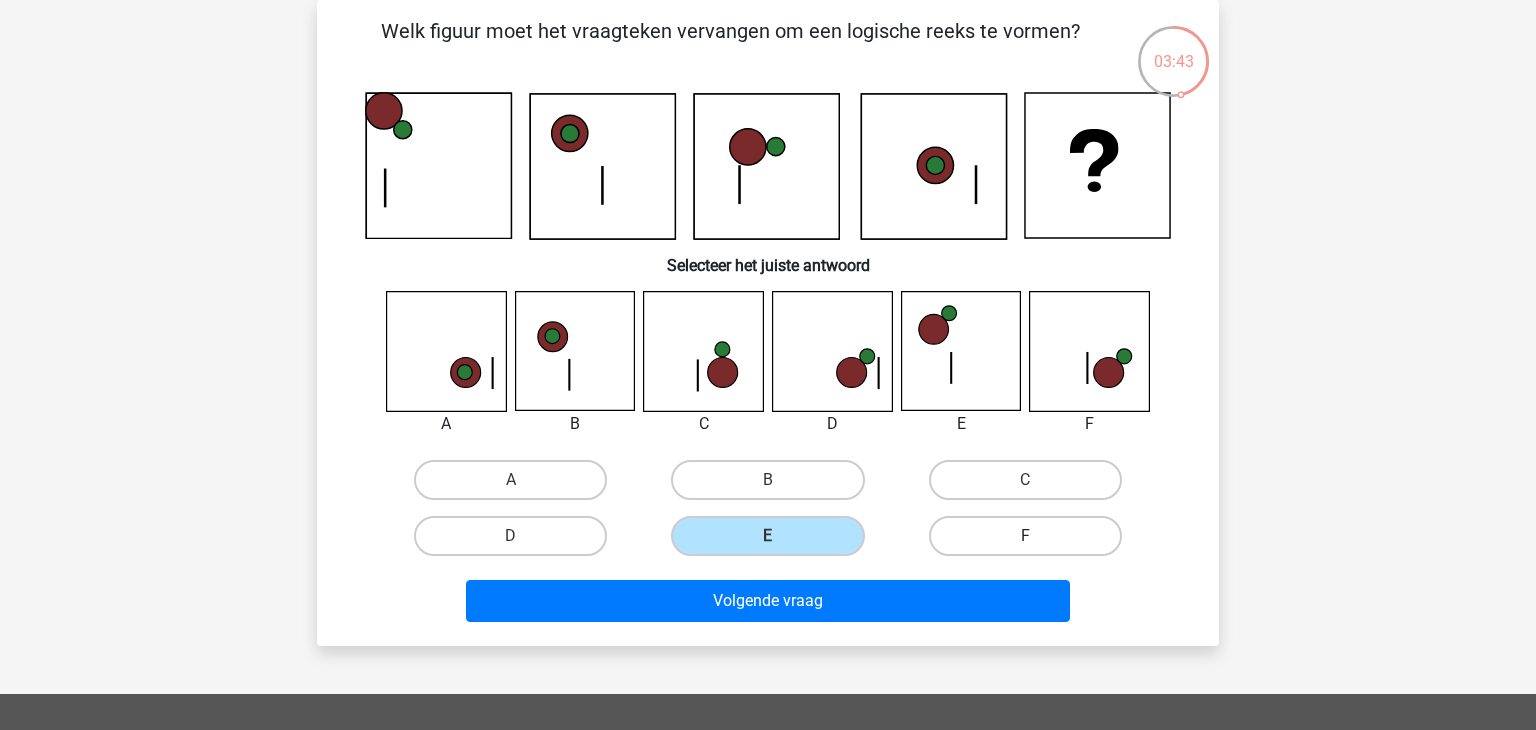 click on "F" at bounding box center [1025, 536] 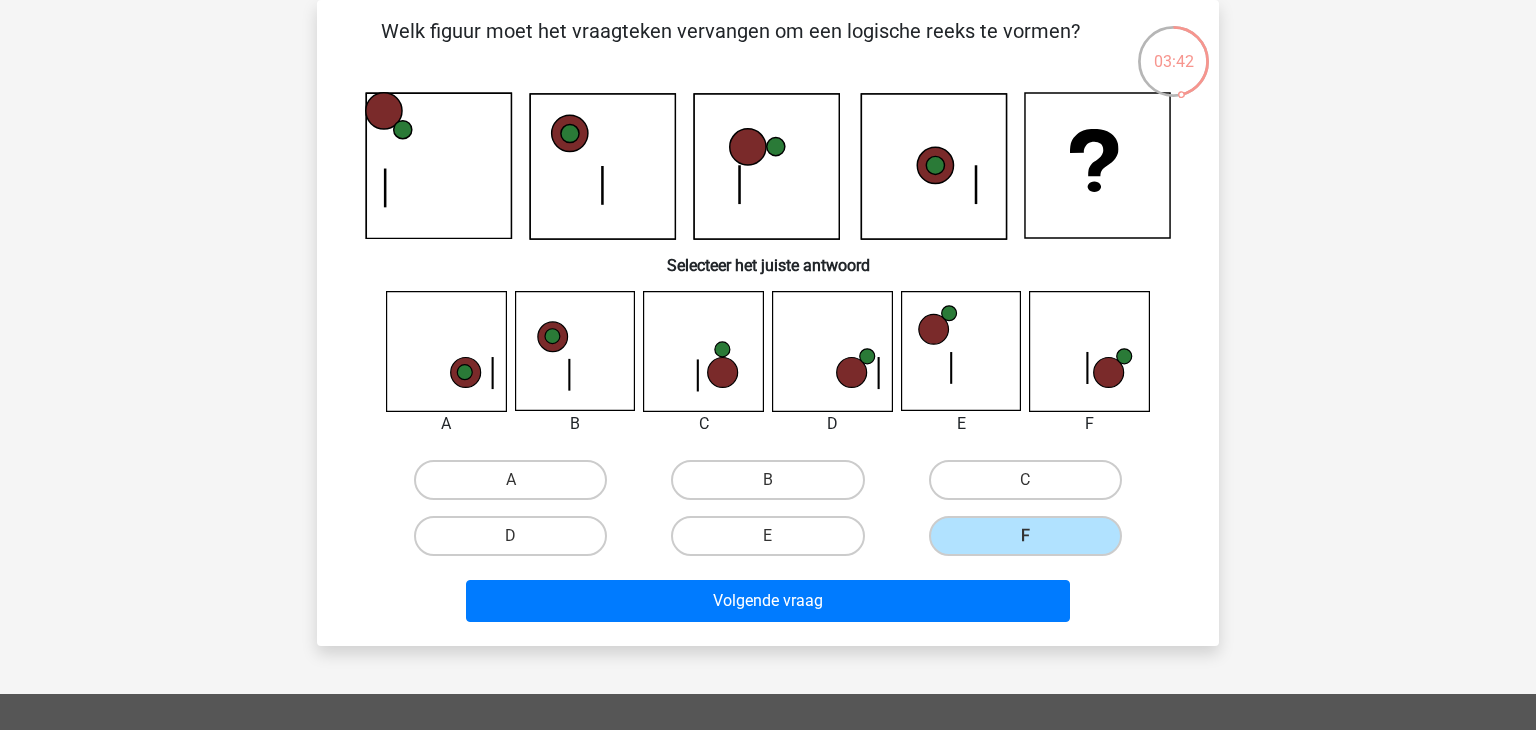 click on "Volgende vraag" at bounding box center (768, 597) 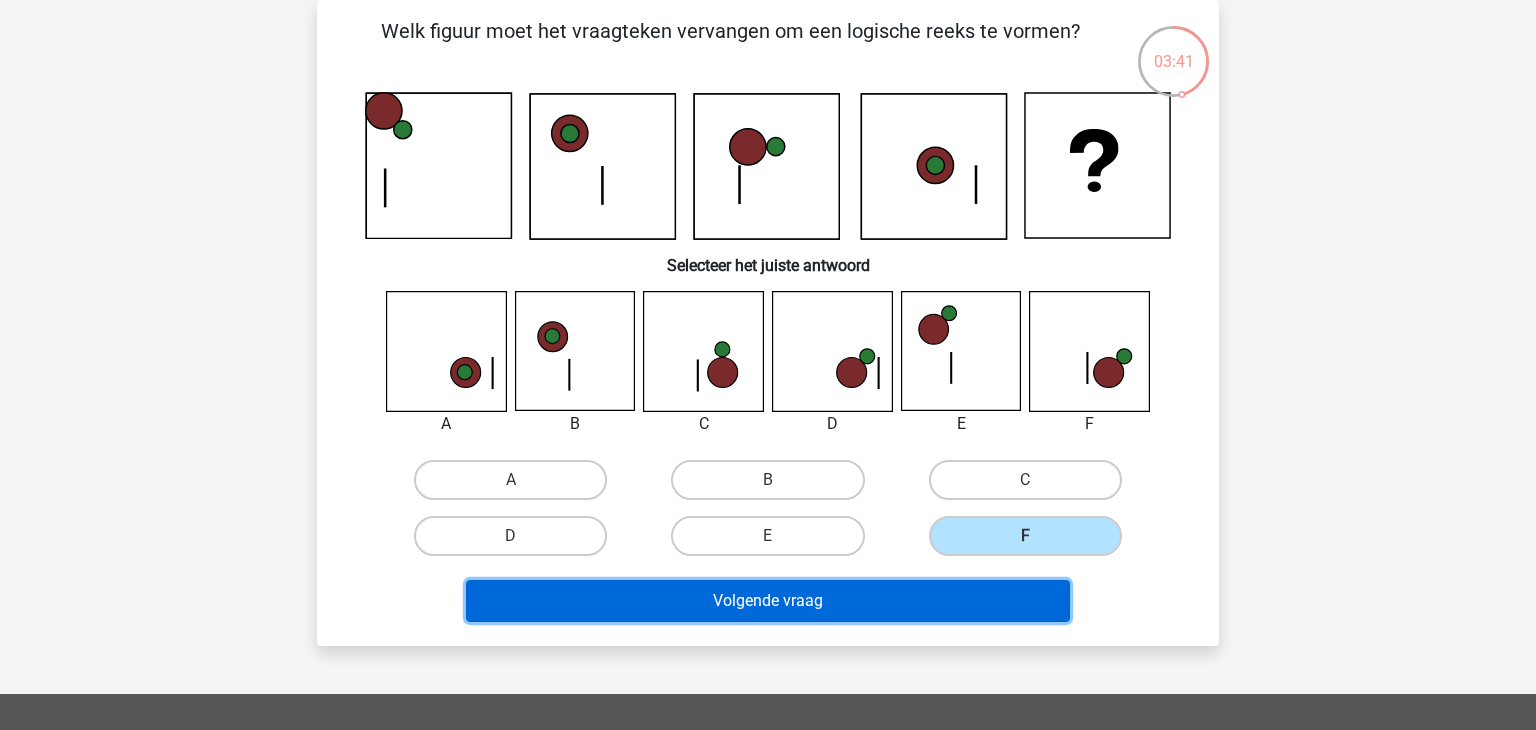 click on "Volgende vraag" at bounding box center [768, 601] 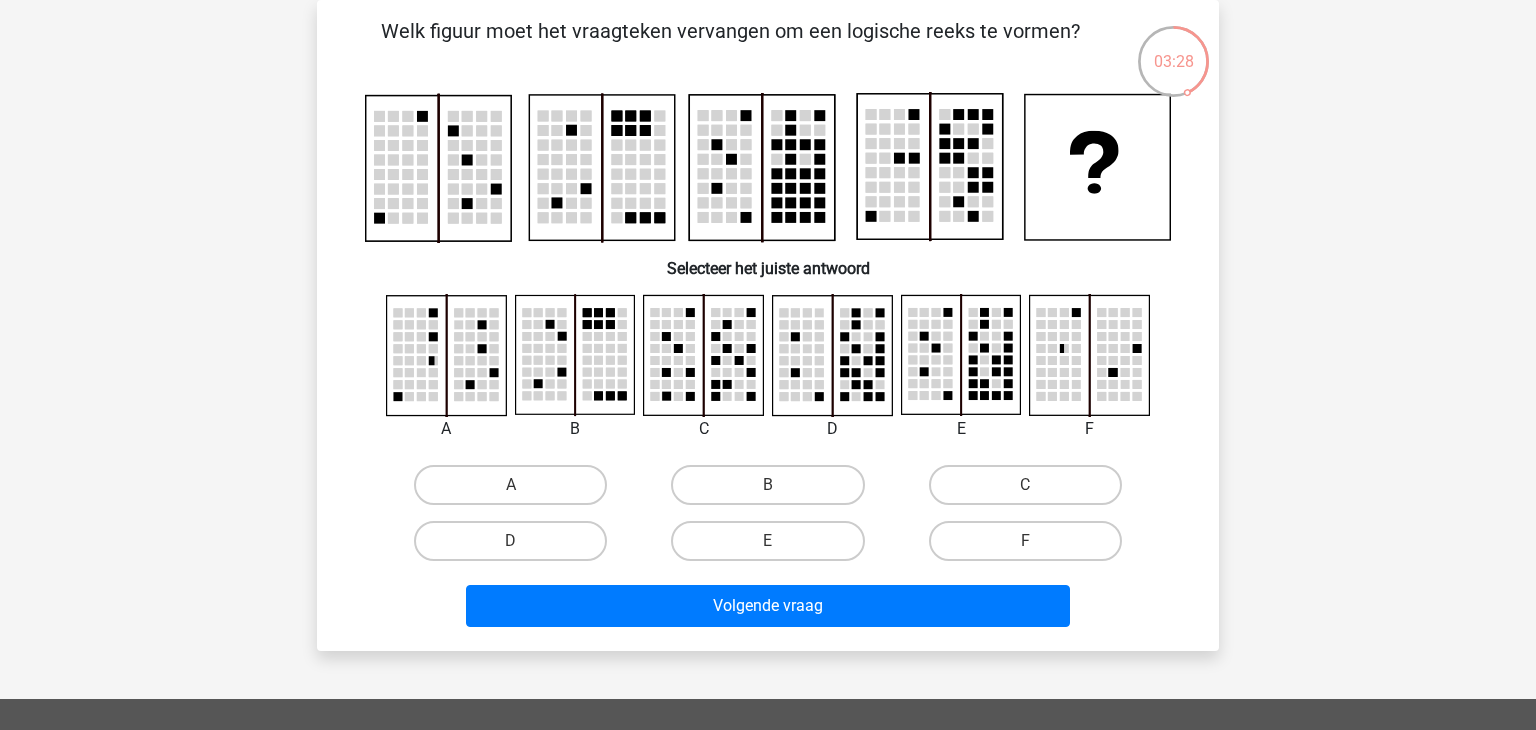 click at bounding box center [832, 355] 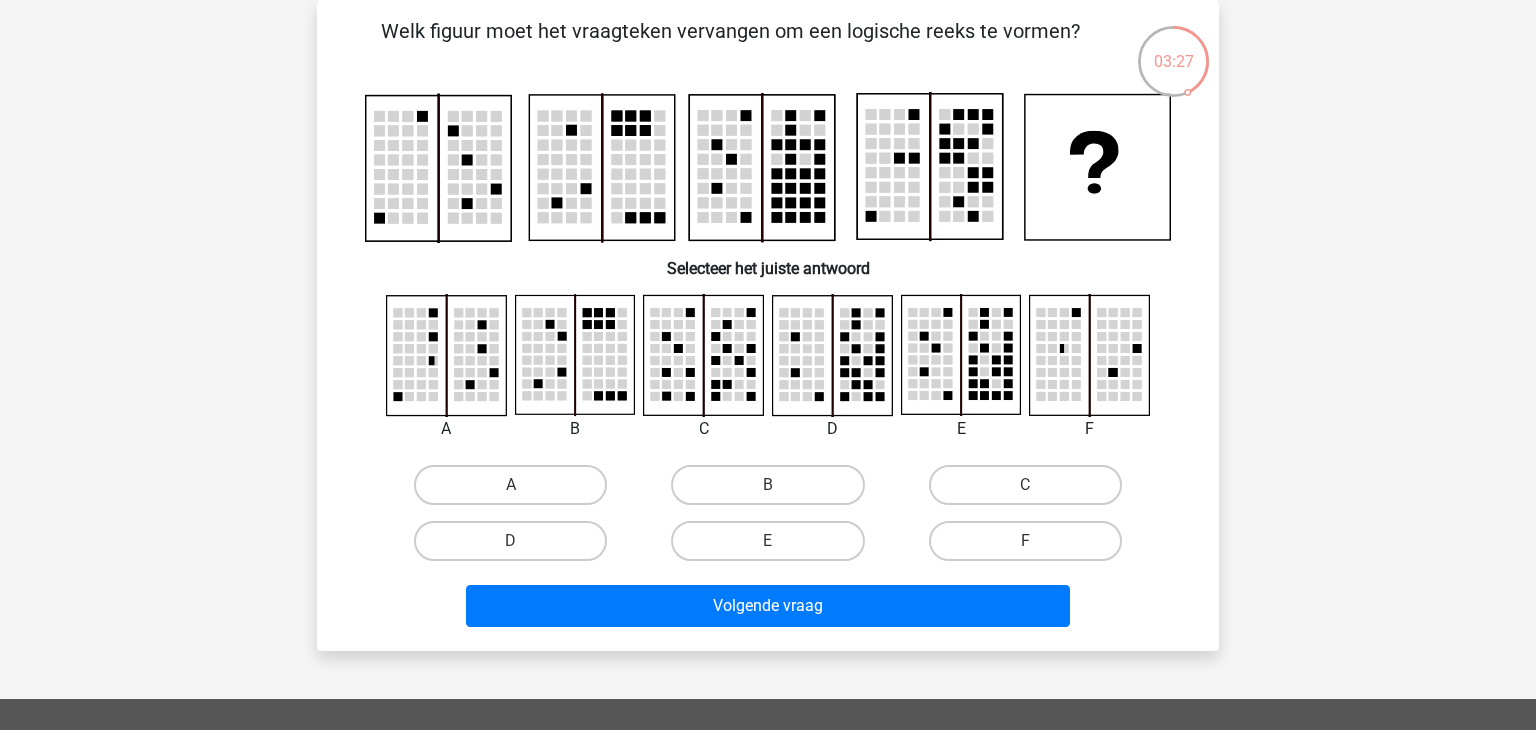 click 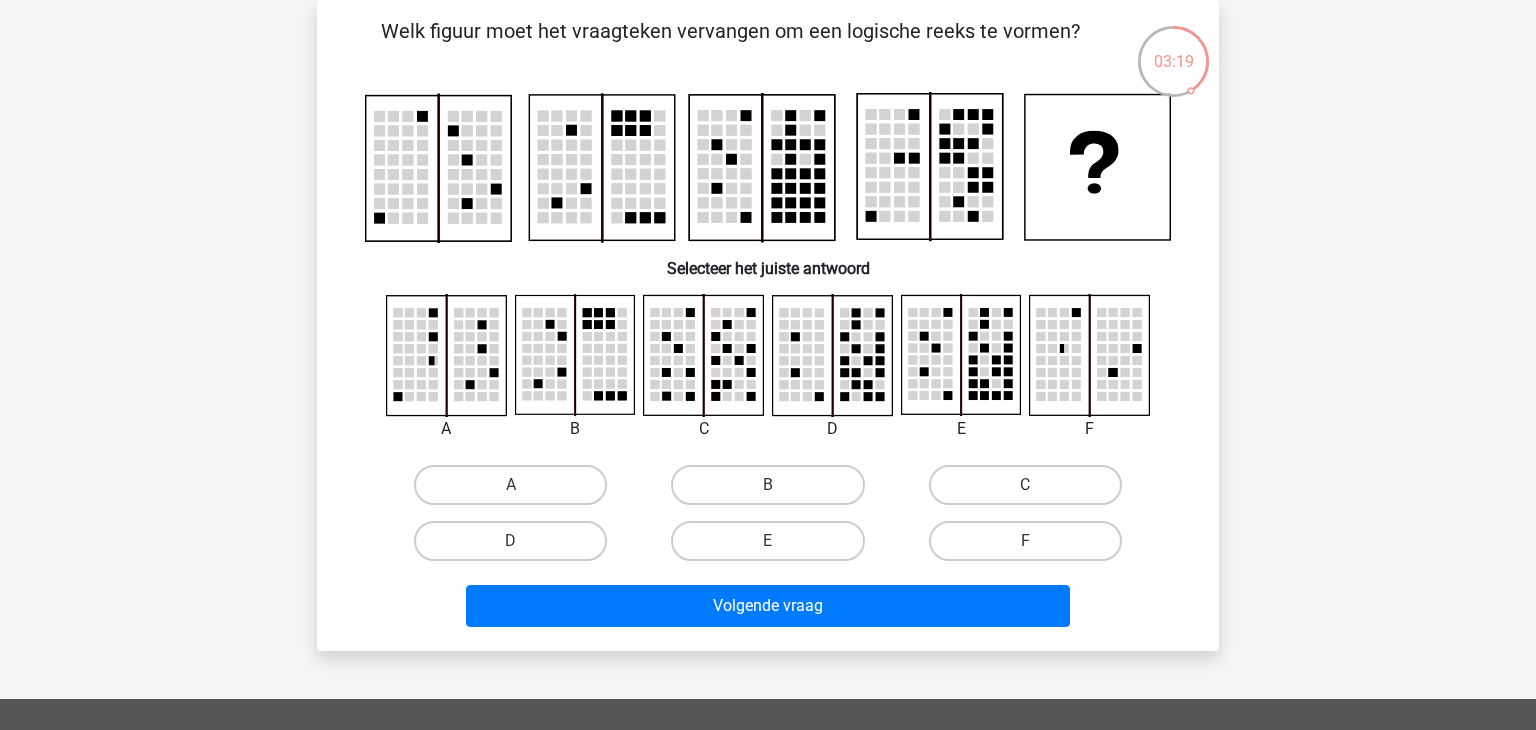 click 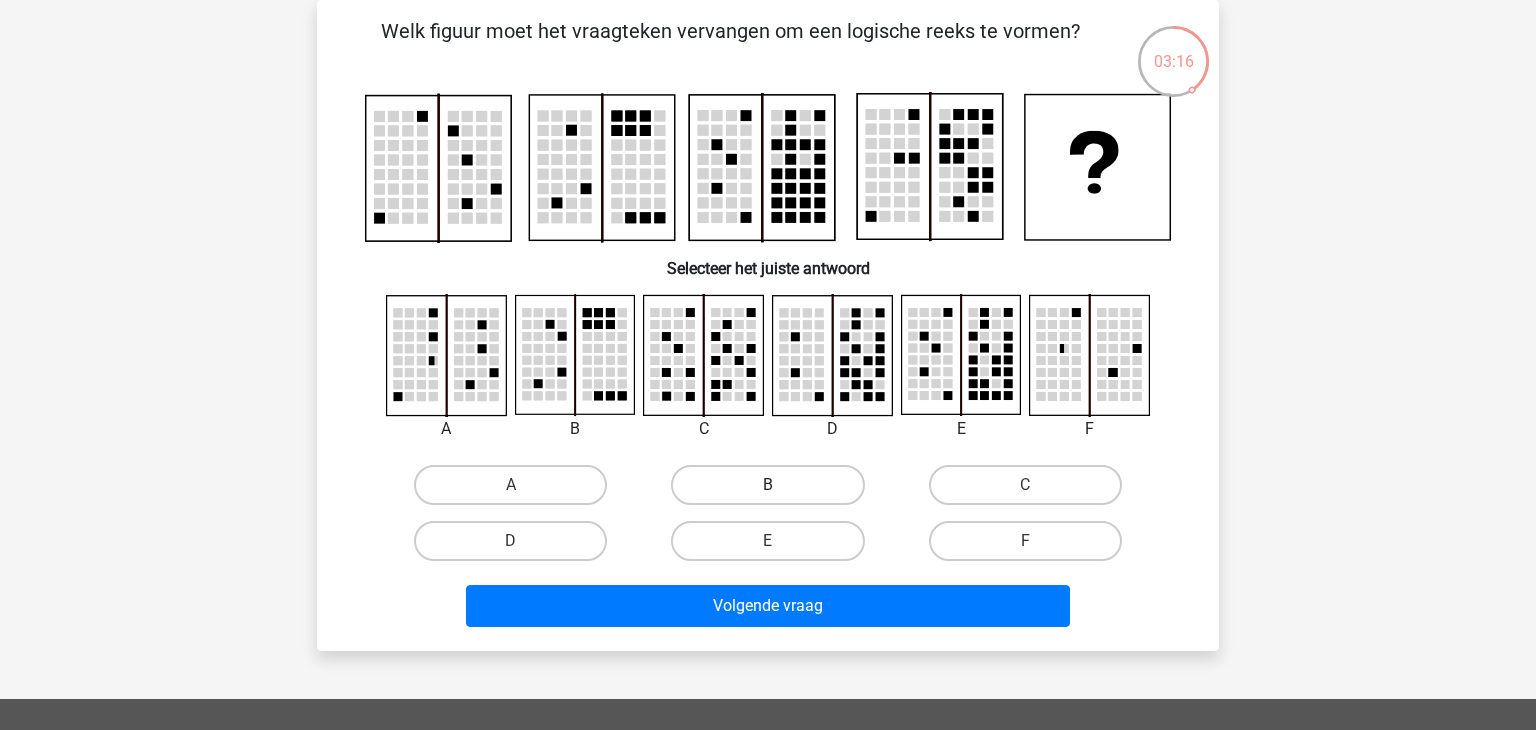 click 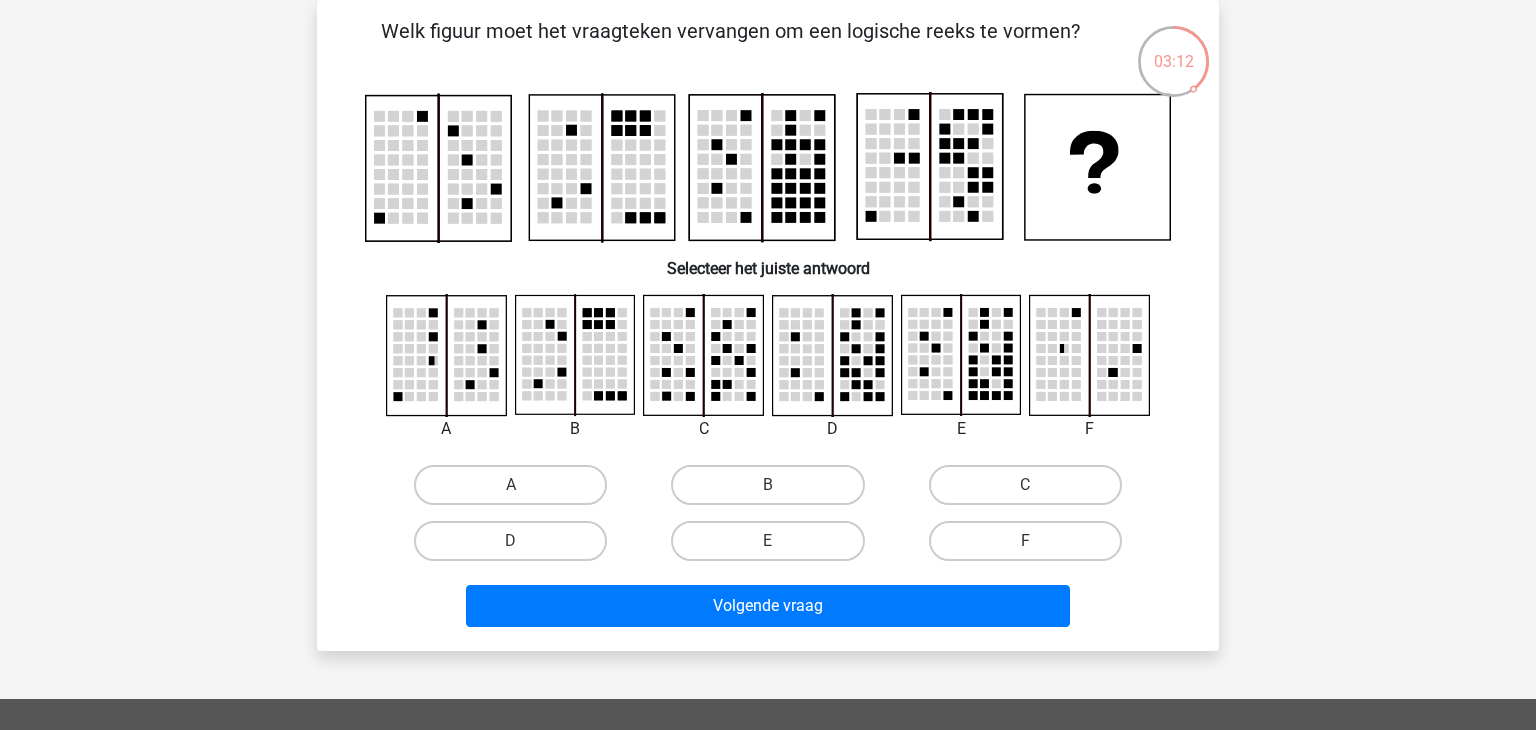 click at bounding box center (768, 431) 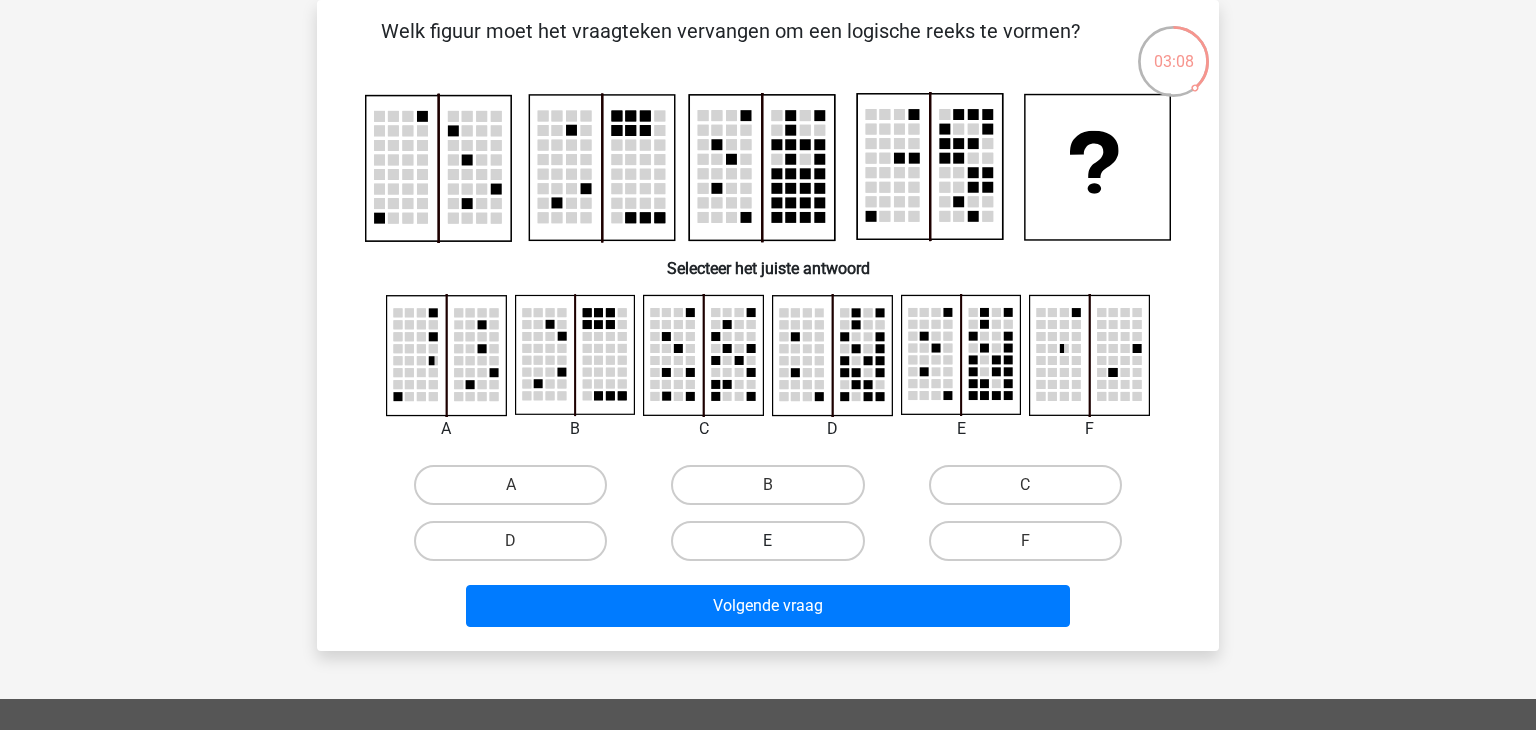 click on "E" at bounding box center (767, 541) 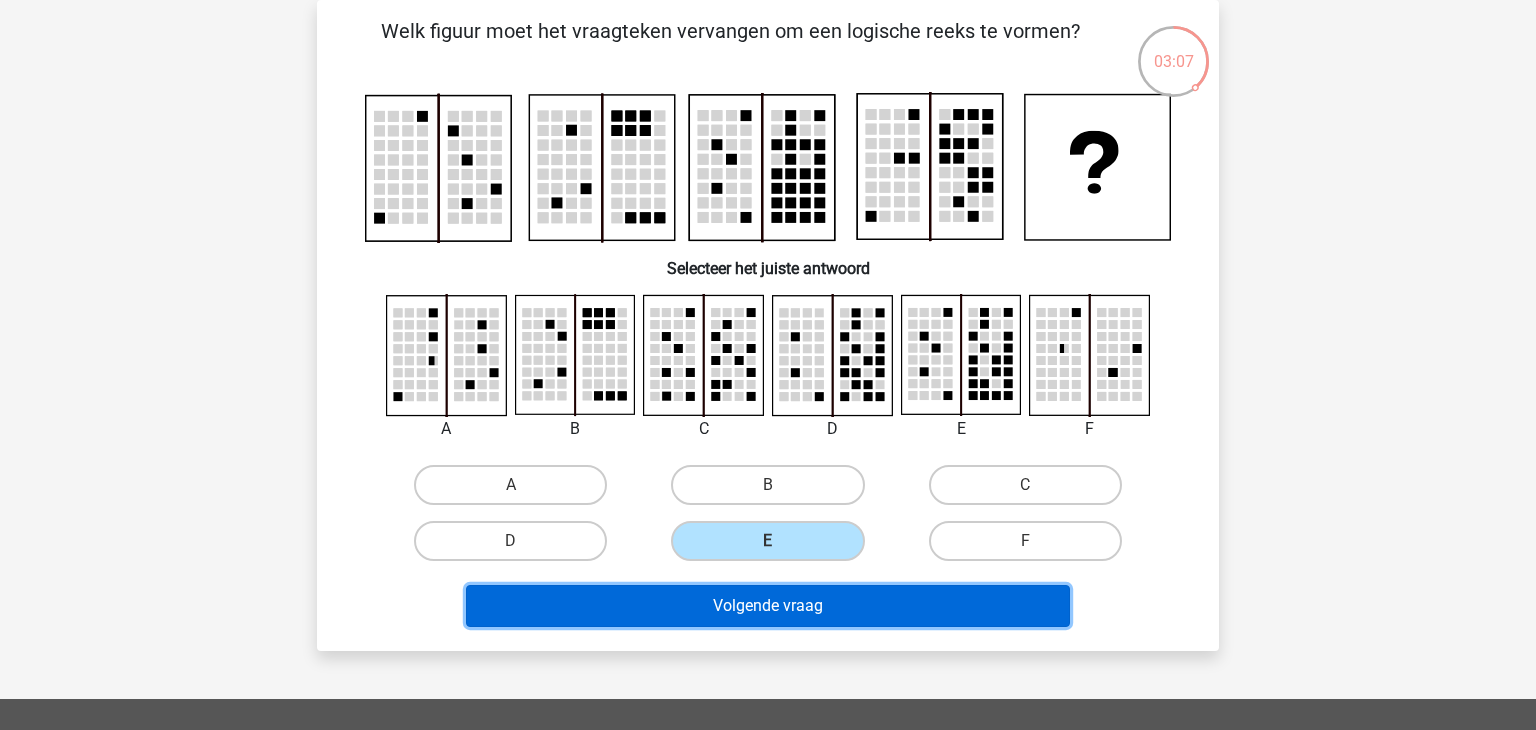 click on "Volgende vraag" at bounding box center [768, 606] 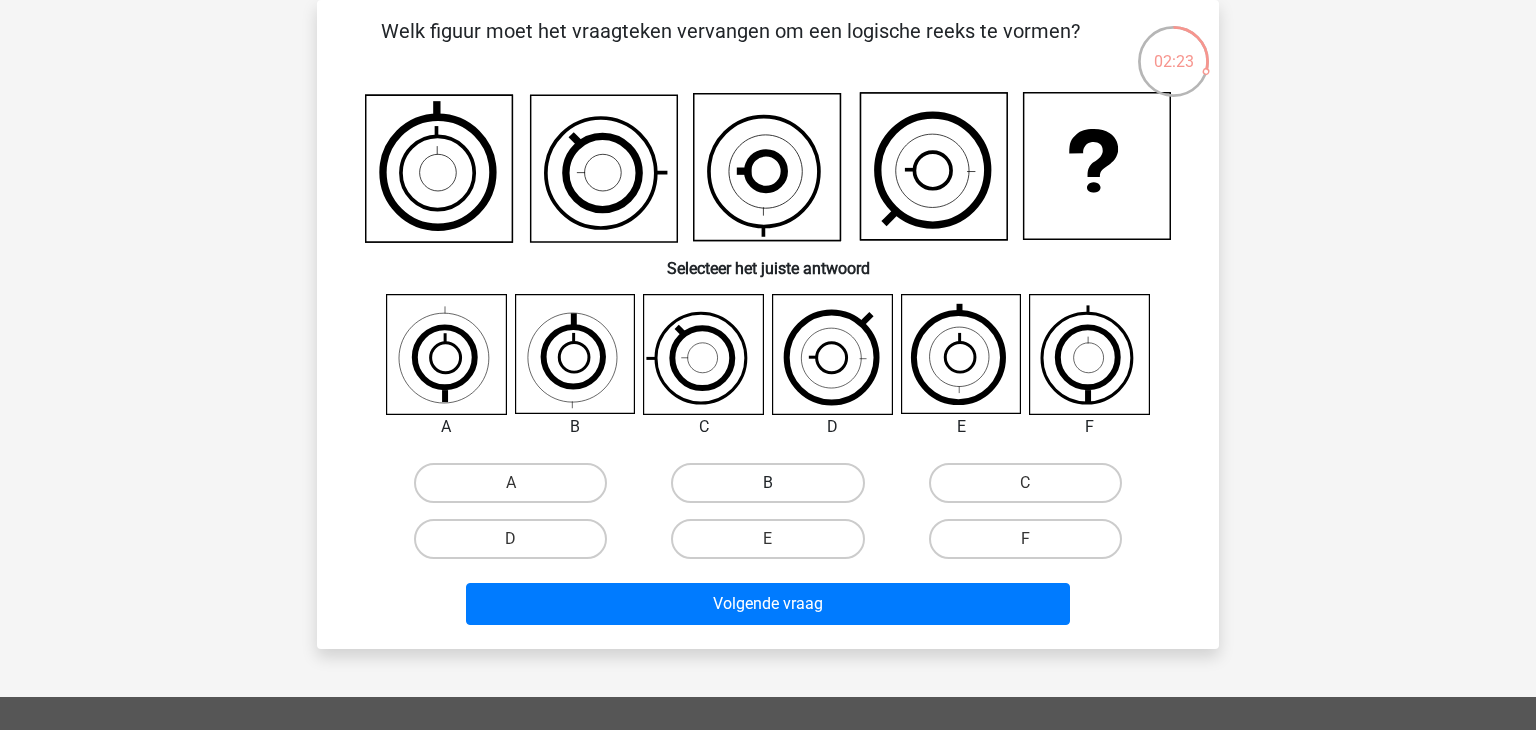 click on "B" at bounding box center [767, 483] 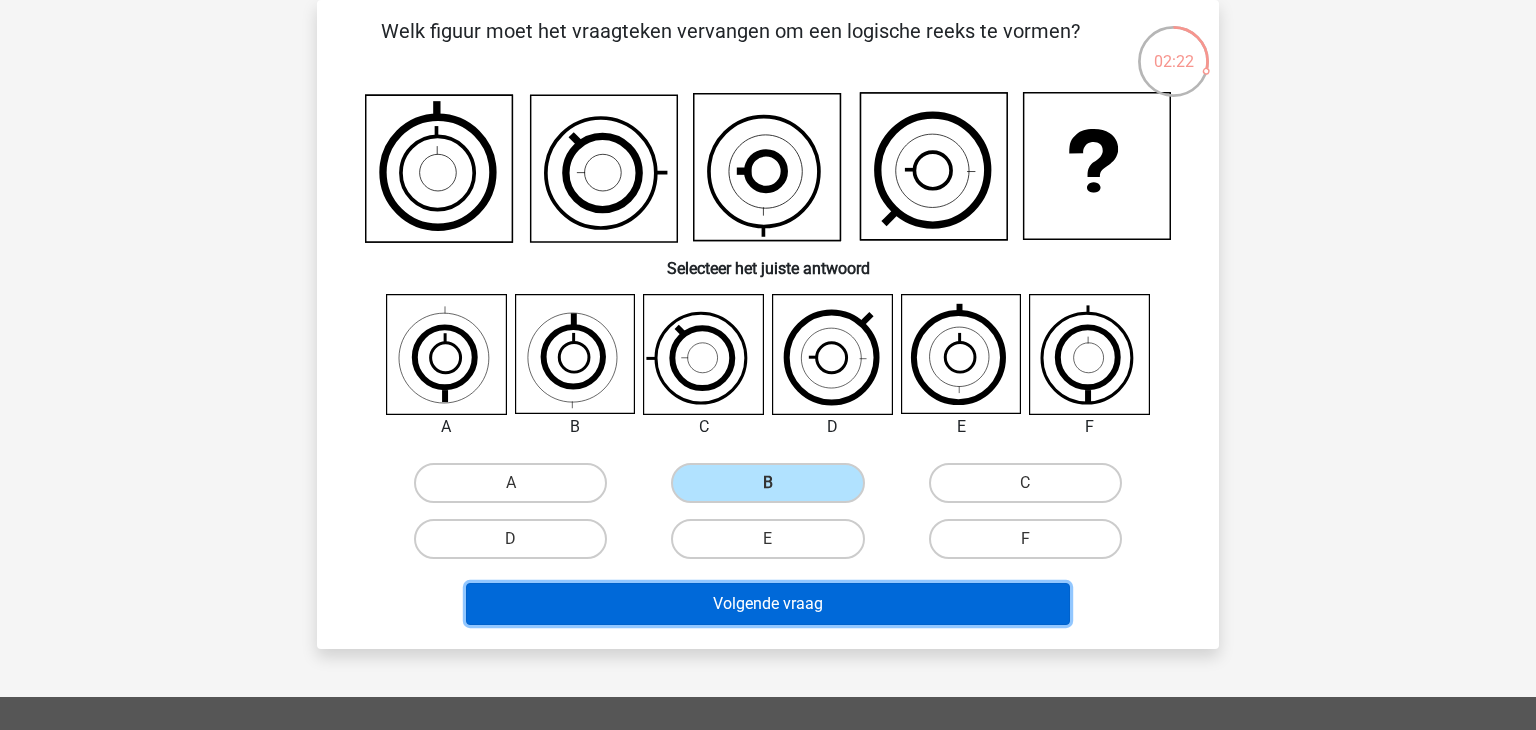 click on "Volgende vraag" at bounding box center (768, 604) 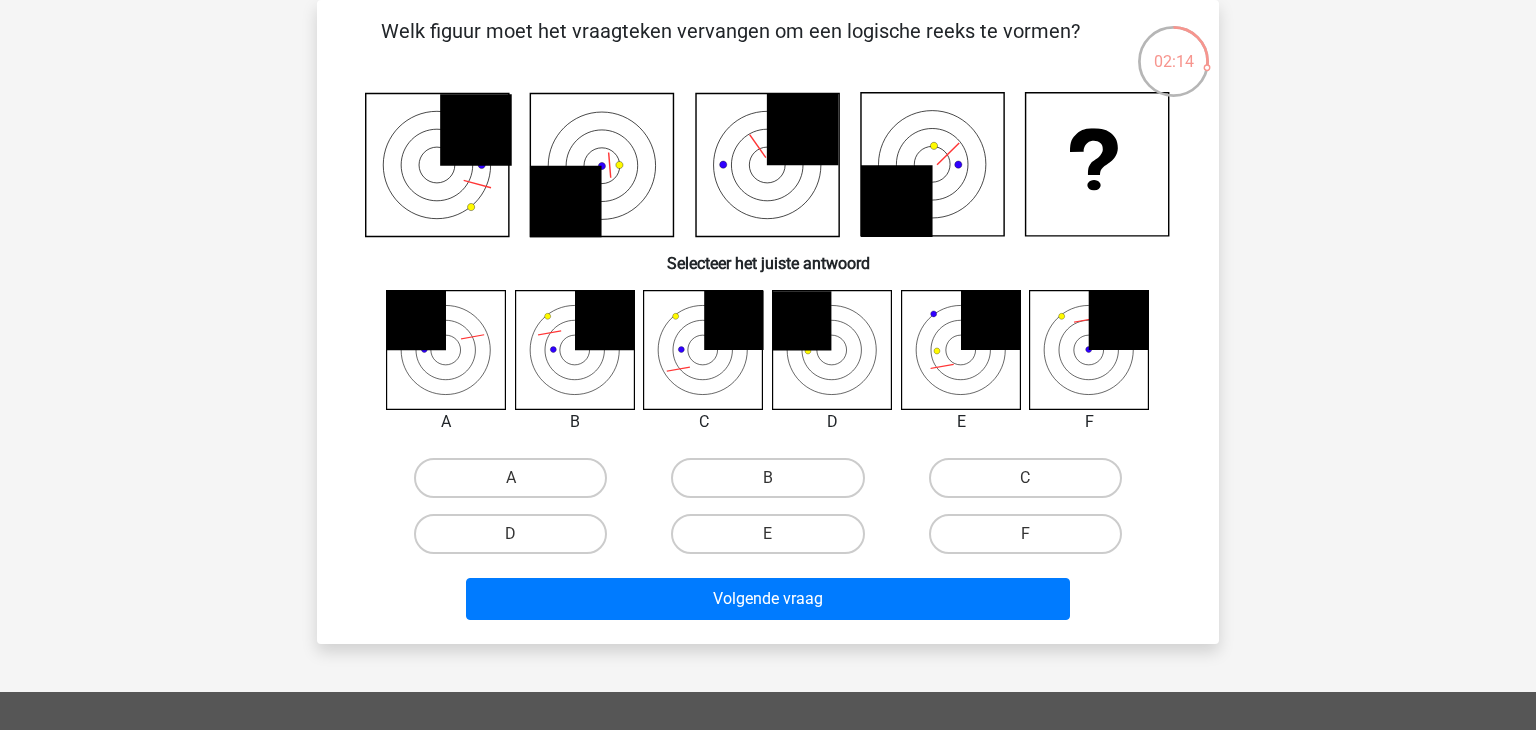 click 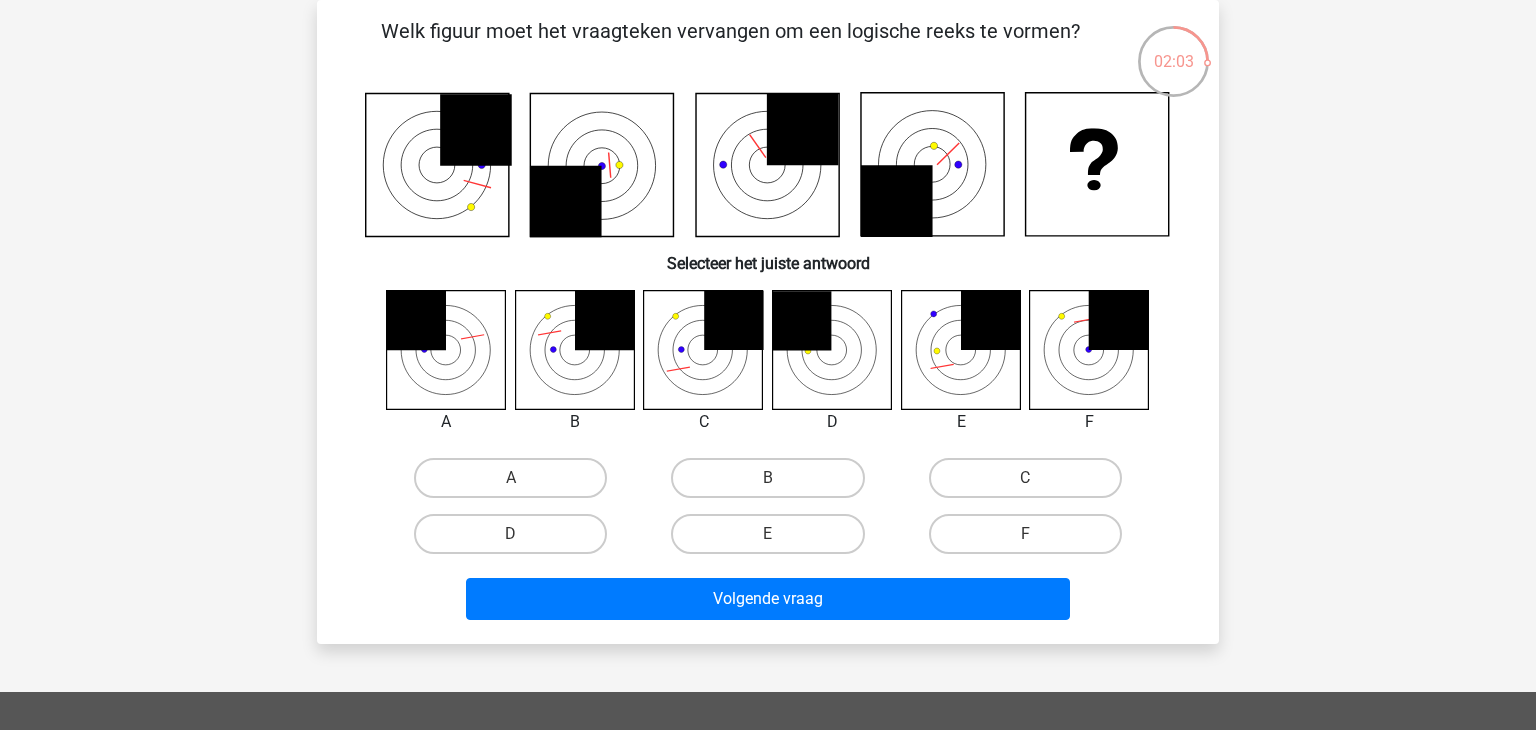 click 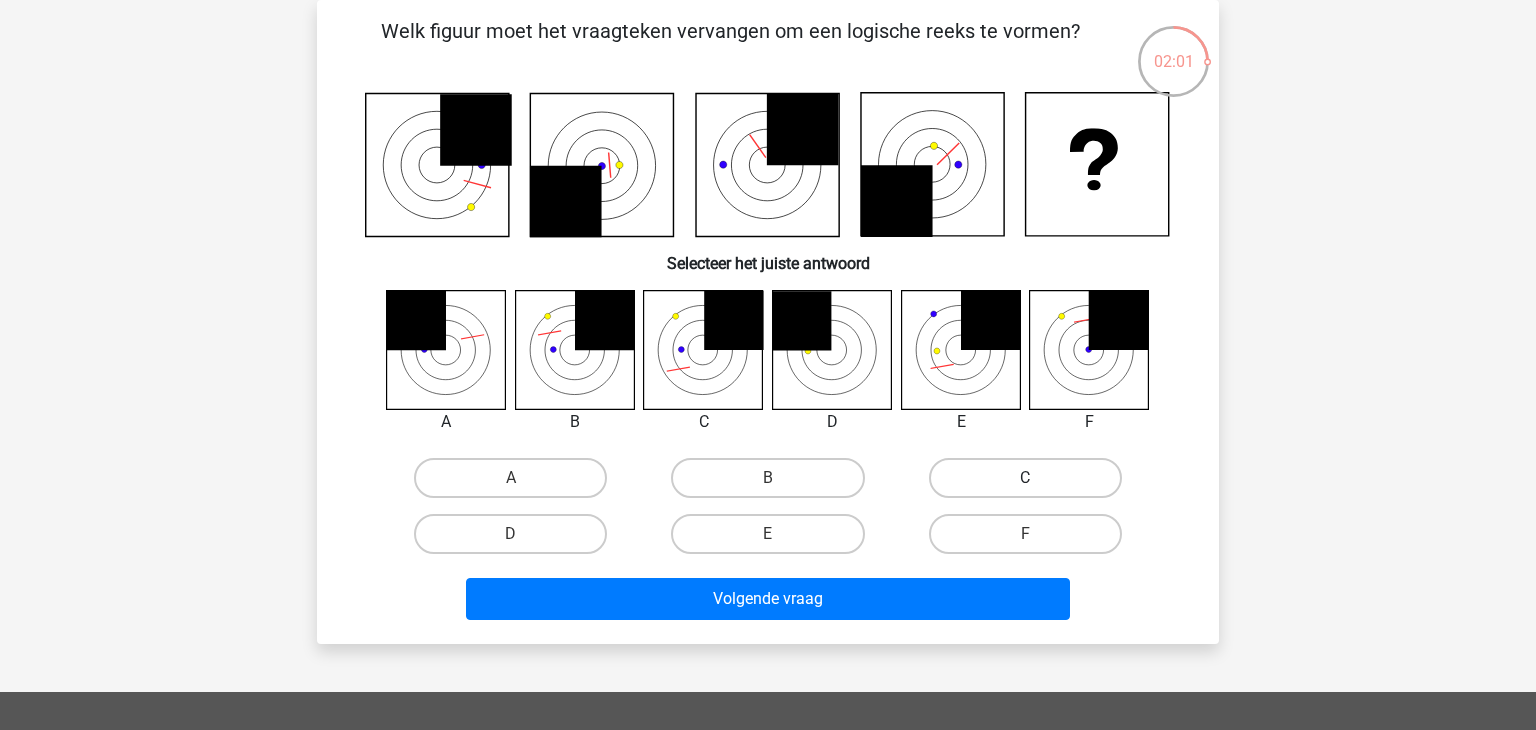 click on "C" at bounding box center [1025, 478] 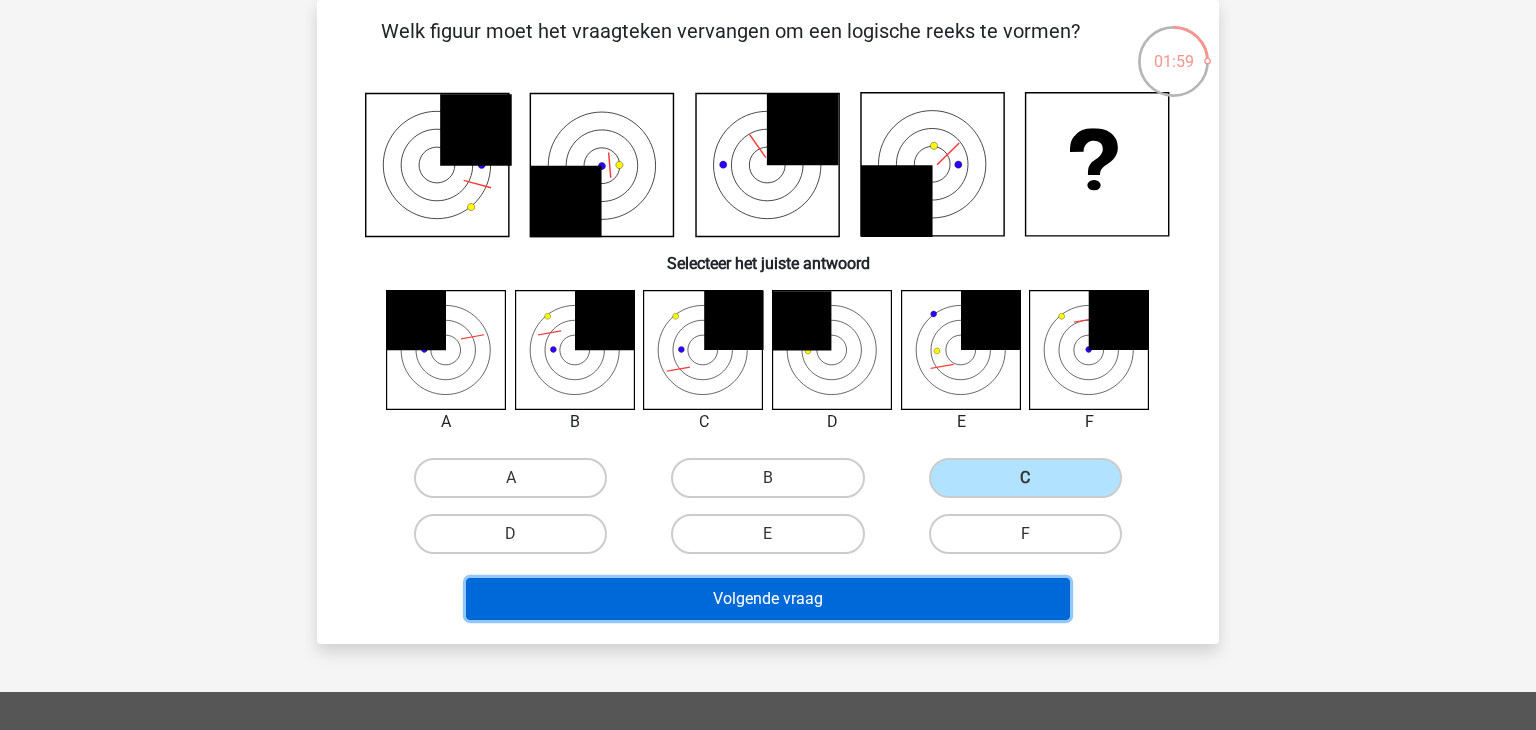 click on "Volgende vraag" at bounding box center [768, 599] 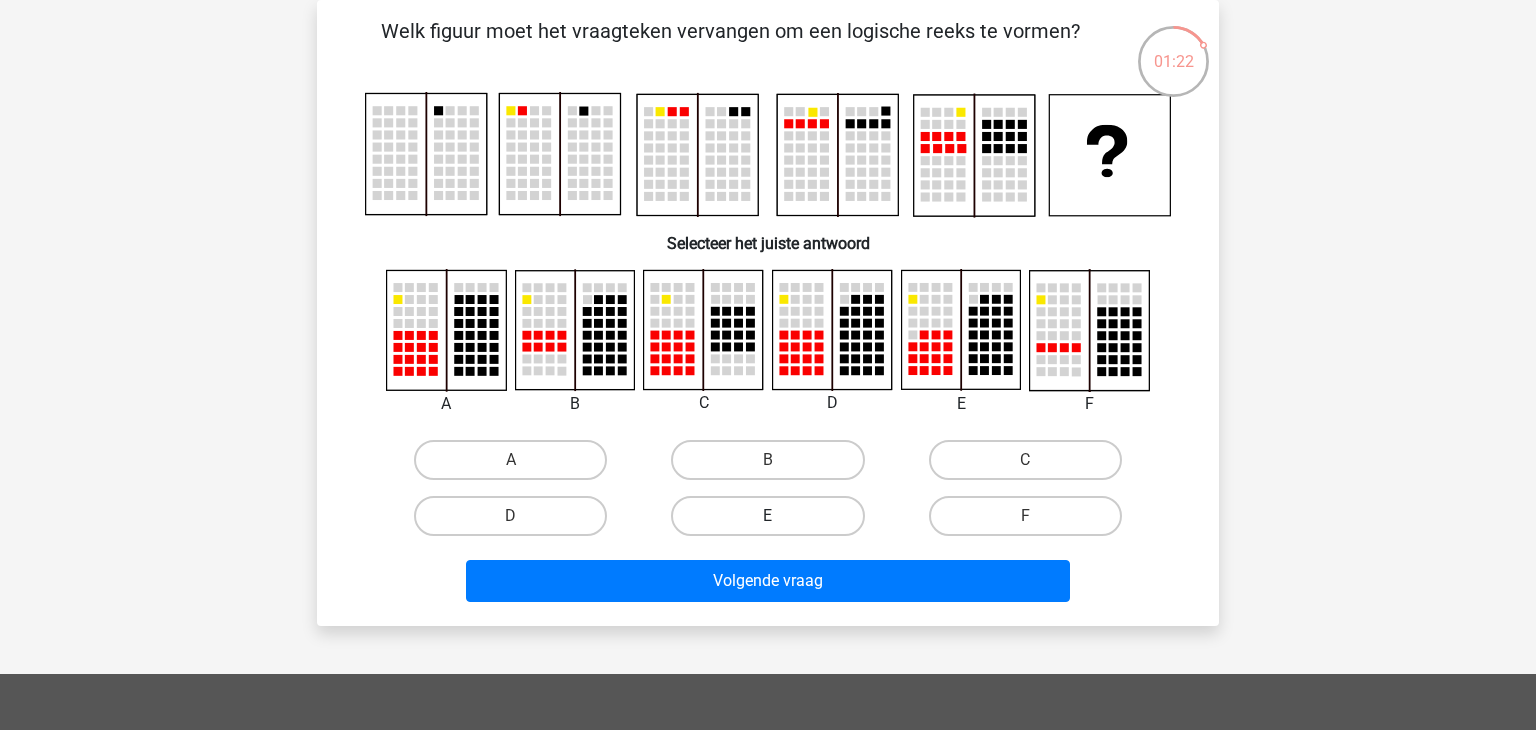 click on "E" at bounding box center [767, 516] 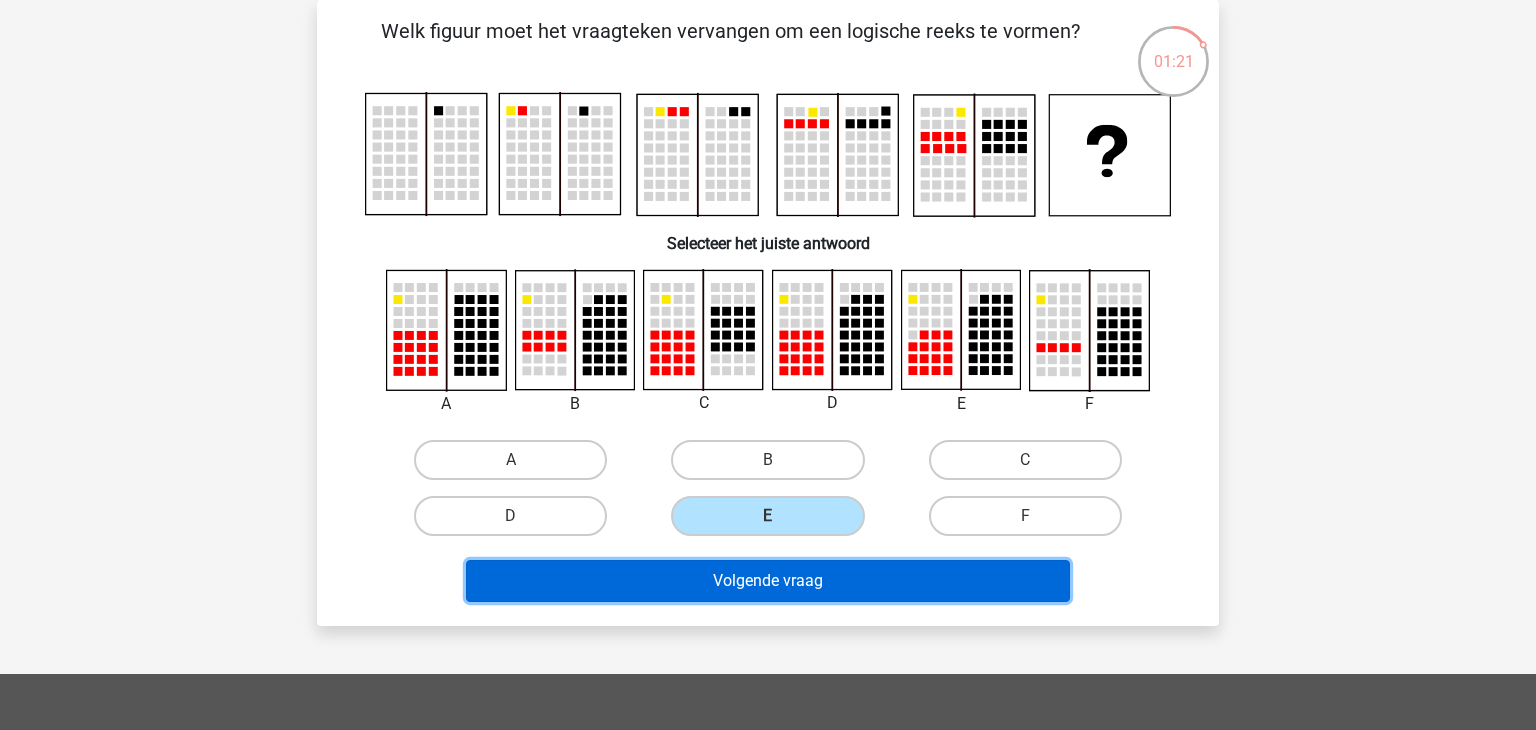 click on "Volgende vraag" at bounding box center [768, 581] 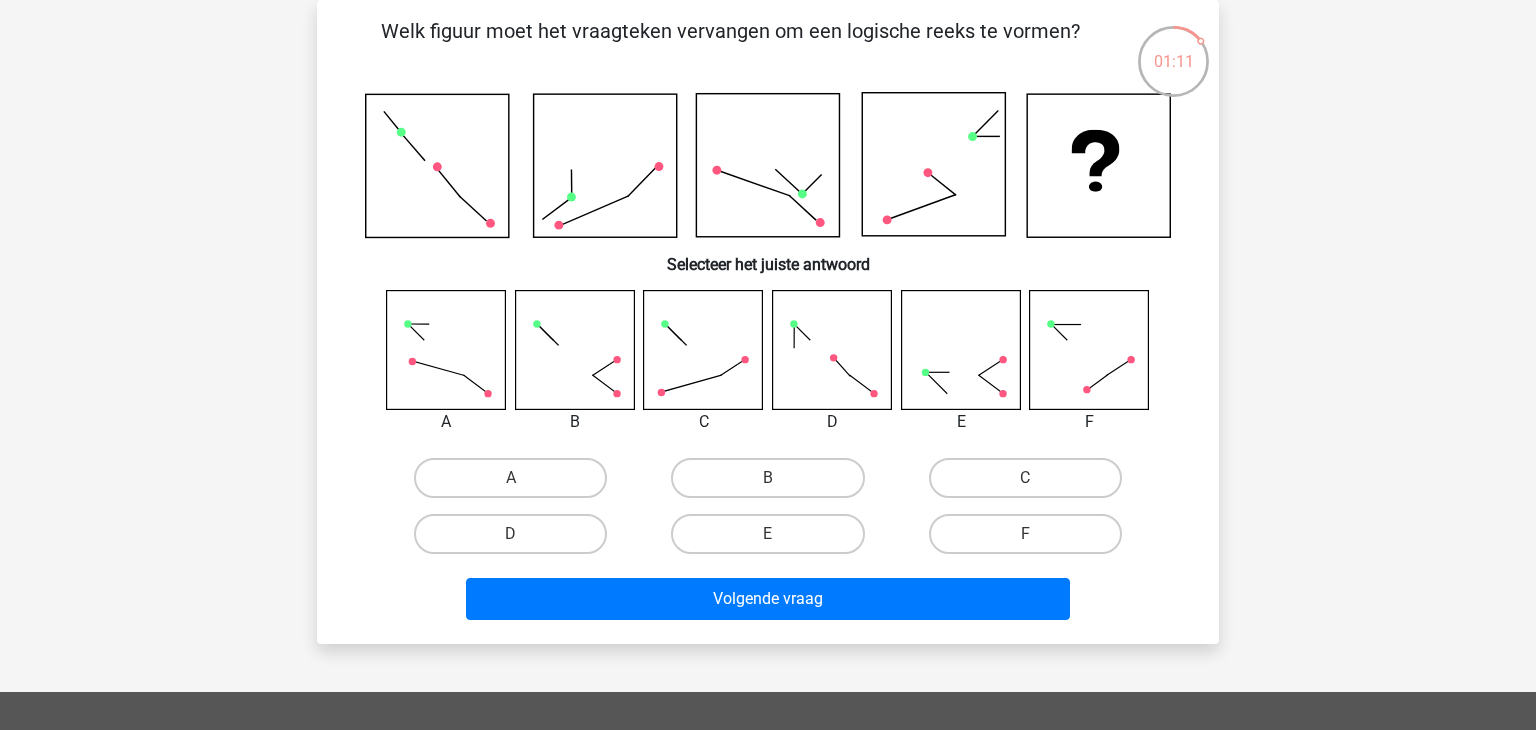 click on "C" at bounding box center (1025, 478) 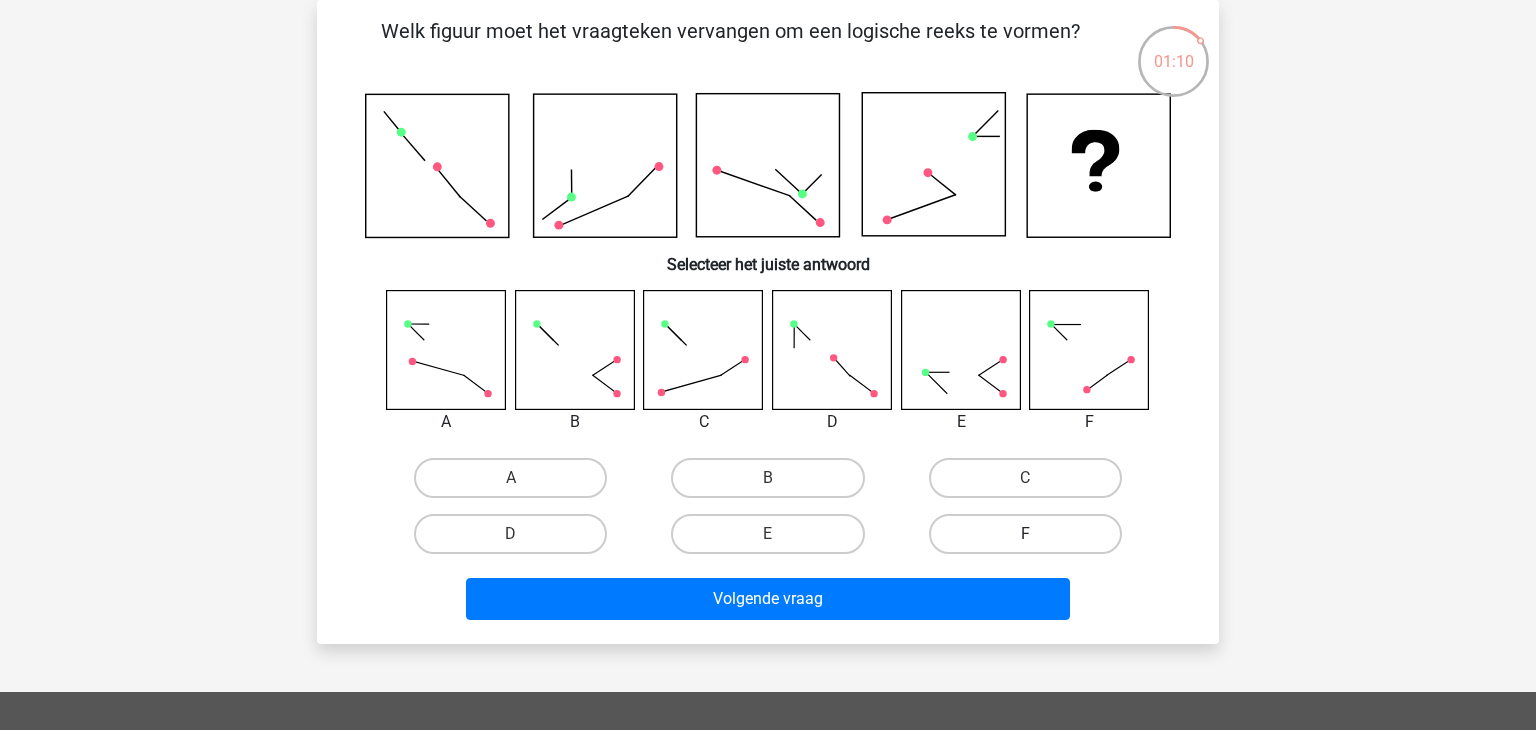 click on "F" at bounding box center (1025, 534) 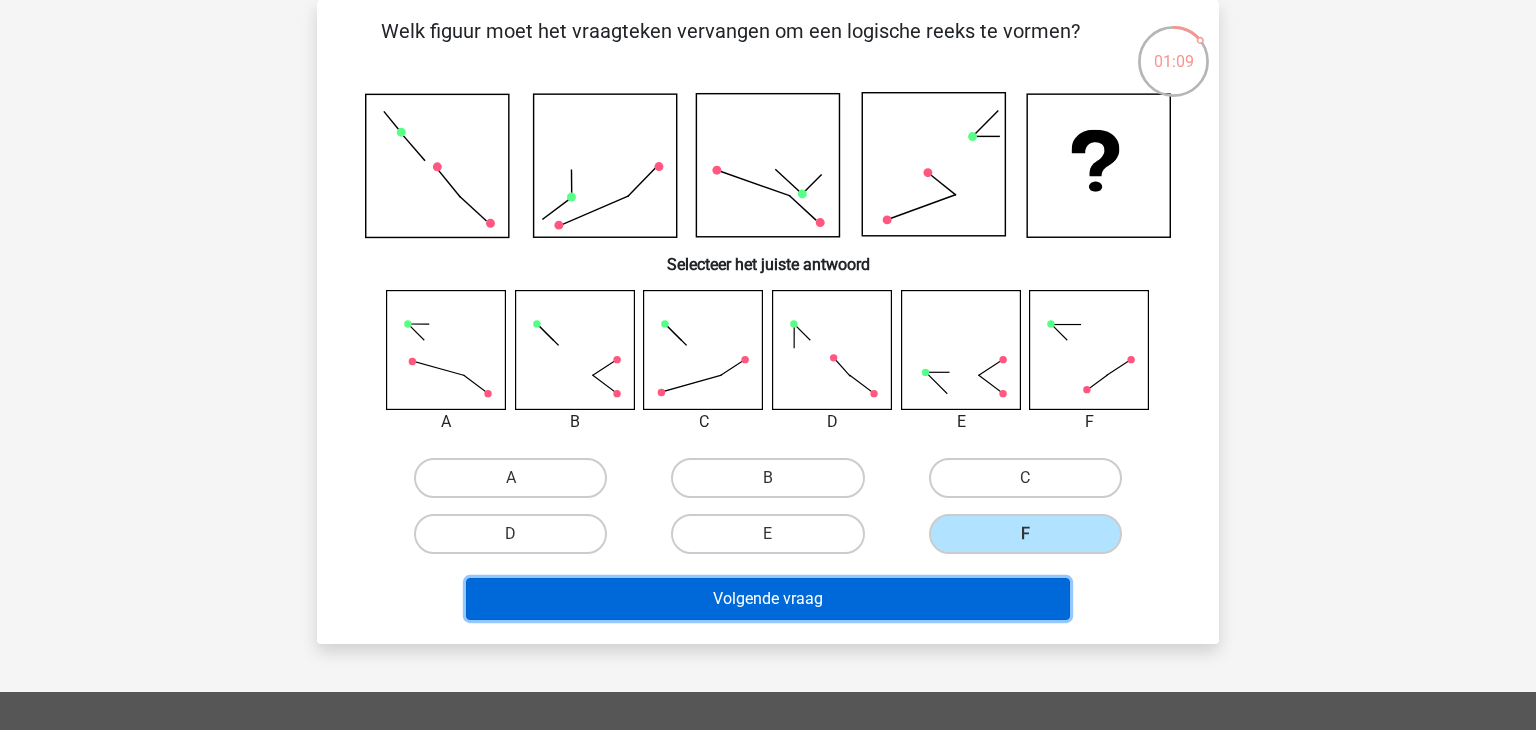 click on "Volgende vraag" at bounding box center (768, 599) 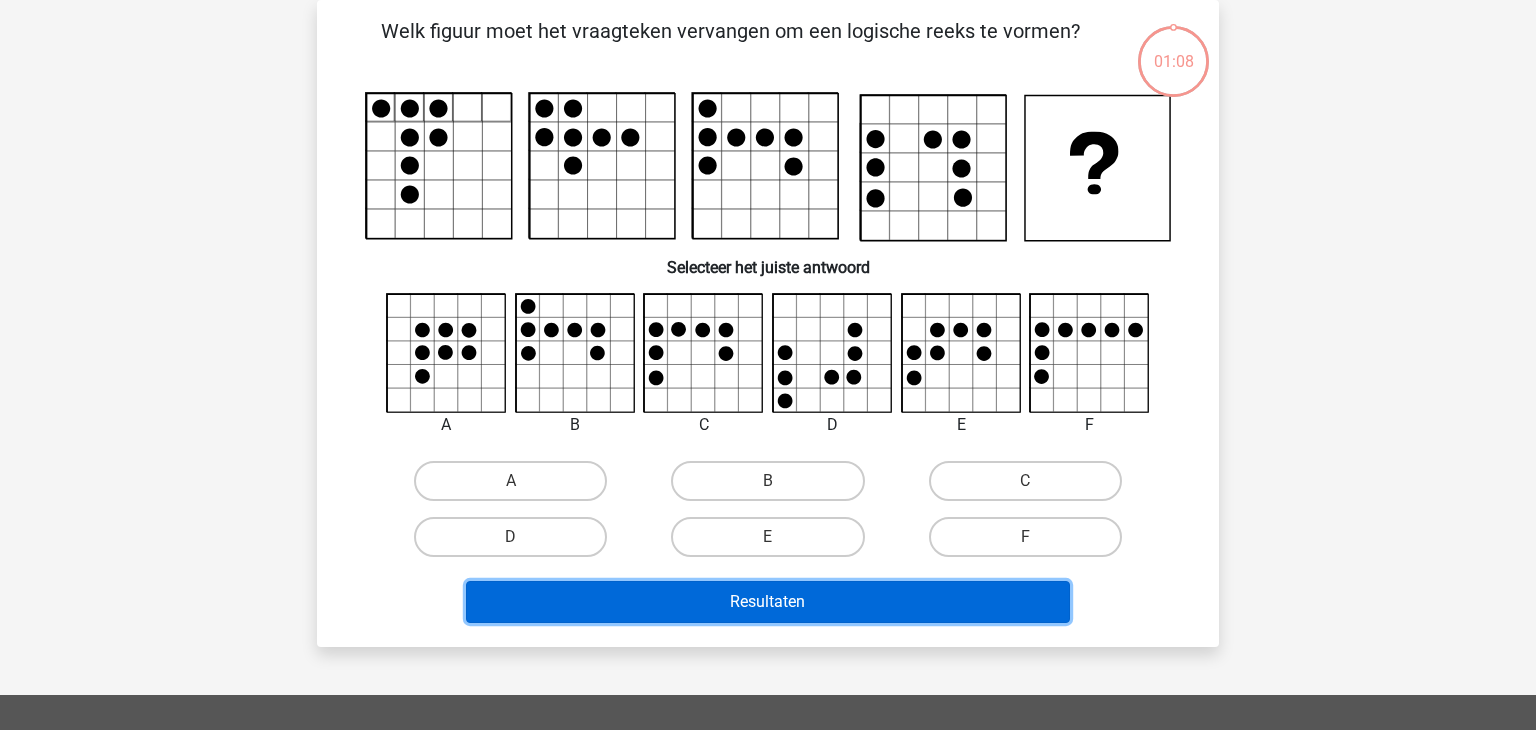click on "Resultaten" at bounding box center [768, 602] 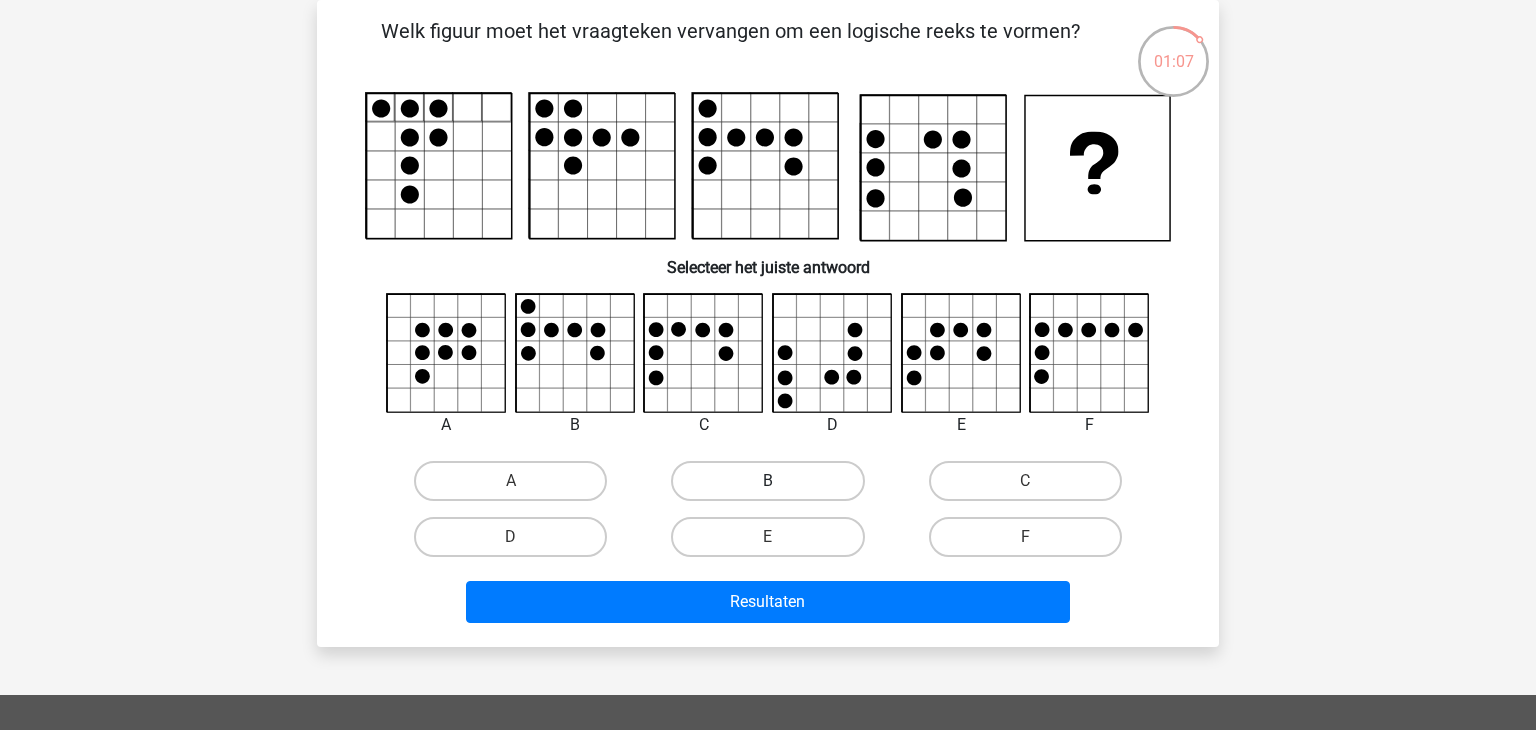 click on "B" at bounding box center (767, 481) 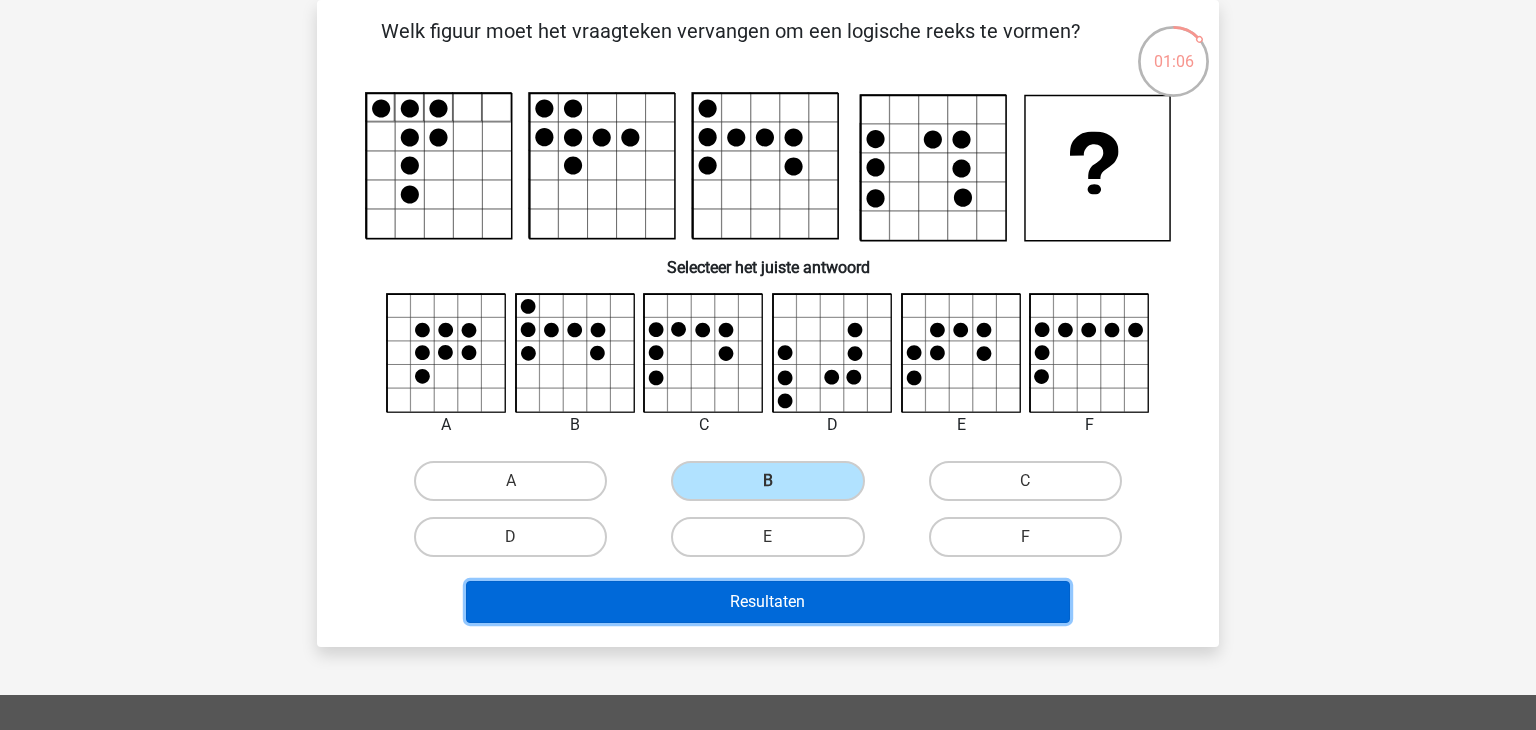 click on "Resultaten" at bounding box center (768, 602) 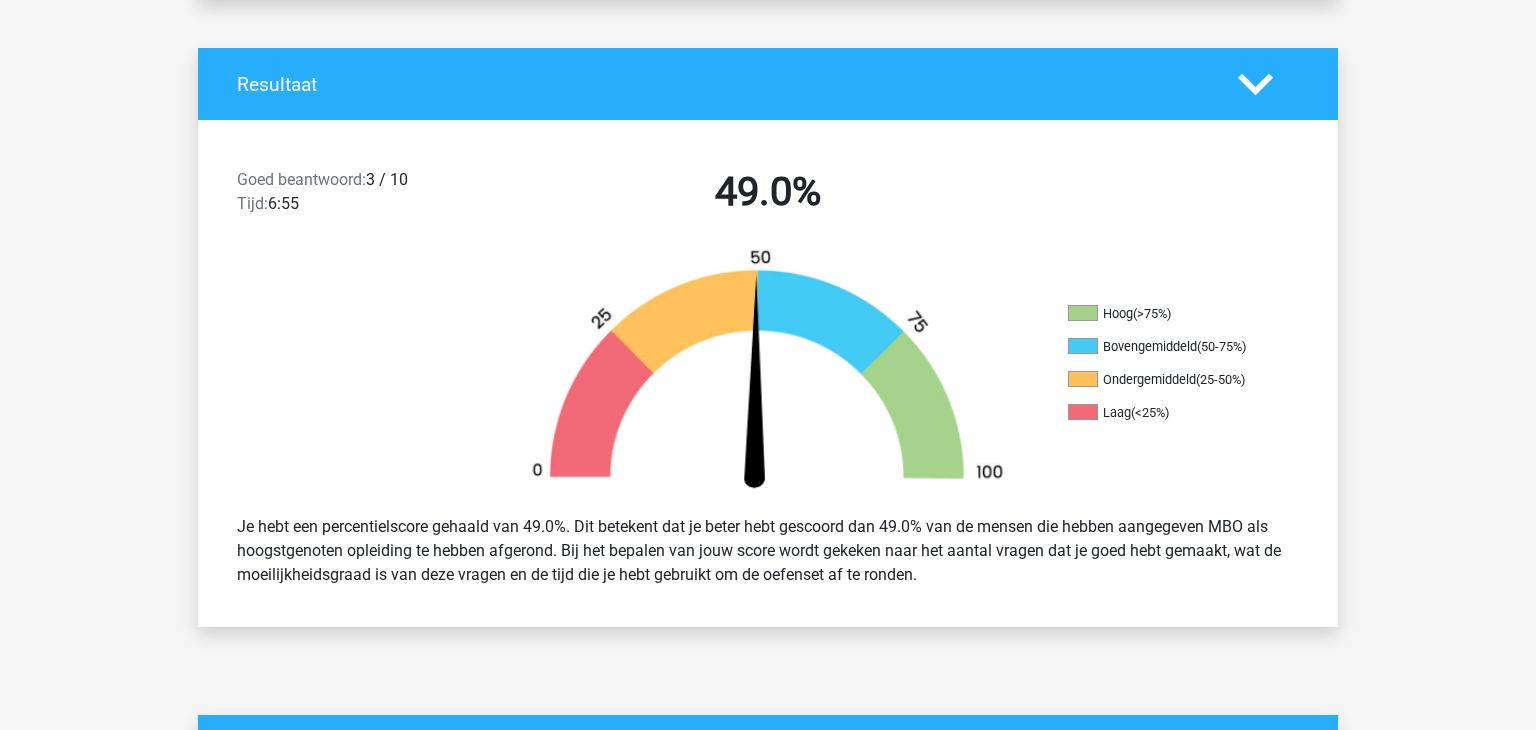 scroll, scrollTop: 400, scrollLeft: 0, axis: vertical 